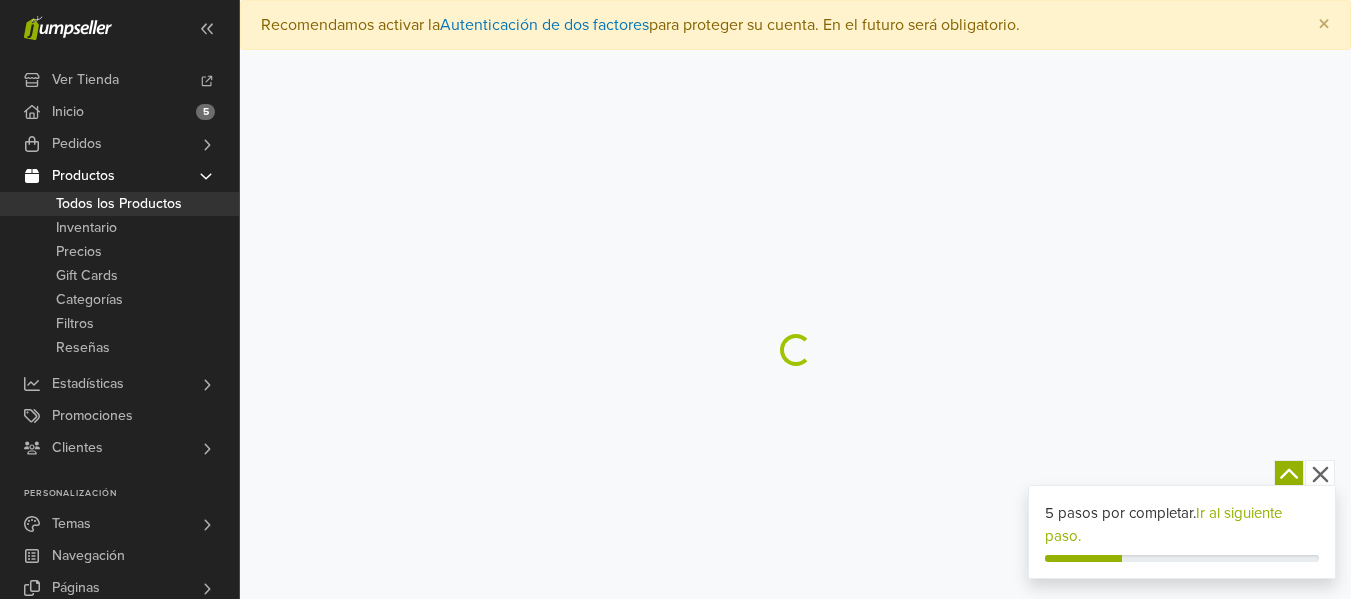 scroll, scrollTop: 0, scrollLeft: 0, axis: both 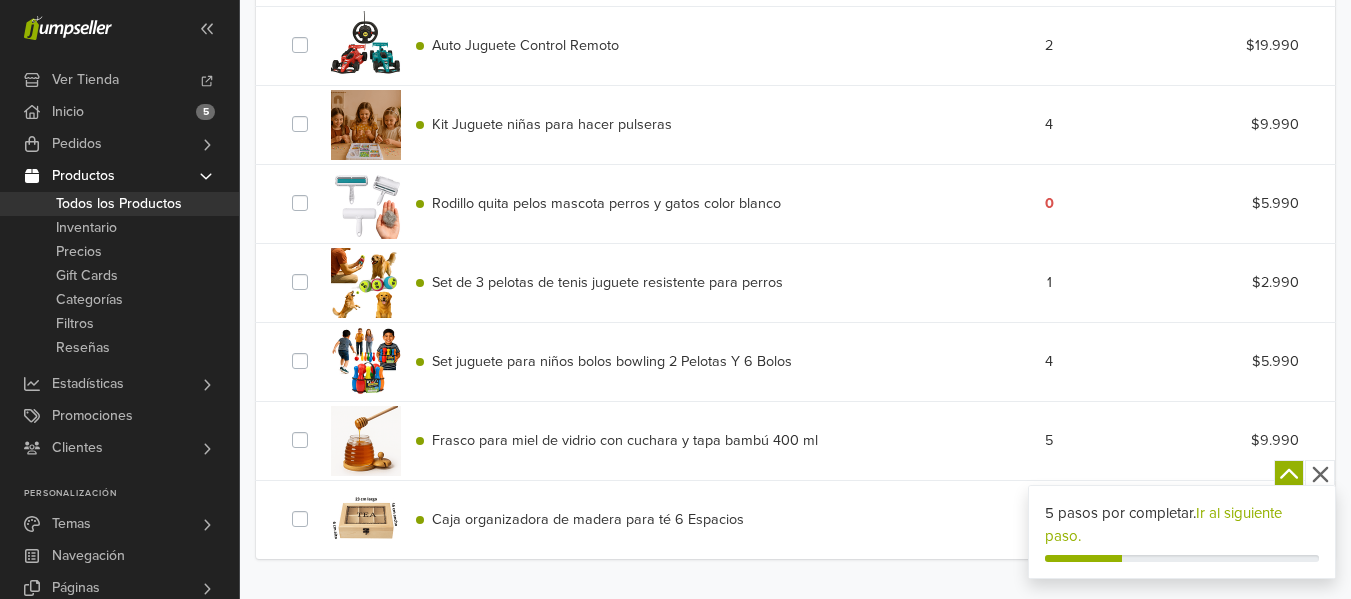 click on "Auto Juguete Control Remoto" at bounding box center (525, 45) 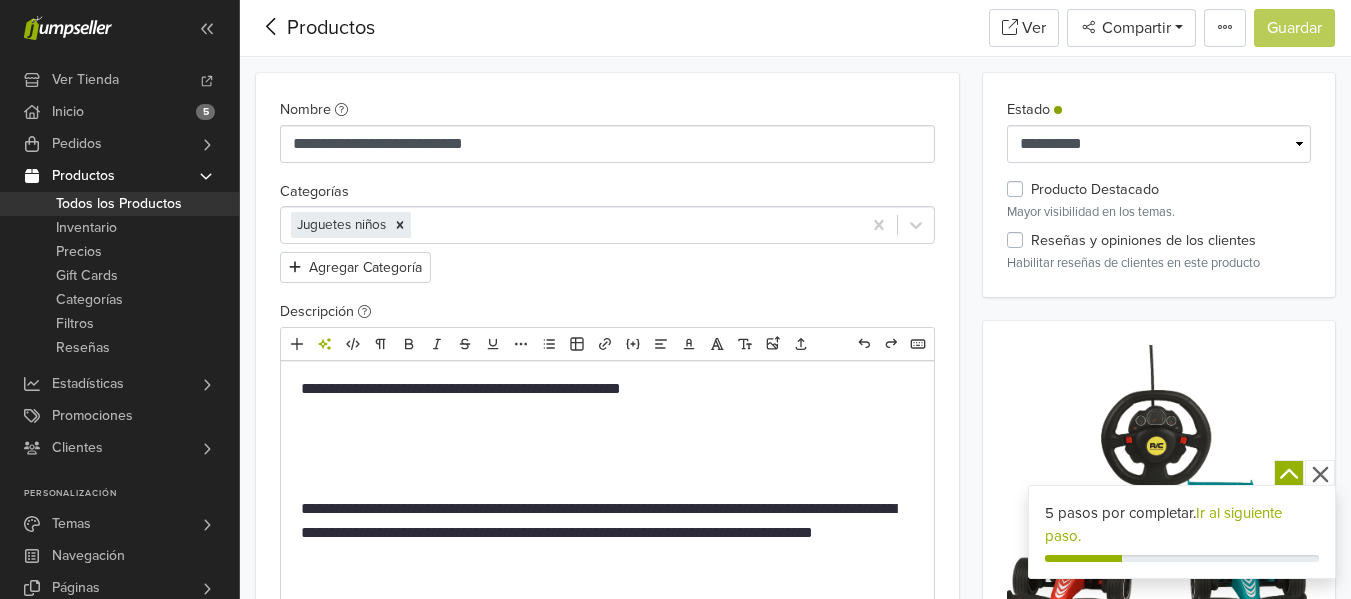 scroll, scrollTop: 345, scrollLeft: 0, axis: vertical 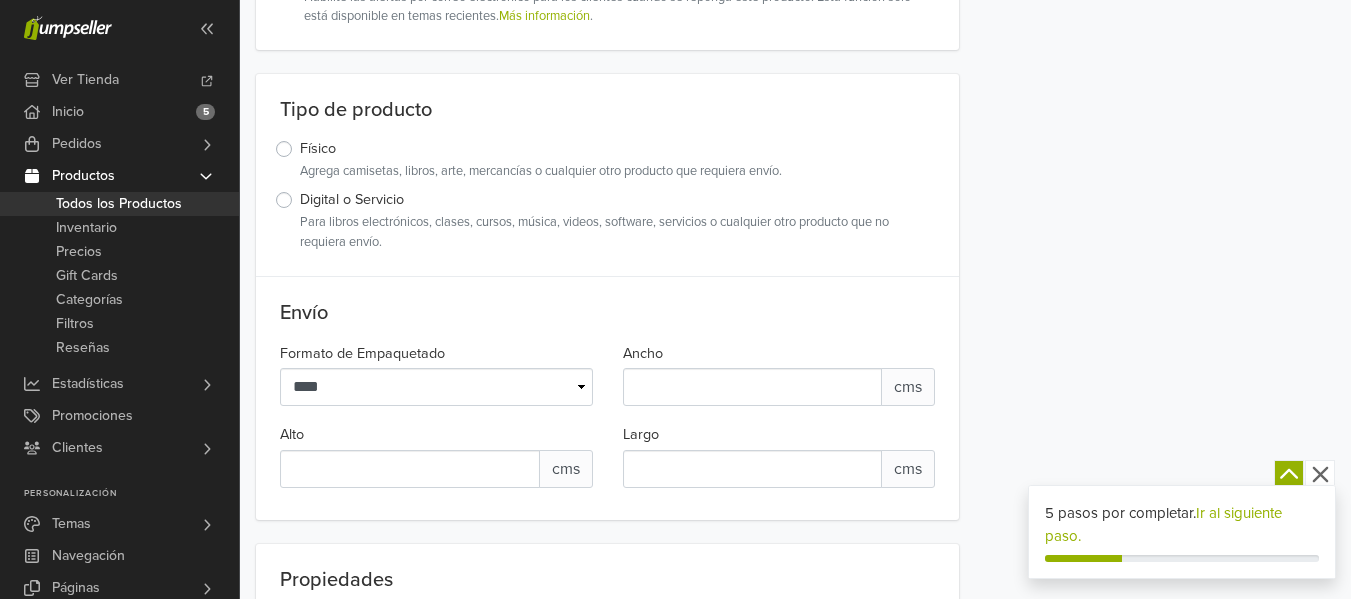 drag, startPoint x: 301, startPoint y: 100, endPoint x: 714, endPoint y: 65, distance: 414.4804 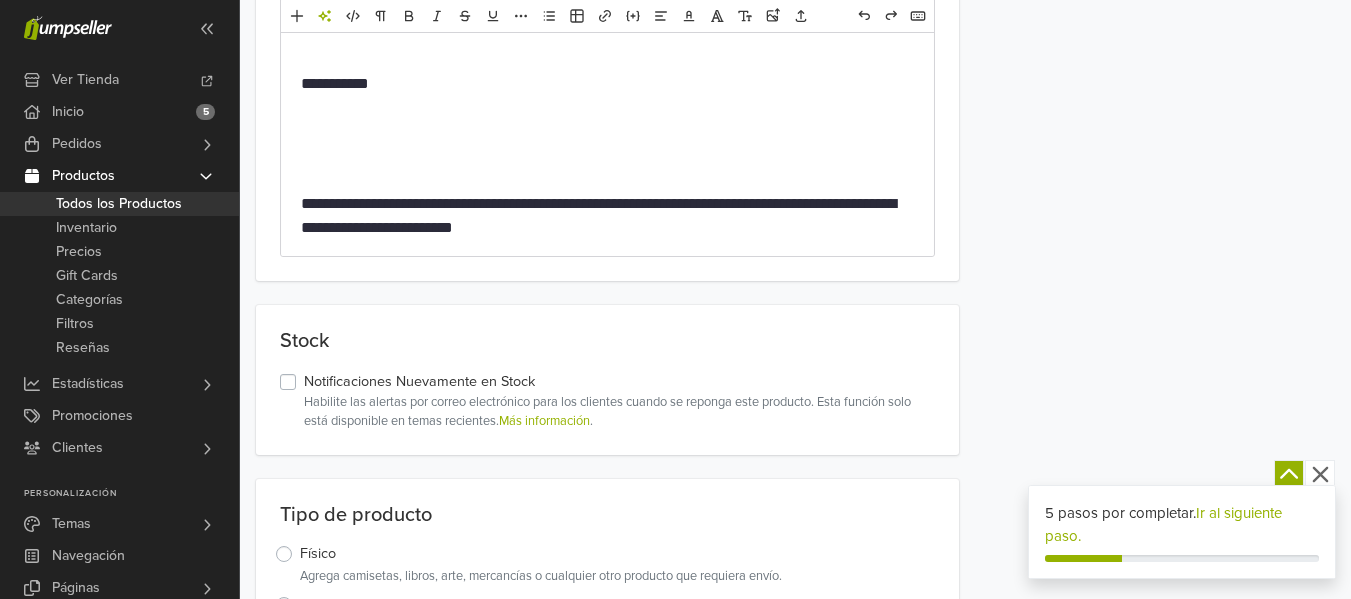 scroll, scrollTop: 1529, scrollLeft: 0, axis: vertical 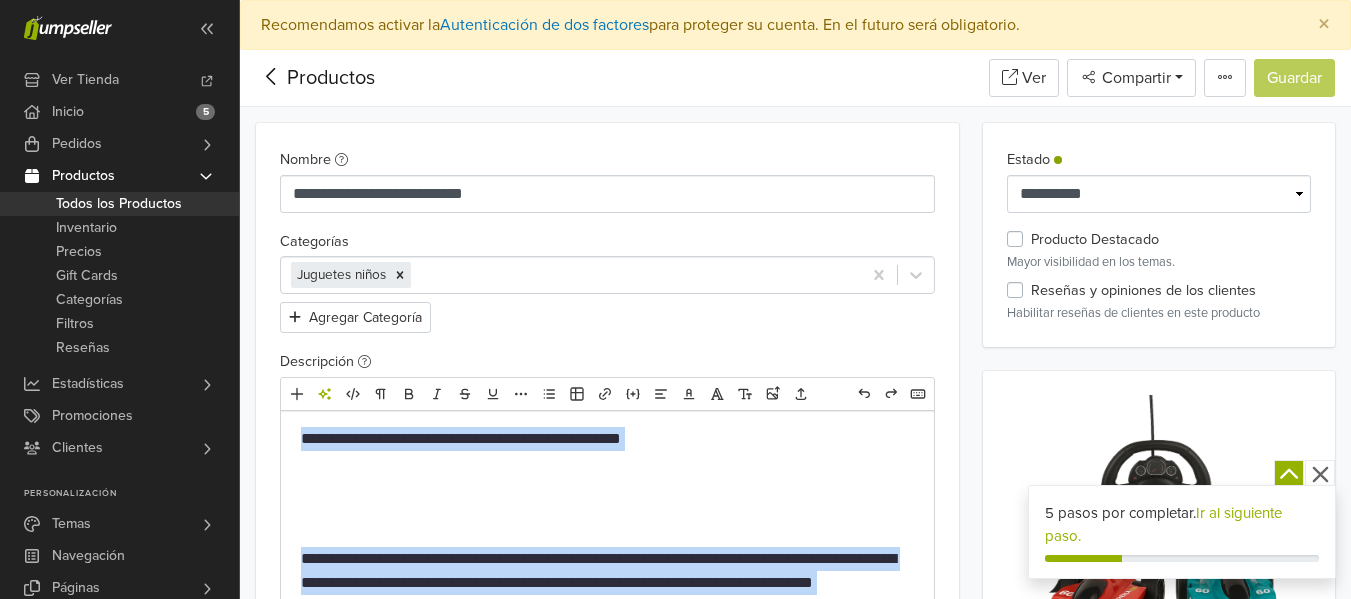 drag, startPoint x: 667, startPoint y: 265, endPoint x: 292, endPoint y: 440, distance: 413.82364 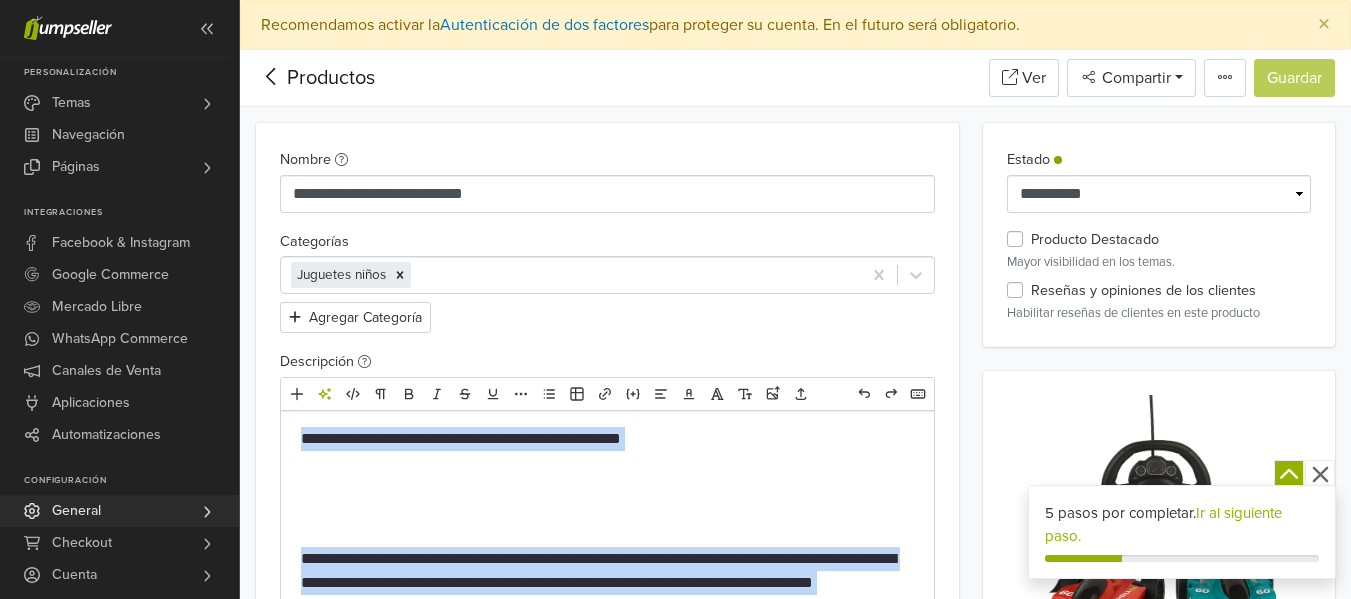 drag, startPoint x: 235, startPoint y: 128, endPoint x: 224, endPoint y: 518, distance: 390.1551 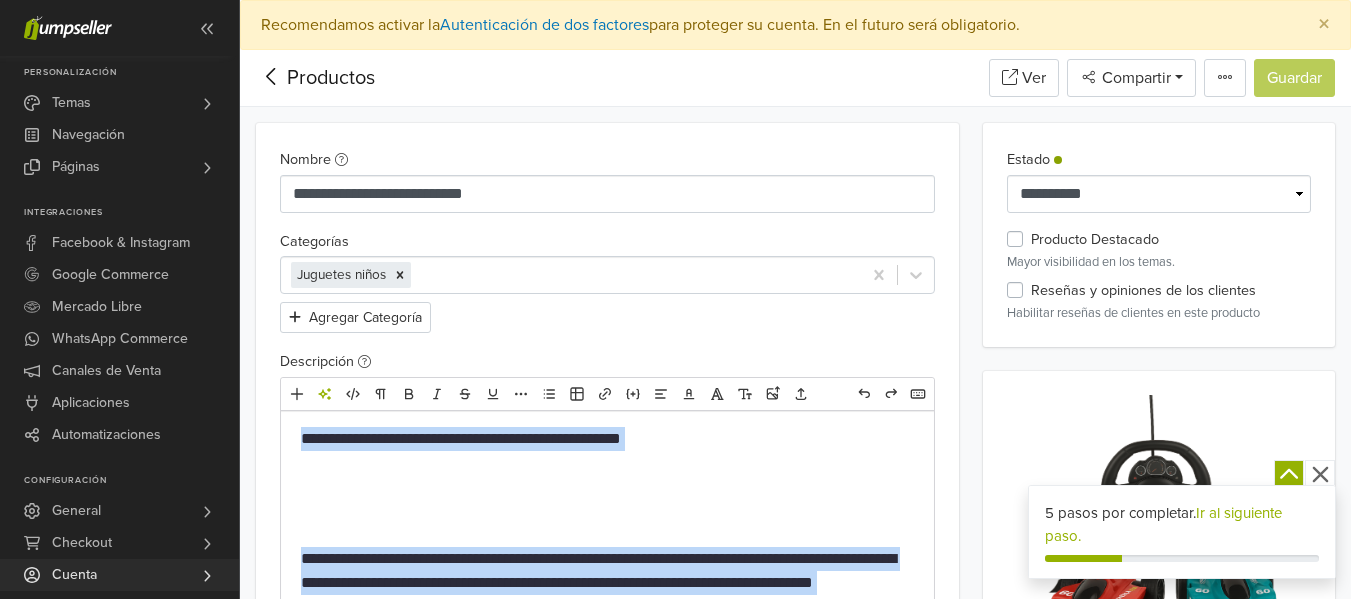 click on "Cuenta" at bounding box center [119, 575] 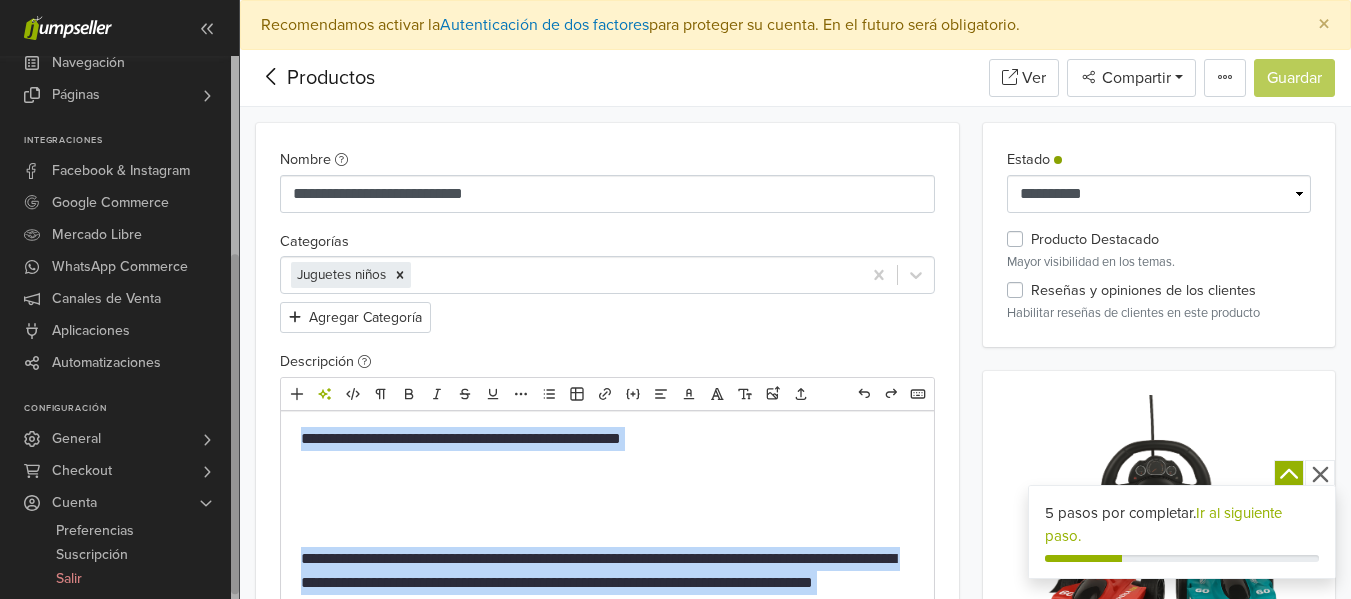 click at bounding box center [235, 327] 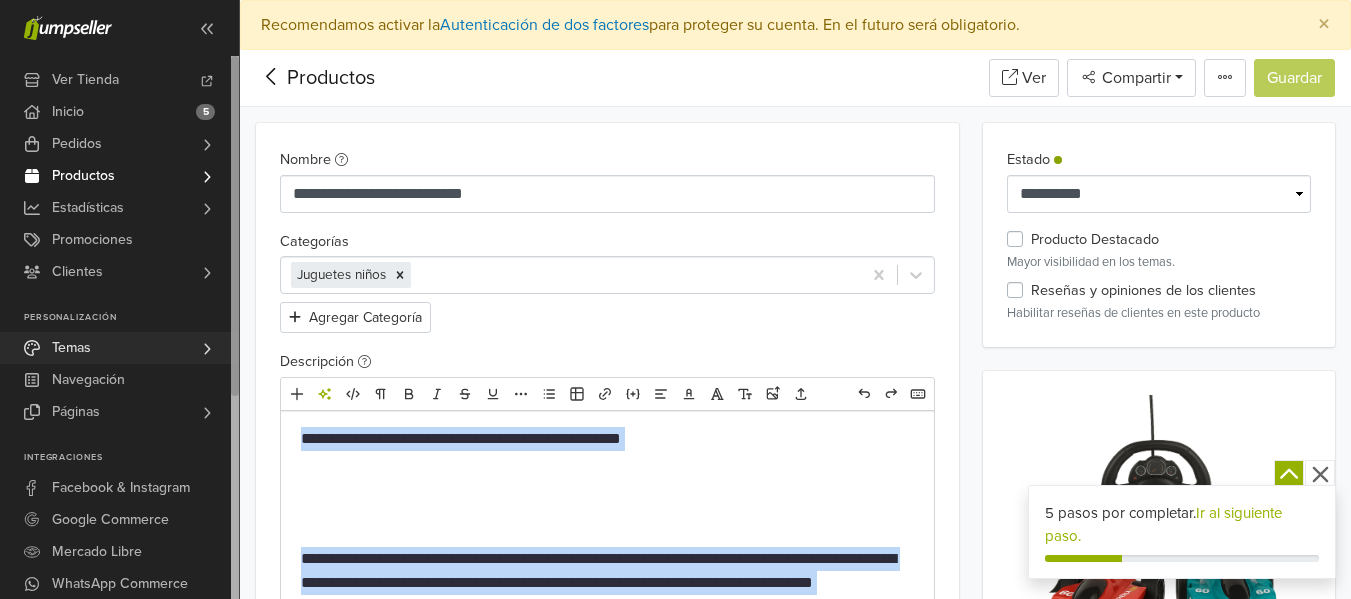 click on "Temas" at bounding box center (71, 348) 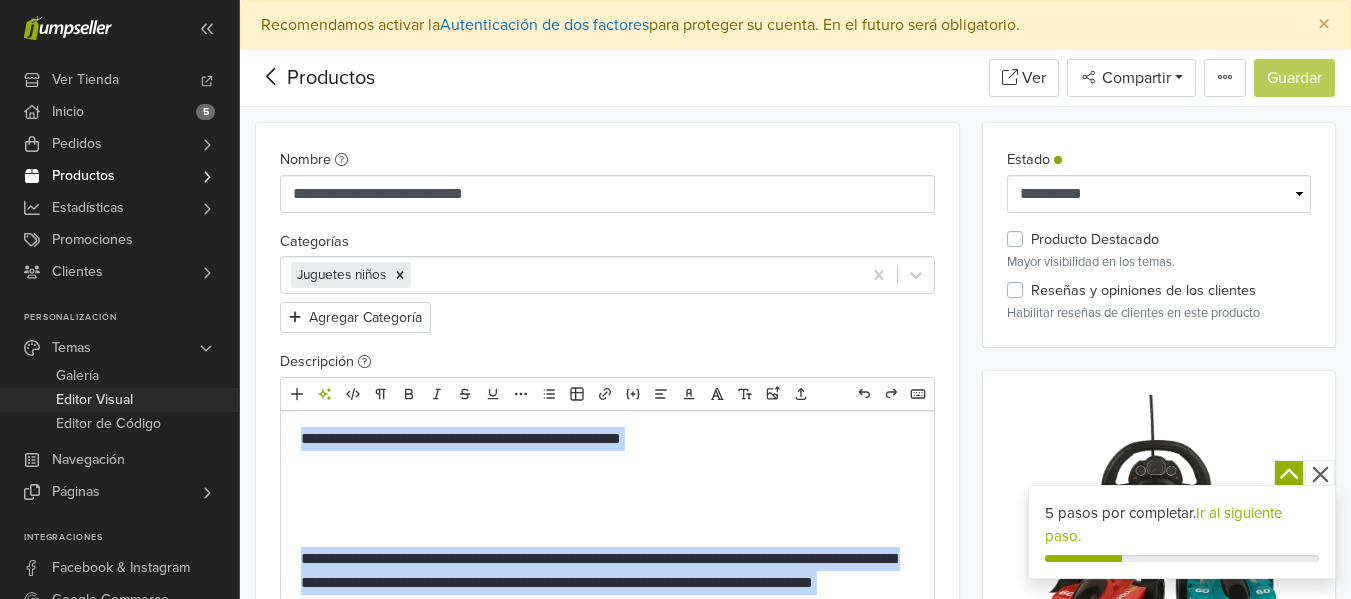click on "Editor Visual" at bounding box center [94, 400] 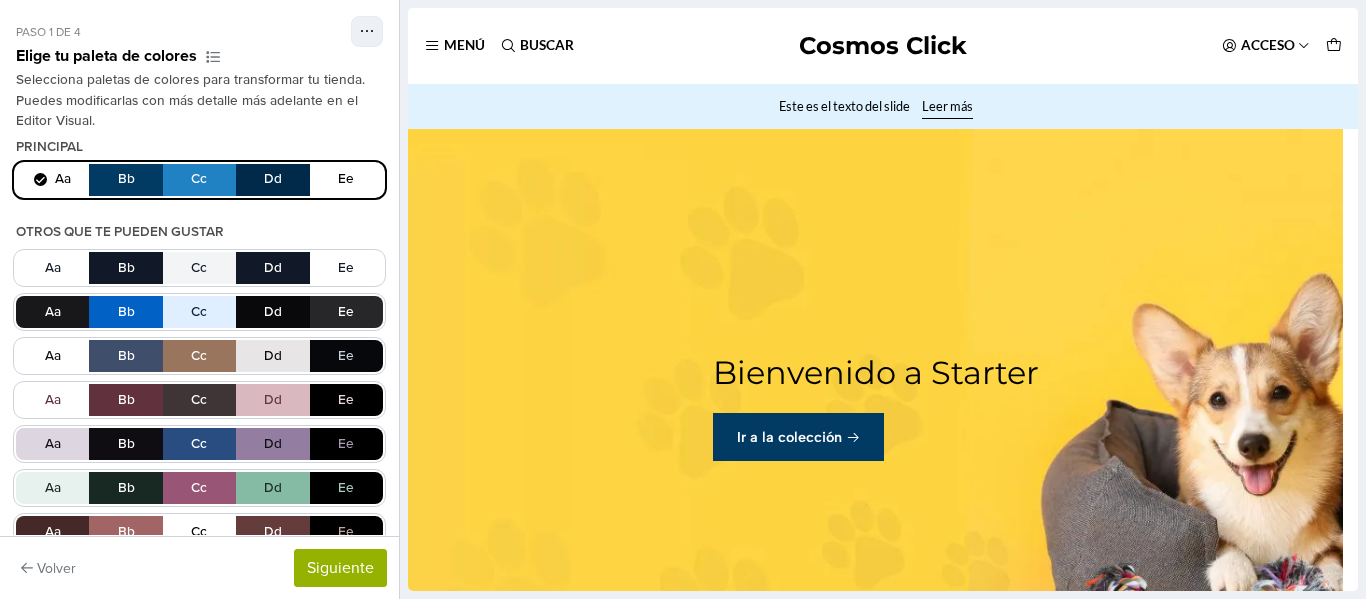 scroll, scrollTop: 0, scrollLeft: 0, axis: both 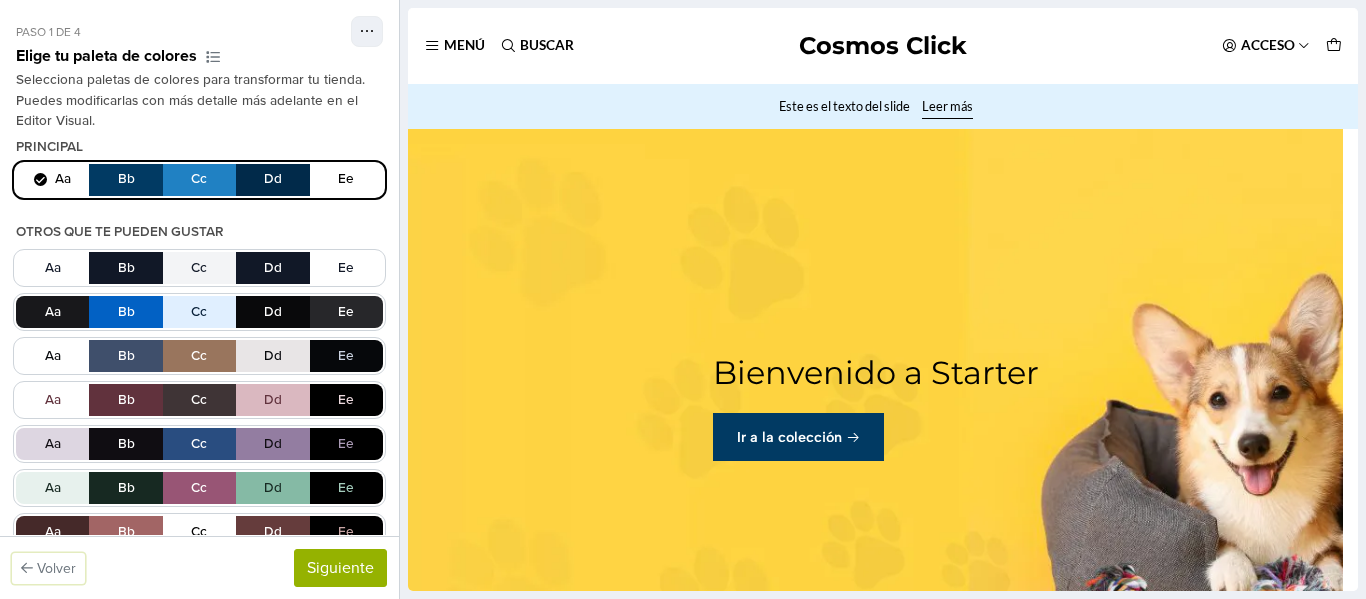 click on "Volver" at bounding box center (48, 568) 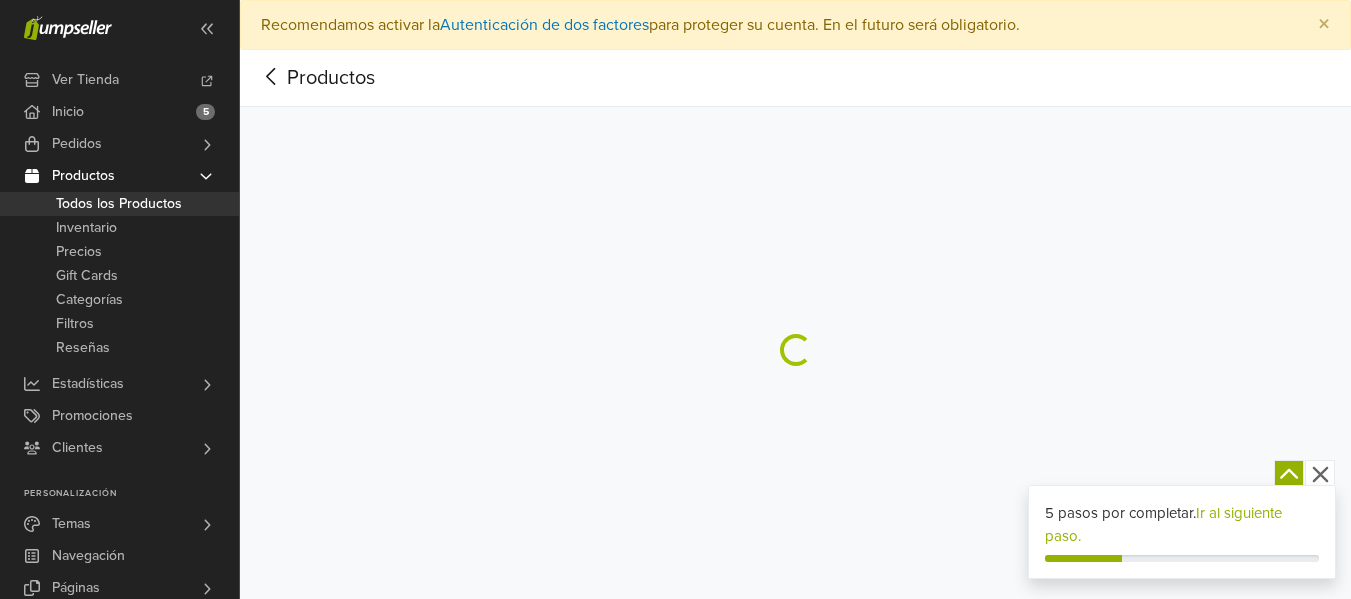 scroll, scrollTop: 0, scrollLeft: 0, axis: both 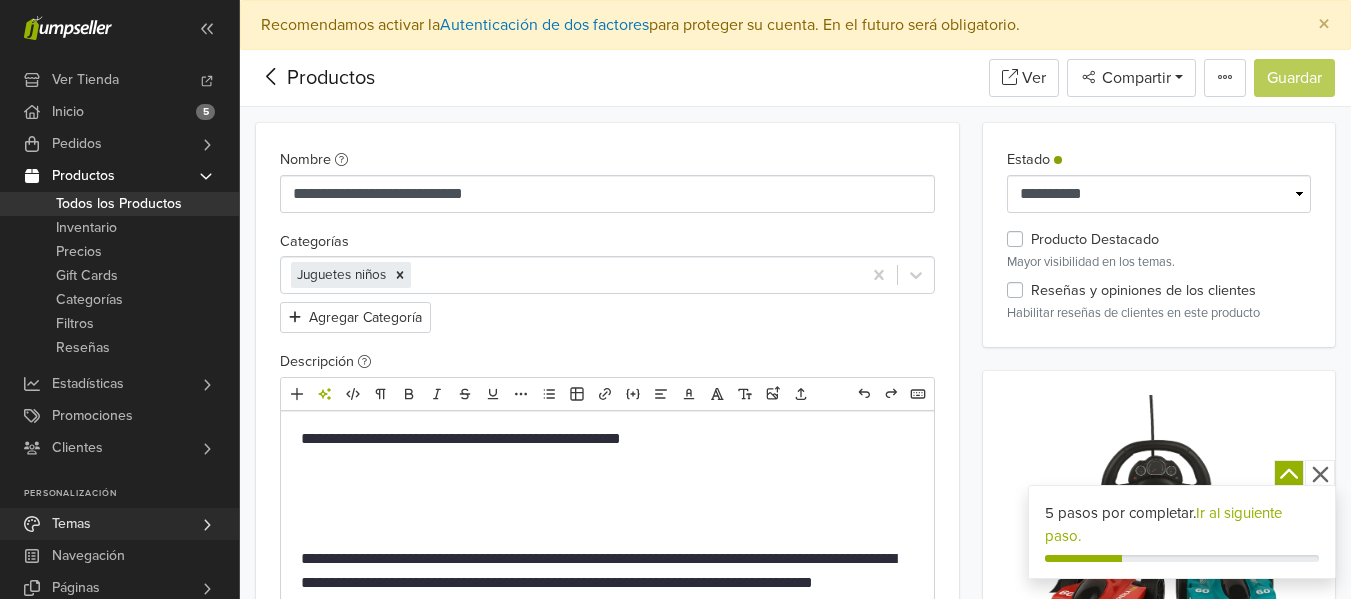 click on "Temas" at bounding box center [119, 524] 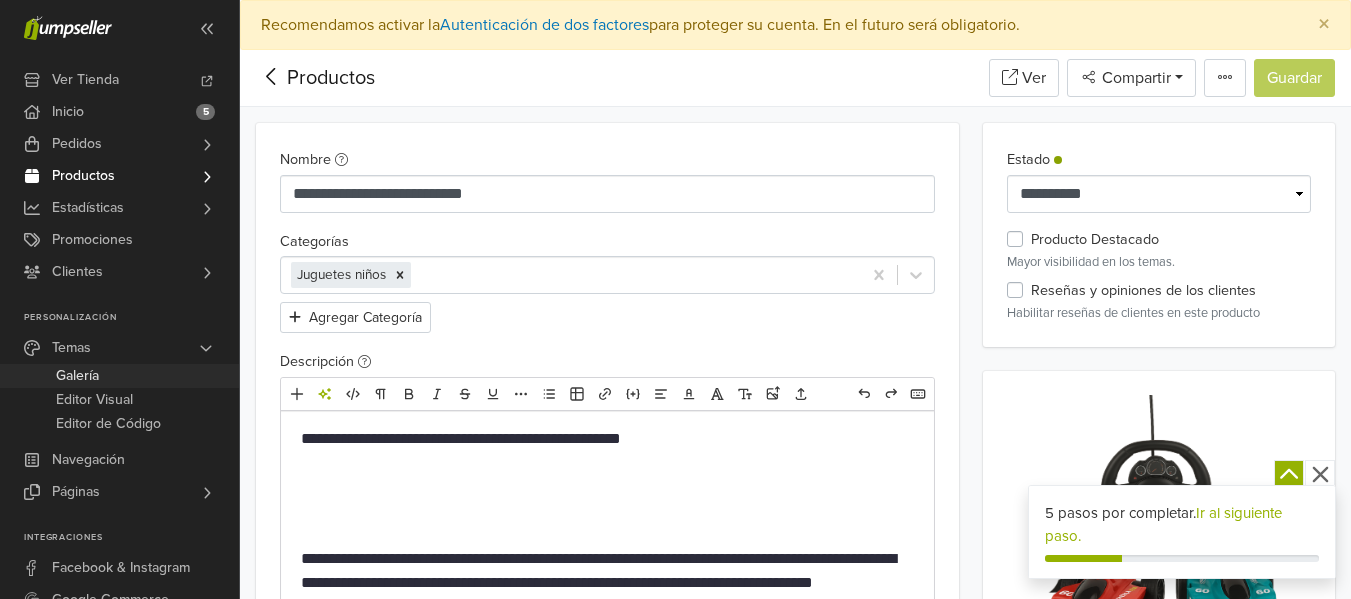 click on "Galería" at bounding box center (119, 376) 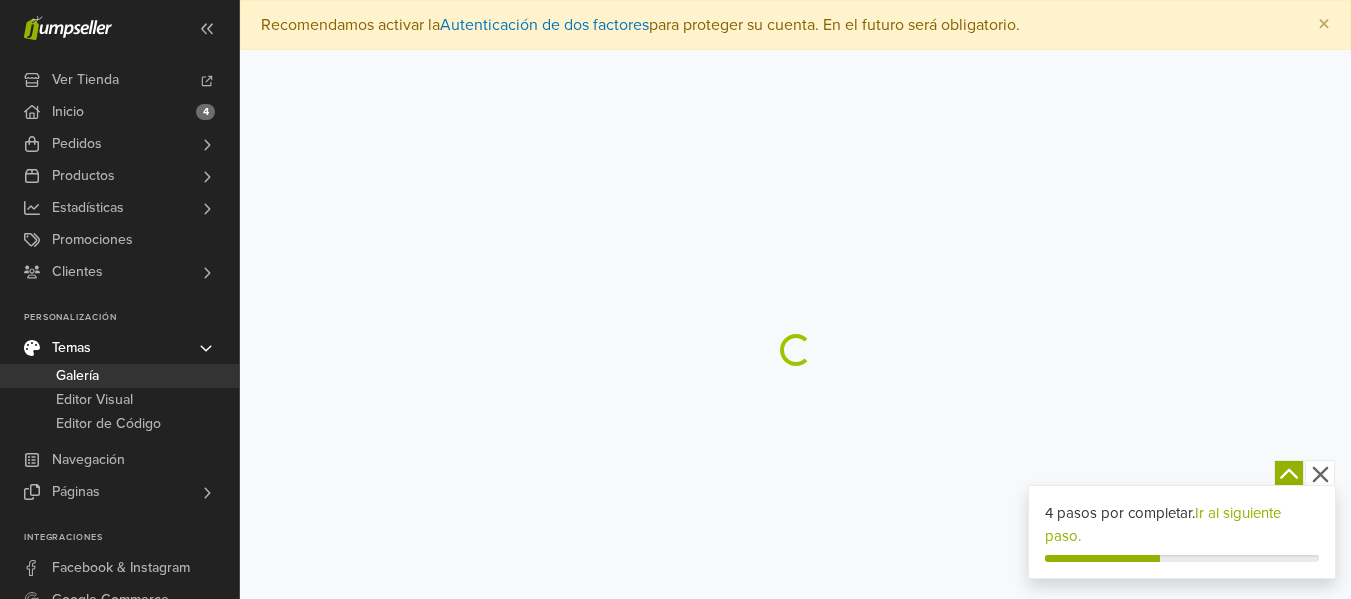 scroll, scrollTop: 0, scrollLeft: 0, axis: both 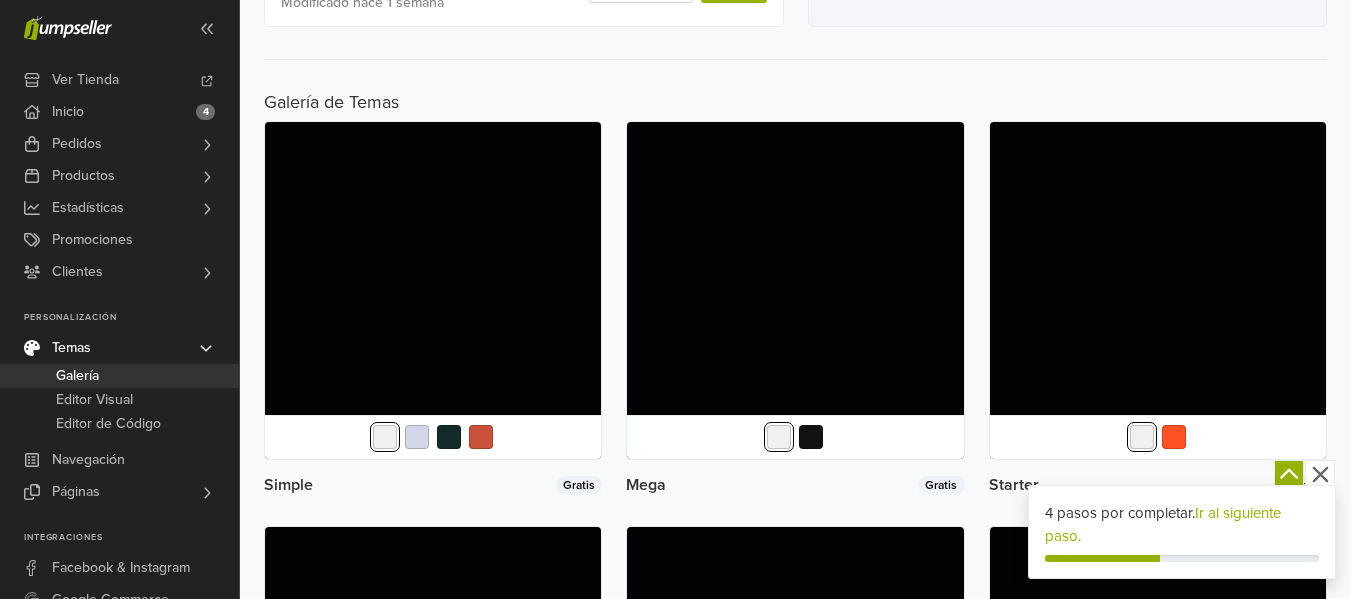 click 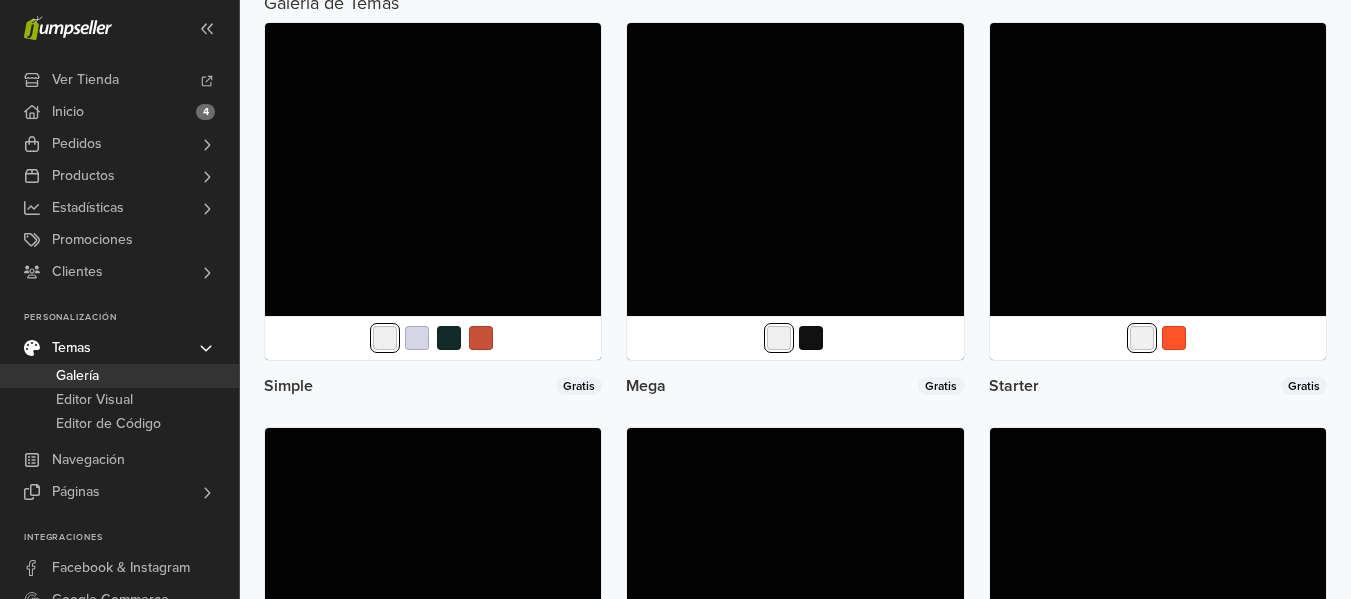 scroll, scrollTop: 829, scrollLeft: 0, axis: vertical 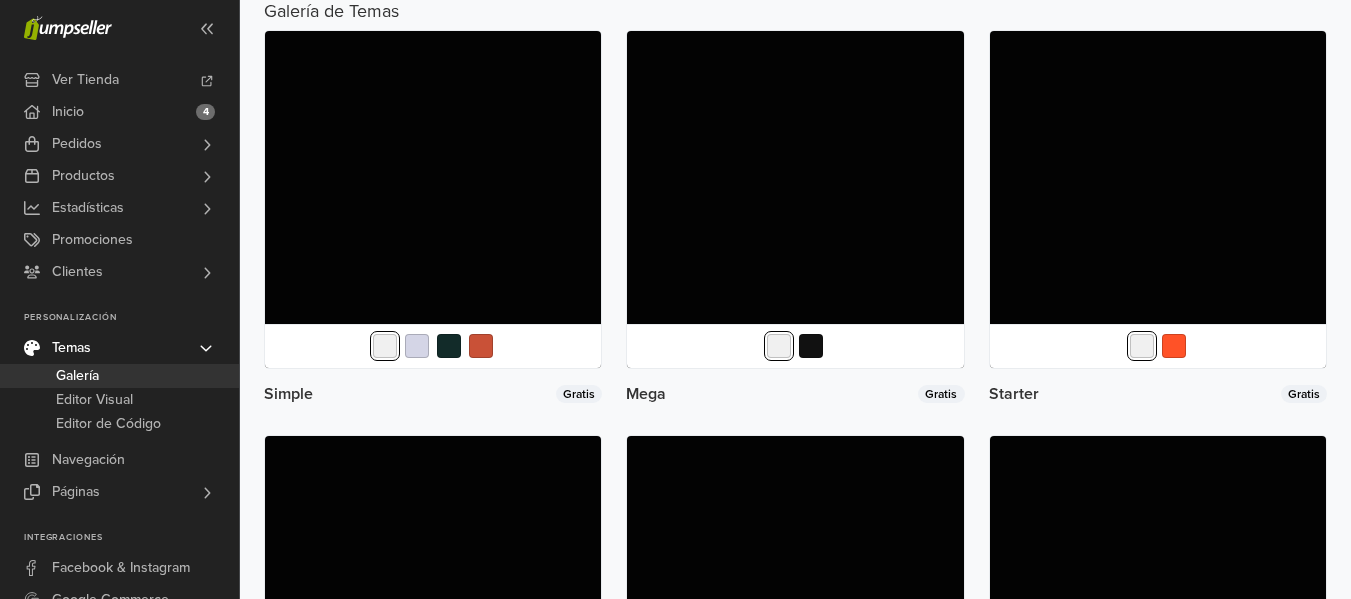 click on "Tema aplicado Starter Versión 4.9.4 Modificado hace 1 semana Acciones Vista previa Editar el Código Editar navegación Renombrar Exportar Documentación del tema Editar Temas instalados Explora y experimenta con varios temas aquí sin afectar a la apariencia actual de tu tienda. Agrega diferentes temas para probarlos o trabaja en varios diseños simultáneamente. Galería de Temas Simple Gratis Instalar Mega Gratis Instalar Starter Gratis Instalar Clap Gratis Instalar Education Gratis Instalar Flexfit Gratis Instalar Saloon Gratis Instalar Streamly Gratis Instalar Catering Gratis Instalar Beer Gratis Instalar Organic Gratis Instalar Grocery Gratis Instalar Industrial Gratis Instalar Modern Gratis Instalar Influence Gratis Instalar Extravagance Gratis Instalar Delivery Gratis Instalar Kickstart Gratis Instalar Playful Gratis Instalar Megami Gratis Instalar Bundle Gratis Instalar Cupcakes Gratis Instalar Natural Gratis Instalar Astrid Gratis Instalar Wide €50,00 Instalar Apparel €280,00 Instalar" at bounding box center (795, 1559) 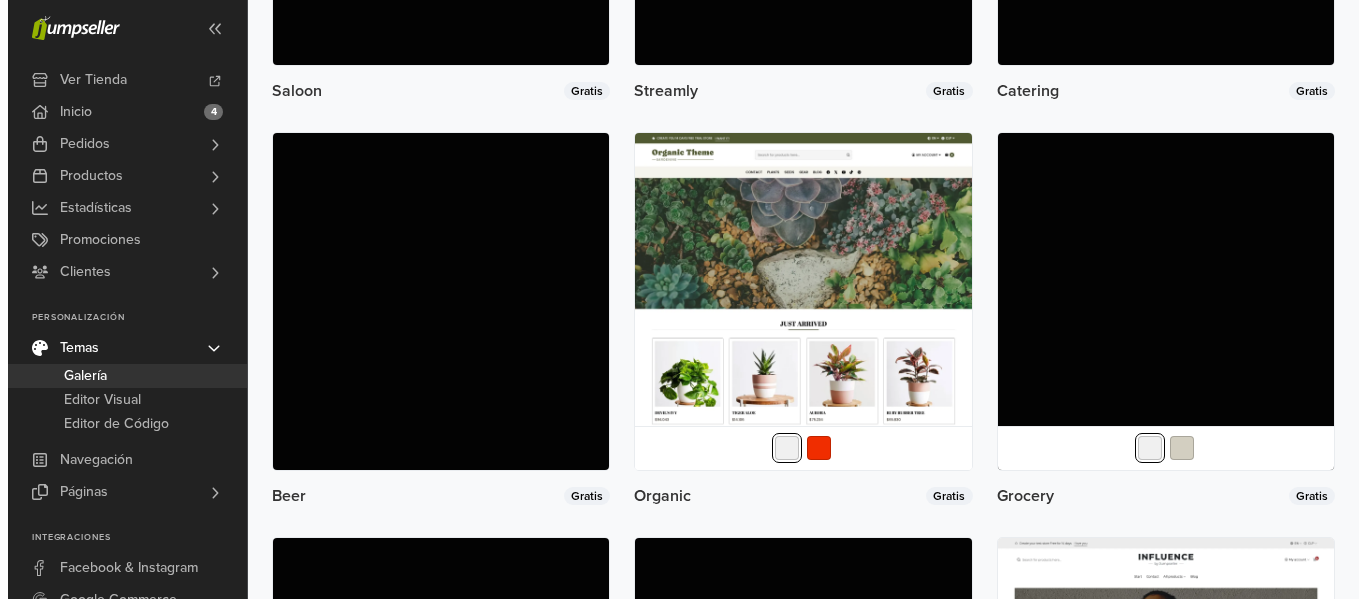 scroll, scrollTop: 1990, scrollLeft: 0, axis: vertical 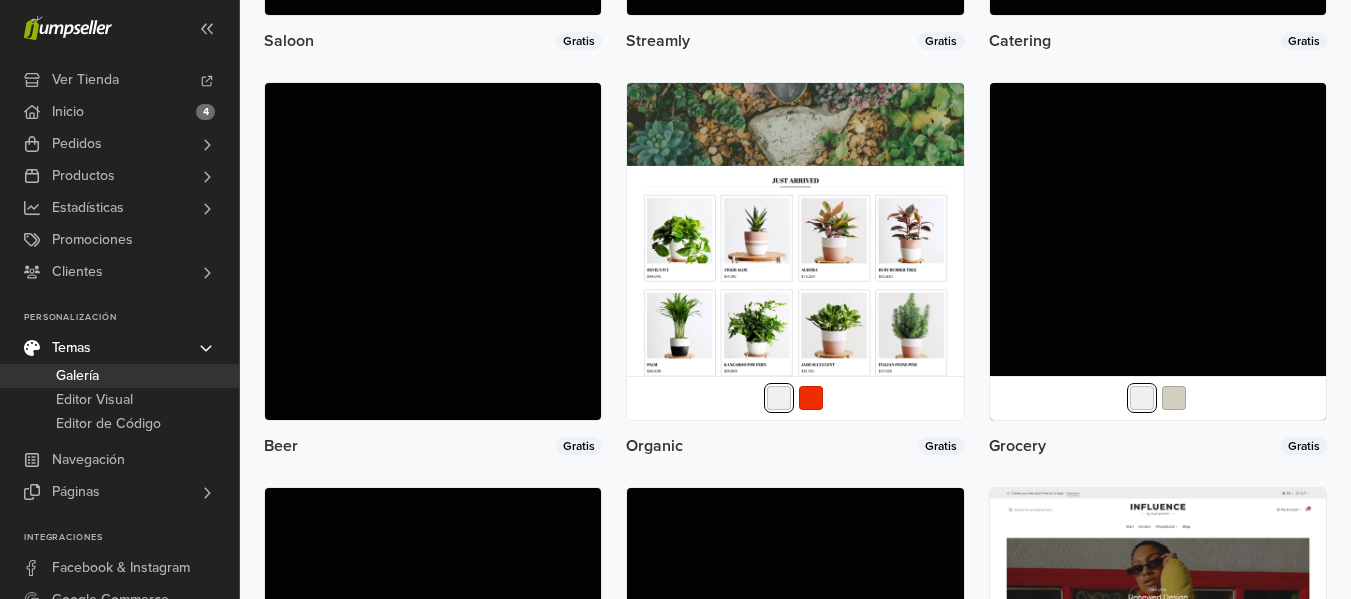 click at bounding box center [795, 251] 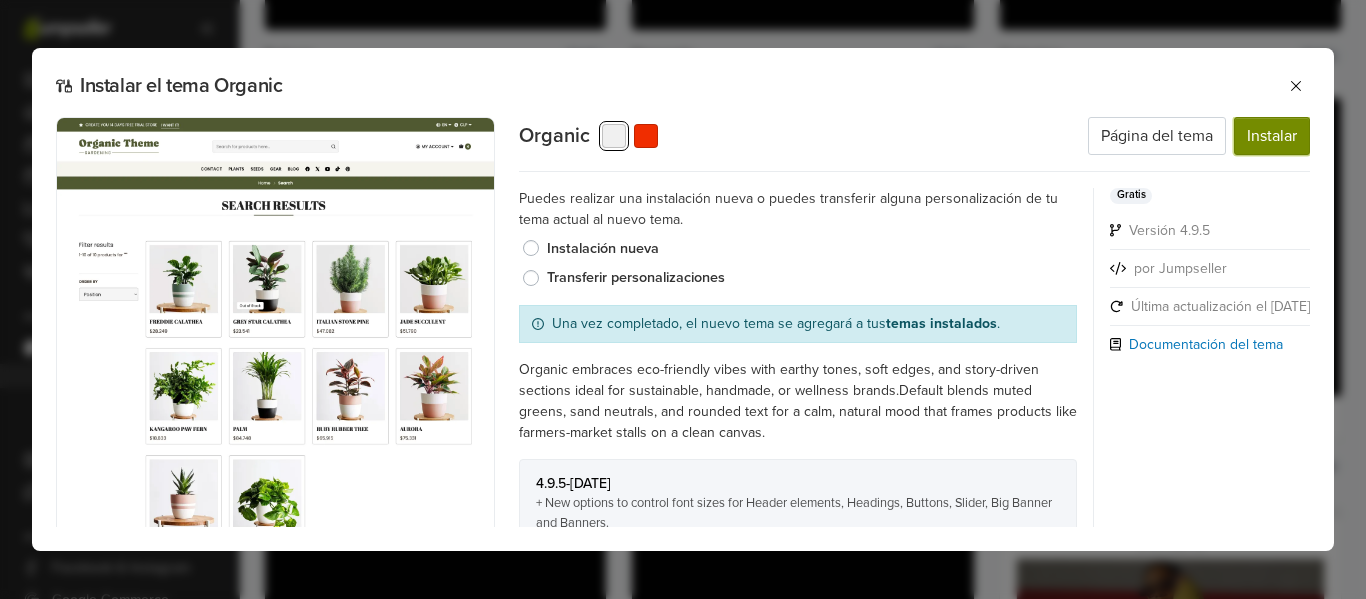 click on "Instalar" at bounding box center [1272, 136] 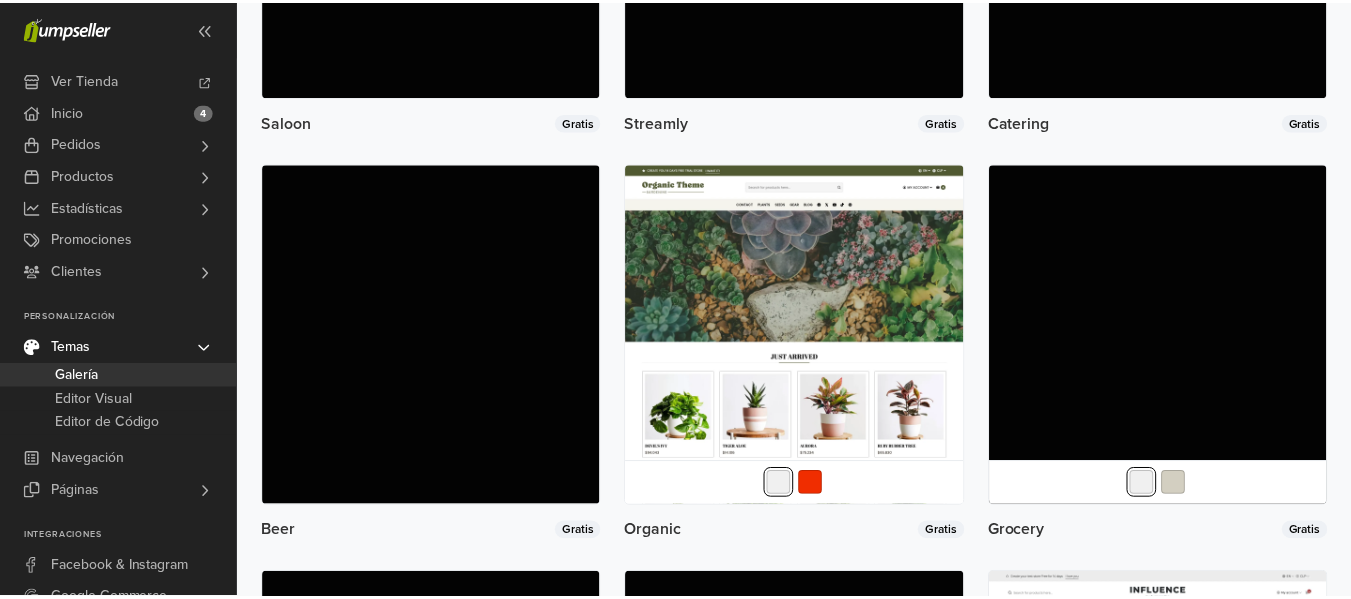 scroll, scrollTop: 0, scrollLeft: 0, axis: both 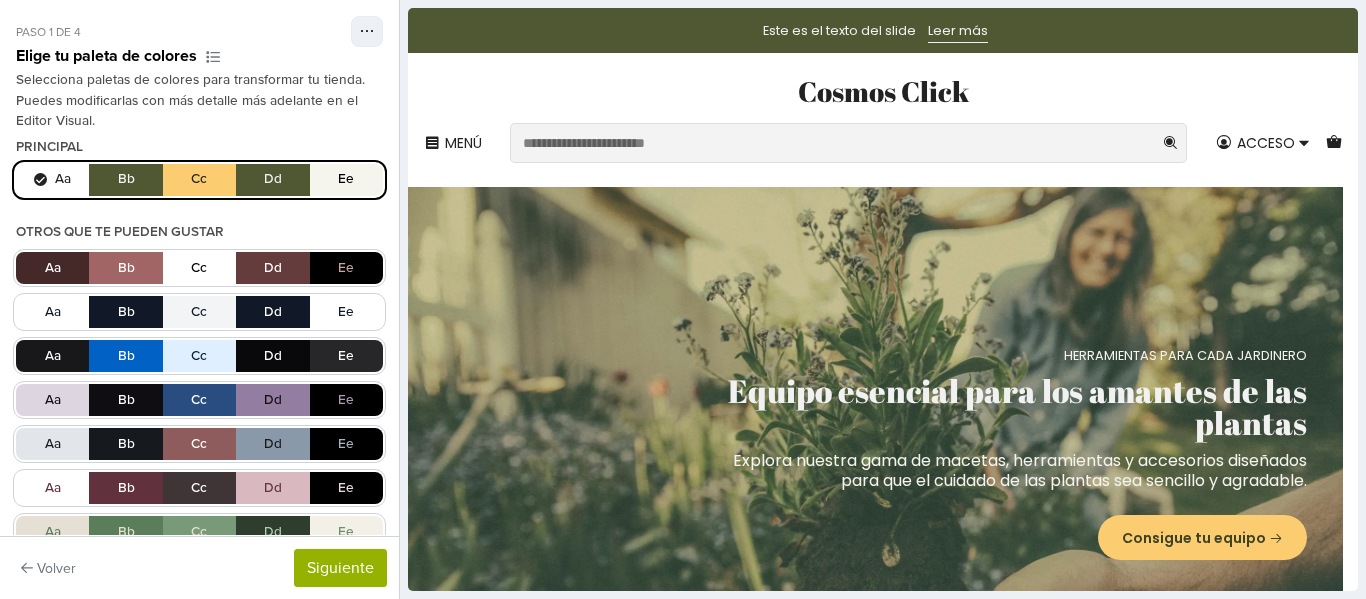 click on "Aa Bb Cc Dd Ee" at bounding box center [199, 180] 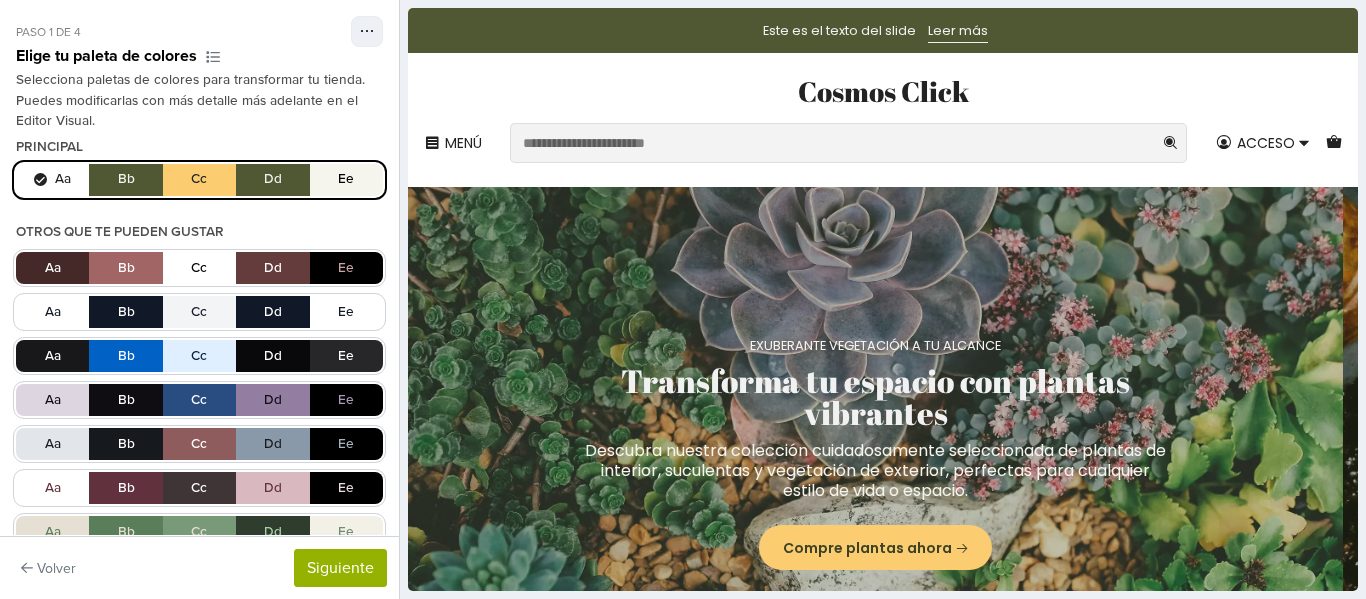 click on "Aa Bb Cc Dd Ee" at bounding box center [199, 180] 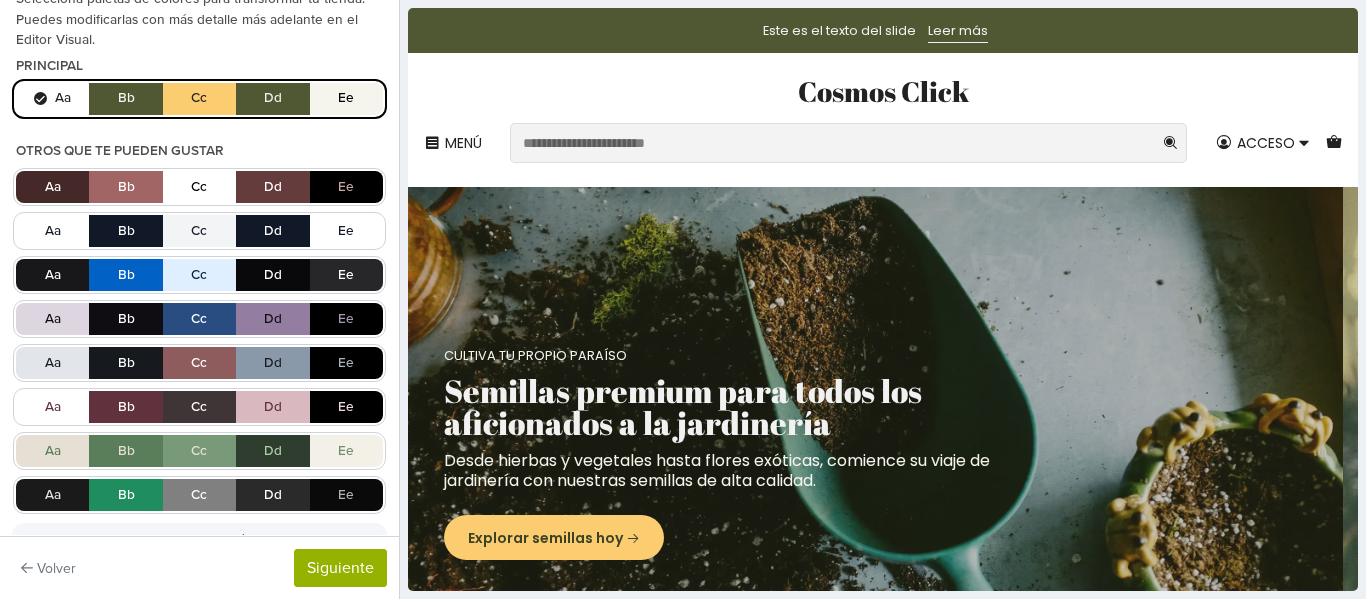 scroll, scrollTop: 141, scrollLeft: 0, axis: vertical 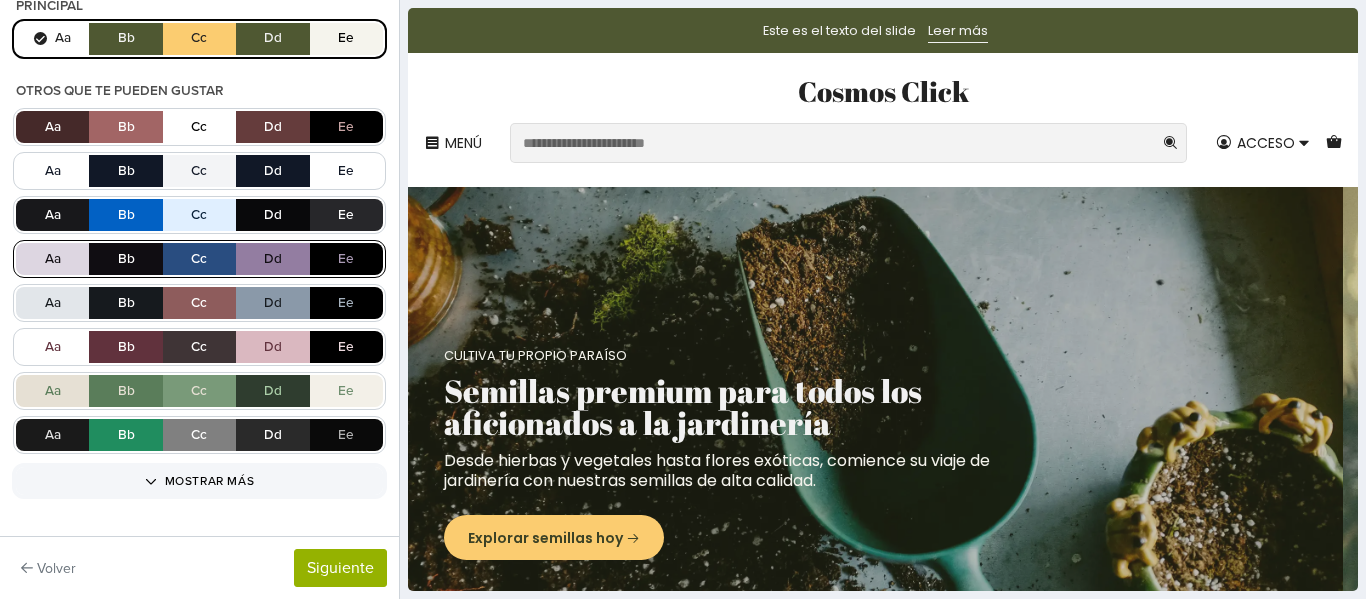 click on "Aa Bb Cc Dd Ee" at bounding box center (199, 259) 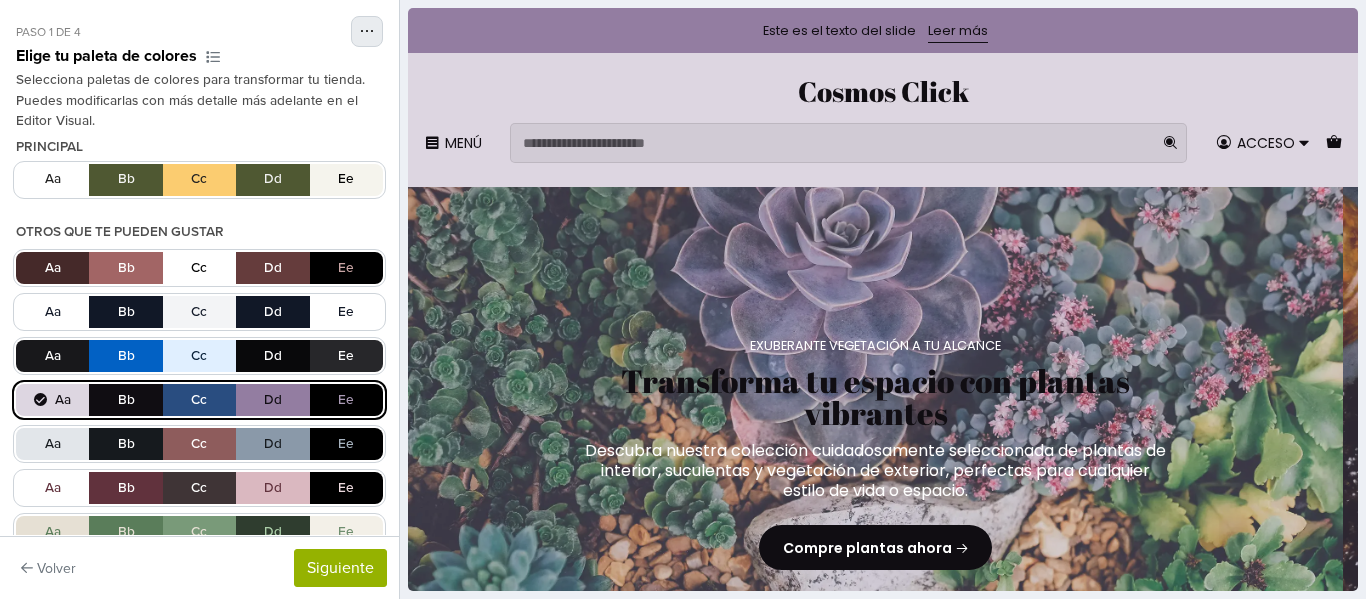 click at bounding box center (367, 31) 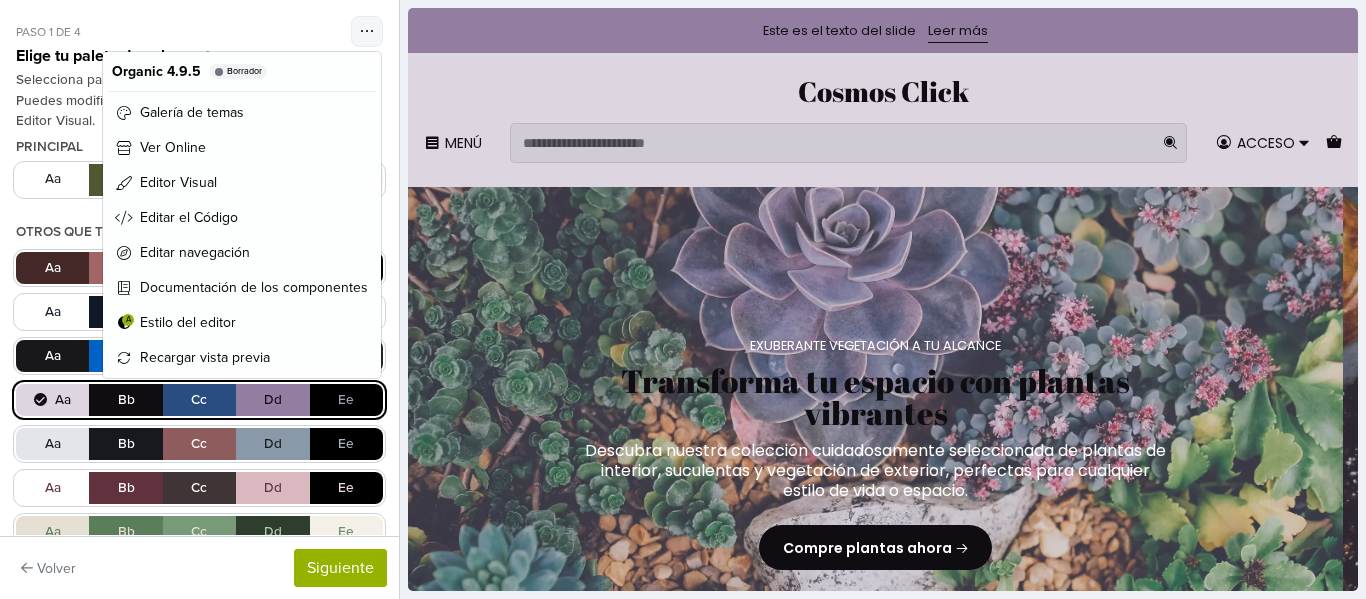 click at bounding box center (367, 31) 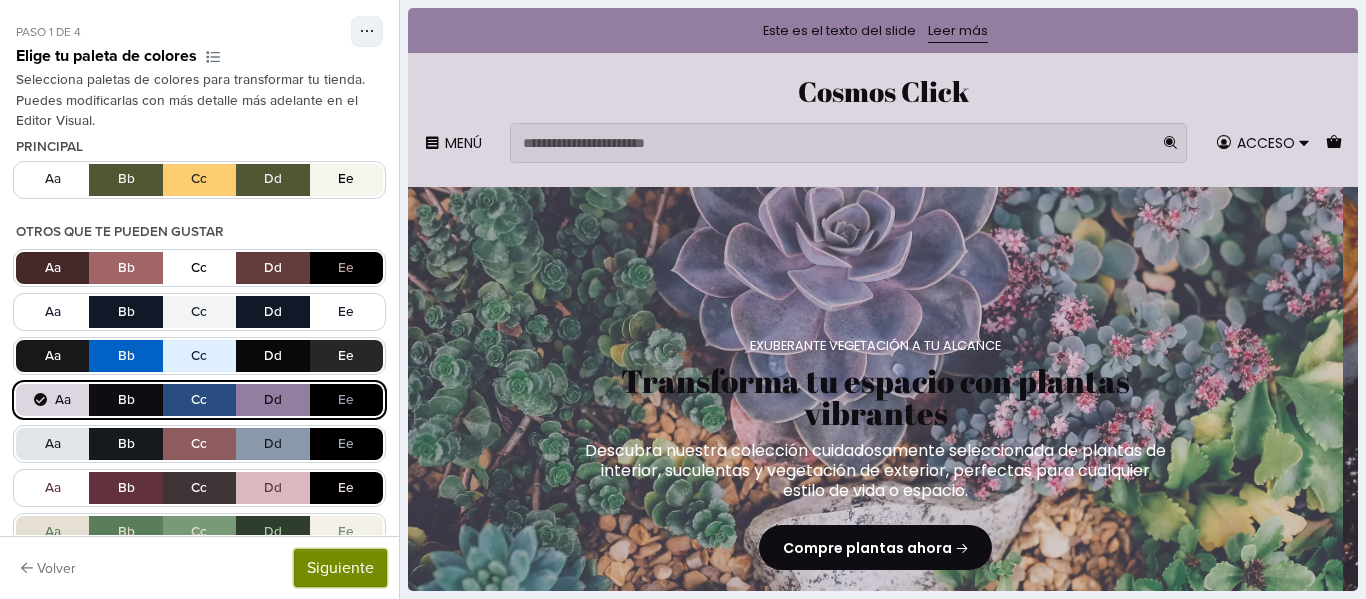 click on "Siguiente" at bounding box center [340, 568] 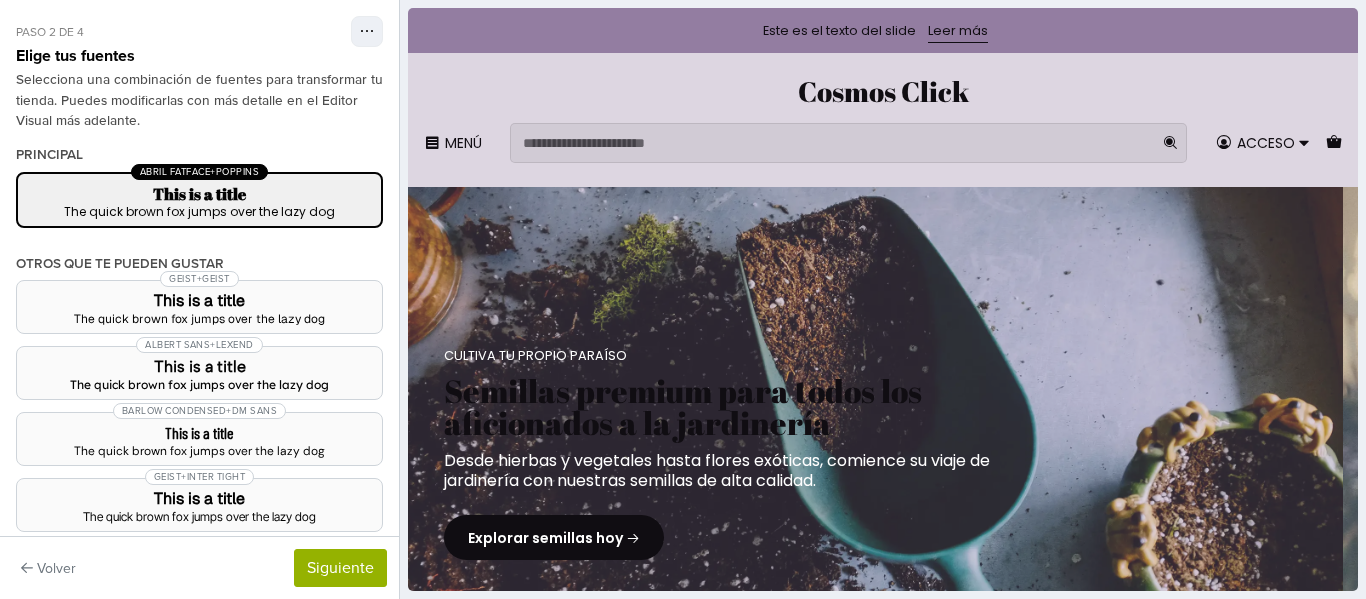 click on "Abril Fatface  +  Poppins This is a title The quick brown fox jumps over the lazy dog" at bounding box center (199, 200) 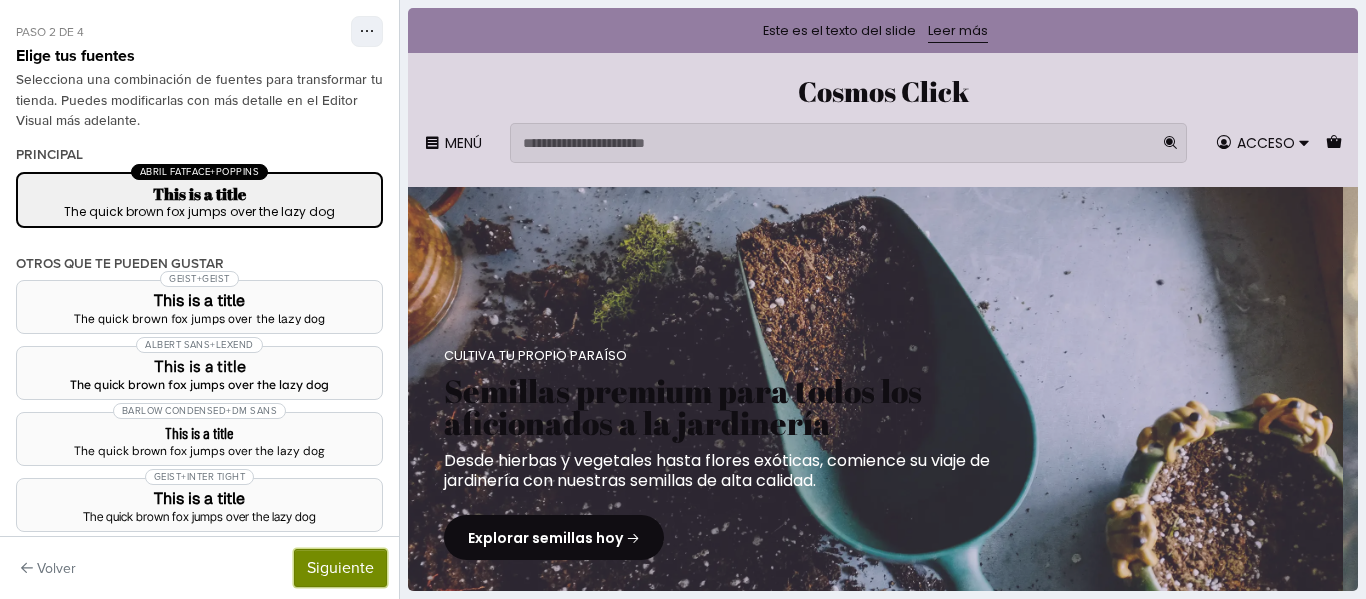 click on "Siguiente" at bounding box center [340, 568] 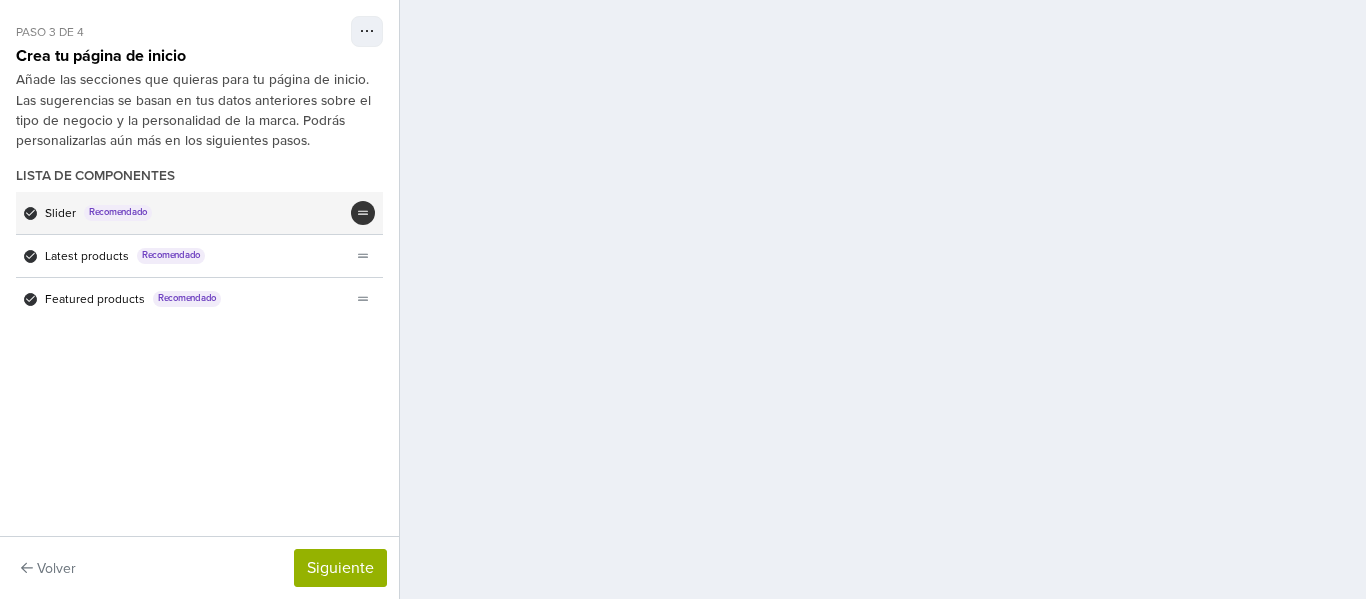click at bounding box center [363, 213] 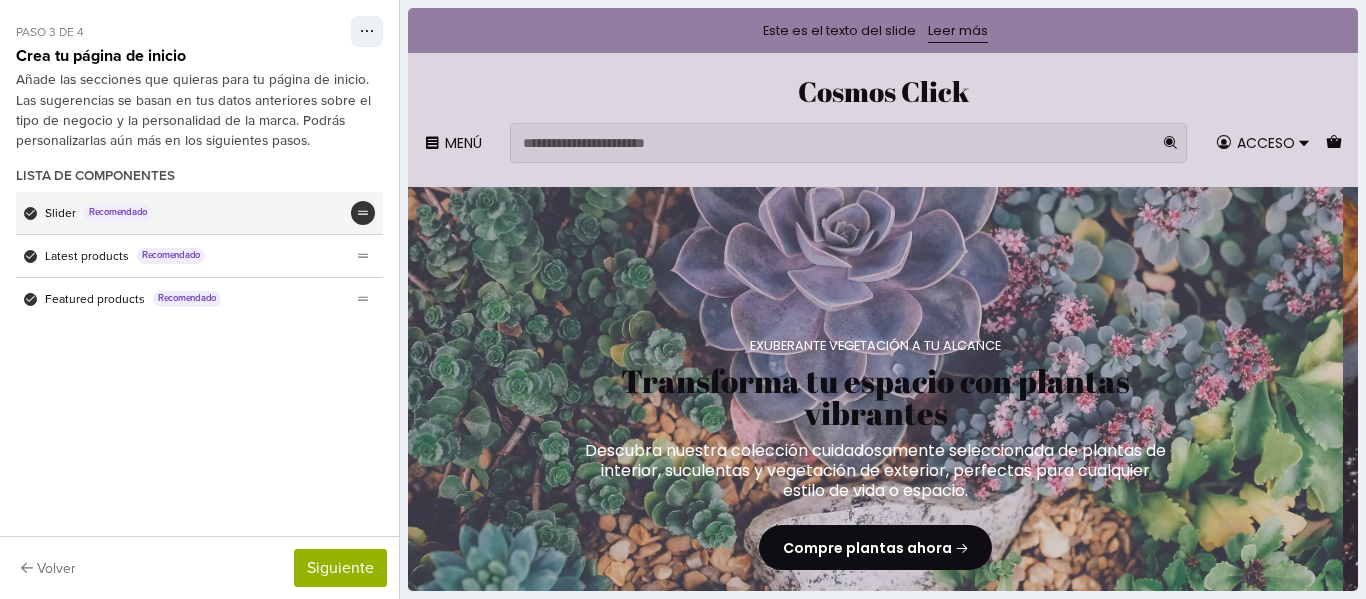 scroll, scrollTop: 0, scrollLeft: 0, axis: both 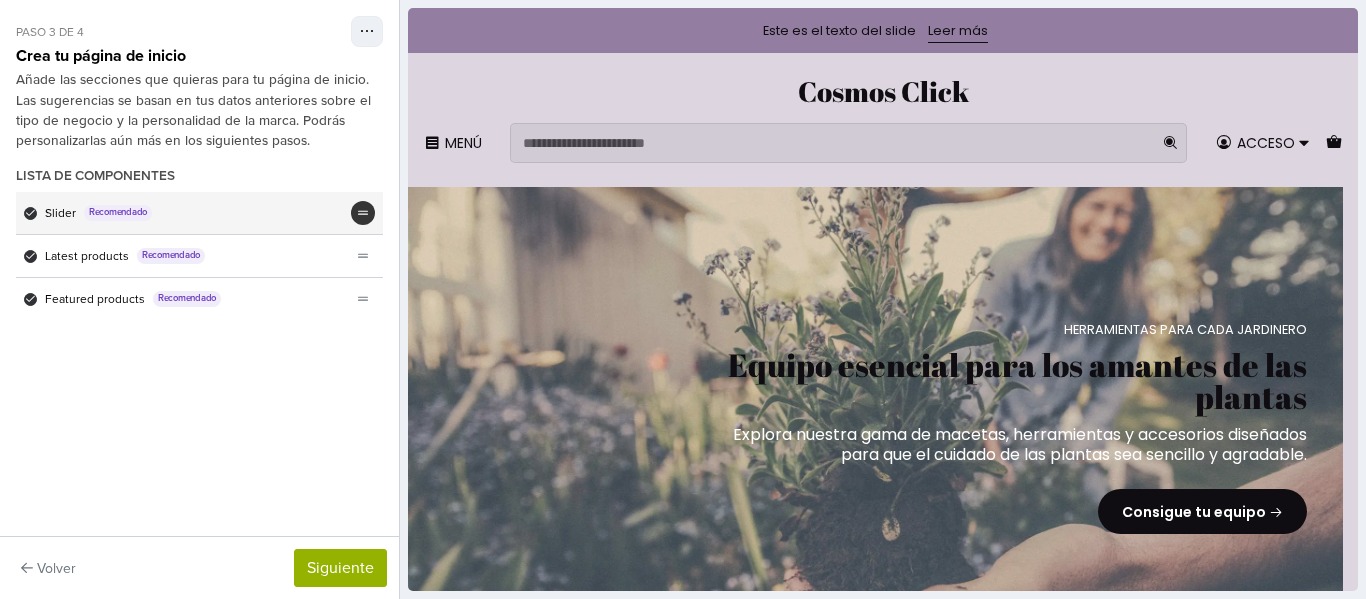 click at bounding box center (363, 213) 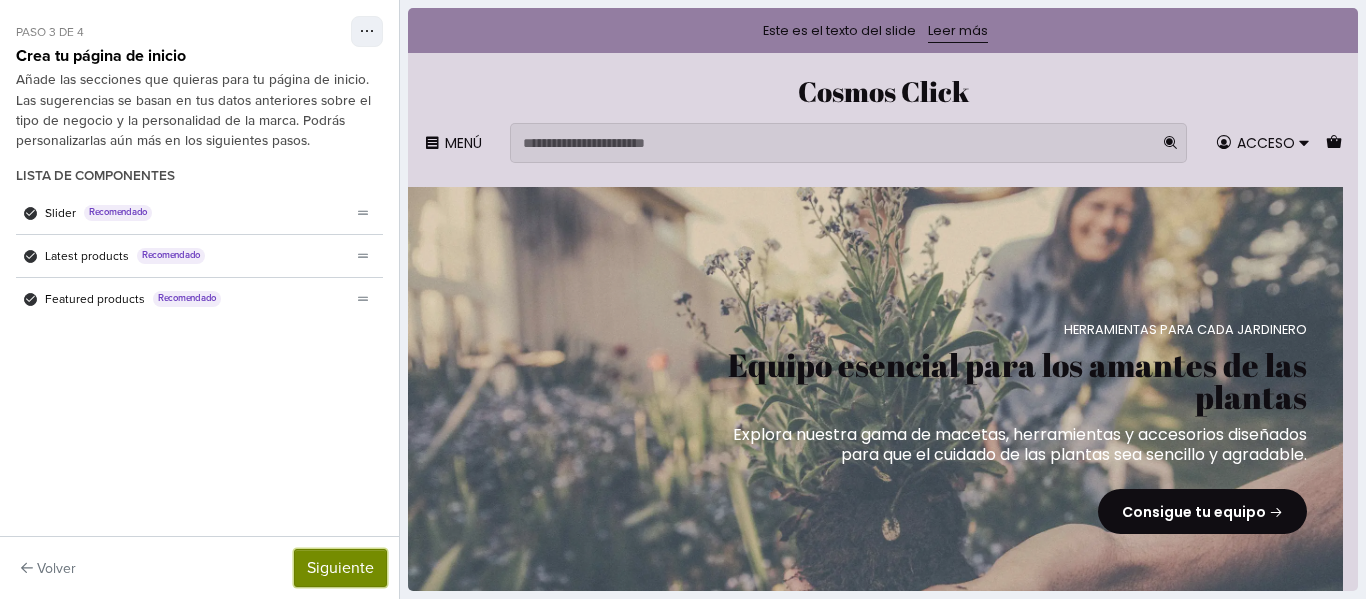 click on "Siguiente" at bounding box center [340, 568] 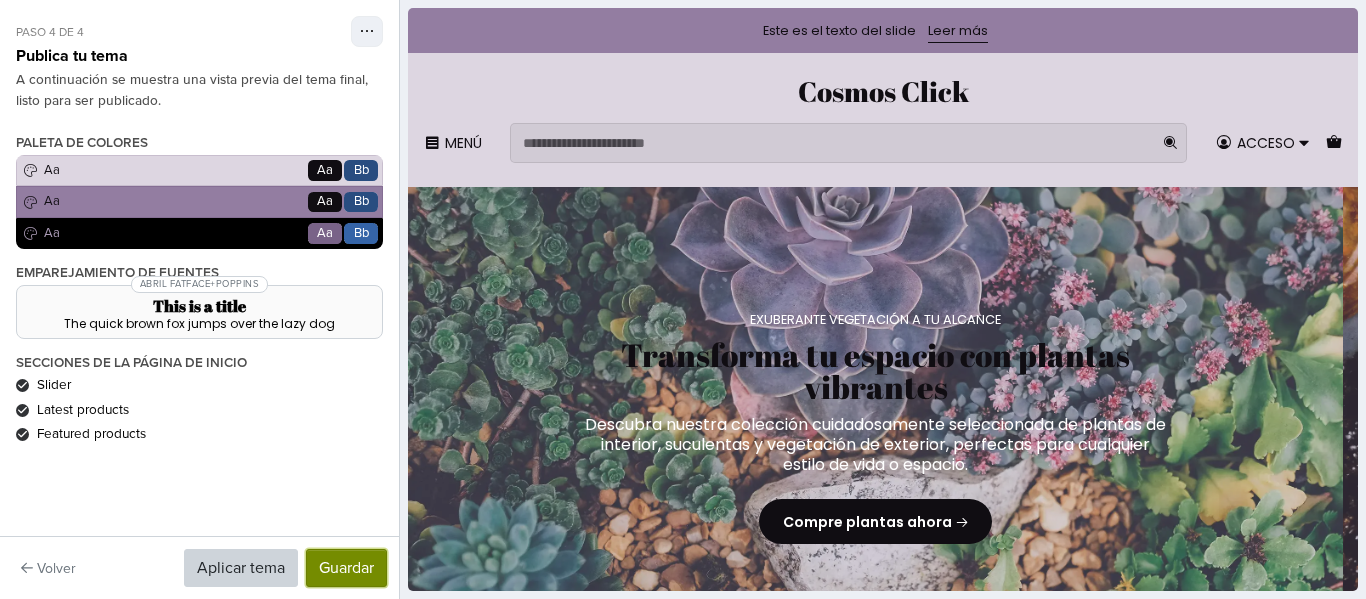 click on "Guardar" at bounding box center (346, 568) 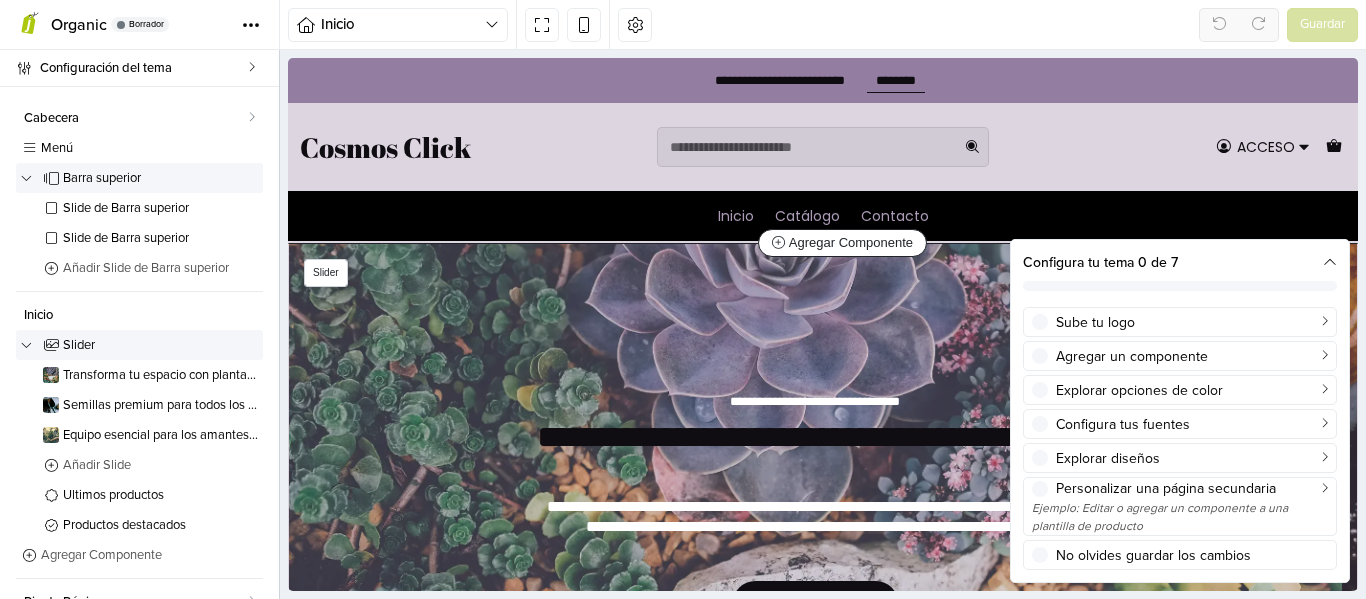 scroll, scrollTop: 0, scrollLeft: 0, axis: both 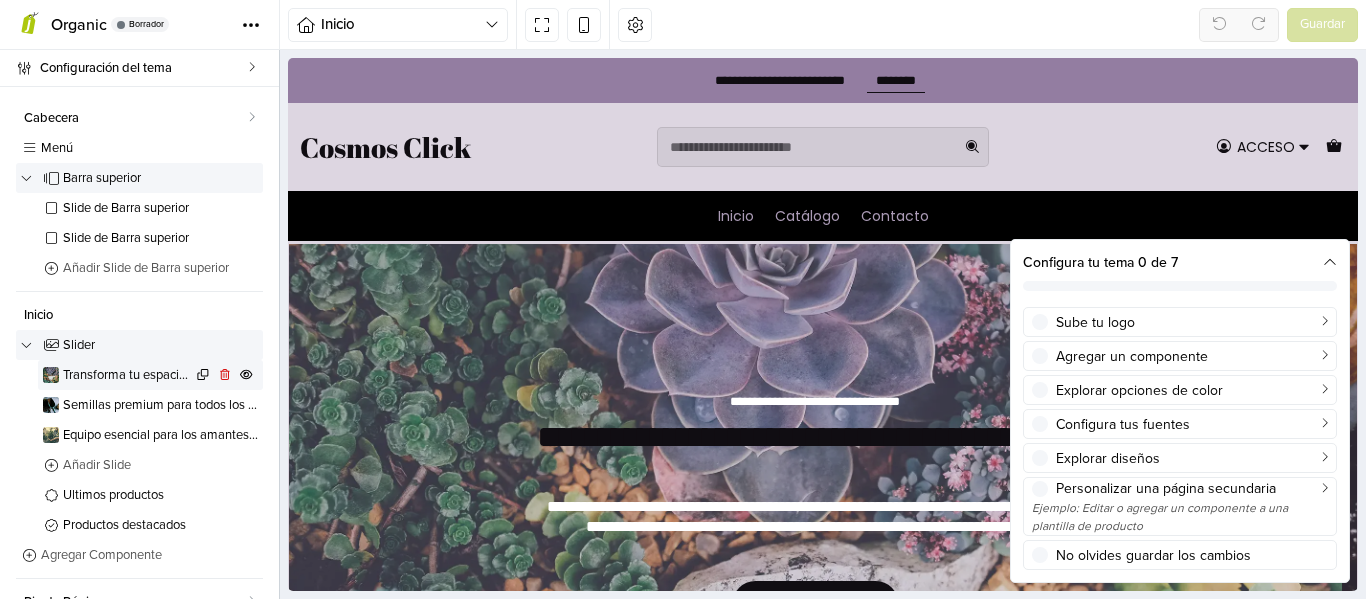 click on "Transforma tu espacio con plantas vibrantes" at bounding box center [127, 375] 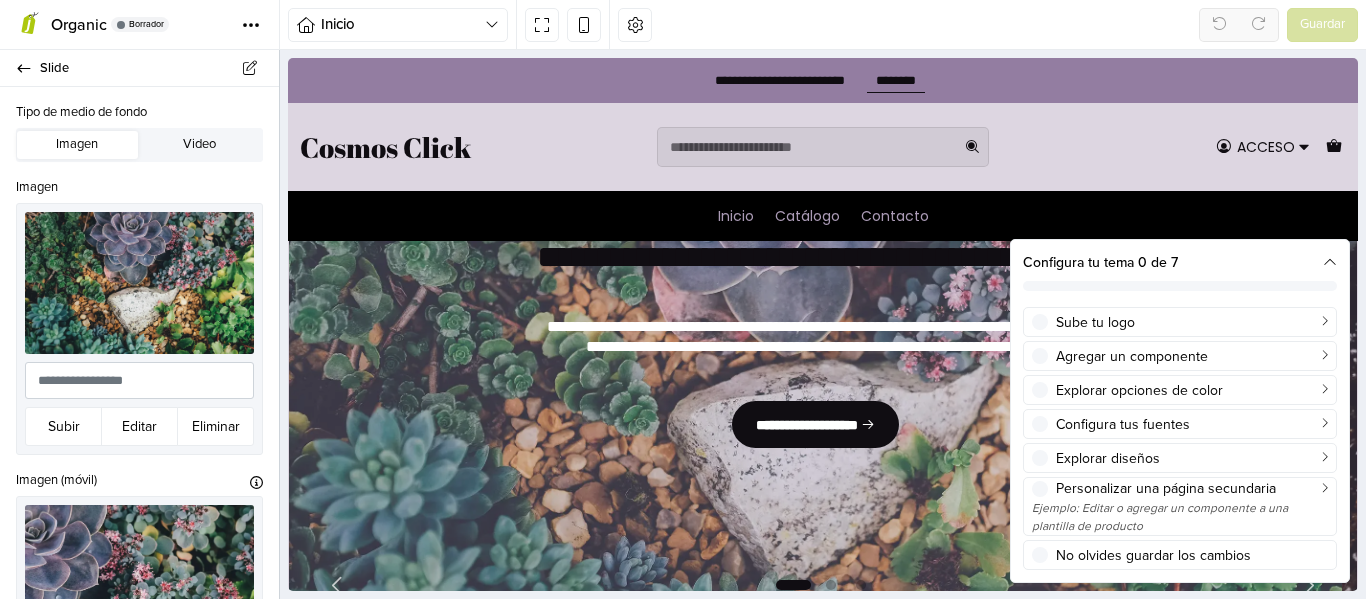 scroll, scrollTop: 200, scrollLeft: 0, axis: vertical 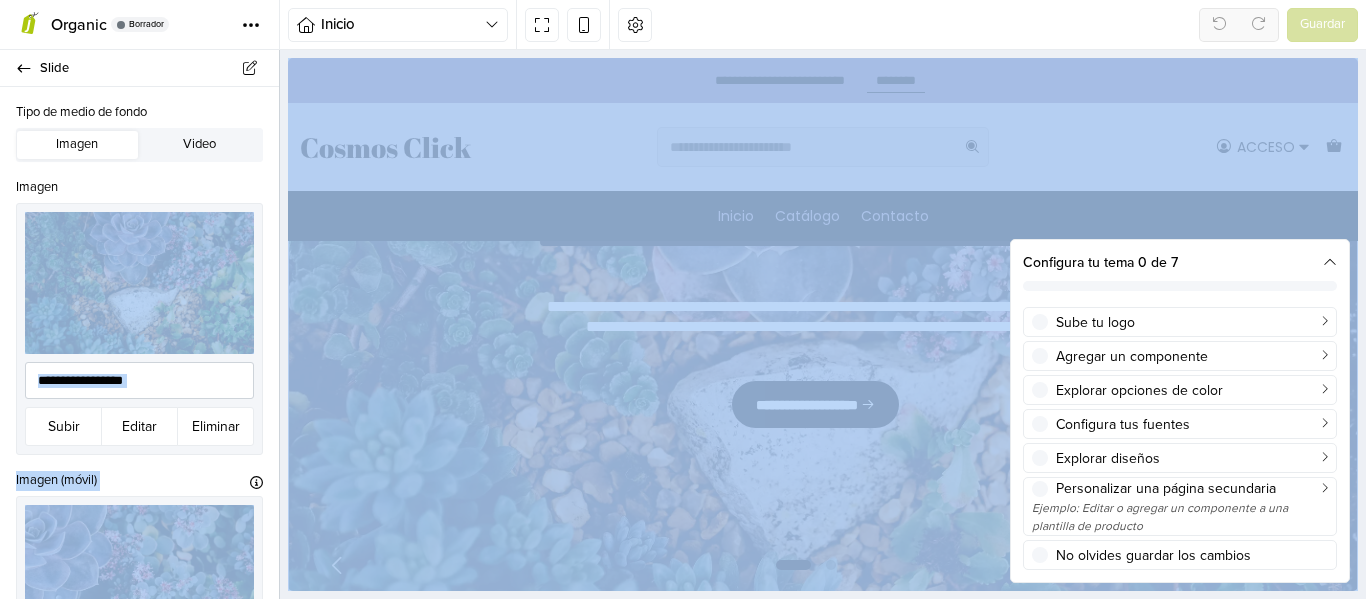 drag, startPoint x: 280, startPoint y: 128, endPoint x: 278, endPoint y: 163, distance: 35.057095 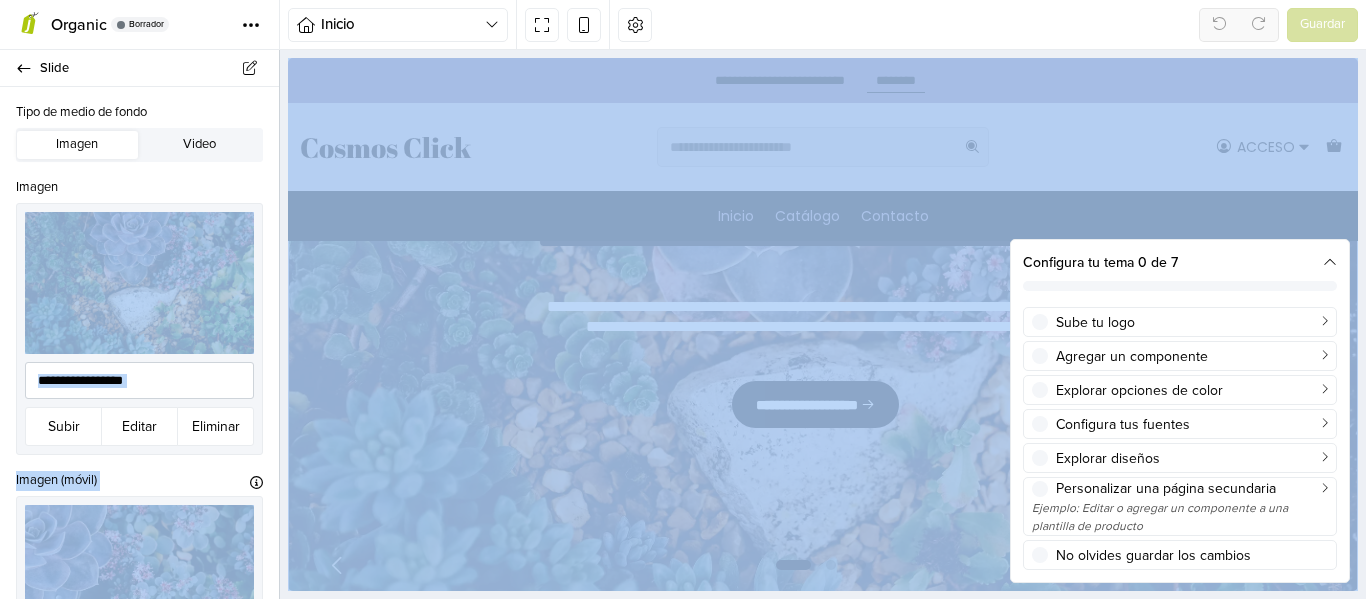 click on "**********" at bounding box center [683, 324] 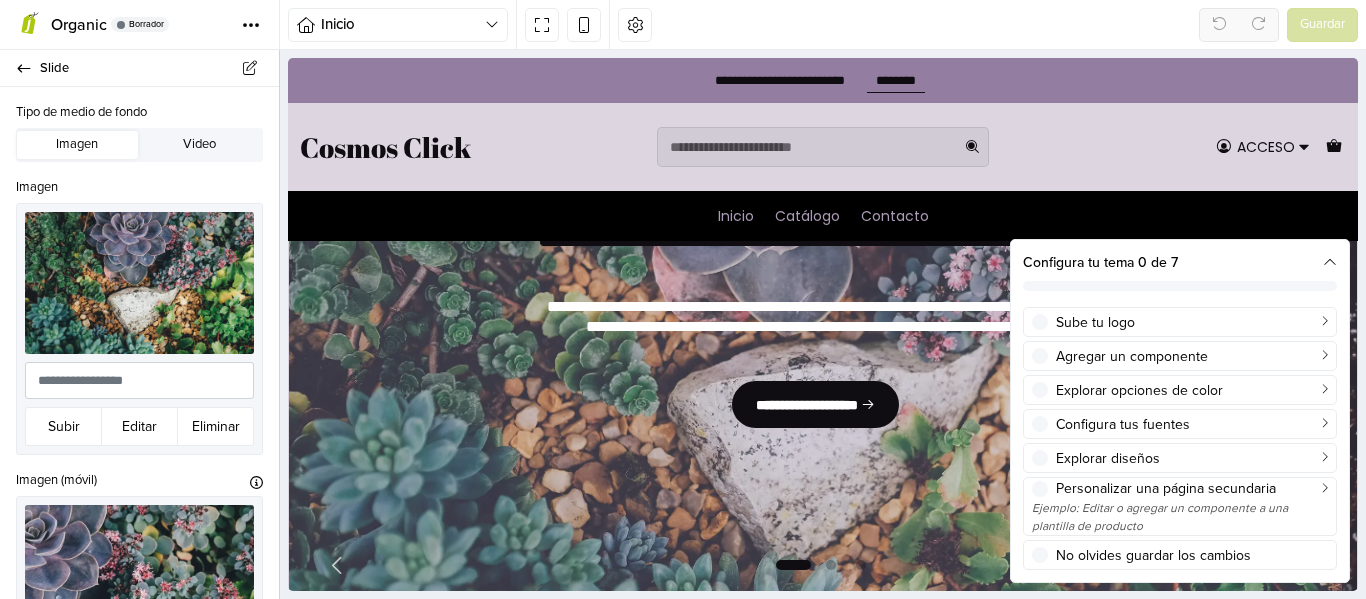 click on "Tipo de medio de fondo" at bounding box center (139, 115) 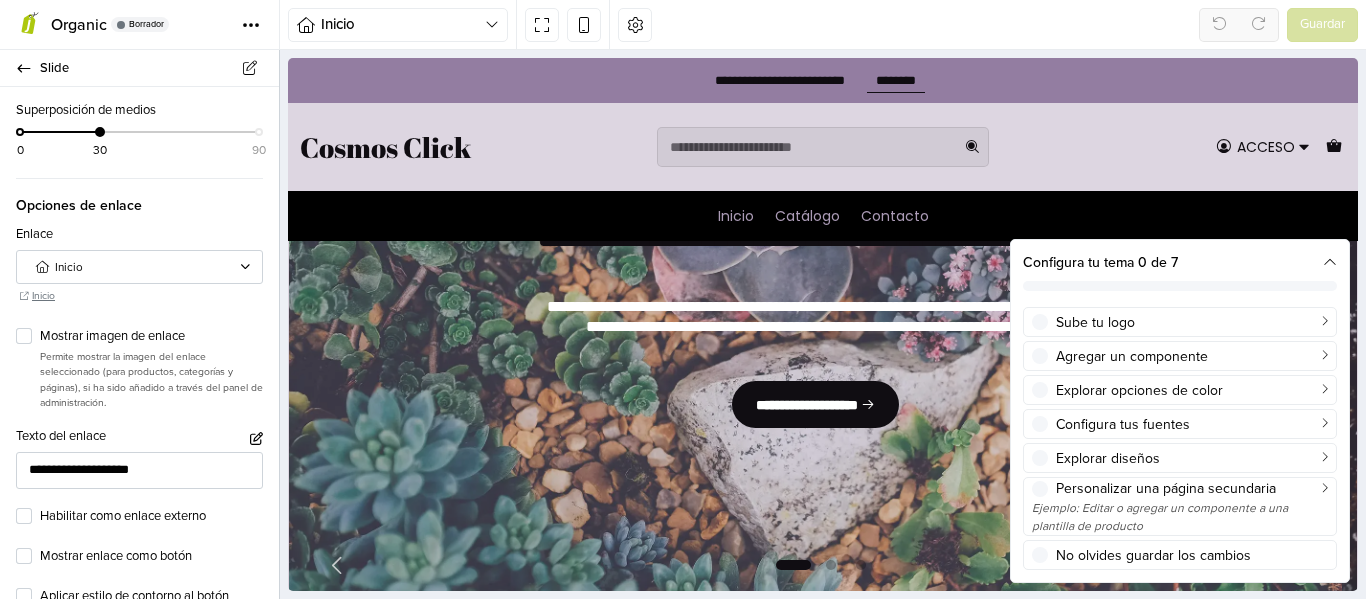 scroll, scrollTop: 1144, scrollLeft: 0, axis: vertical 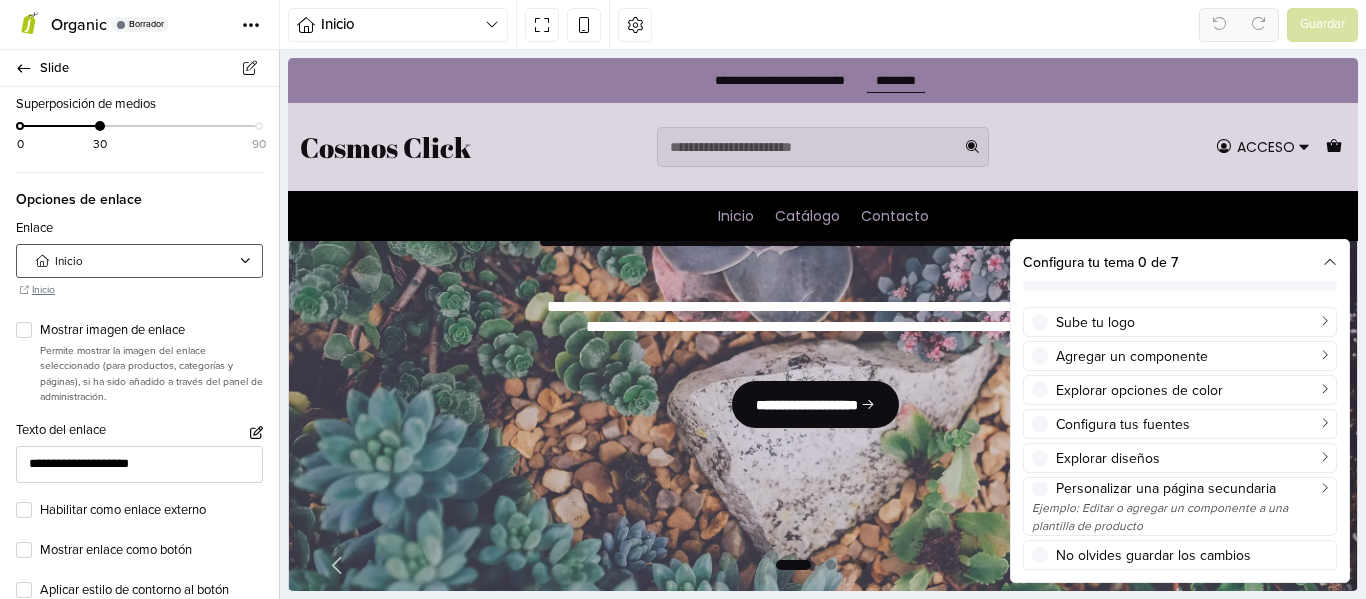 click on "Inicio" at bounding box center (140, 262) 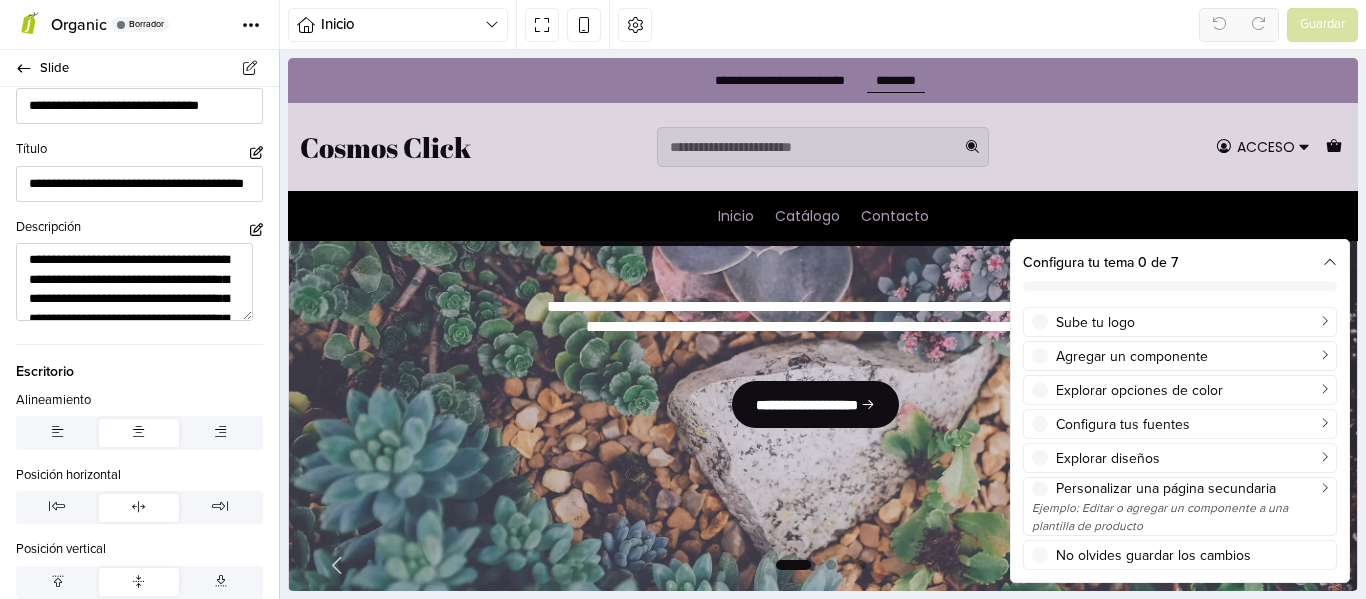 scroll, scrollTop: 1980, scrollLeft: 0, axis: vertical 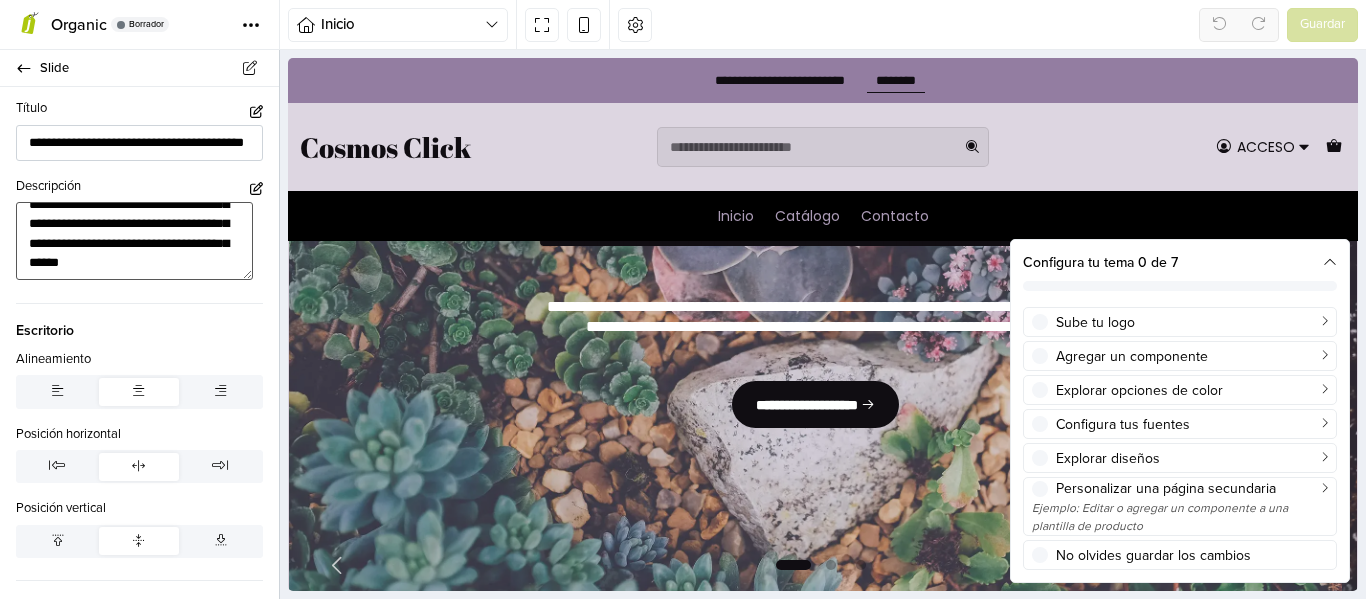 drag, startPoint x: 33, startPoint y: 217, endPoint x: 283, endPoint y: 289, distance: 260.1615 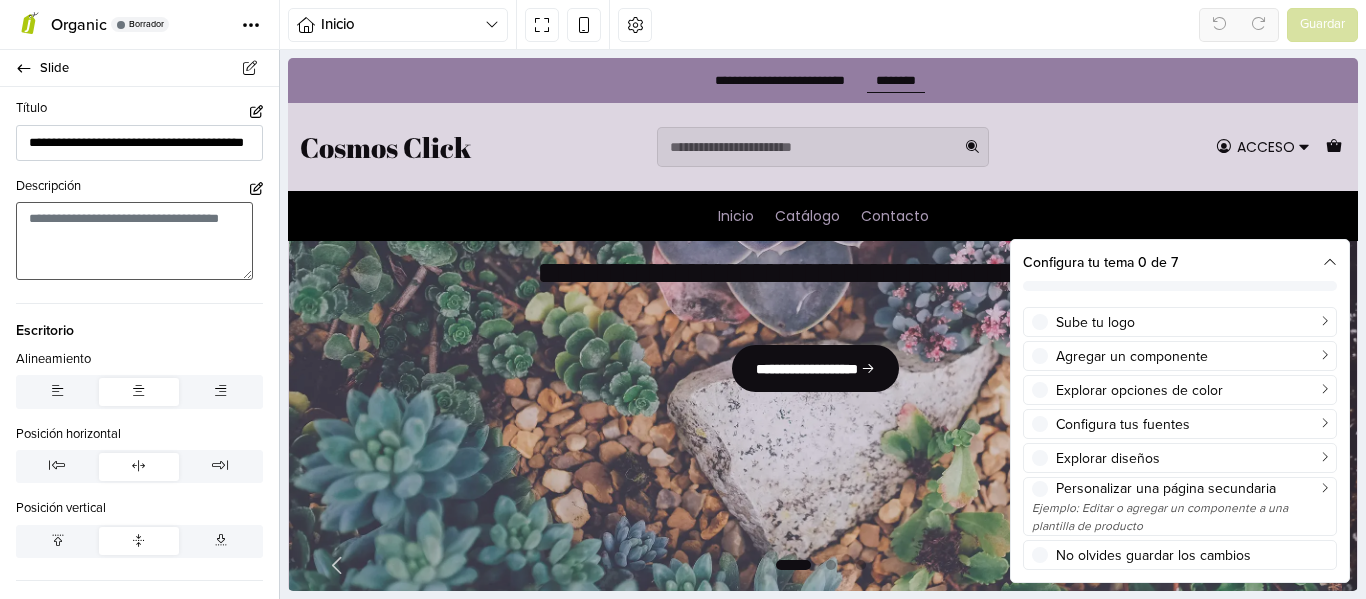 scroll, scrollTop: 0, scrollLeft: 0, axis: both 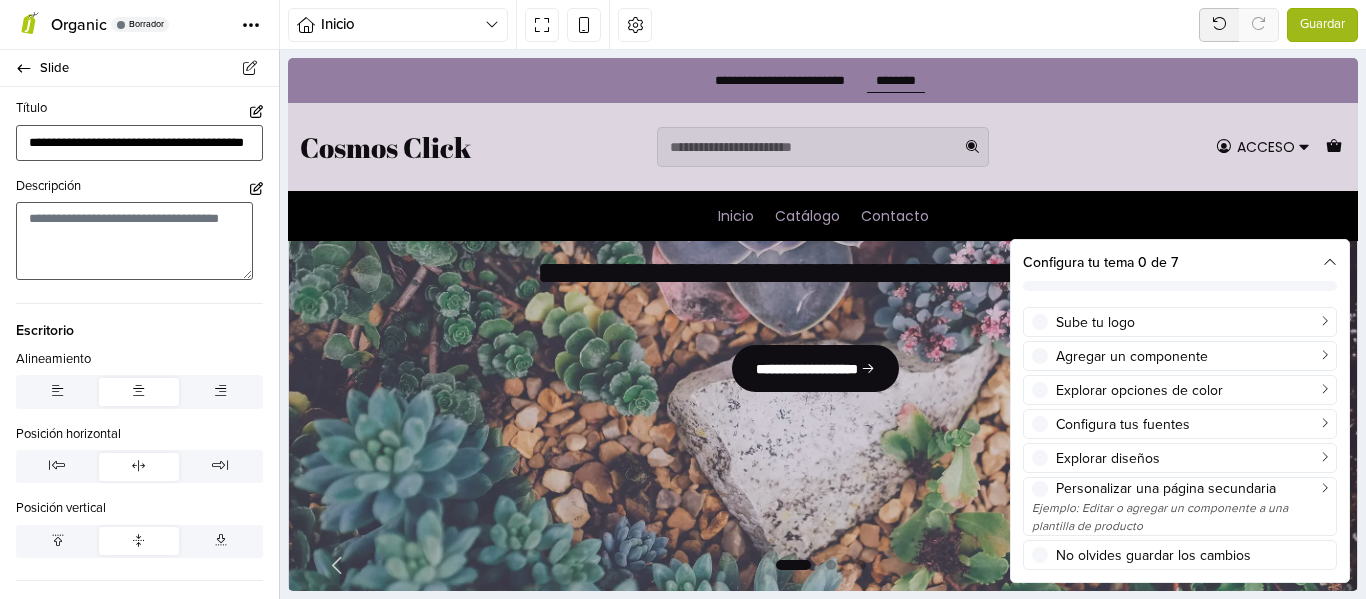 type 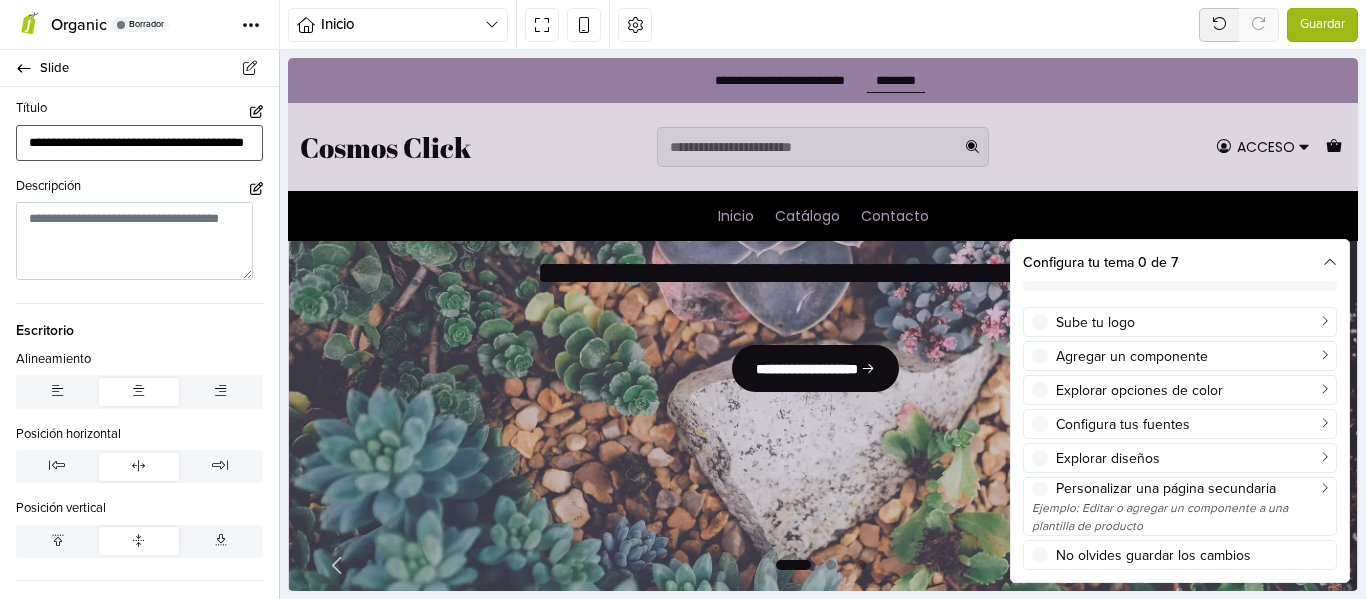 drag, startPoint x: 223, startPoint y: 145, endPoint x: 0, endPoint y: 163, distance: 223.72528 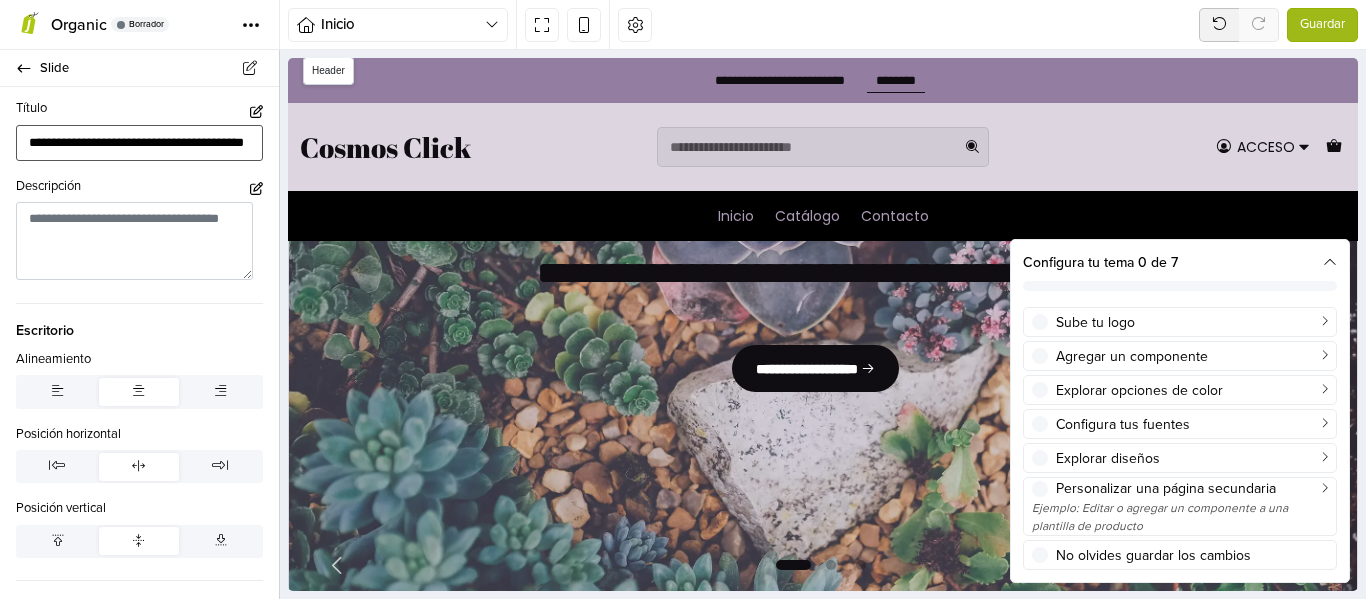 scroll, scrollTop: 0, scrollLeft: 39, axis: horizontal 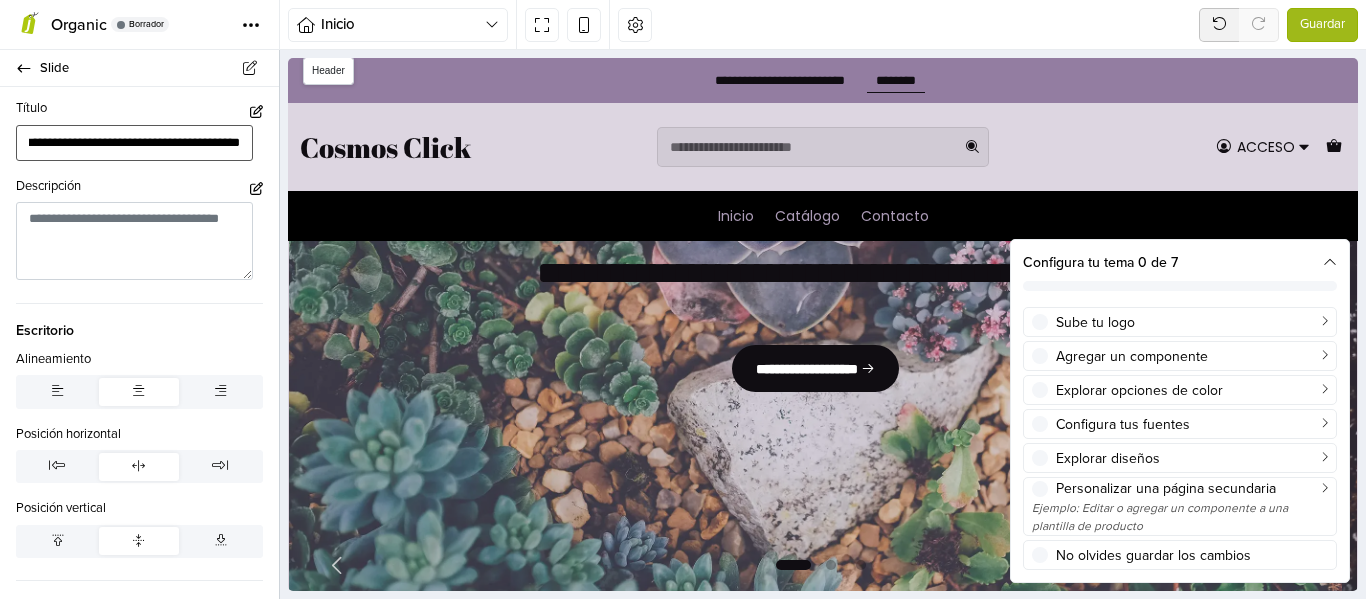 drag, startPoint x: 315, startPoint y: 203, endPoint x: 383, endPoint y: 178, distance: 72.44998 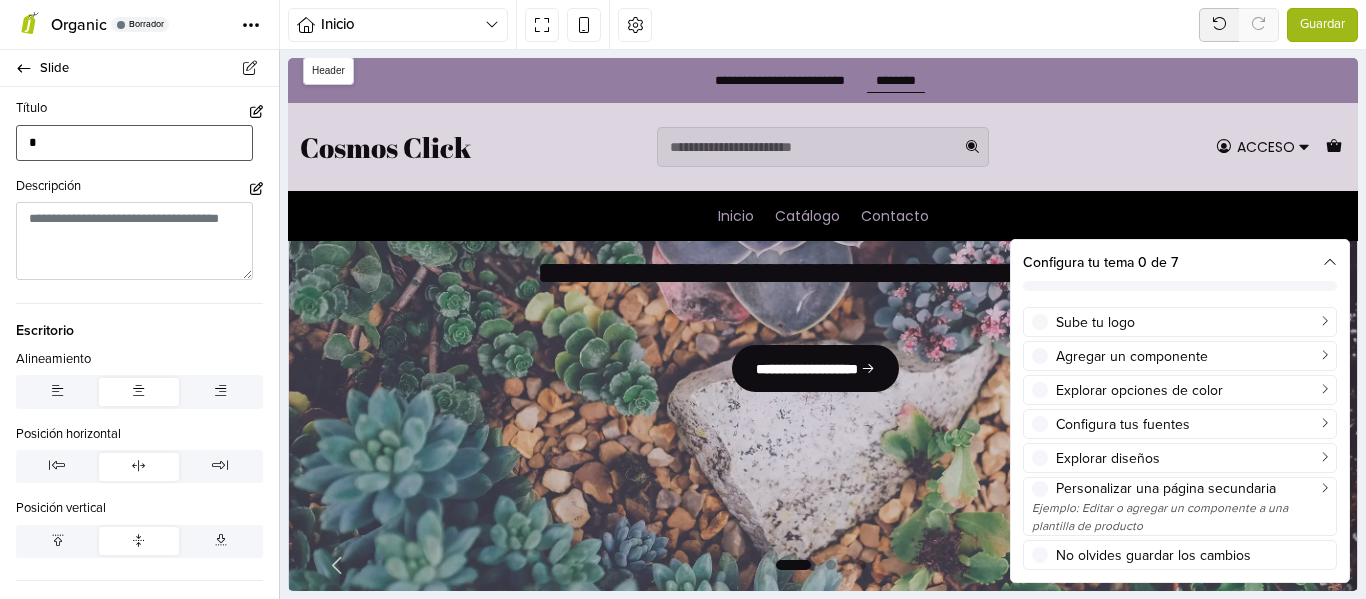 scroll, scrollTop: 0, scrollLeft: 0, axis: both 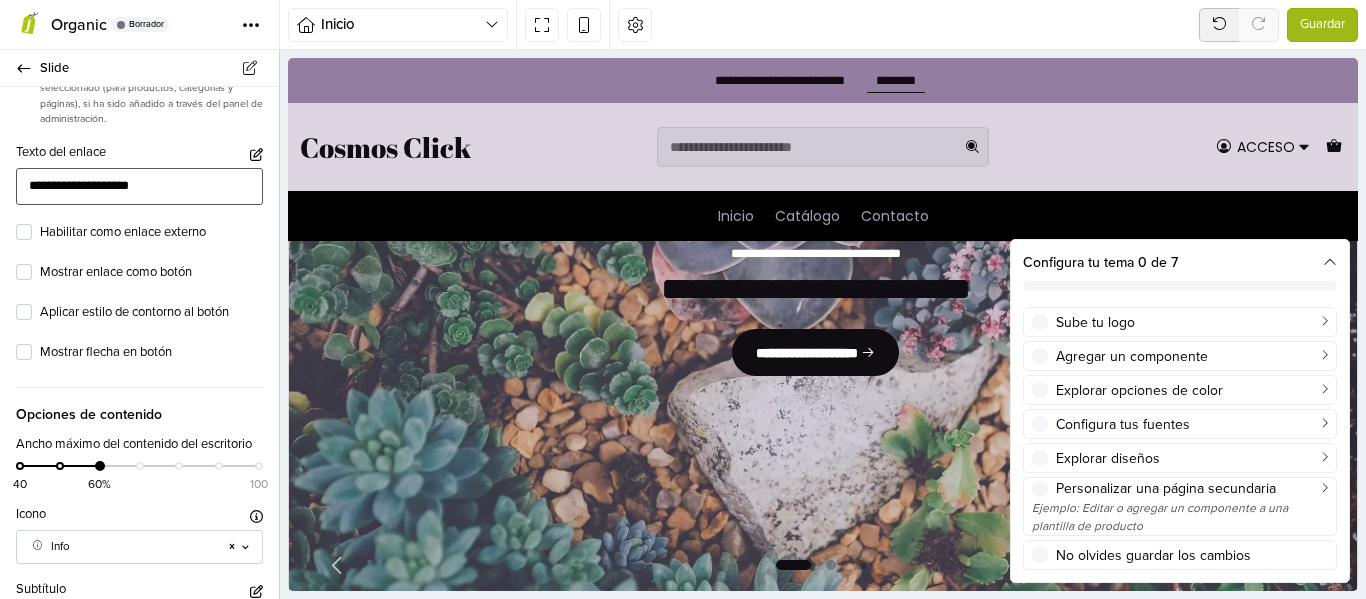 type on "**********" 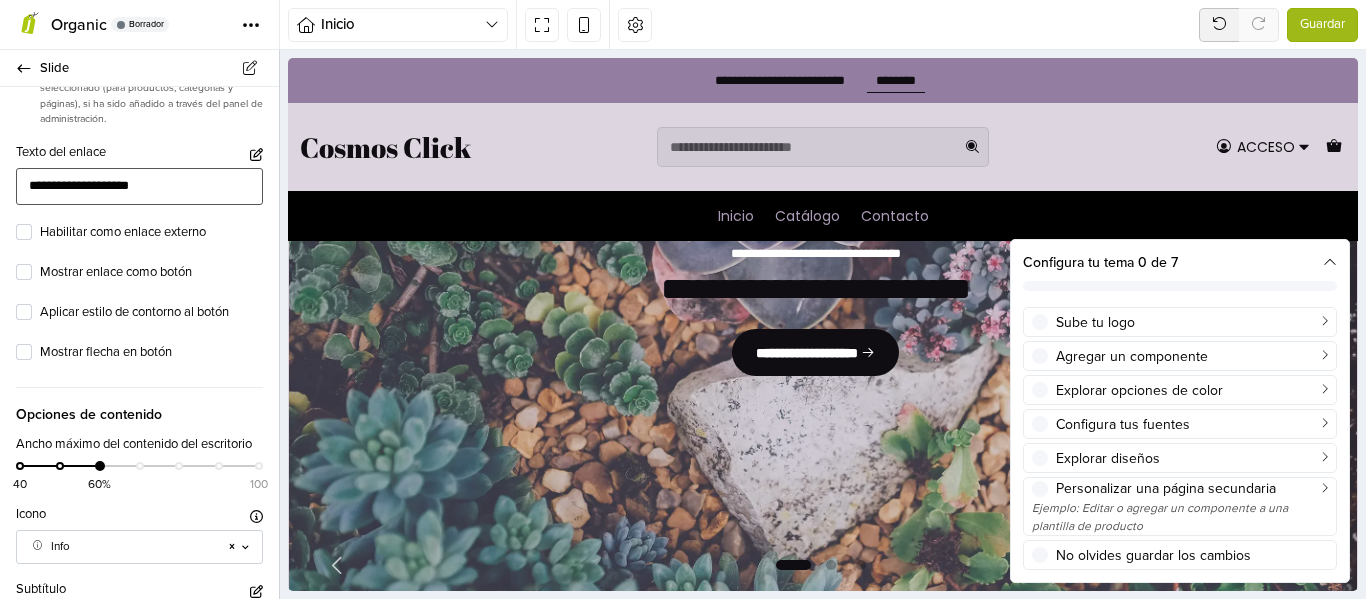drag, startPoint x: 188, startPoint y: 182, endPoint x: 25, endPoint y: 174, distance: 163.1962 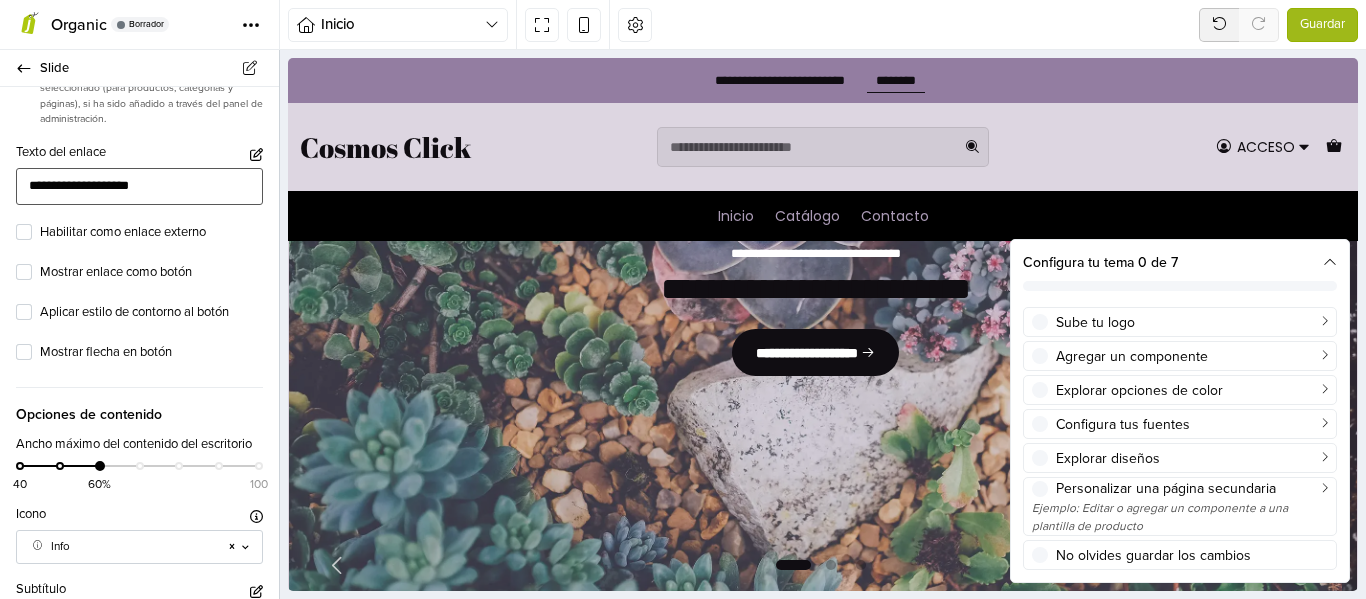 click on "**********" at bounding box center [139, 186] 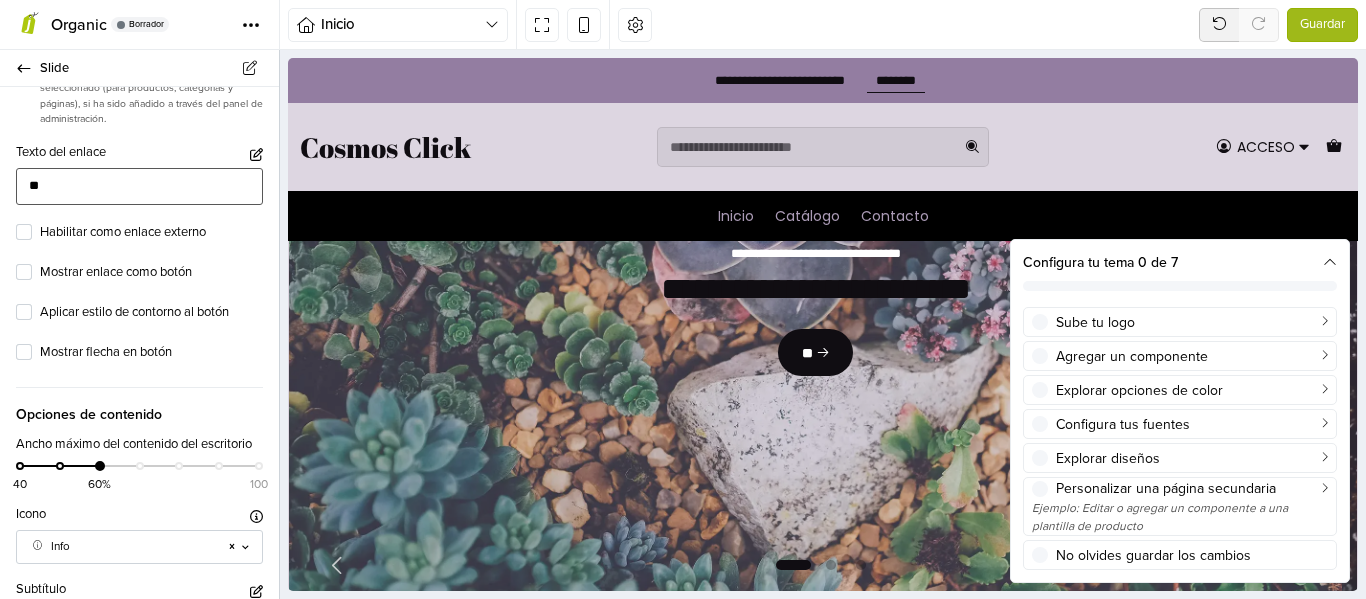 type on "*" 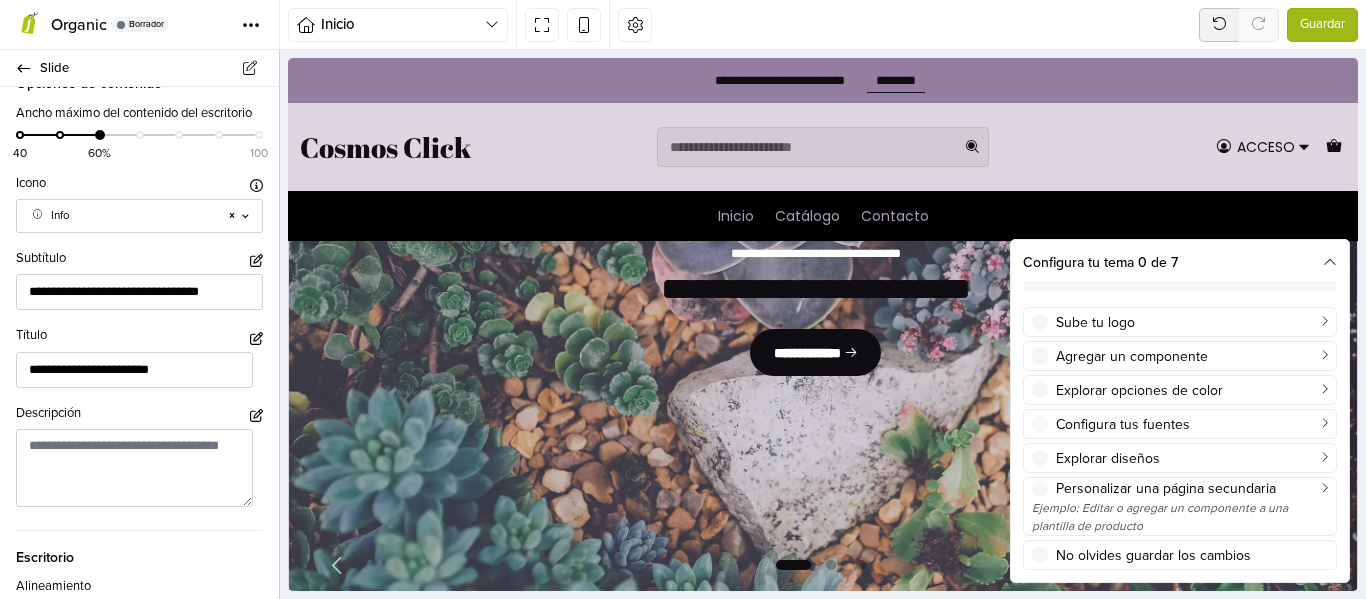 scroll, scrollTop: 1759, scrollLeft: 0, axis: vertical 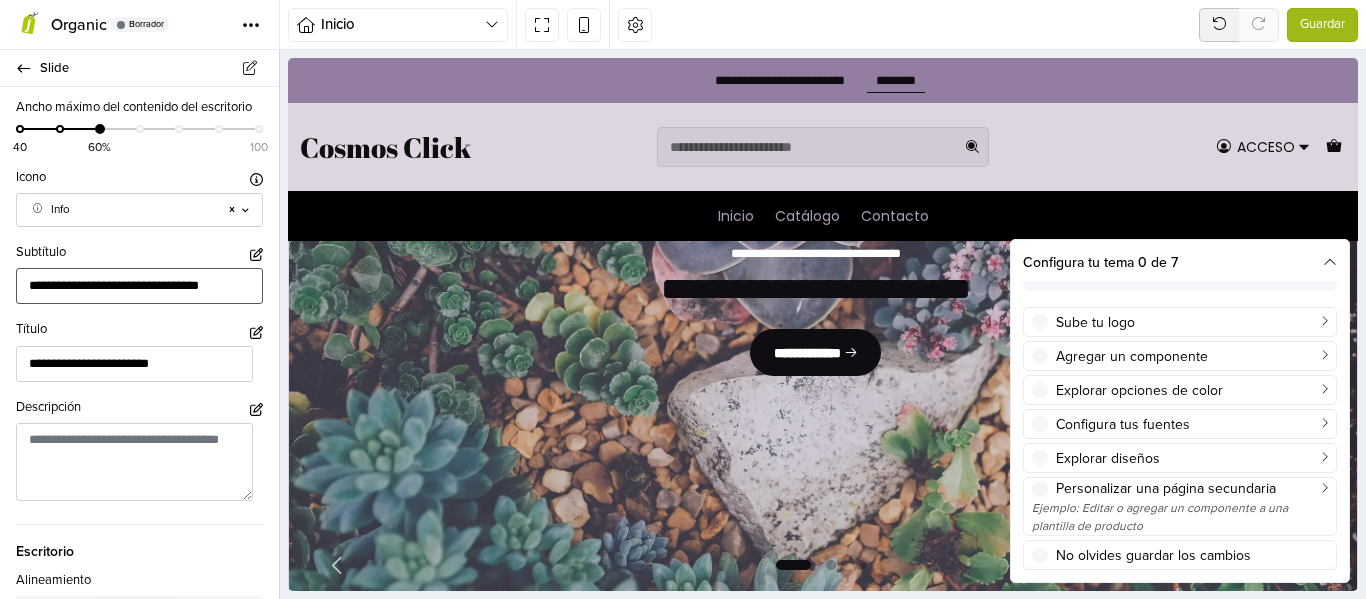 type on "**********" 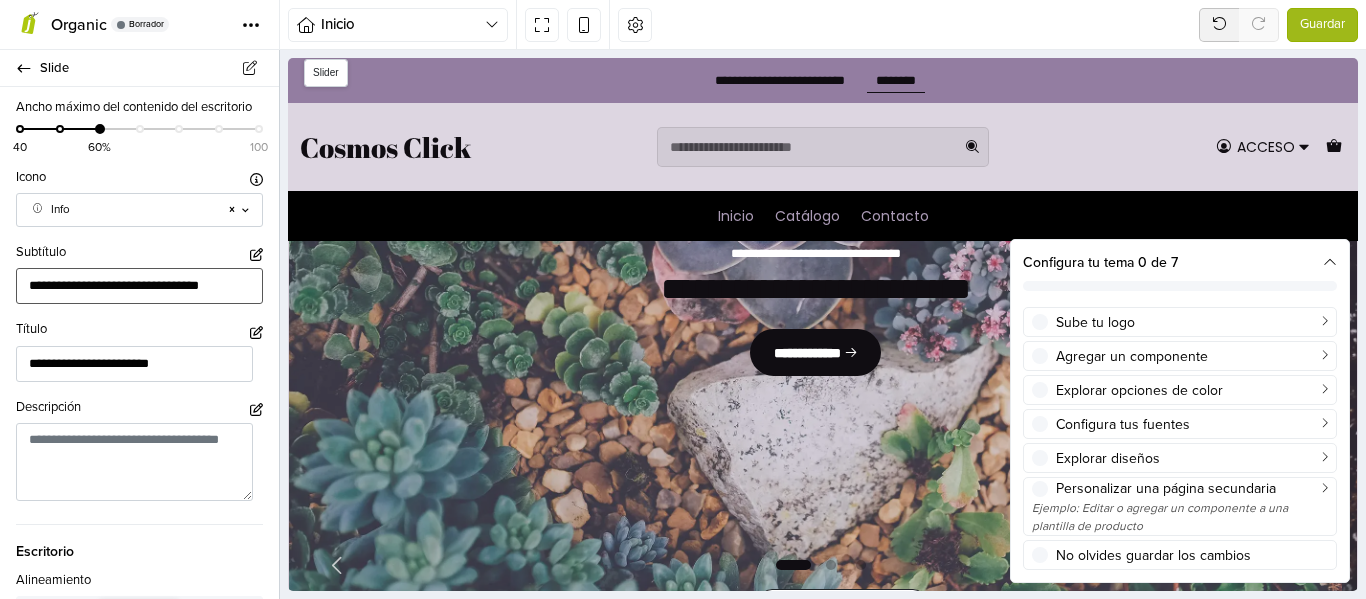 drag, startPoint x: 318, startPoint y: 341, endPoint x: 377, endPoint y: 274, distance: 89.27486 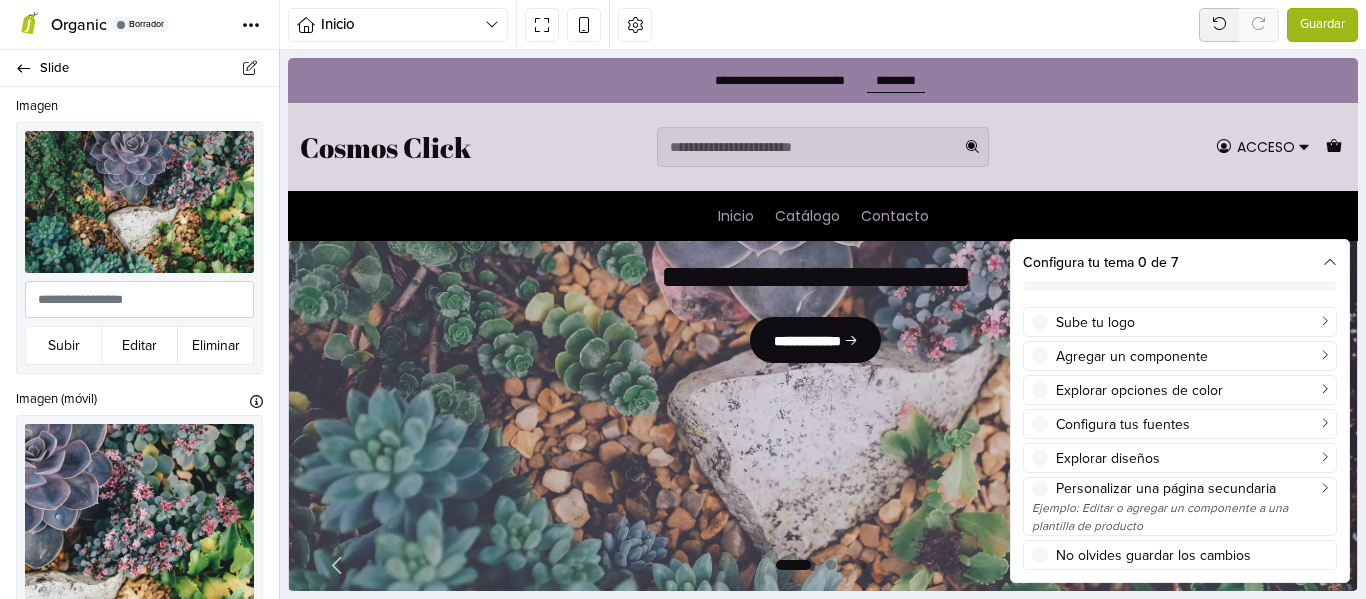 scroll, scrollTop: 0, scrollLeft: 0, axis: both 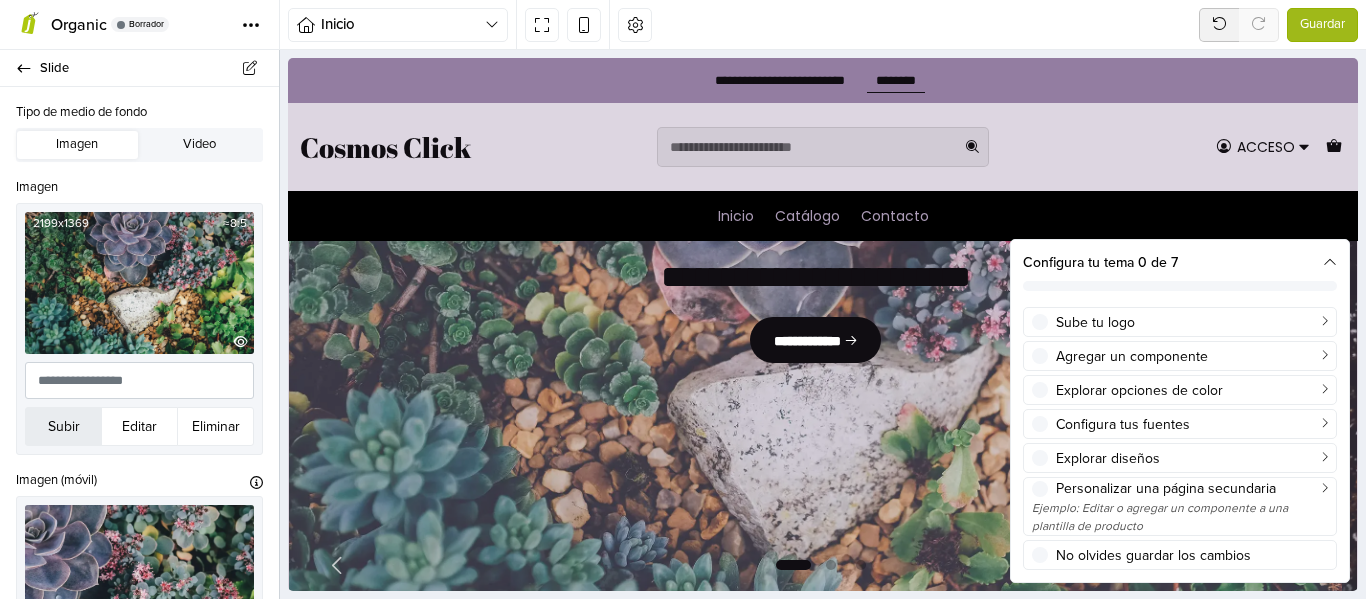 type 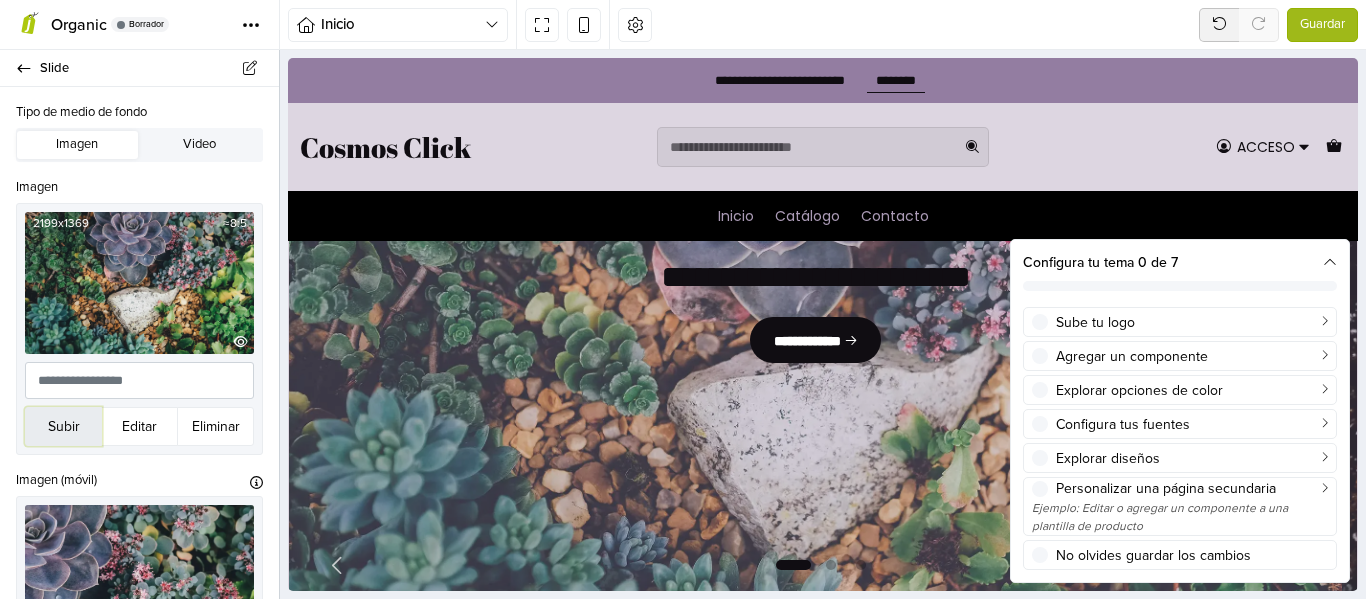 click on "Subir" at bounding box center (63, 426) 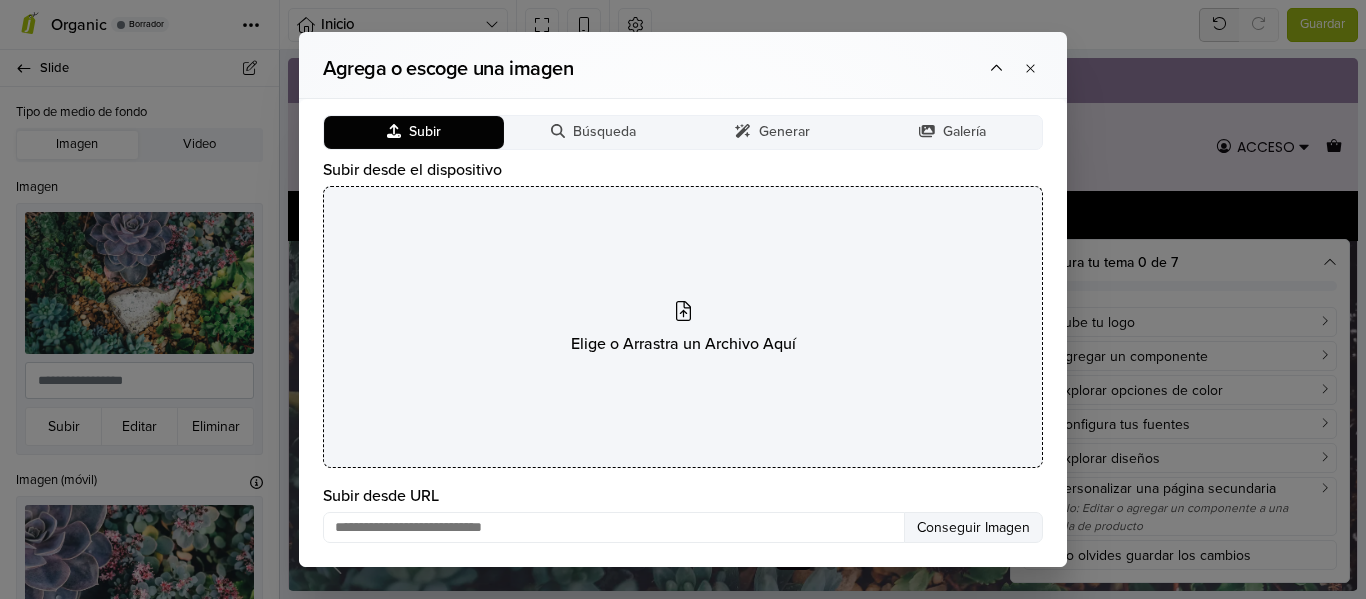 click on "Elige o Arrastra un Archivo Aquí" at bounding box center [683, 344] 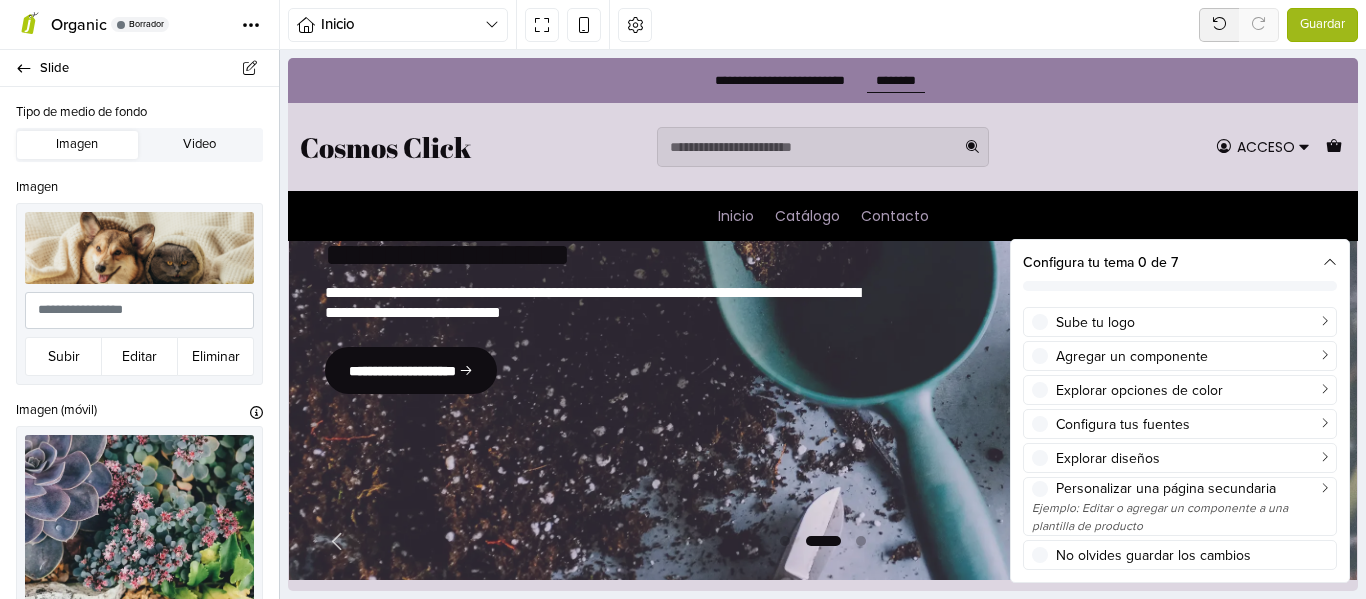 scroll, scrollTop: 194, scrollLeft: 0, axis: vertical 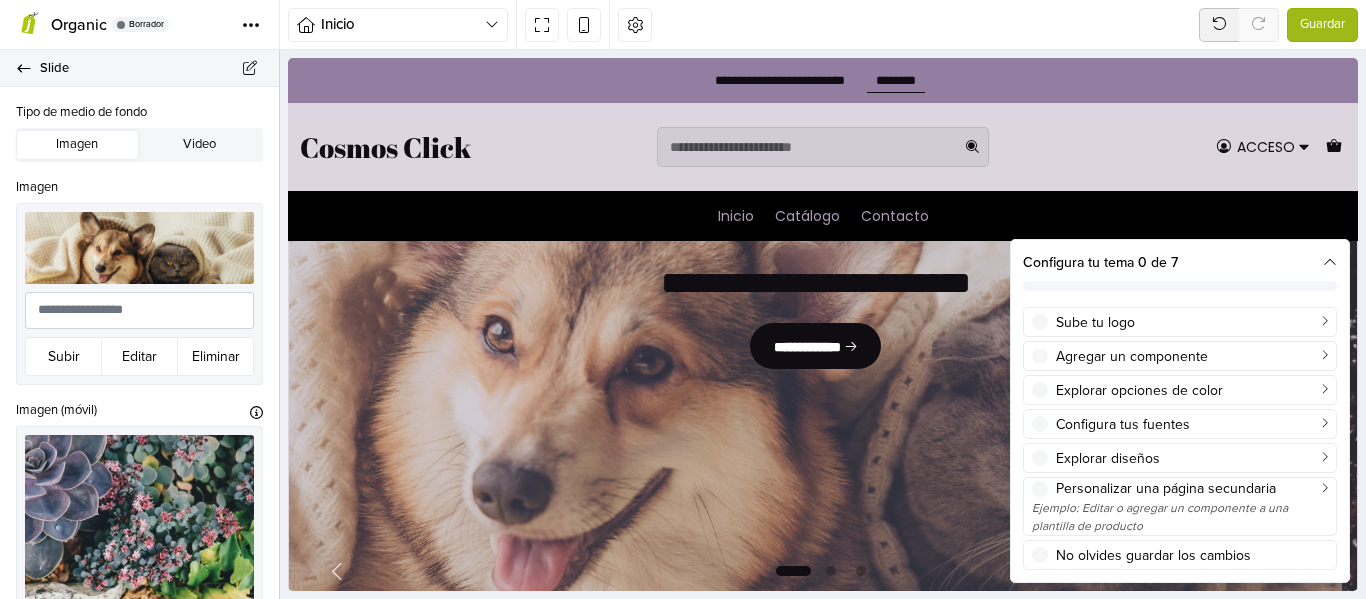 click 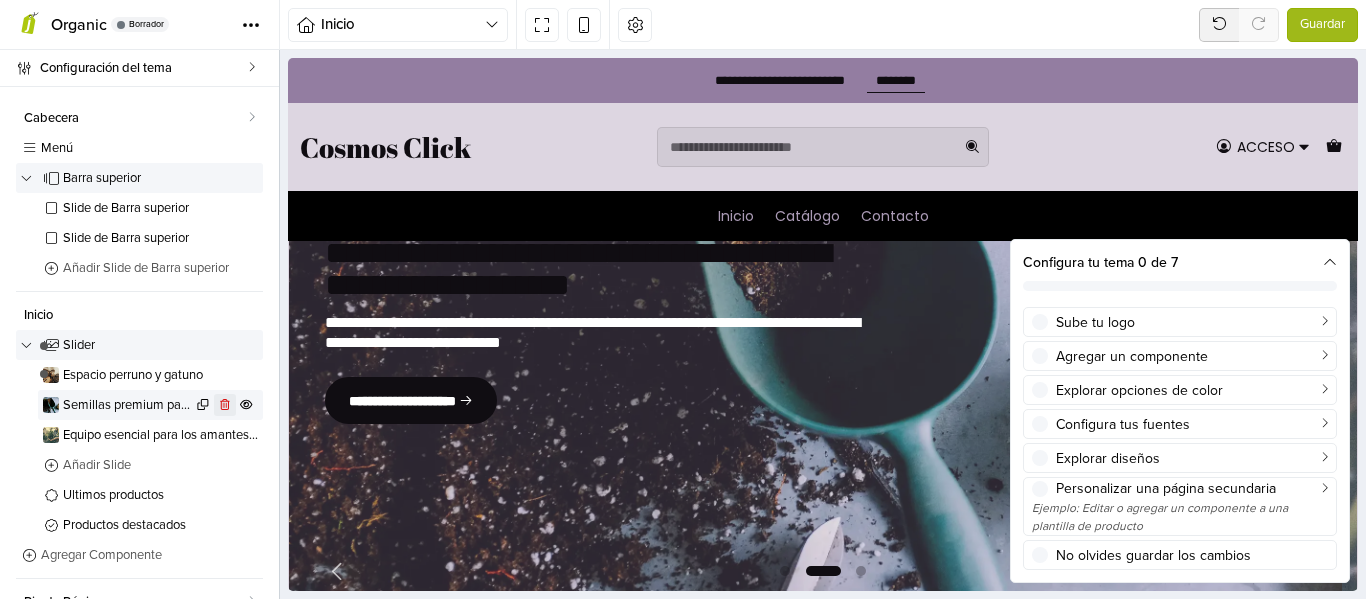 click 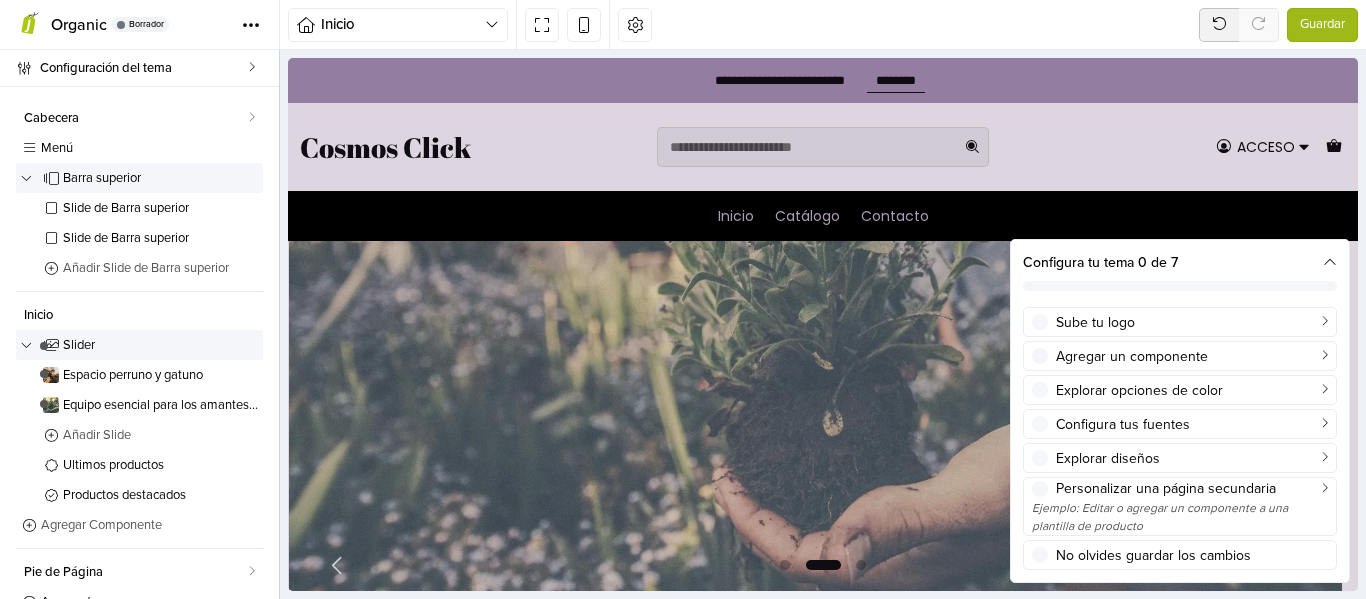 click 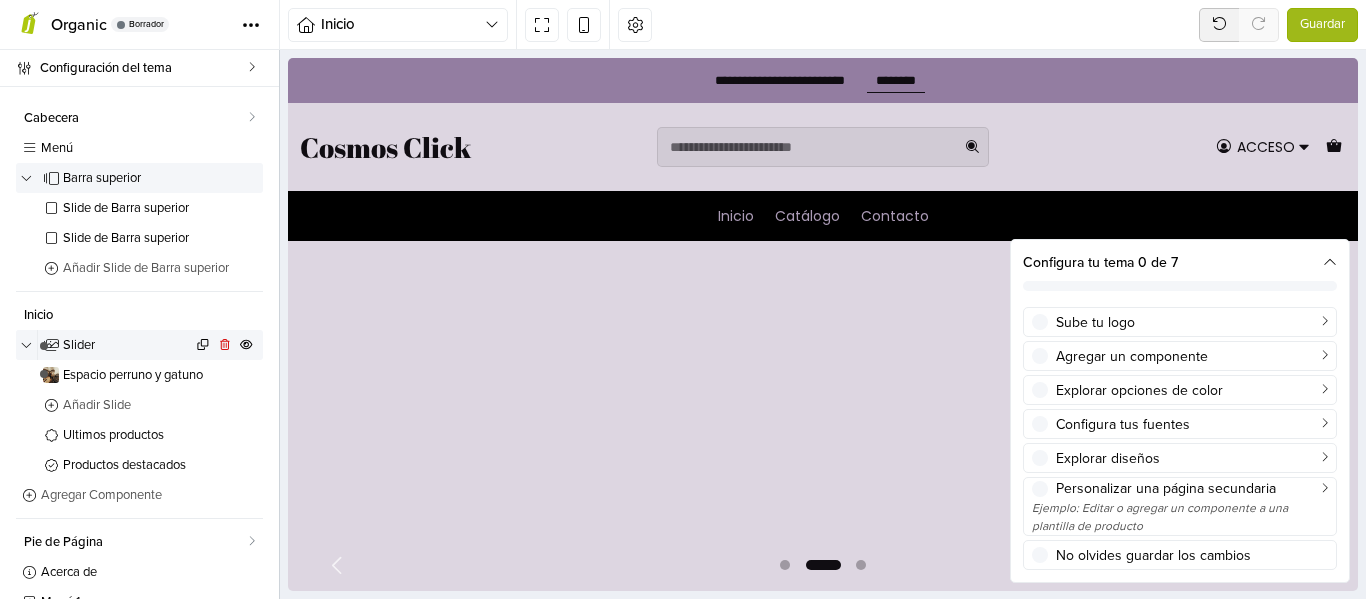 click on "Slider" at bounding box center [127, 345] 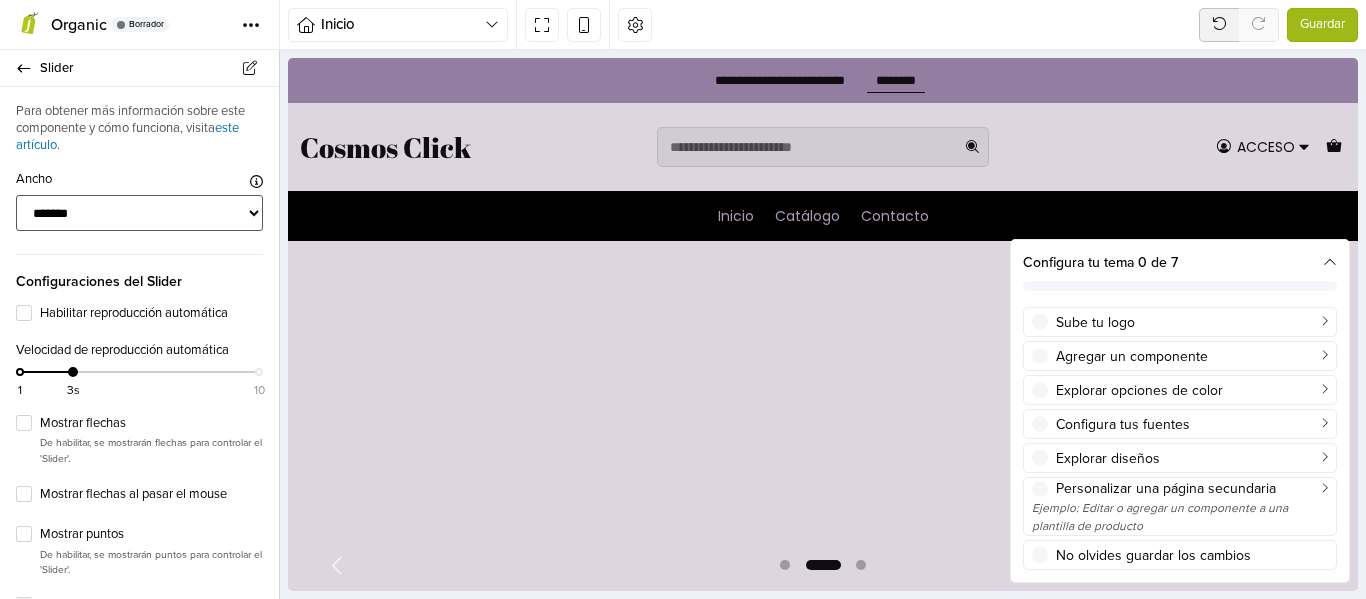 click on "**********" at bounding box center [139, 213] 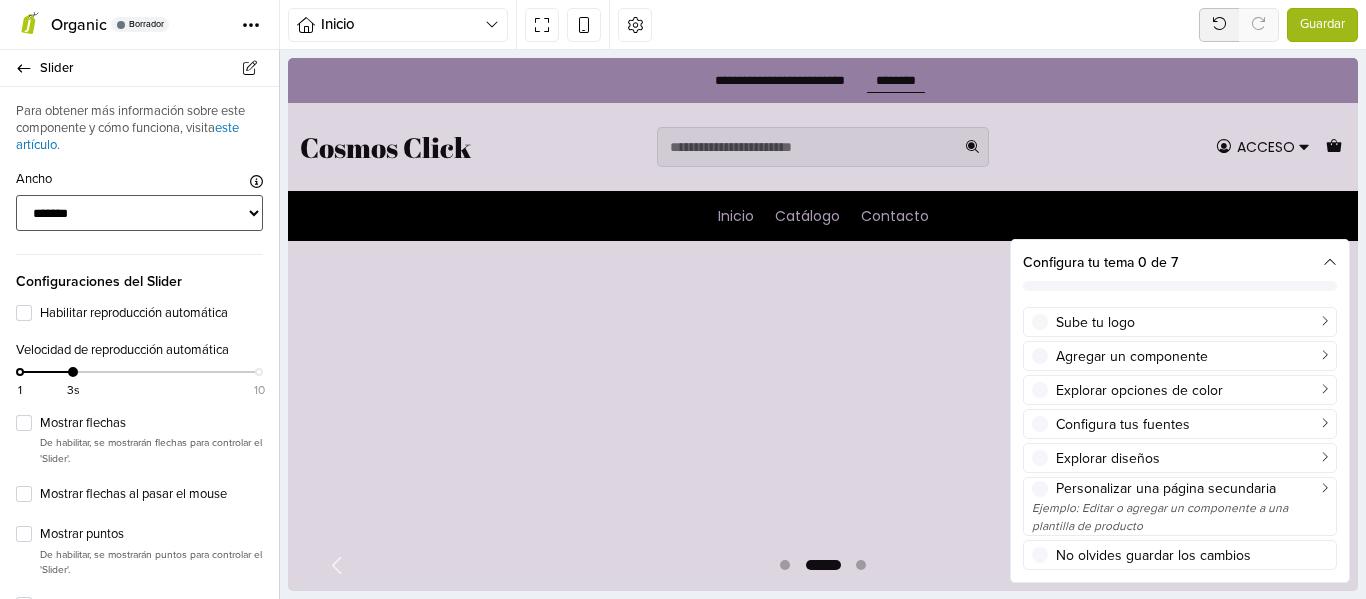 click on "**********" at bounding box center (139, 213) 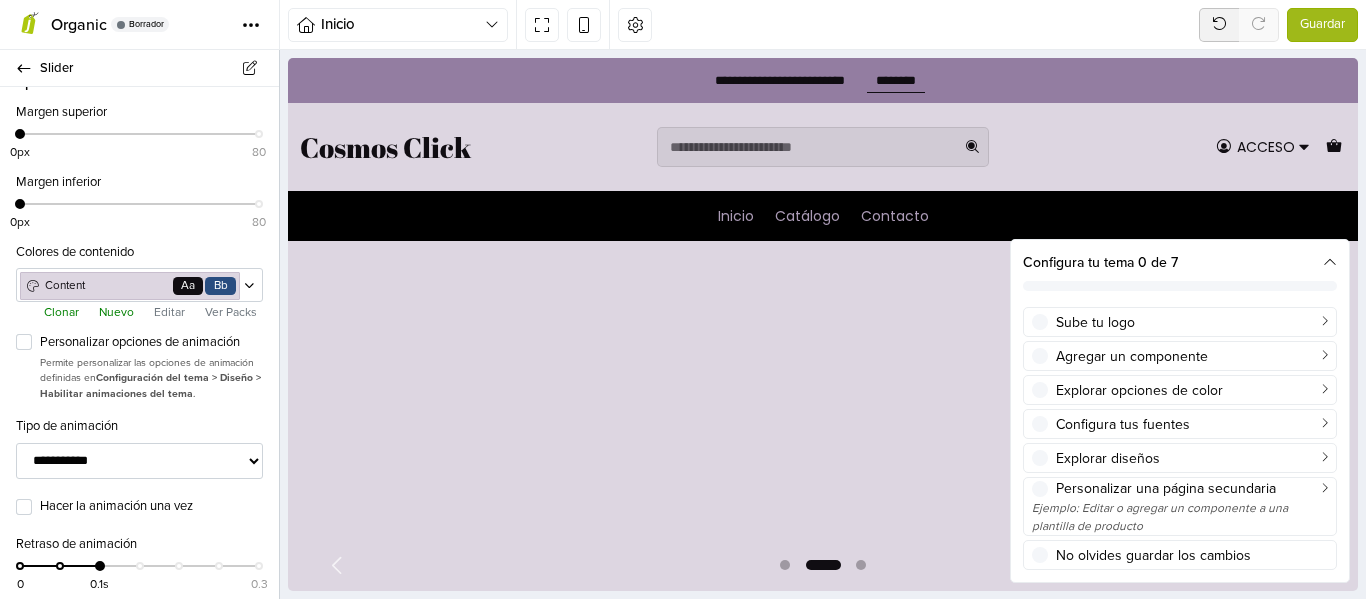 scroll, scrollTop: 1671, scrollLeft: 0, axis: vertical 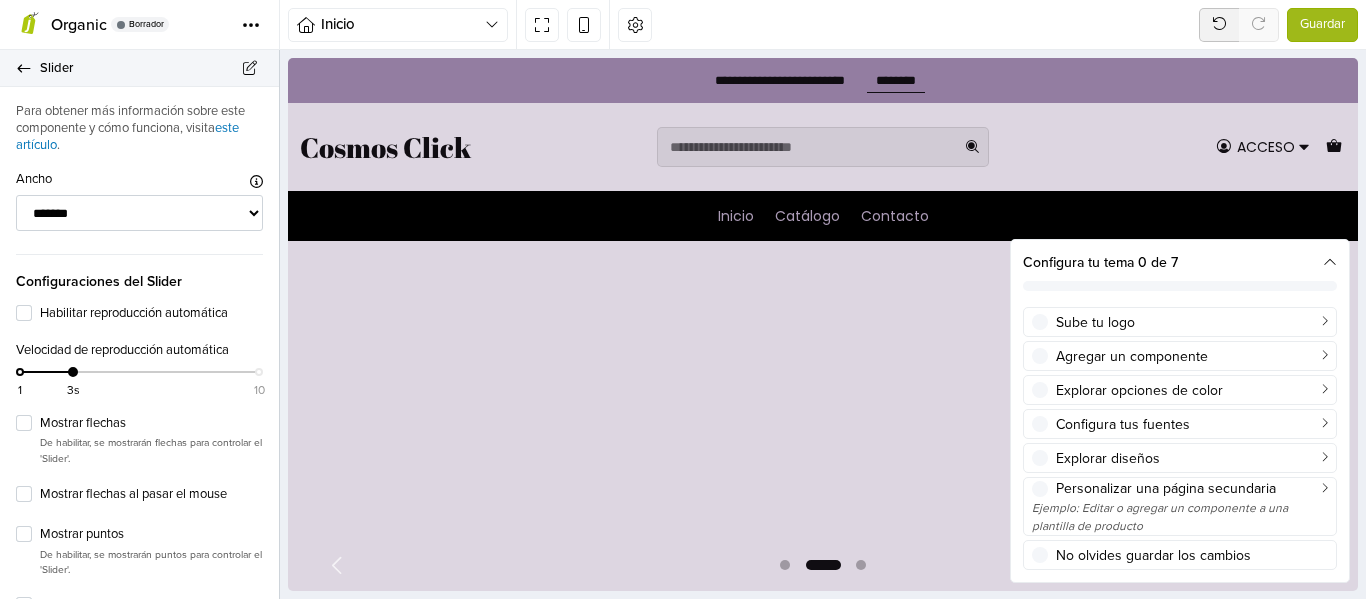 click on "Slider" at bounding box center [139, 68] 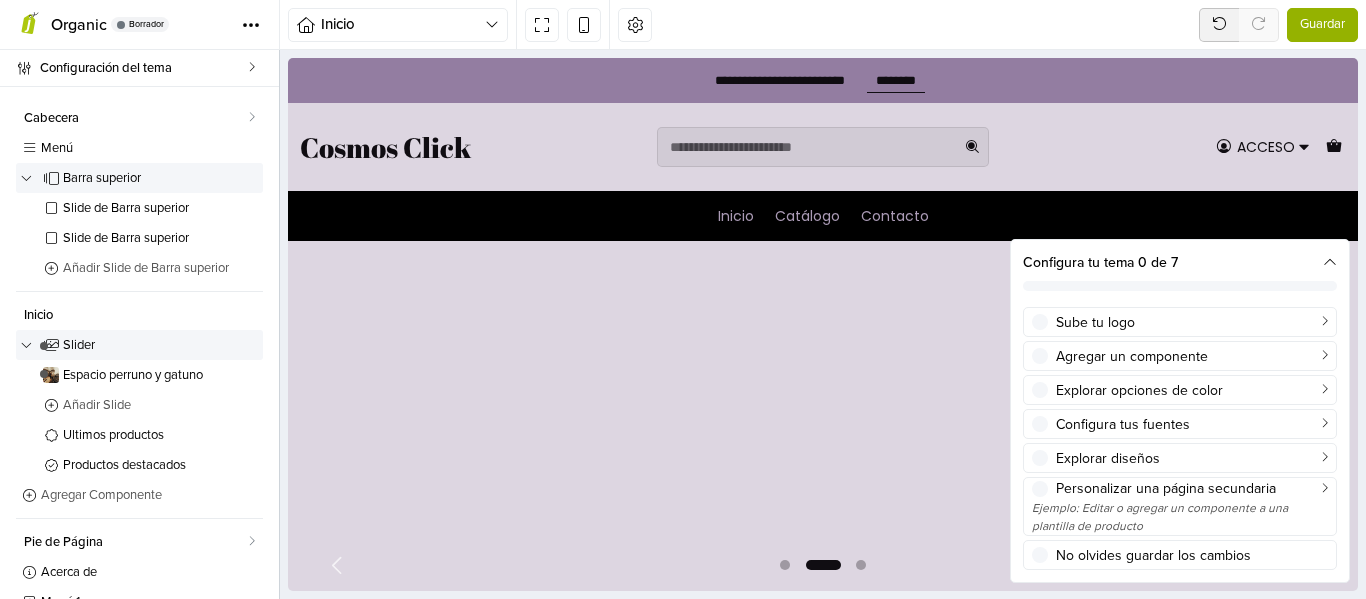 click on "Guardar" at bounding box center (1322, 25) 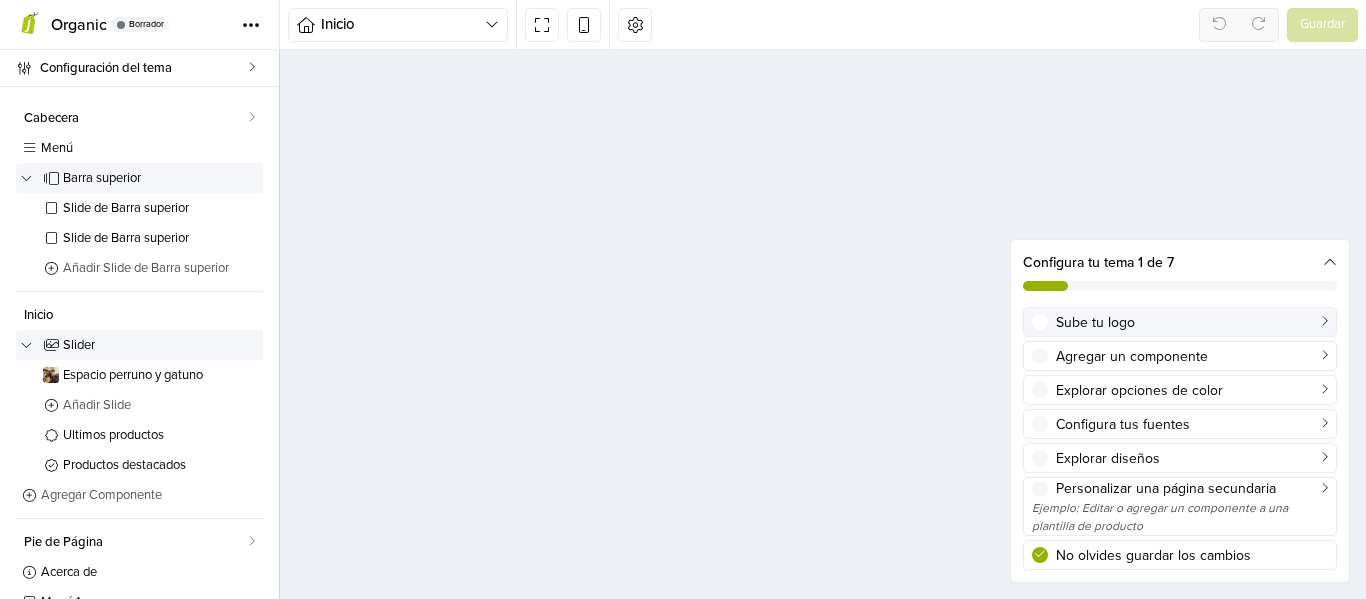 click on "Sube tu logo" at bounding box center [1192, 322] 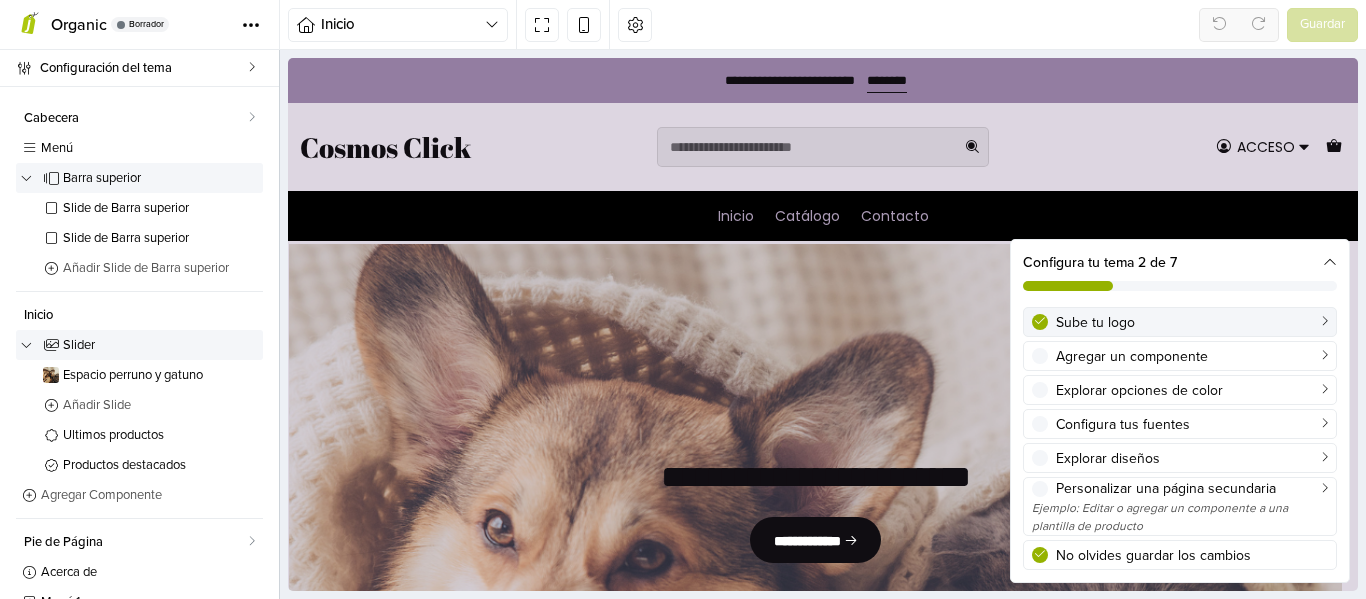 scroll, scrollTop: 0, scrollLeft: 0, axis: both 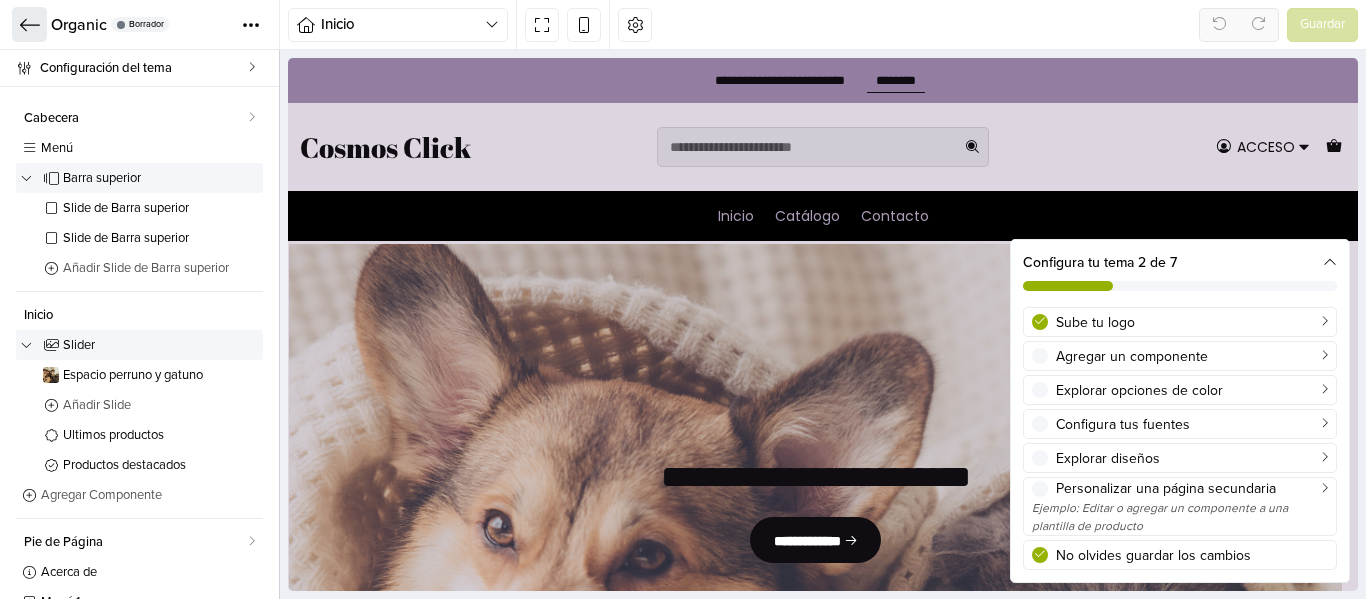 click at bounding box center [29, 24] 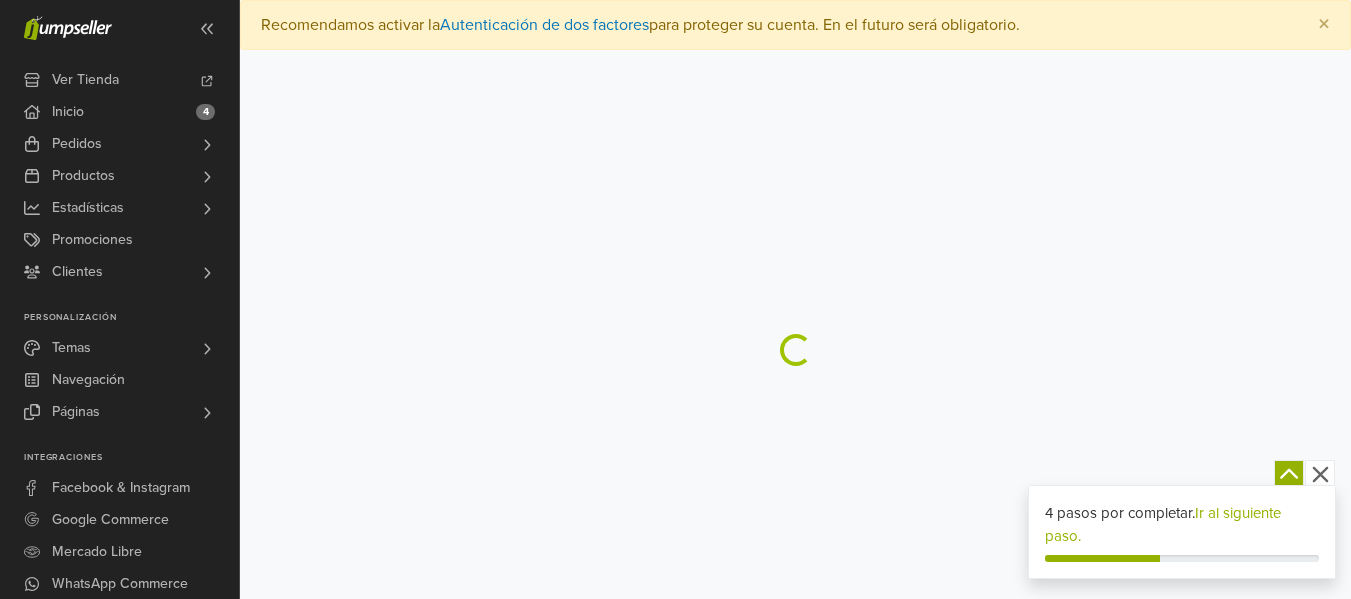 scroll, scrollTop: 0, scrollLeft: 0, axis: both 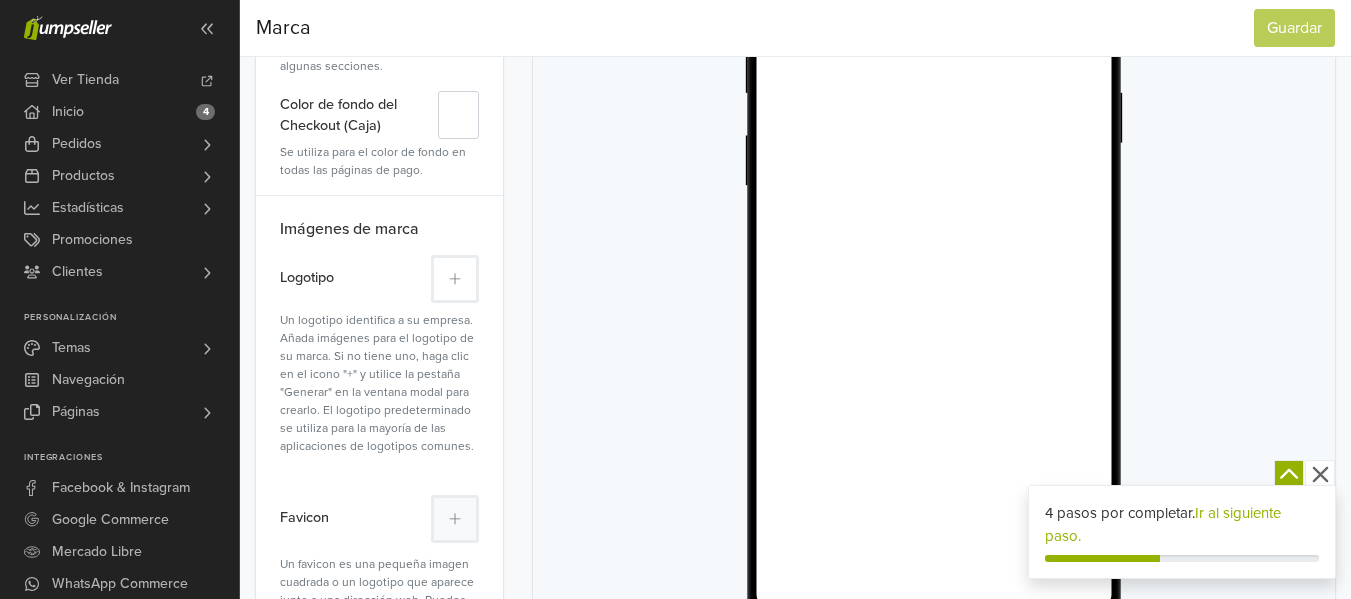 click 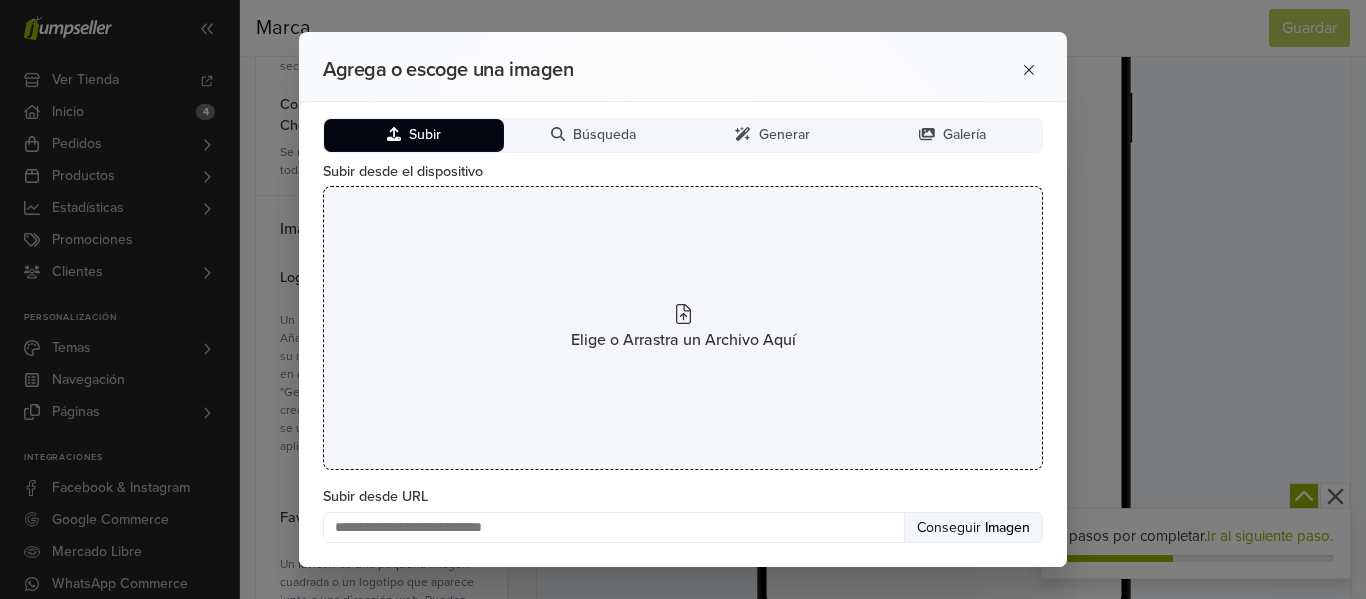 click on "Elige o Arrastra un Archivo Aquí" at bounding box center (683, 328) 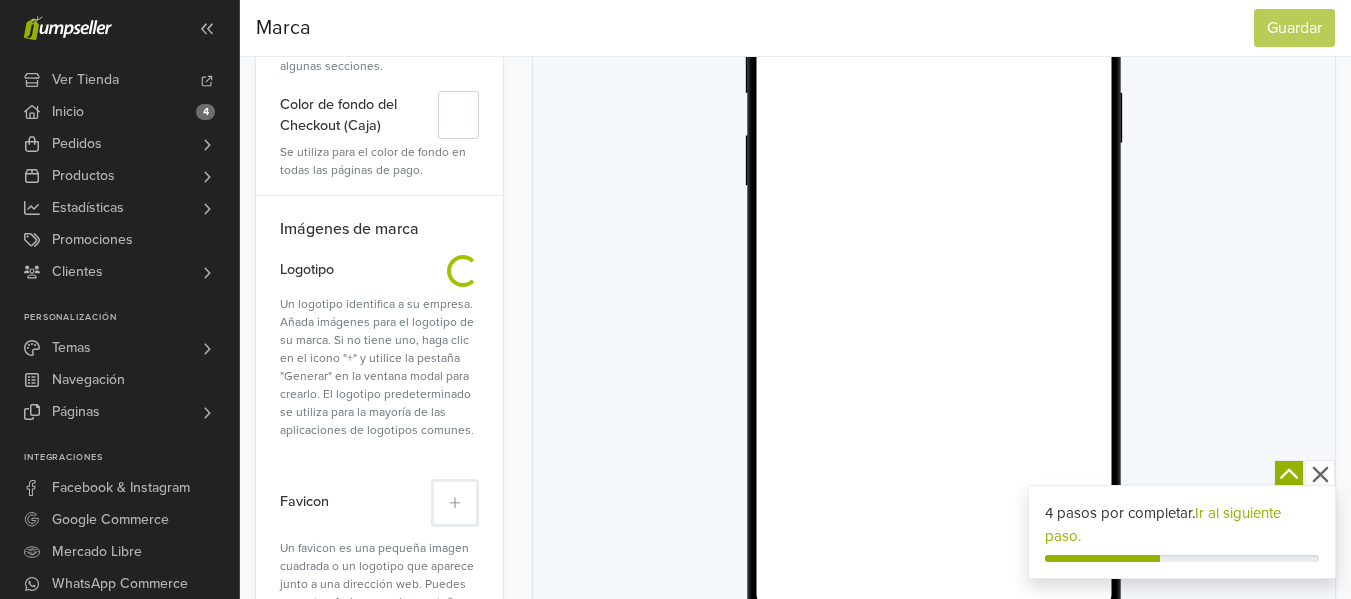 click at bounding box center (455, 503) 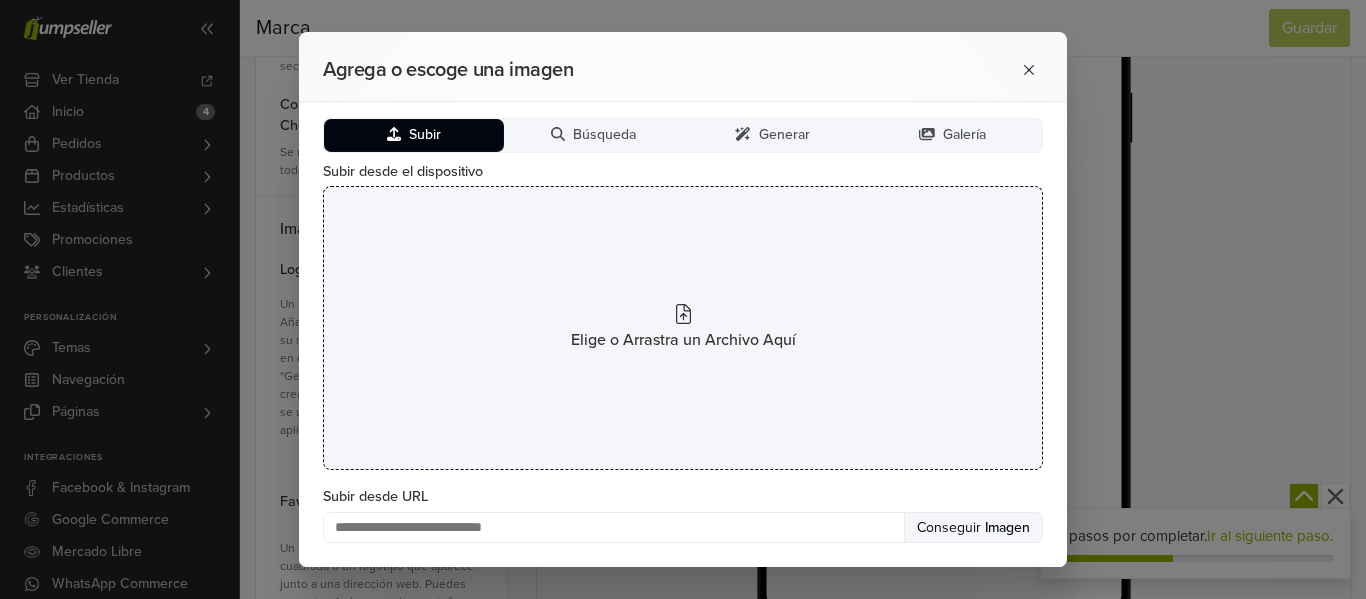 click on "Elige o Arrastra un Archivo Aquí" at bounding box center [683, 328] 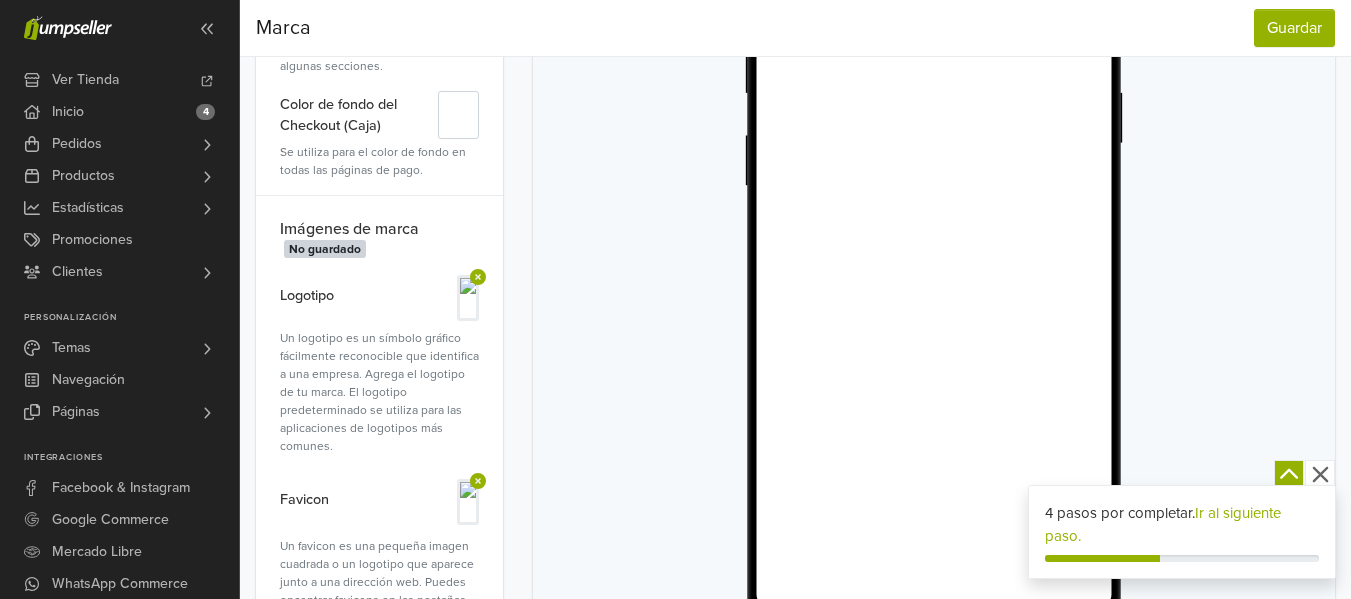 click 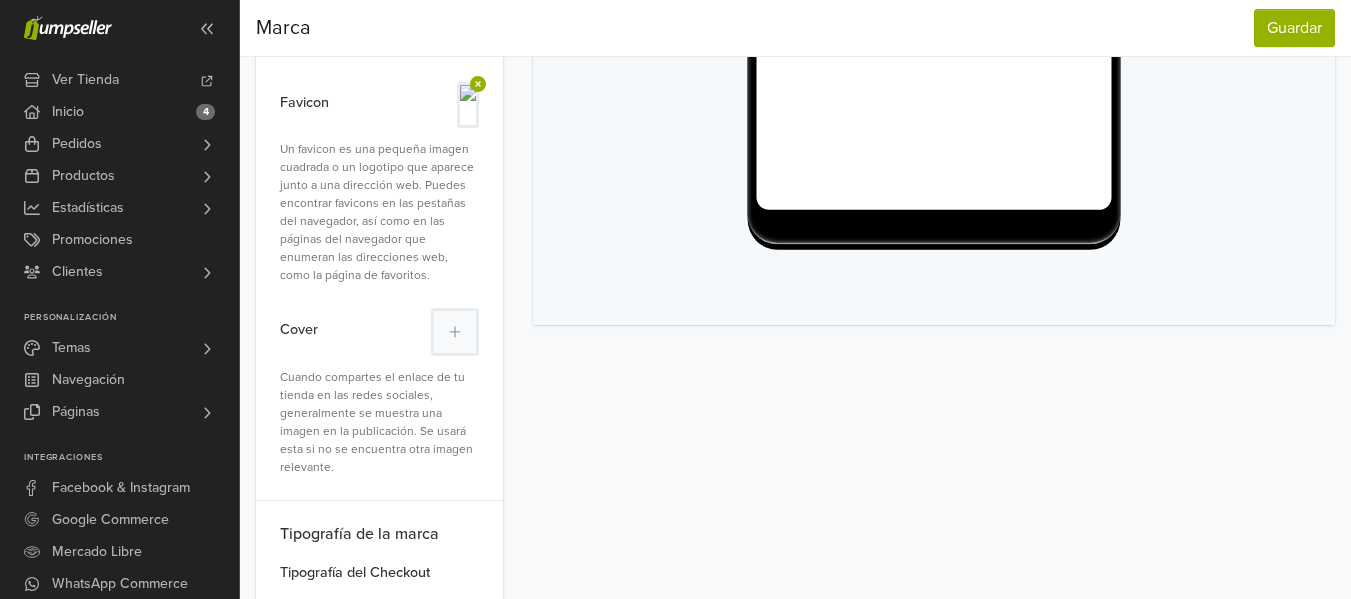 scroll, scrollTop: 832, scrollLeft: 0, axis: vertical 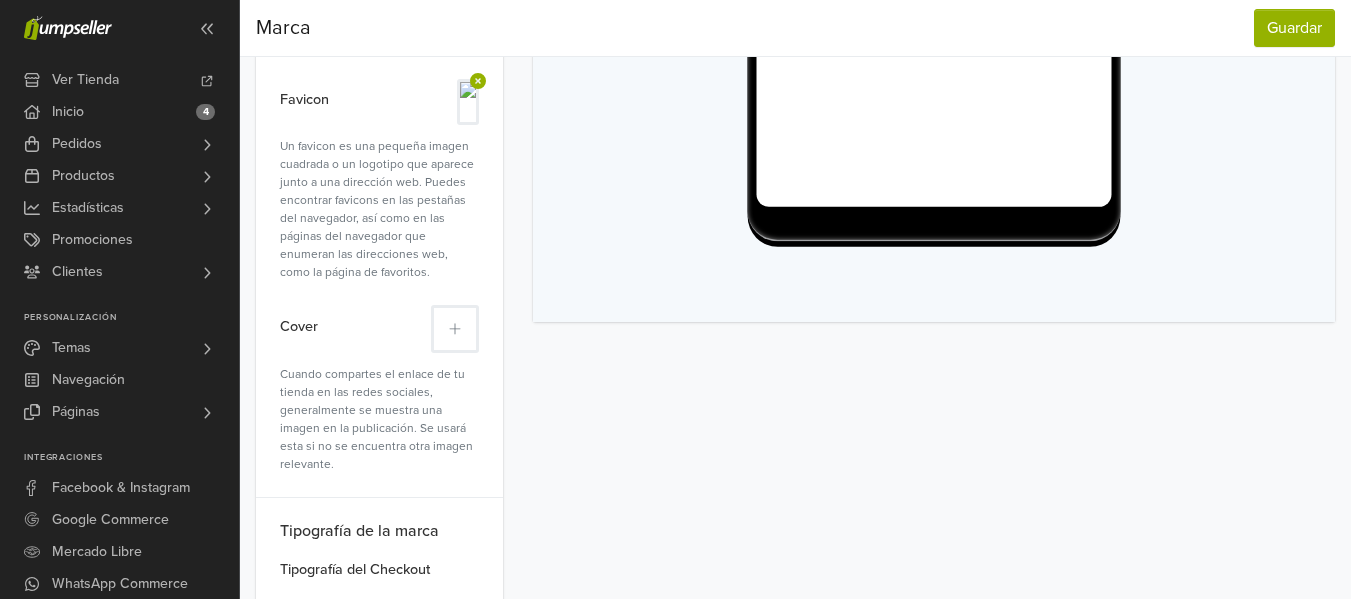 click at bounding box center [455, 329] 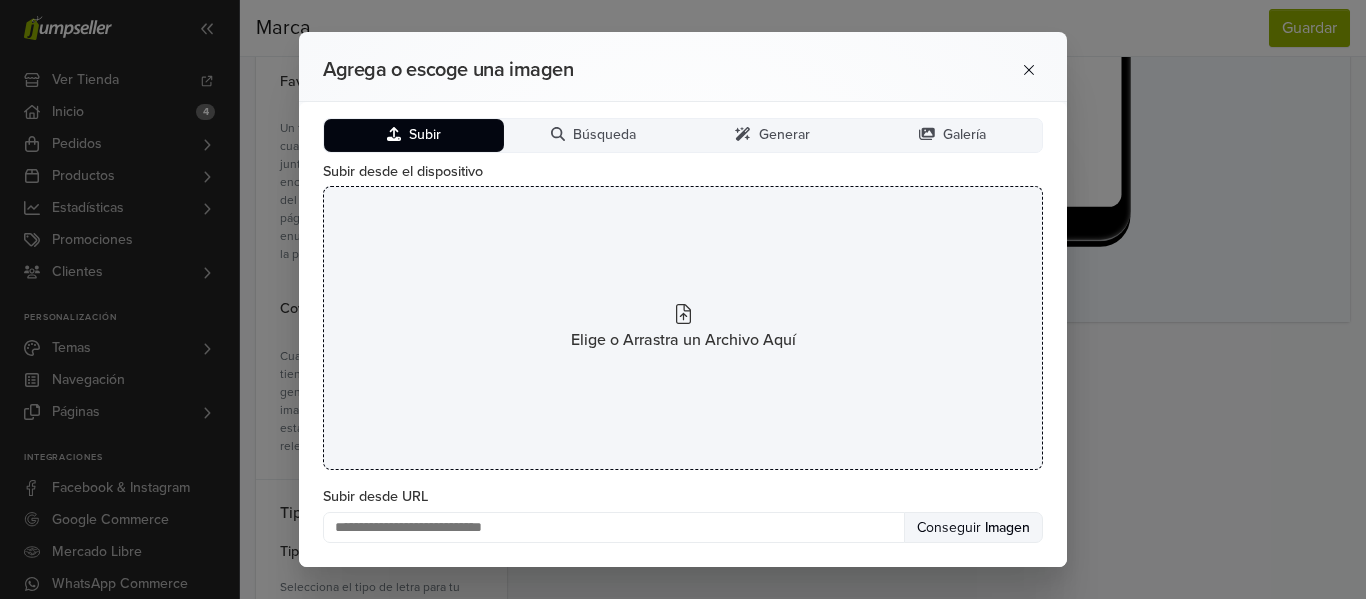 click on "Elige o Arrastra un Archivo Aquí" at bounding box center [683, 328] 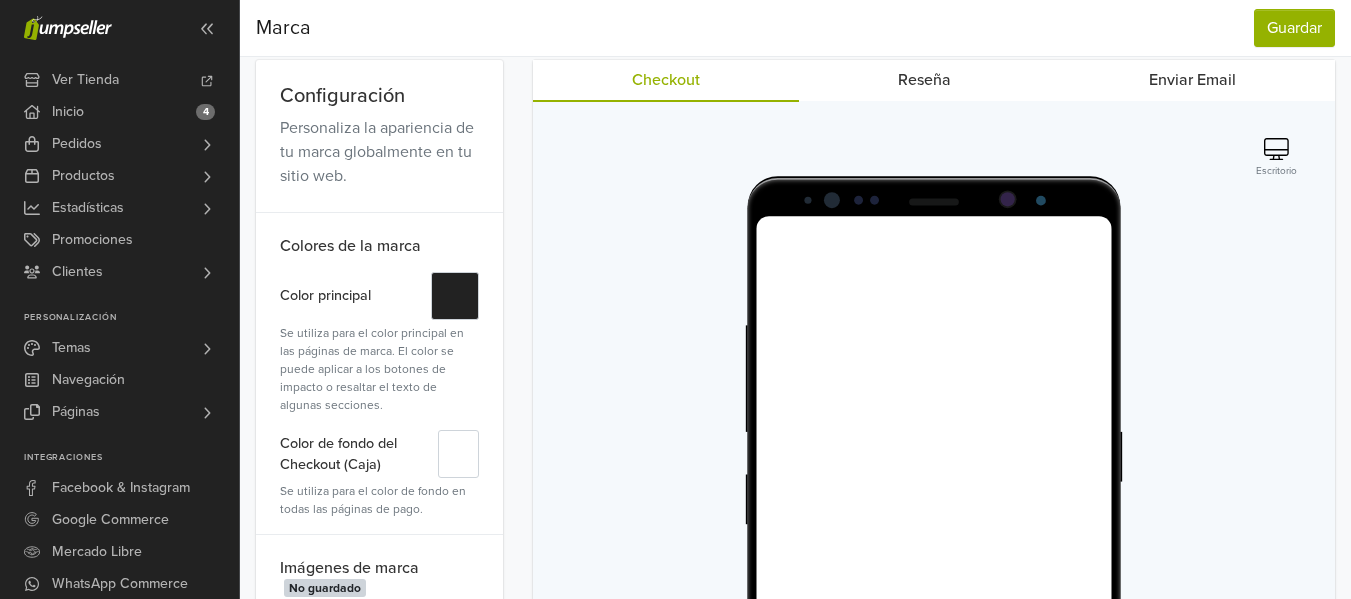 scroll, scrollTop: 79, scrollLeft: 0, axis: vertical 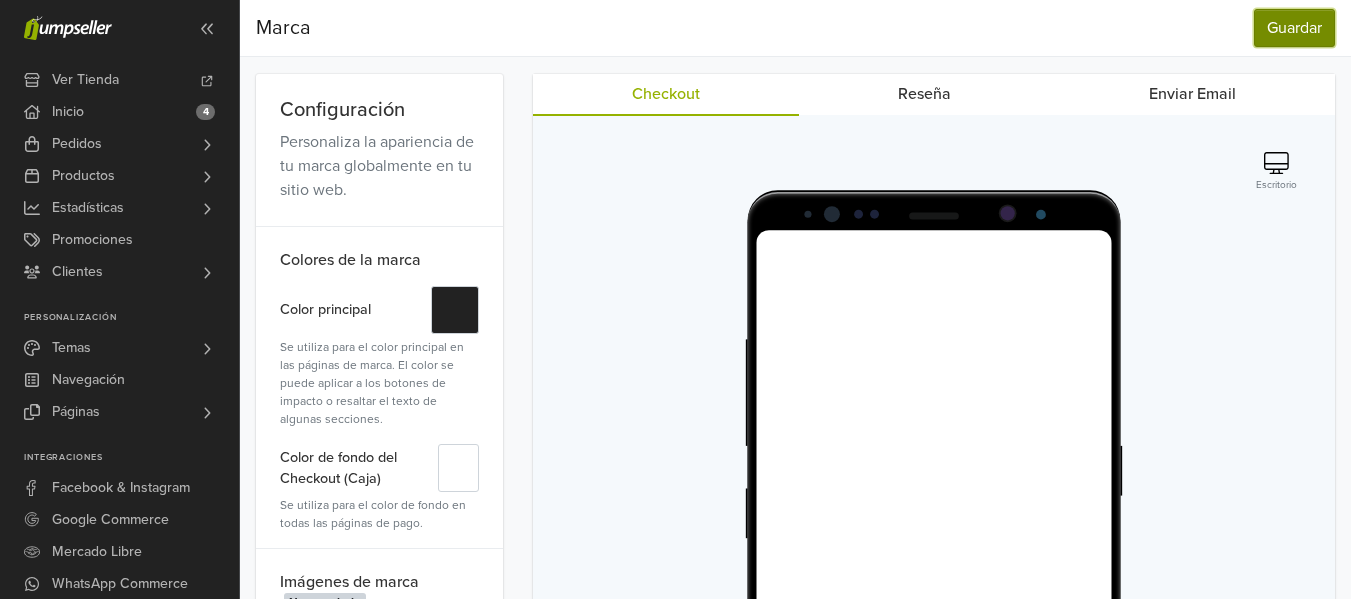 click on "Guardar" at bounding box center [1294, 28] 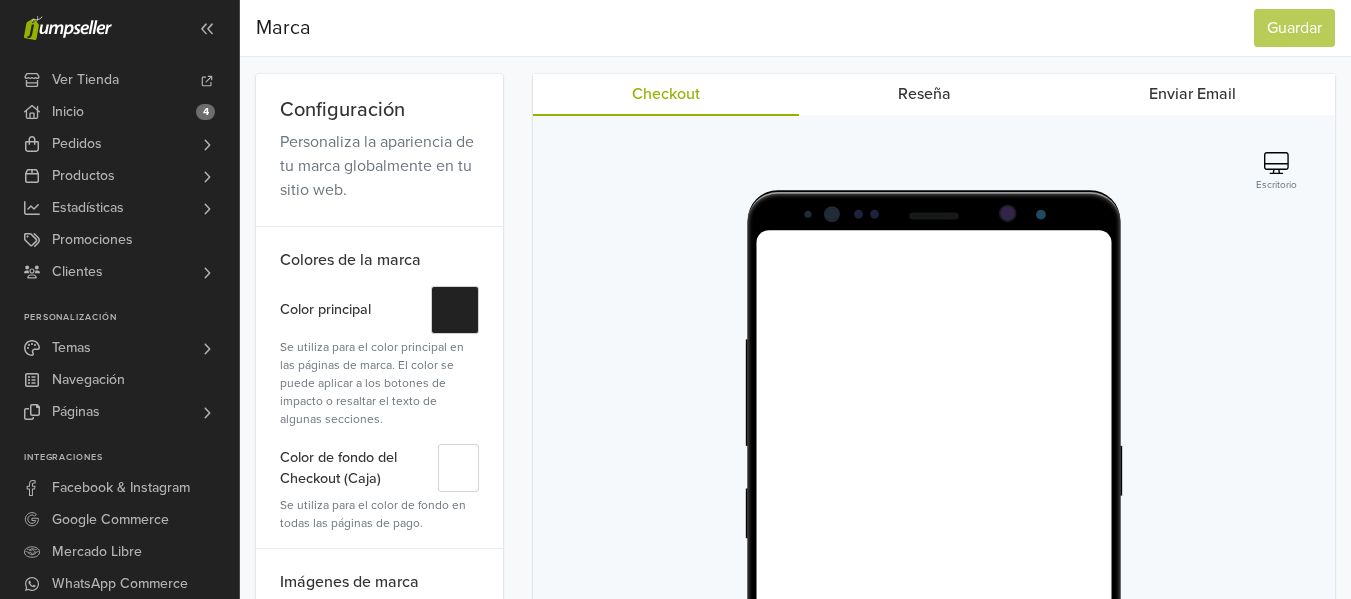 scroll, scrollTop: 0, scrollLeft: 0, axis: both 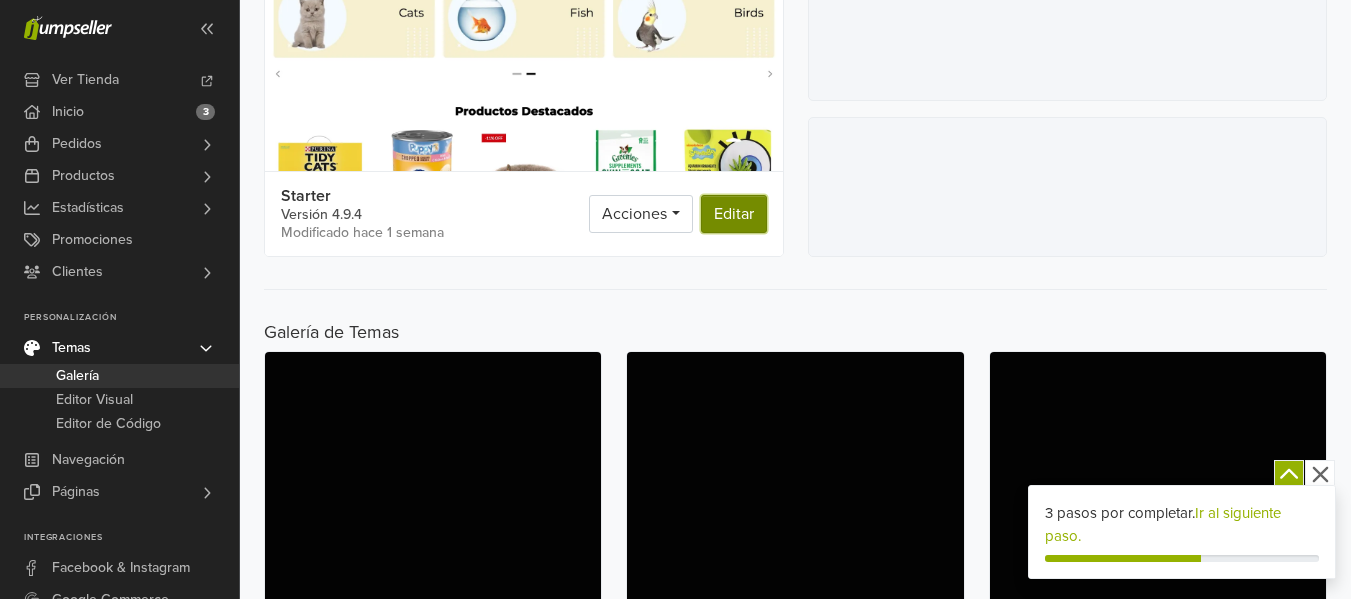 click on "Editar" at bounding box center [734, 214] 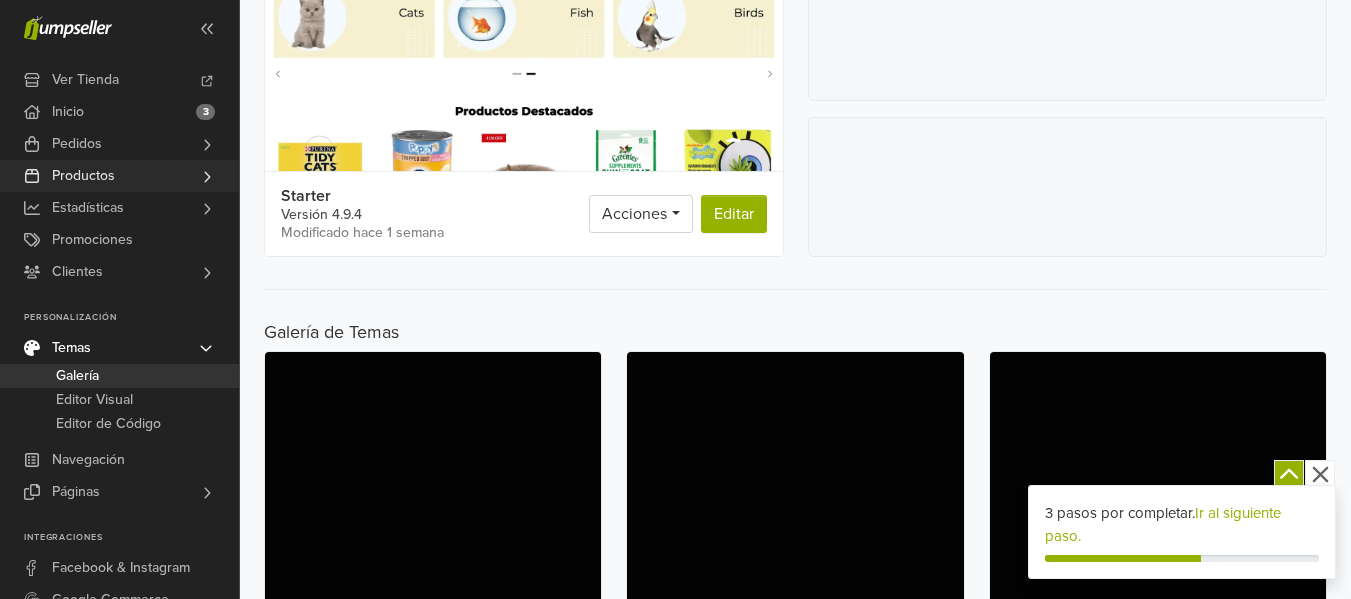 click on "Productos" at bounding box center (119, 176) 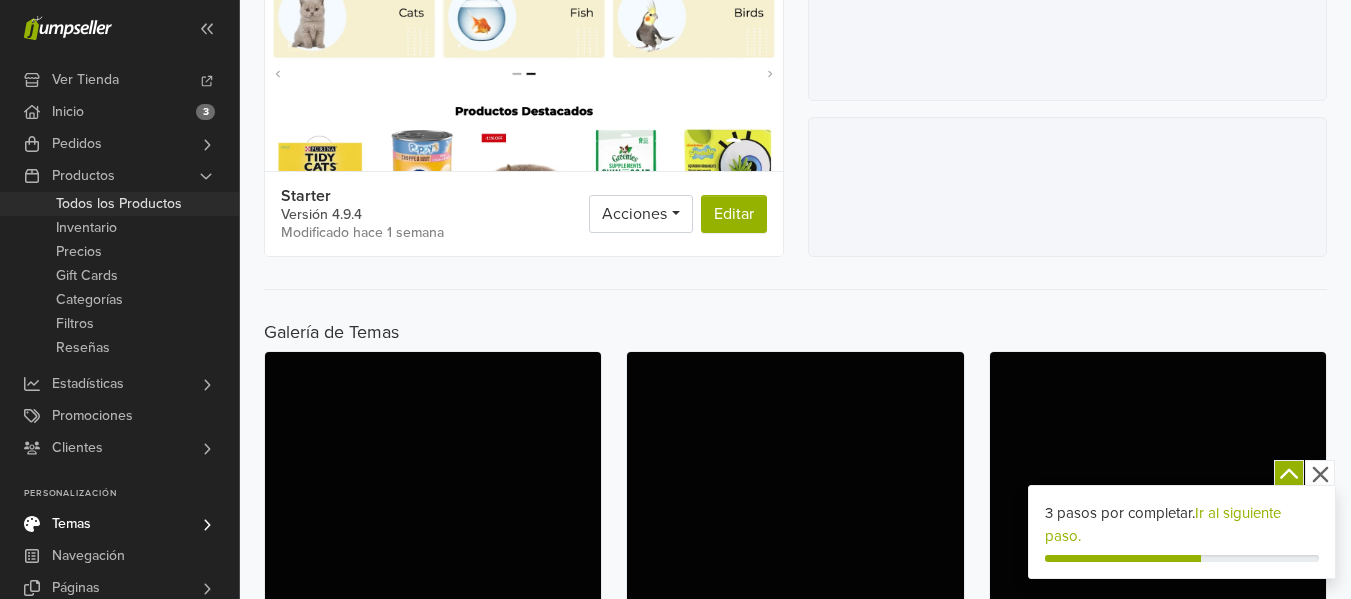 click on "Todos los Productos" at bounding box center [119, 204] 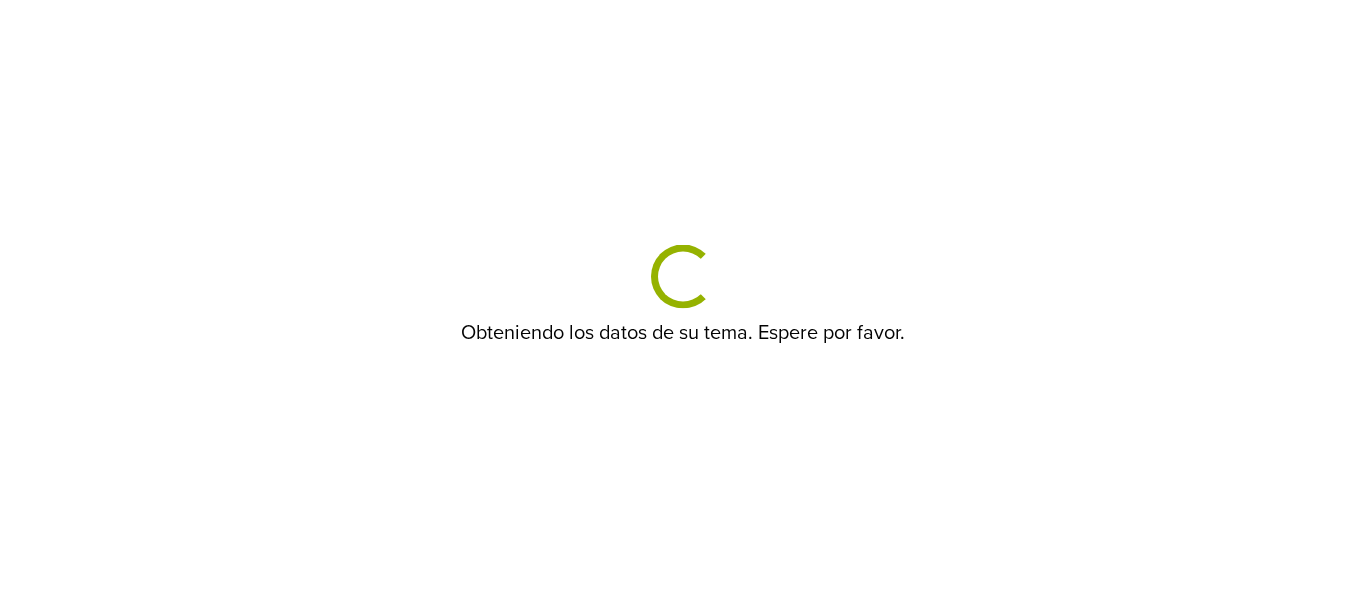 scroll, scrollTop: 0, scrollLeft: 0, axis: both 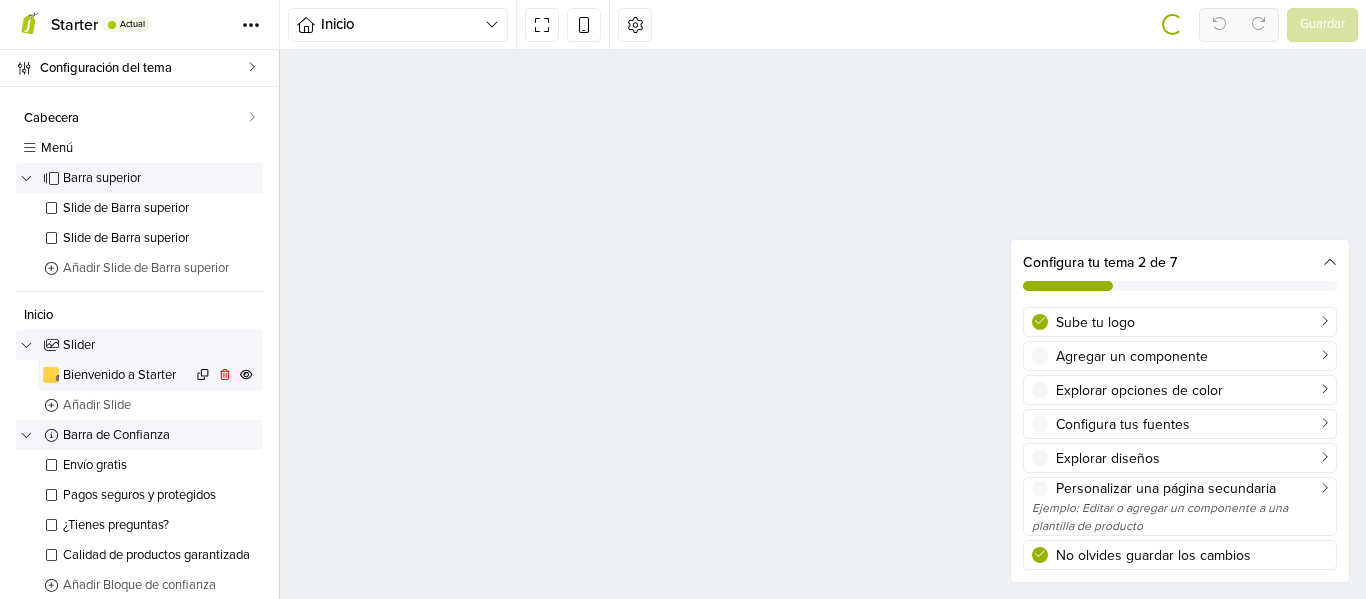 click on "Bienvenido a Starter" at bounding box center [150, 375] 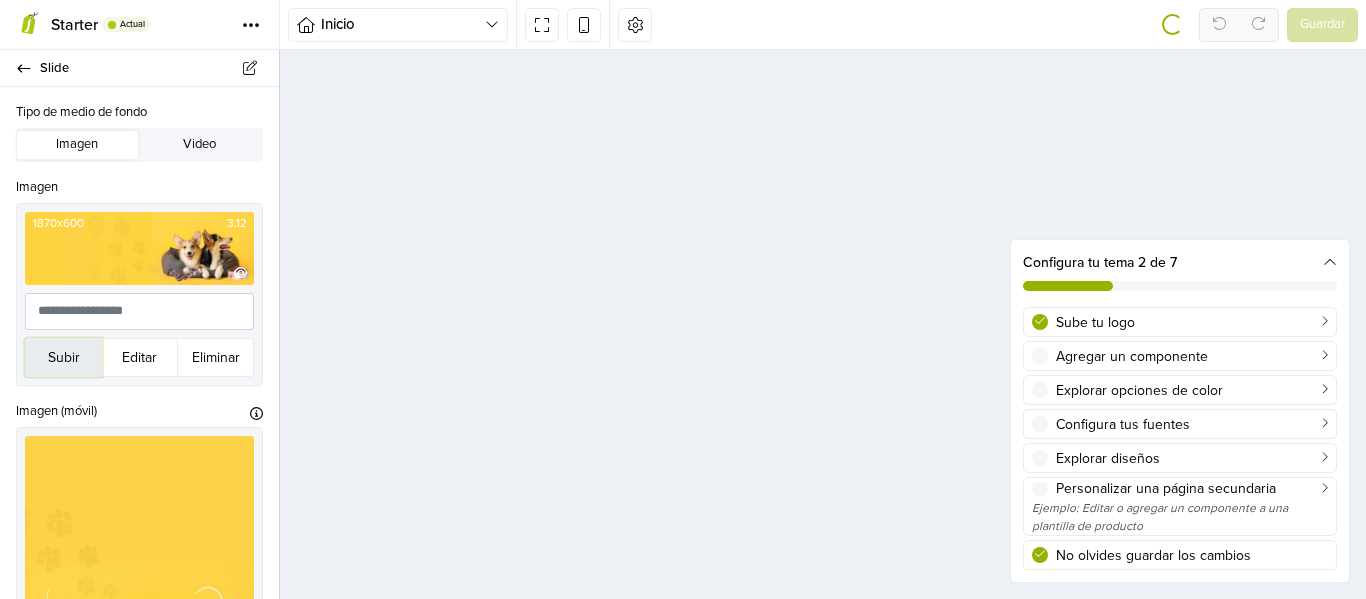 click on "Subir" at bounding box center (63, 357) 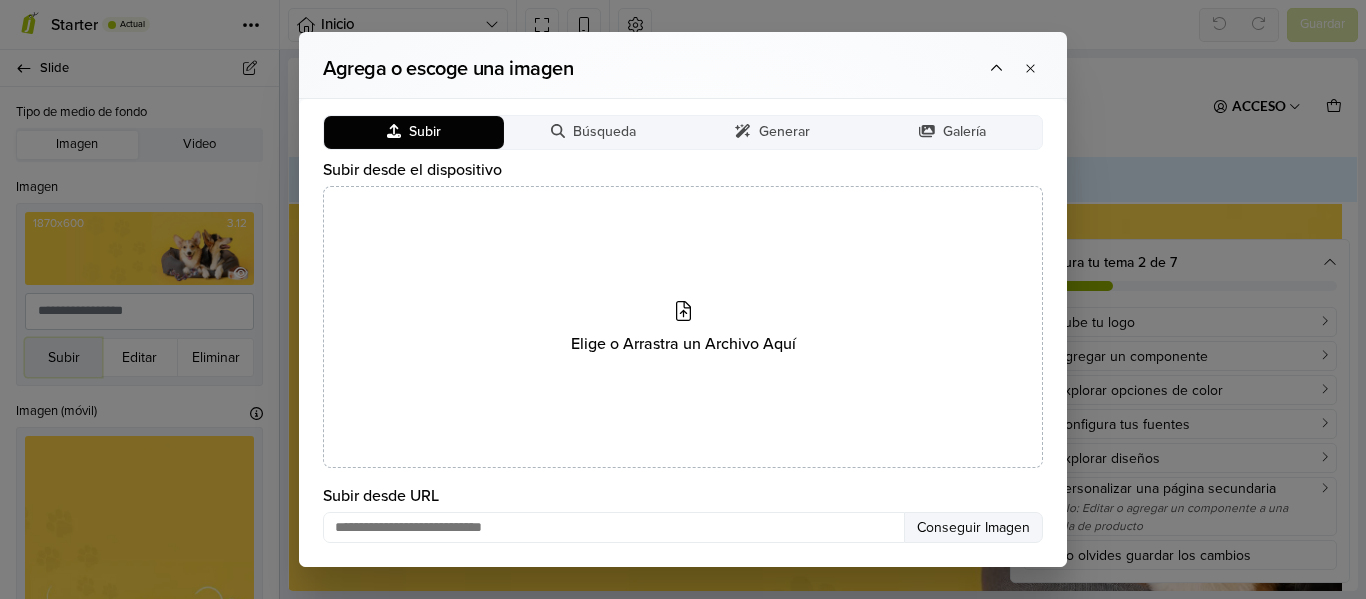 scroll, scrollTop: 0, scrollLeft: 0, axis: both 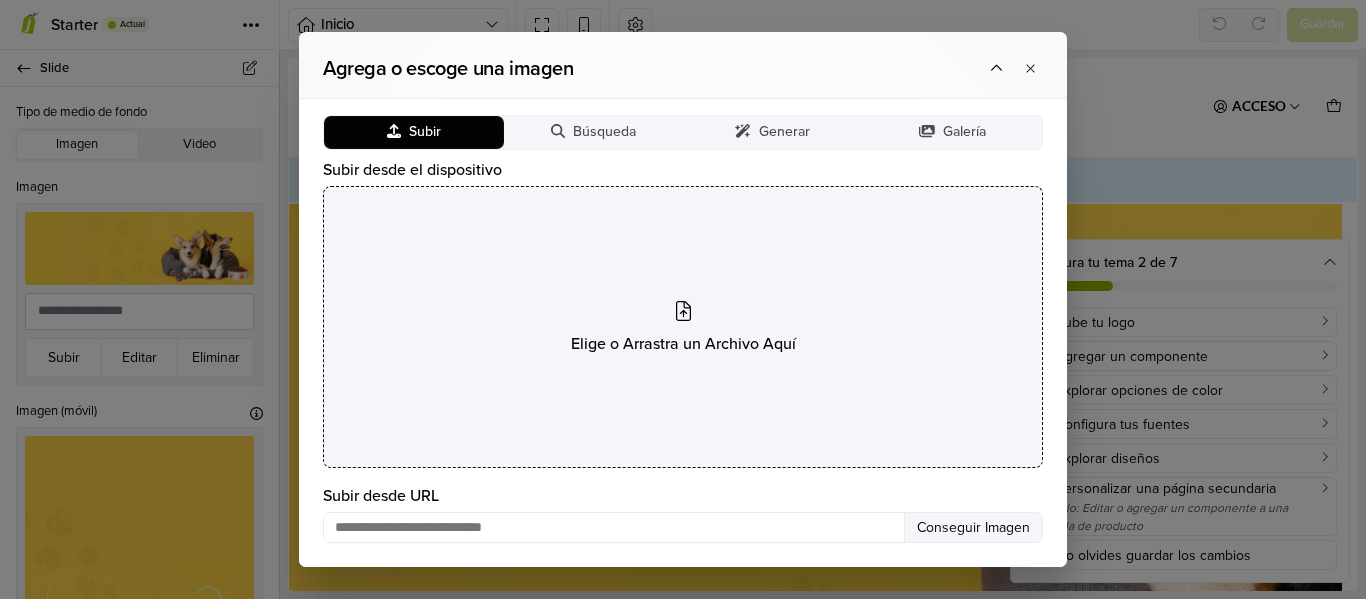 click on "Elige o Arrastra un Archivo Aquí" at bounding box center [683, 327] 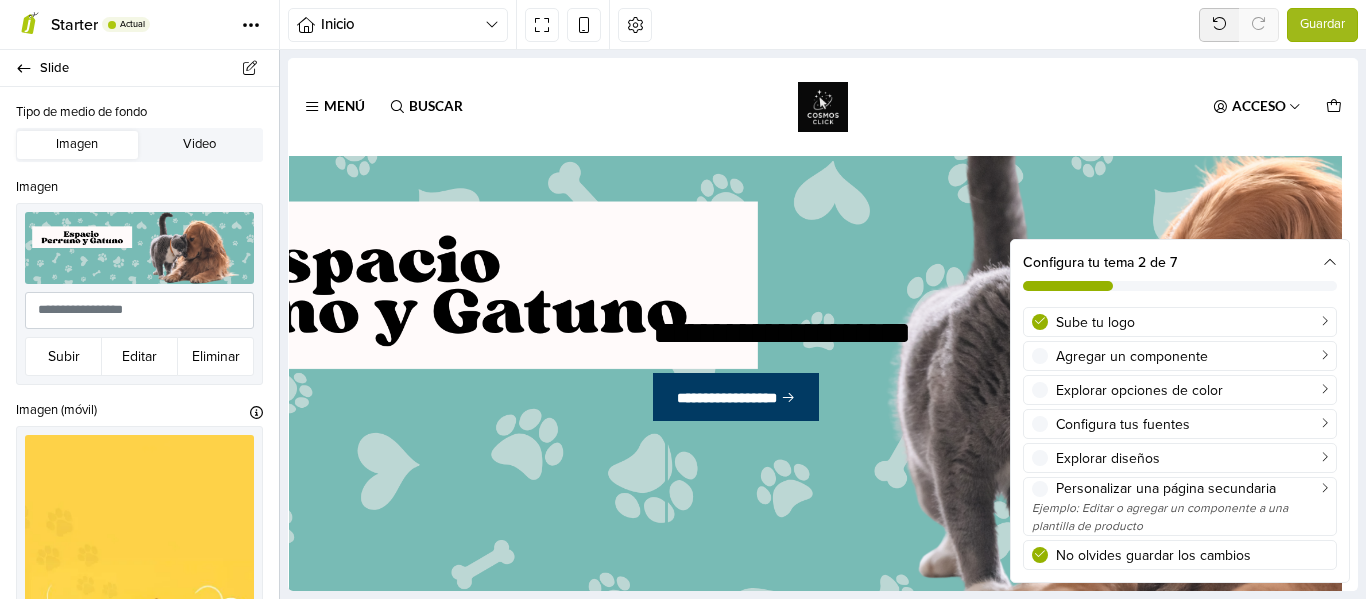 scroll, scrollTop: 160, scrollLeft: 0, axis: vertical 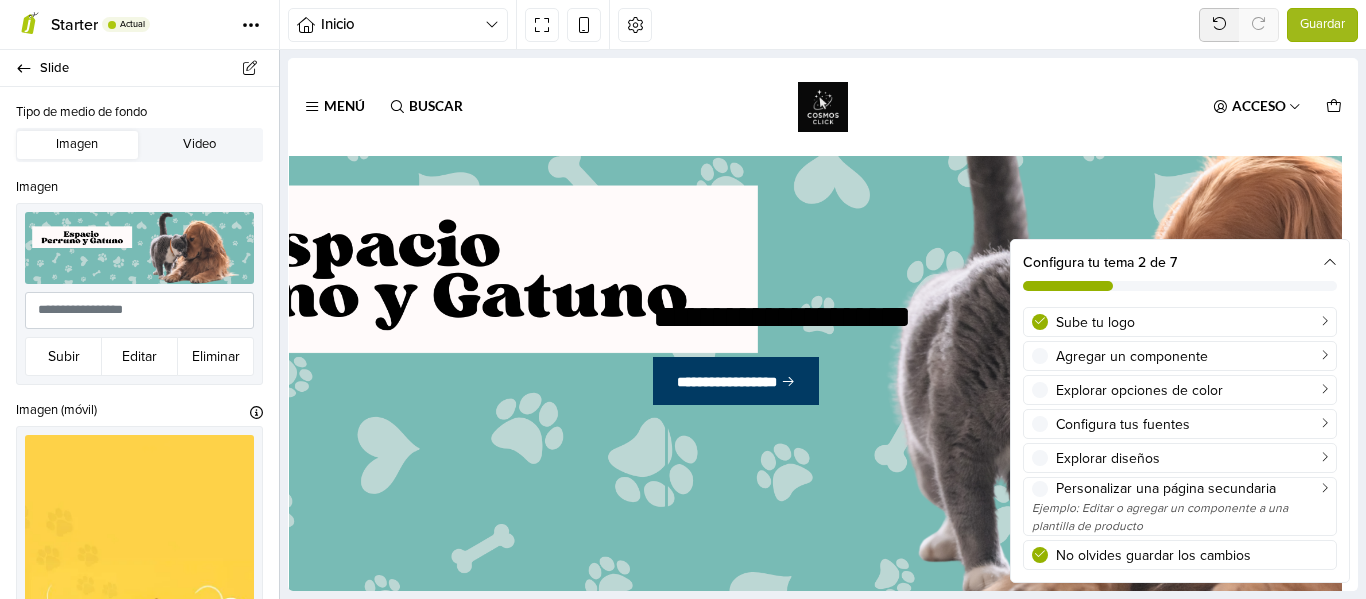 drag, startPoint x: 1355, startPoint y: 148, endPoint x: 1647, endPoint y: 202, distance: 296.95117 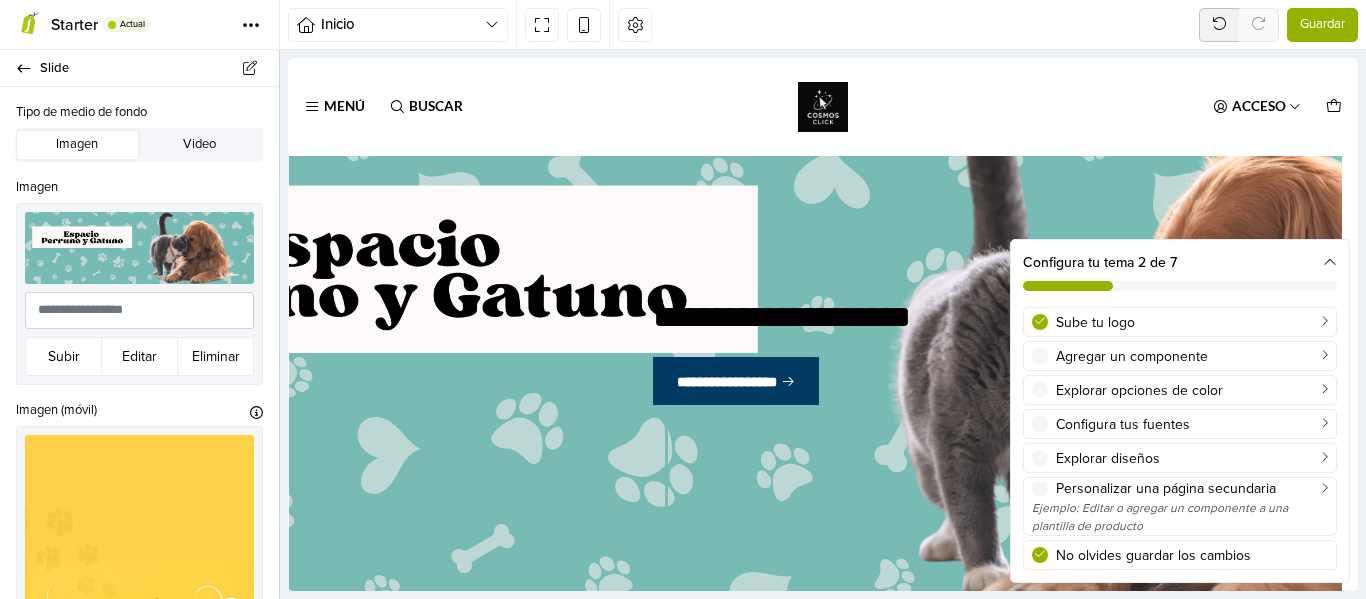 click on "Guardar" at bounding box center (1322, 25) 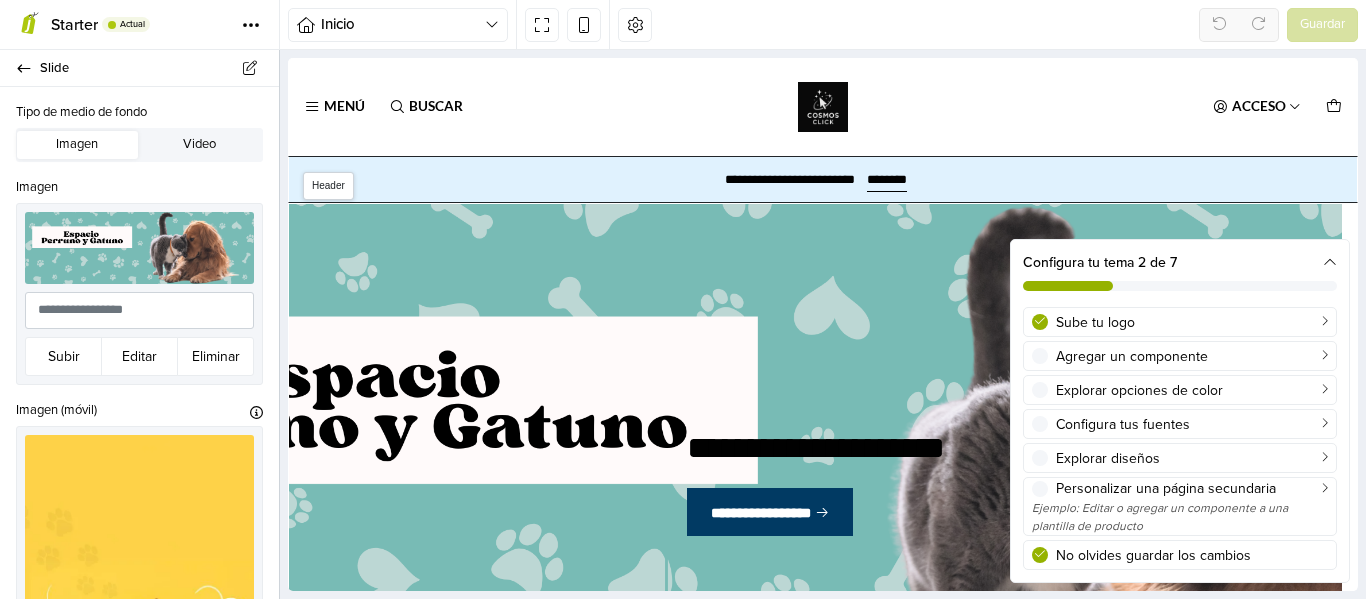 scroll, scrollTop: 0, scrollLeft: 0, axis: both 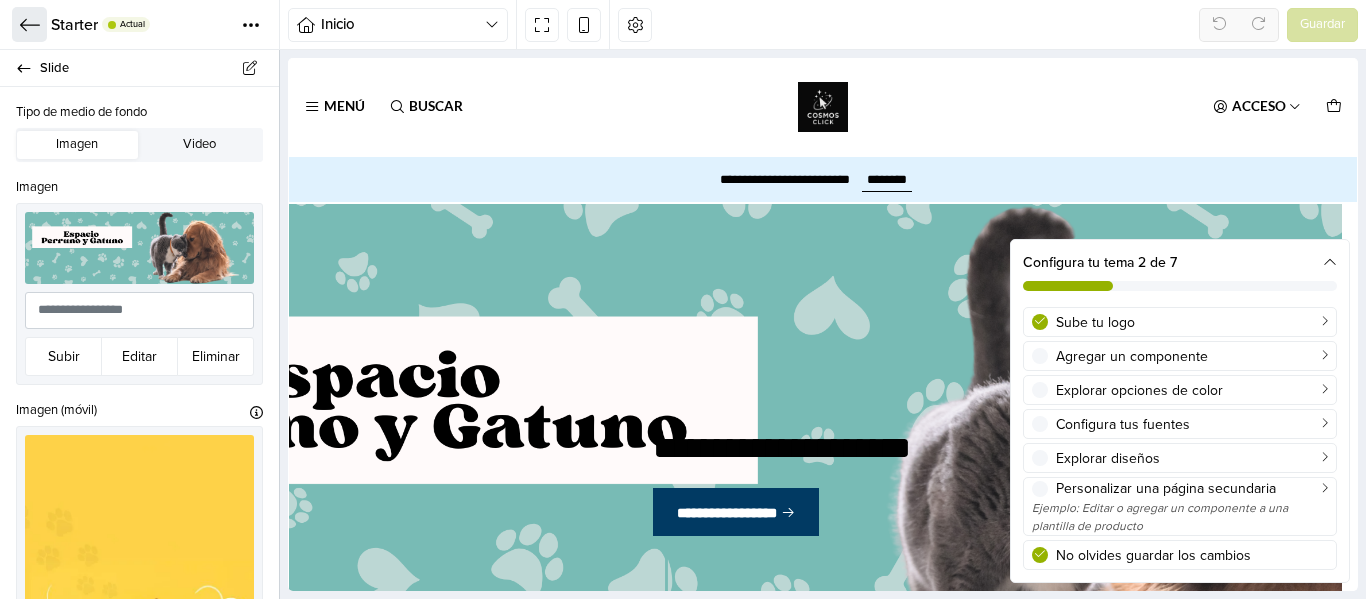 click 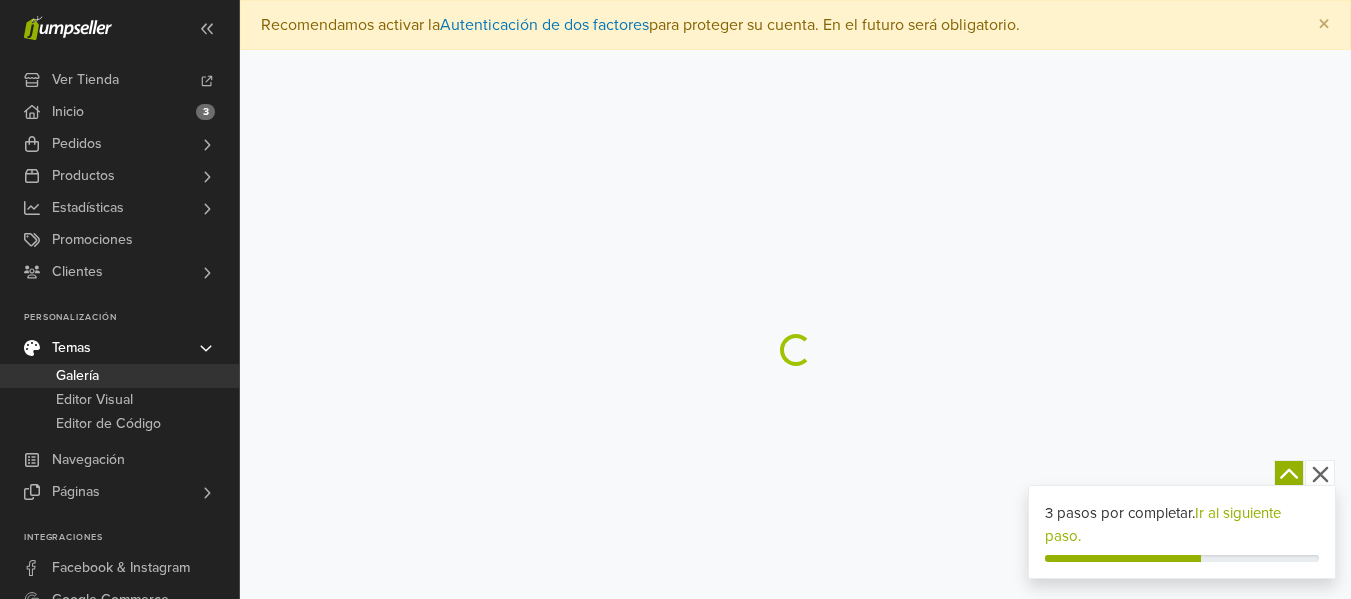 scroll, scrollTop: 0, scrollLeft: 0, axis: both 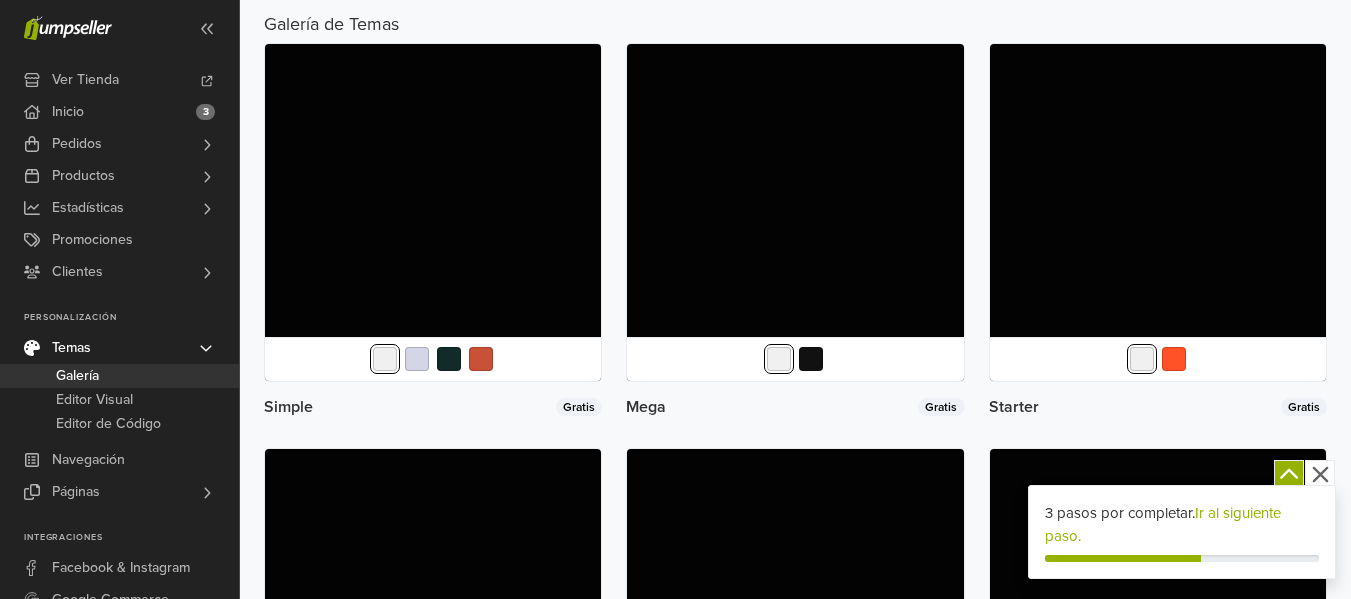click at bounding box center [433, 212] 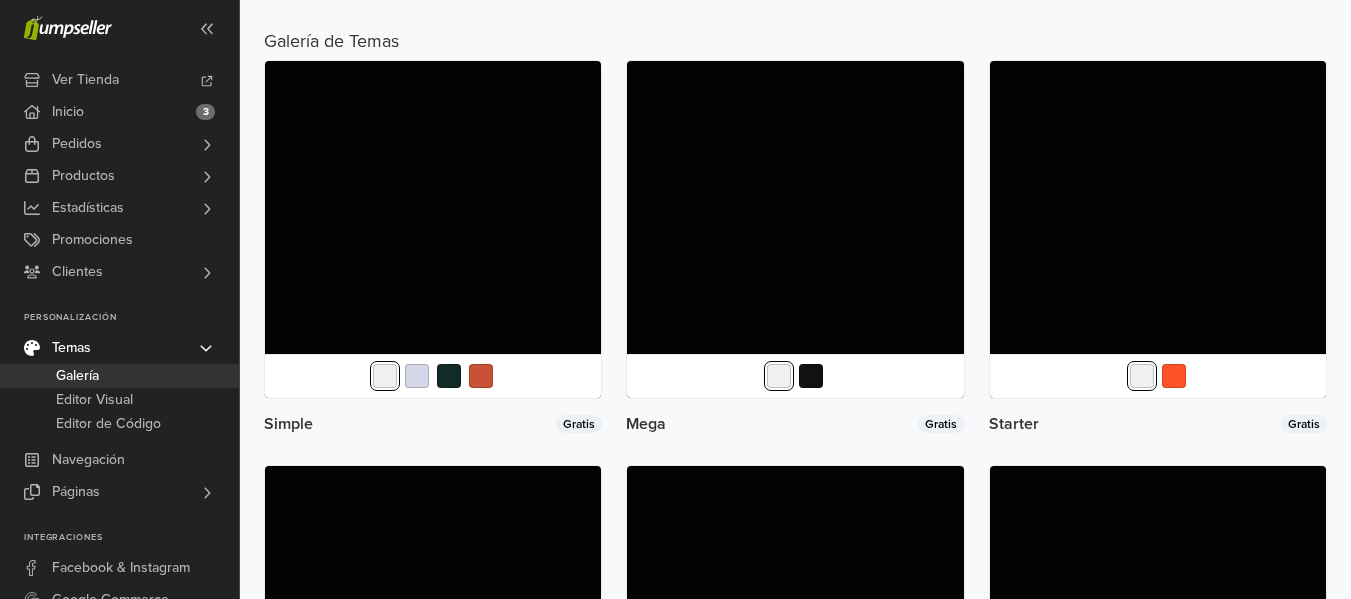 scroll, scrollTop: 791, scrollLeft: 0, axis: vertical 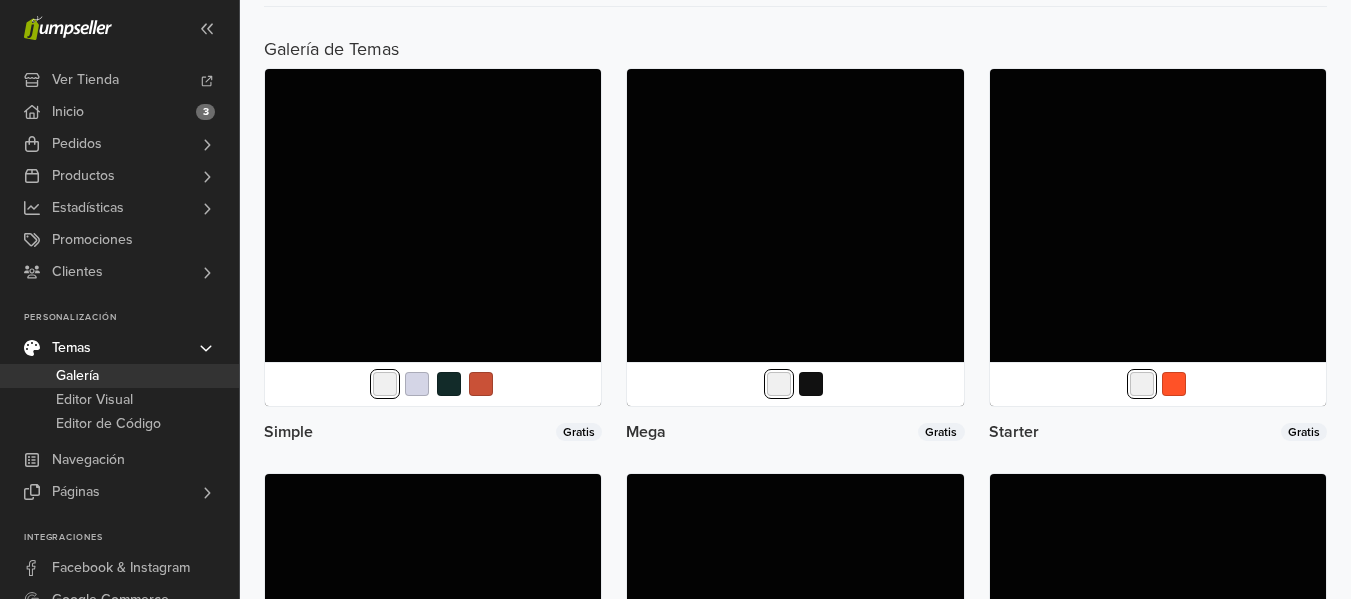 click at bounding box center [433, 237] 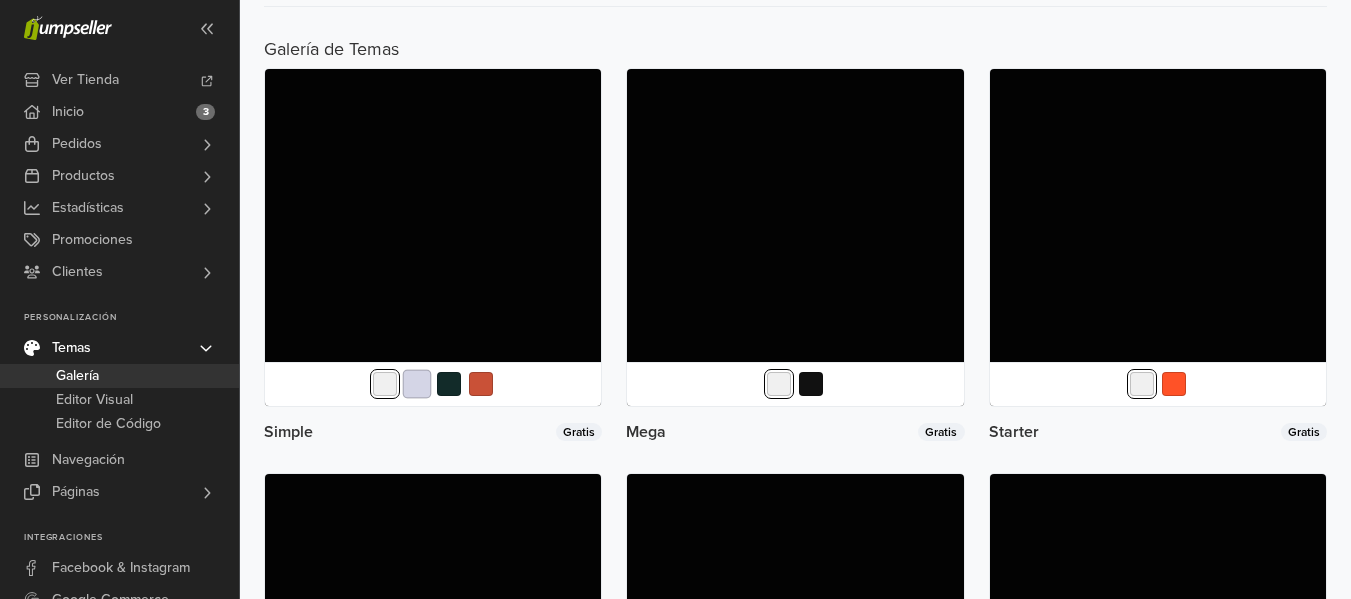 drag, startPoint x: 421, startPoint y: 218, endPoint x: 425, endPoint y: 395, distance: 177.0452 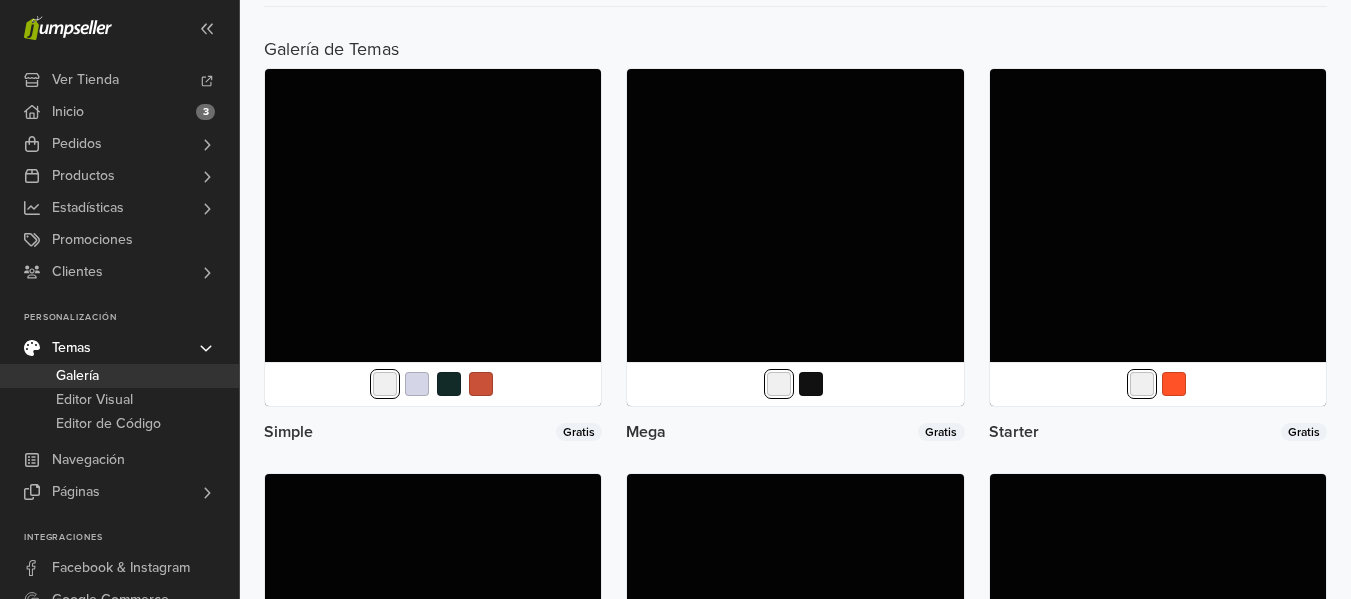 click at bounding box center (433, 237) 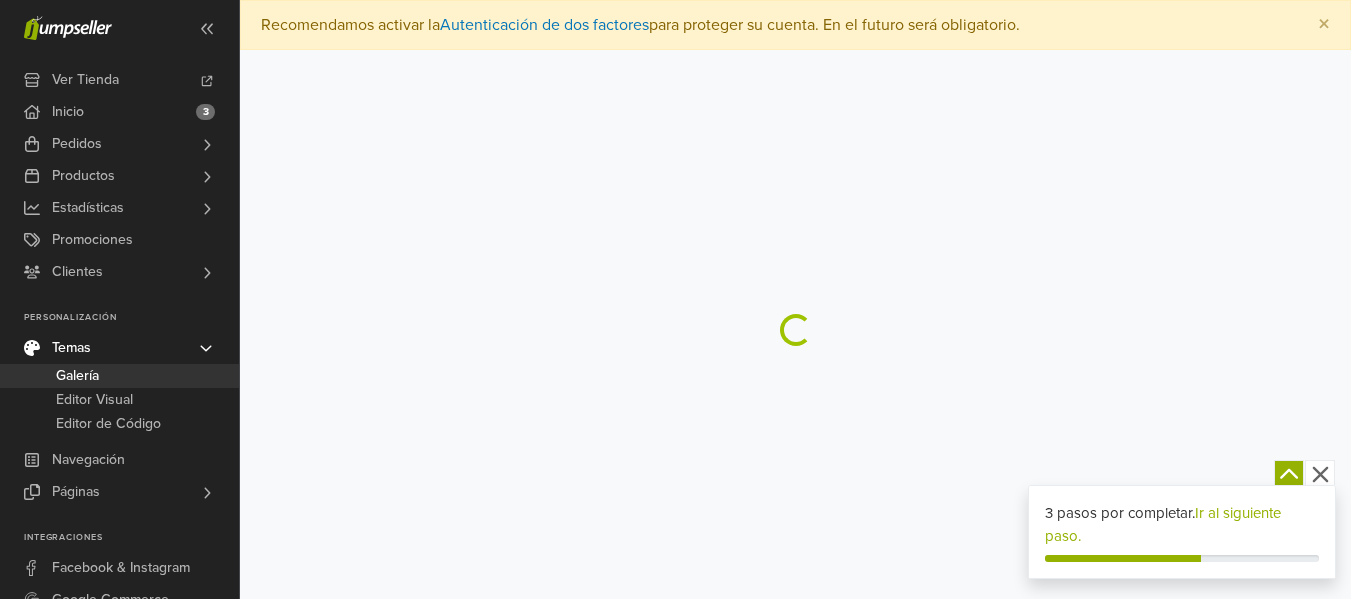 scroll, scrollTop: 0, scrollLeft: 0, axis: both 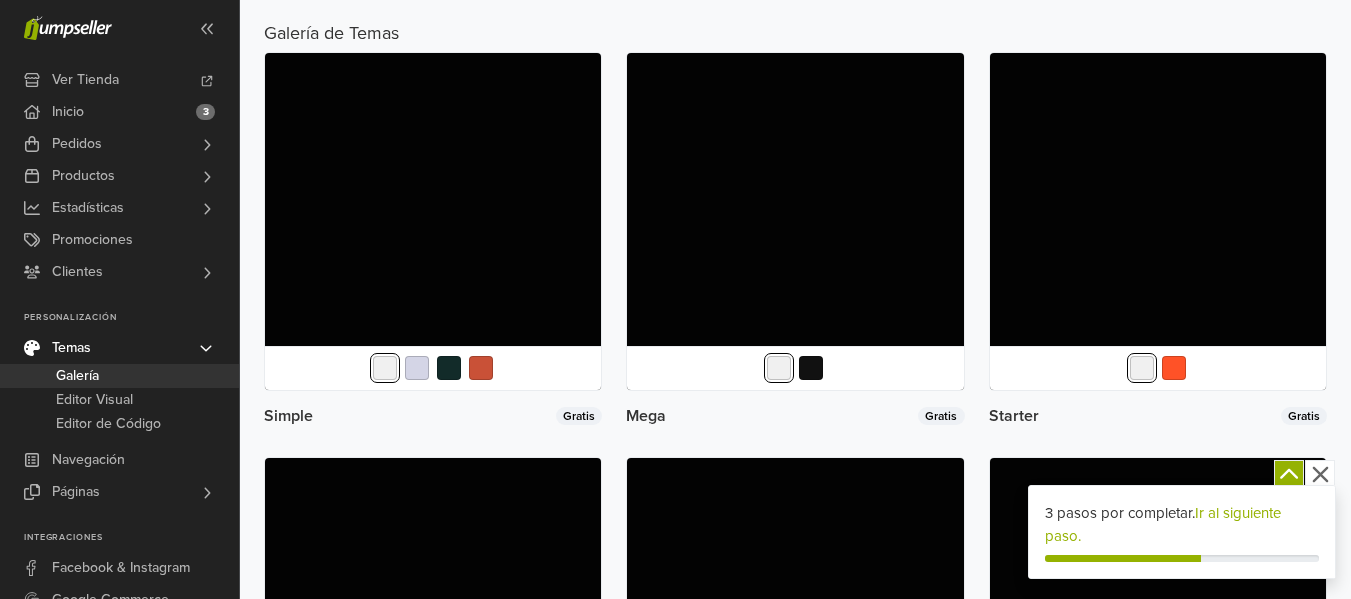 click at bounding box center [433, 367] 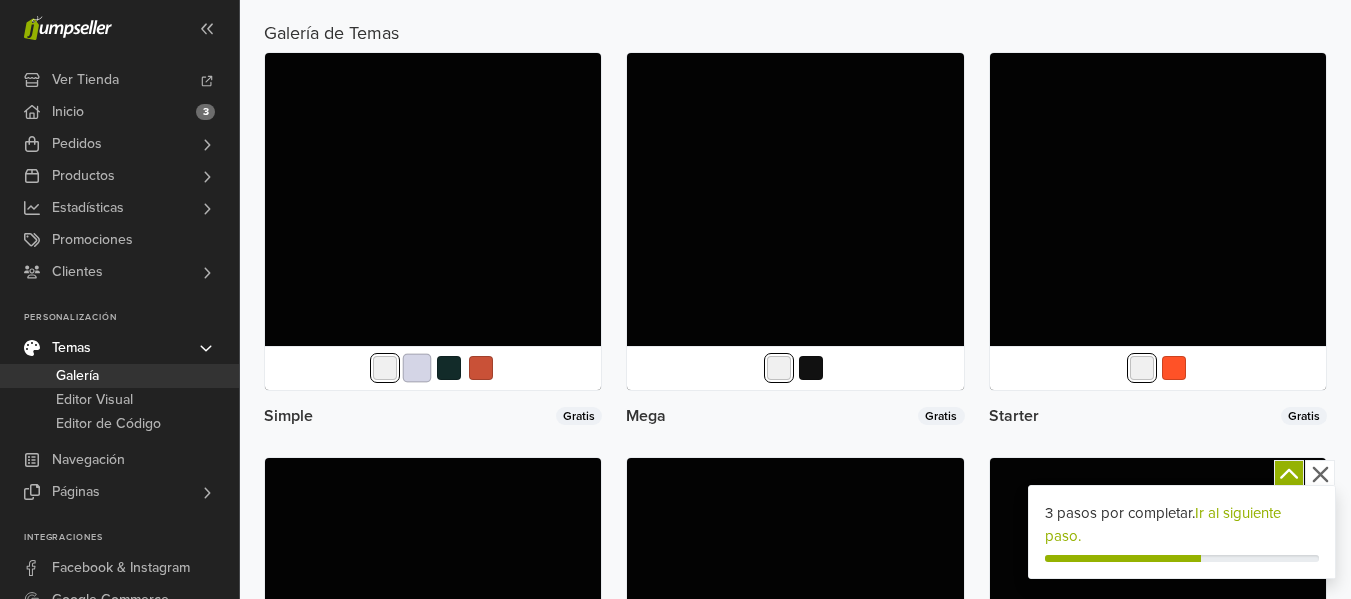 click at bounding box center [417, 368] 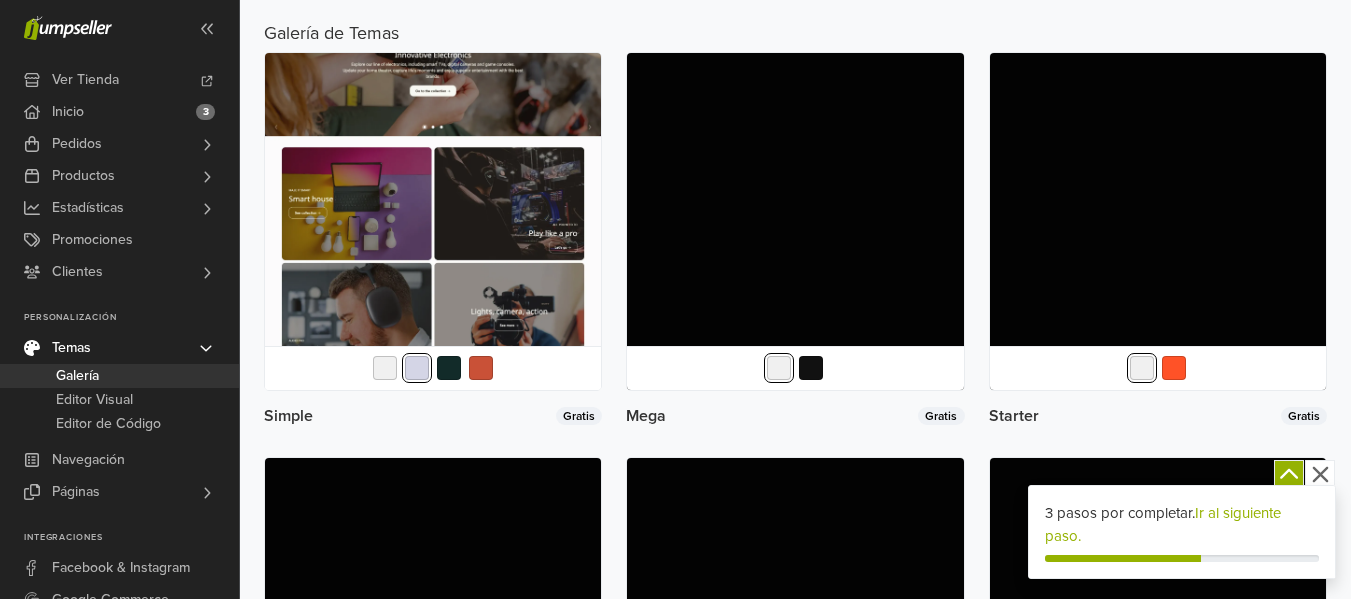 click at bounding box center (433, 221) 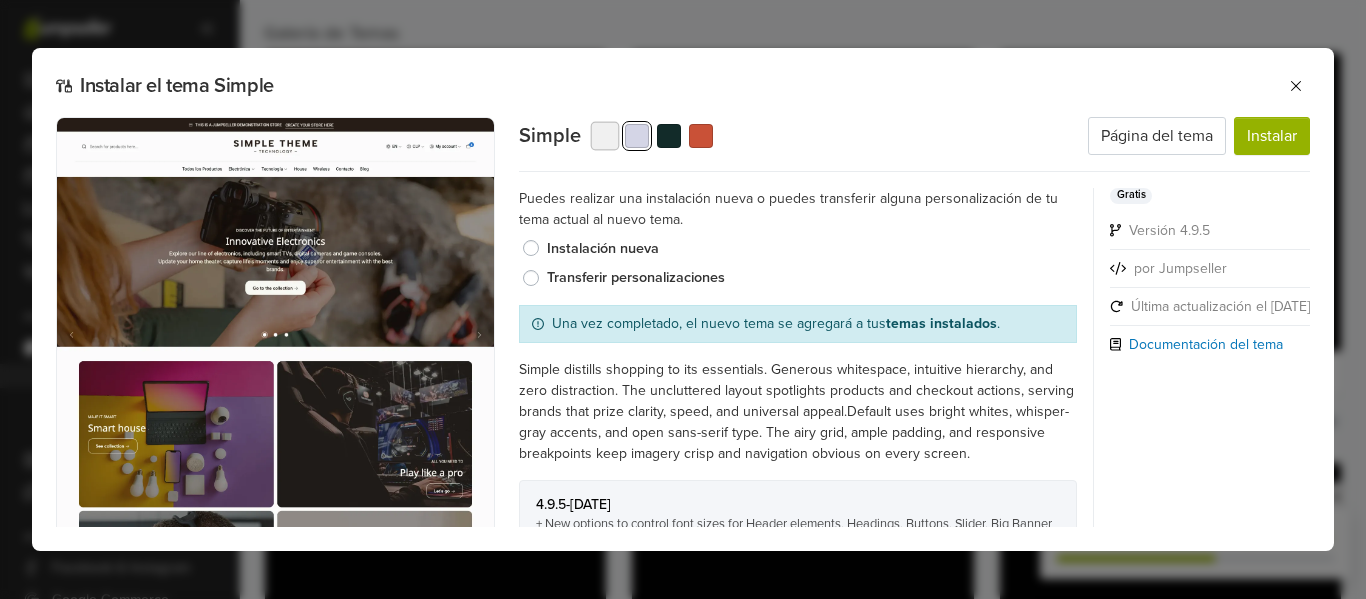click at bounding box center (604, 135) 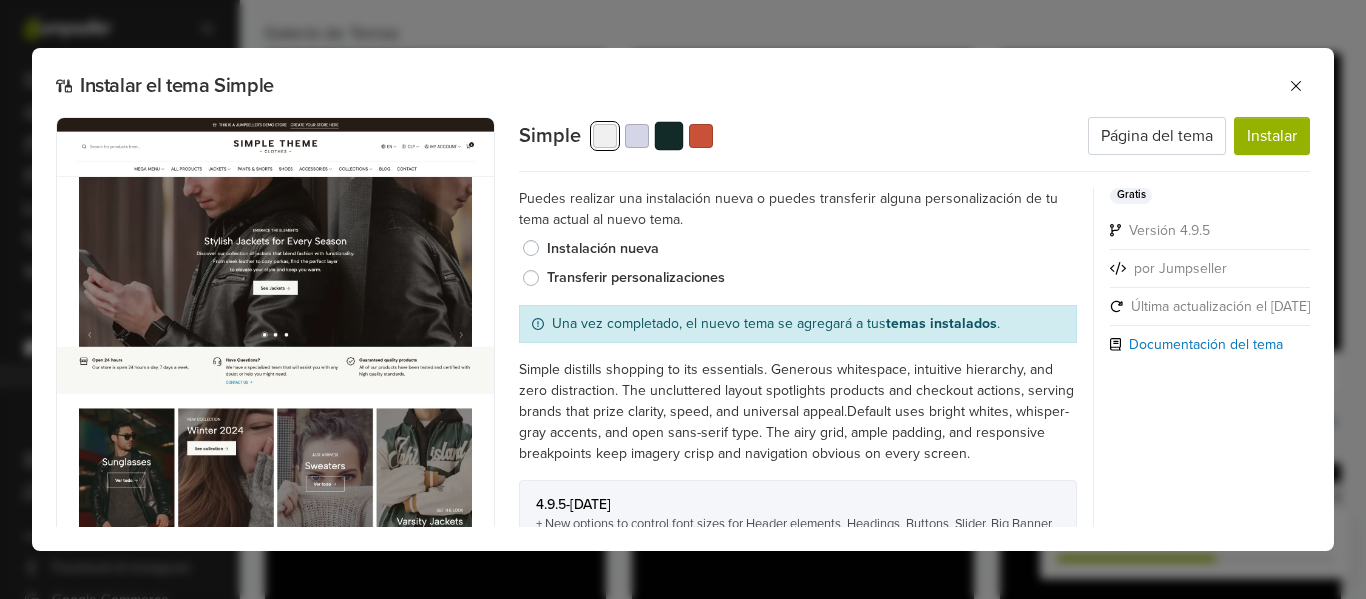 click at bounding box center [668, 135] 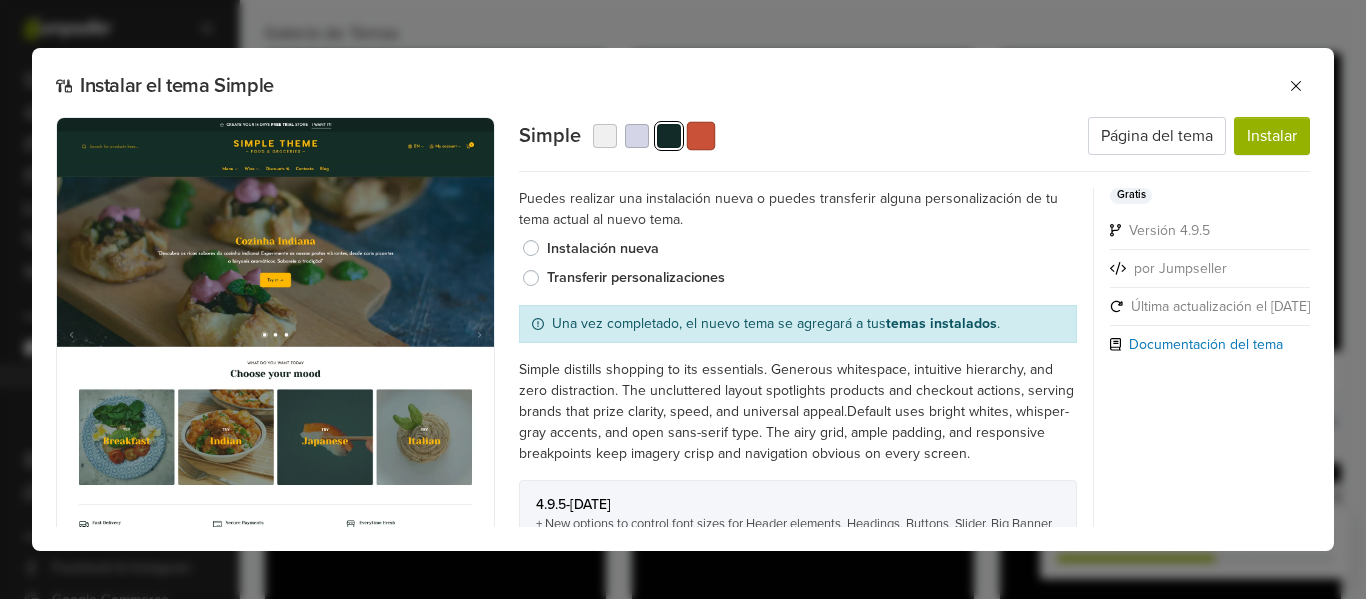 click at bounding box center [700, 135] 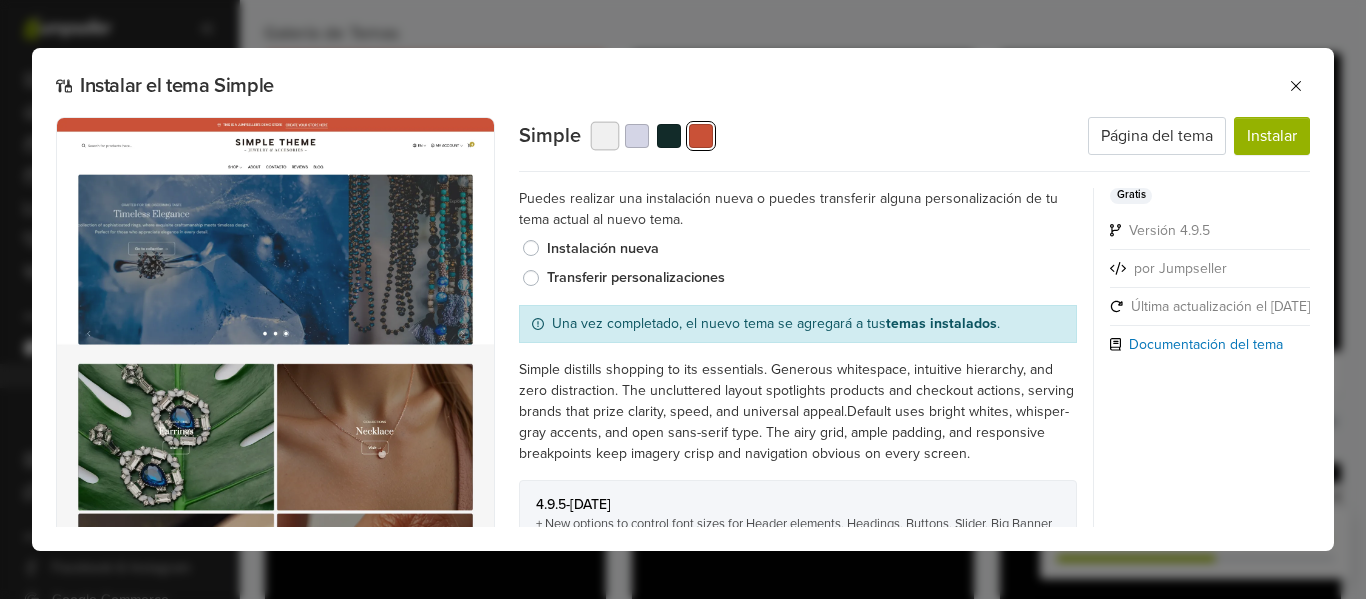 click at bounding box center [604, 135] 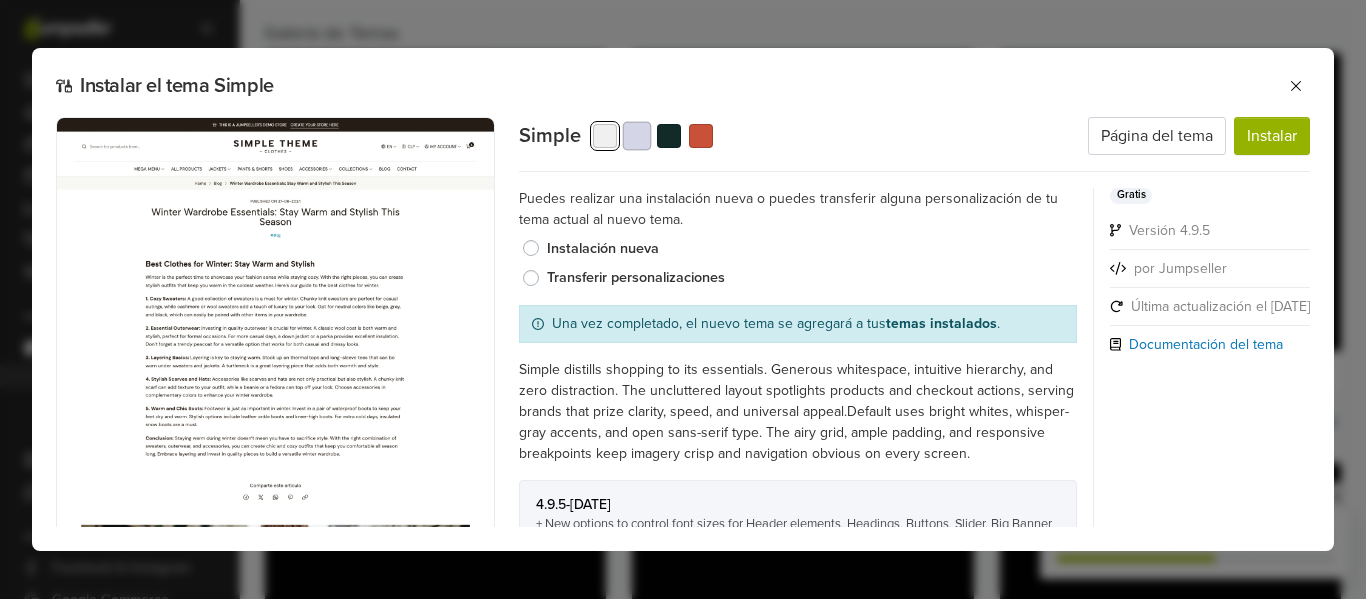 click at bounding box center [636, 135] 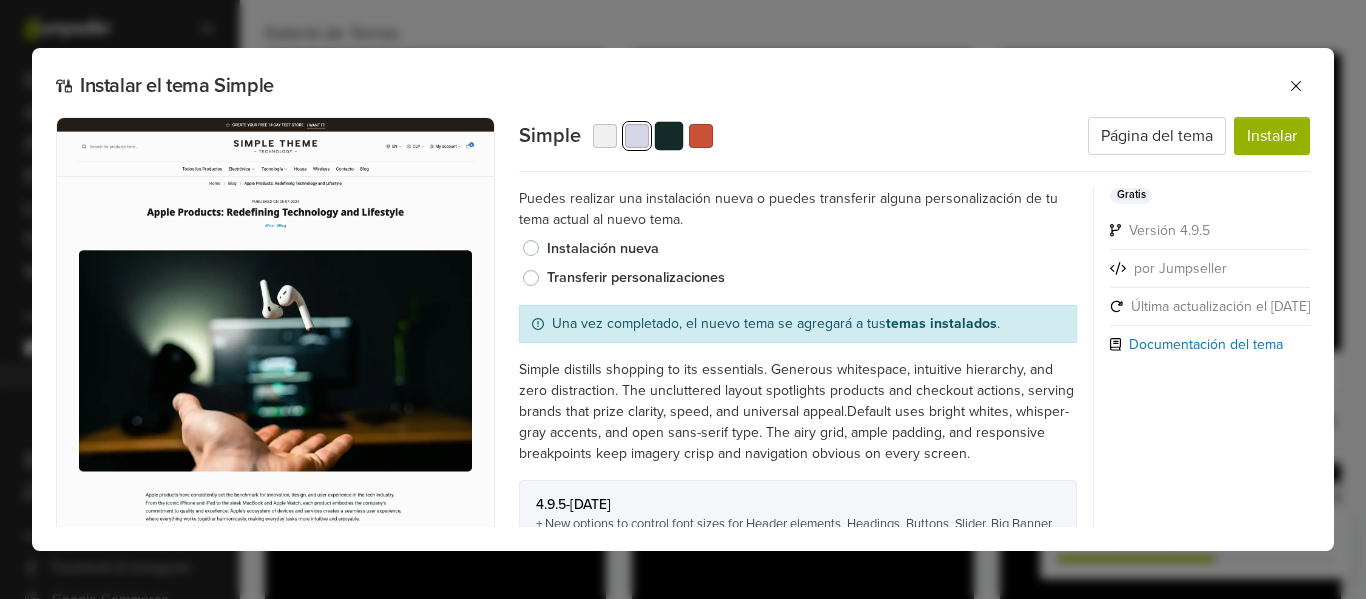 click at bounding box center (668, 135) 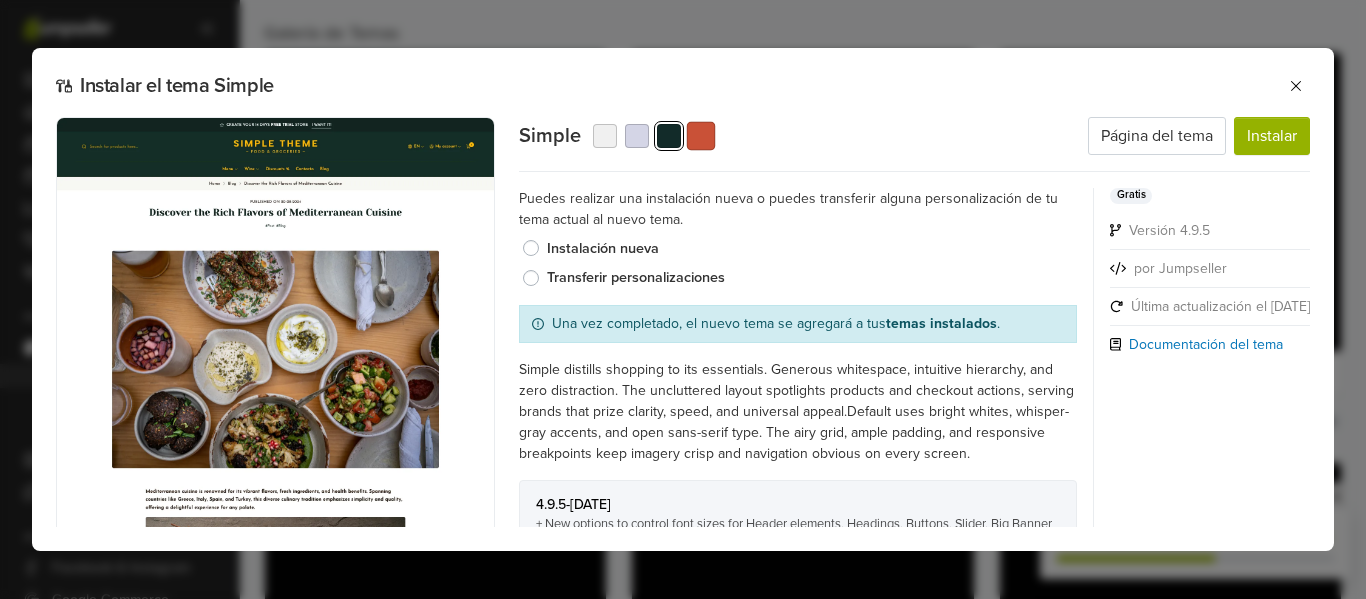 click at bounding box center [700, 135] 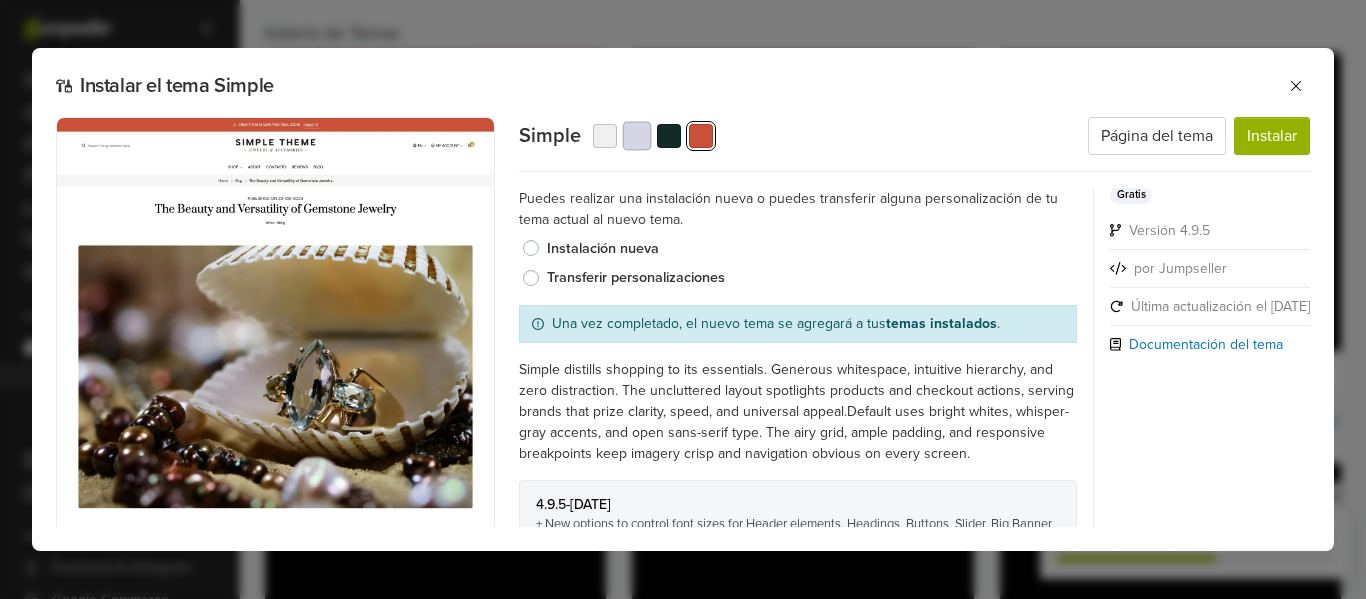 click at bounding box center (636, 135) 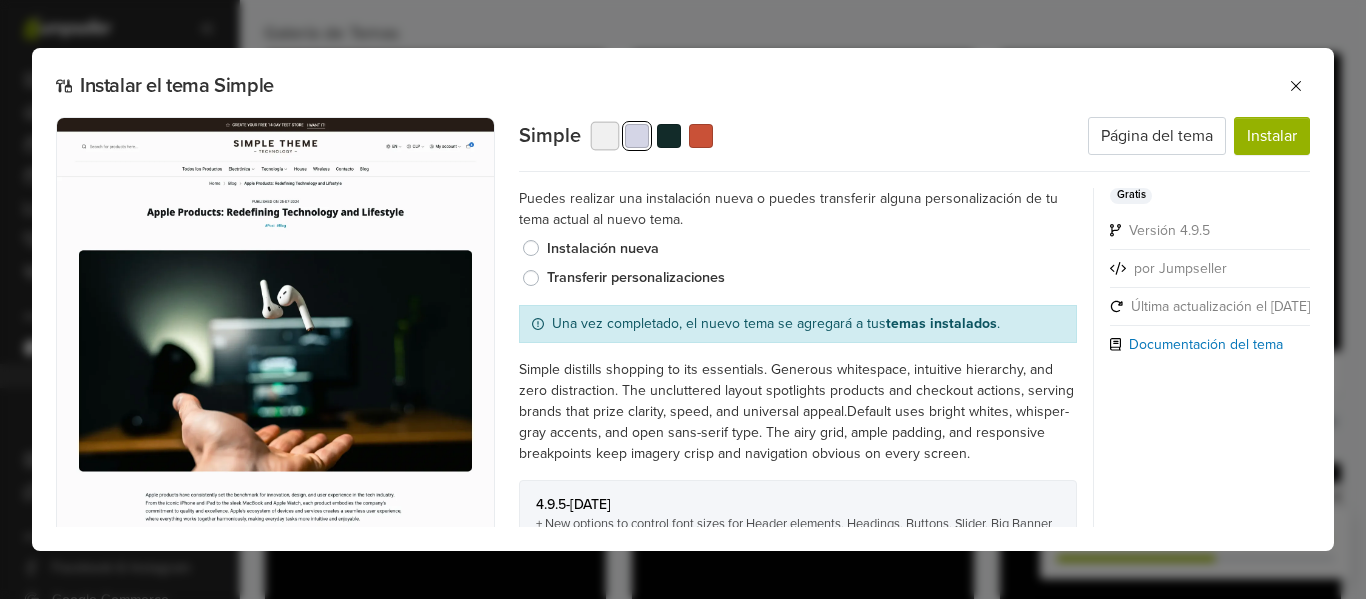 click at bounding box center [604, 135] 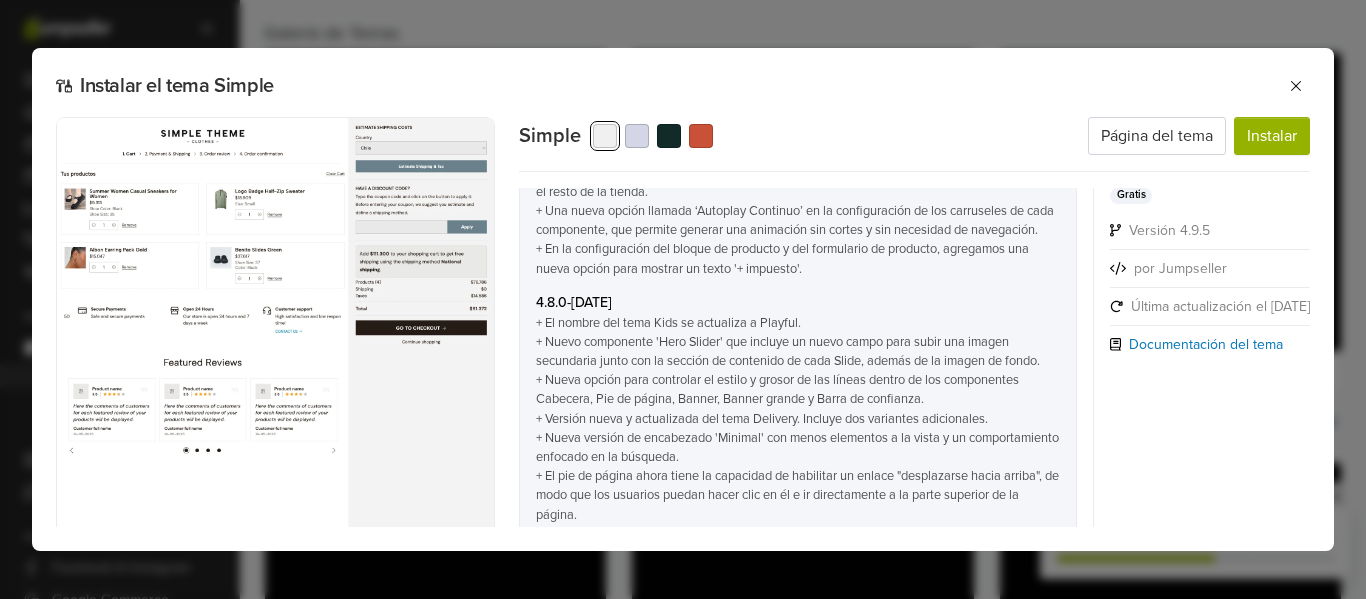 scroll, scrollTop: 1579, scrollLeft: 0, axis: vertical 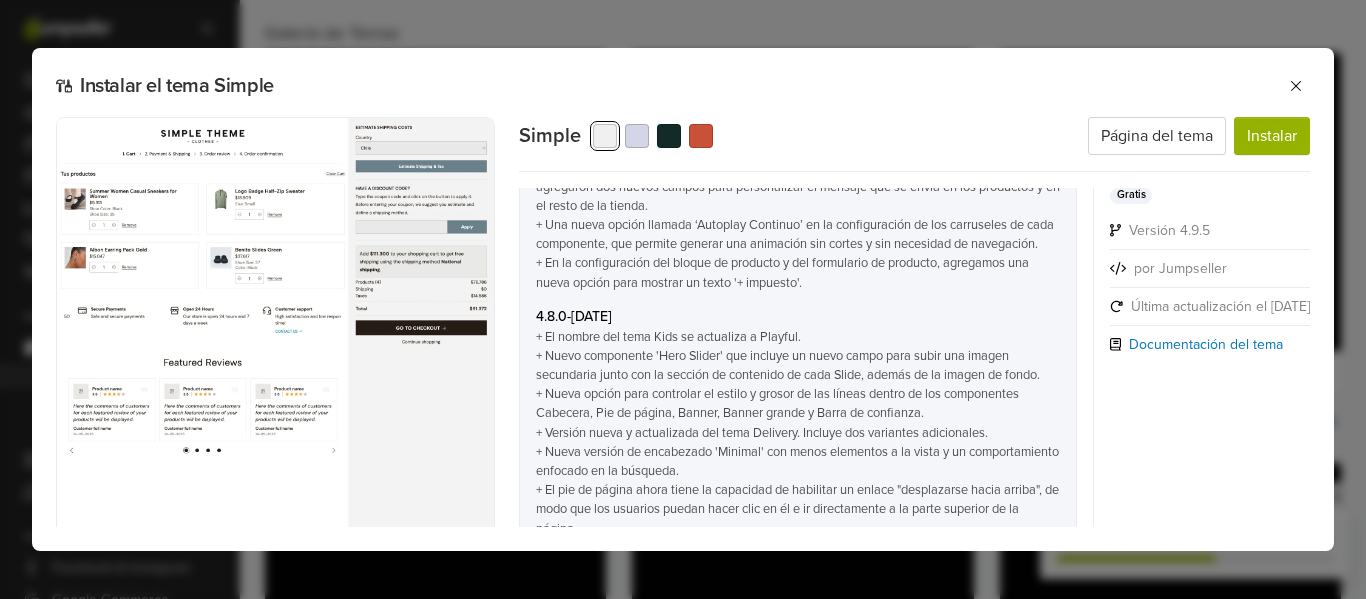 click on "Versión 4.9.5" at bounding box center (1210, 235) 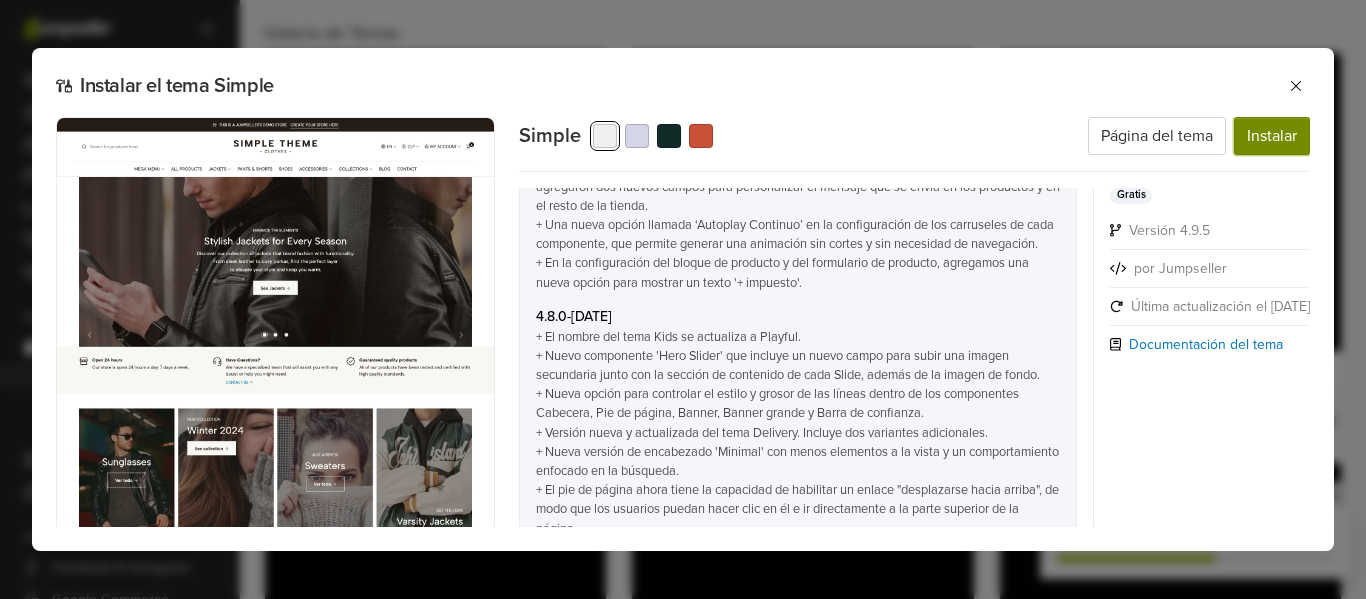 click on "Instalar" at bounding box center [1272, 136] 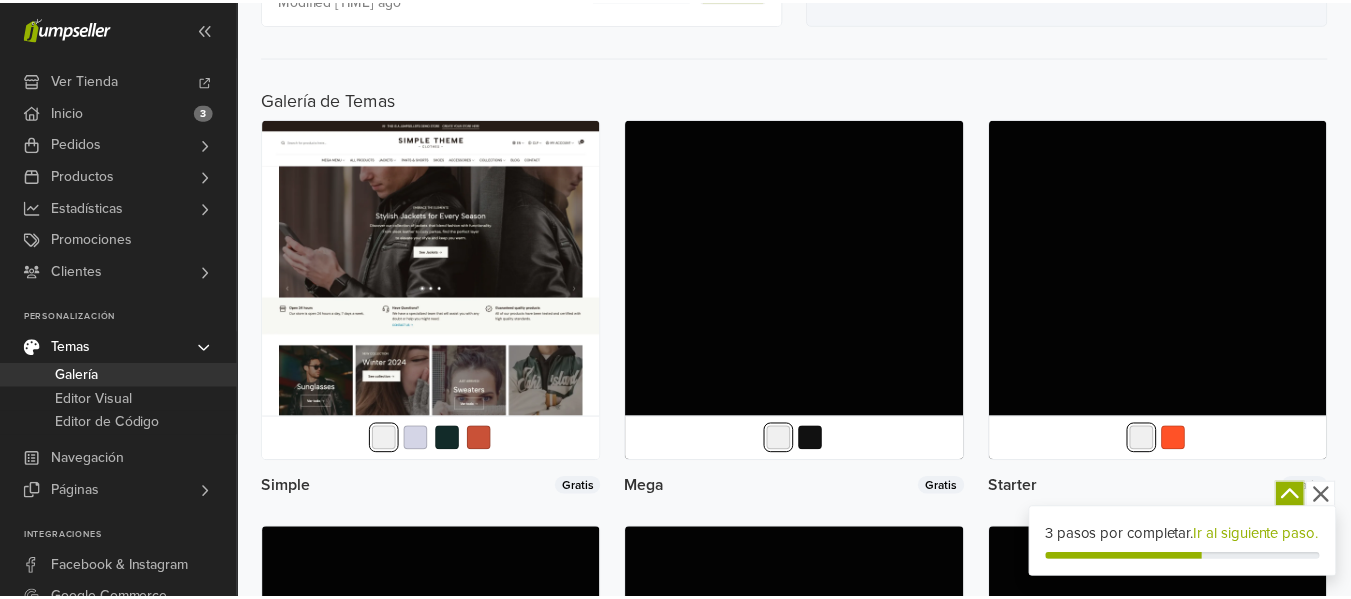 scroll, scrollTop: 0, scrollLeft: 0, axis: both 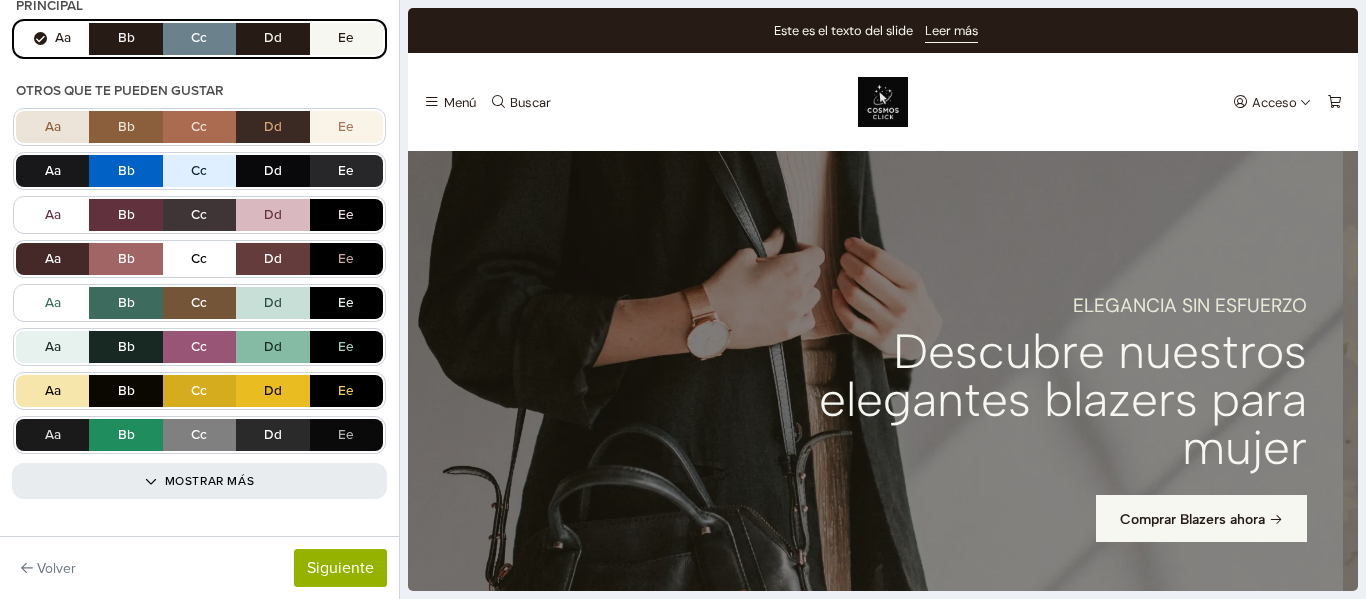 click on "Mostrar más" at bounding box center (199, 481) 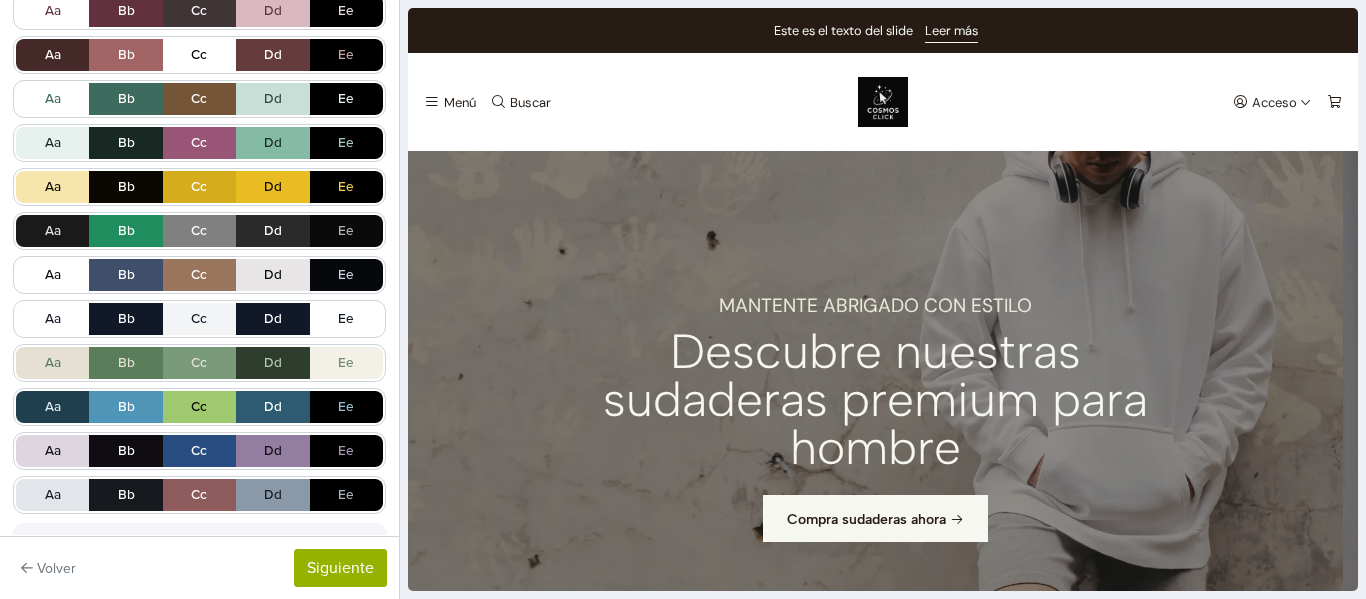 scroll, scrollTop: 405, scrollLeft: 0, axis: vertical 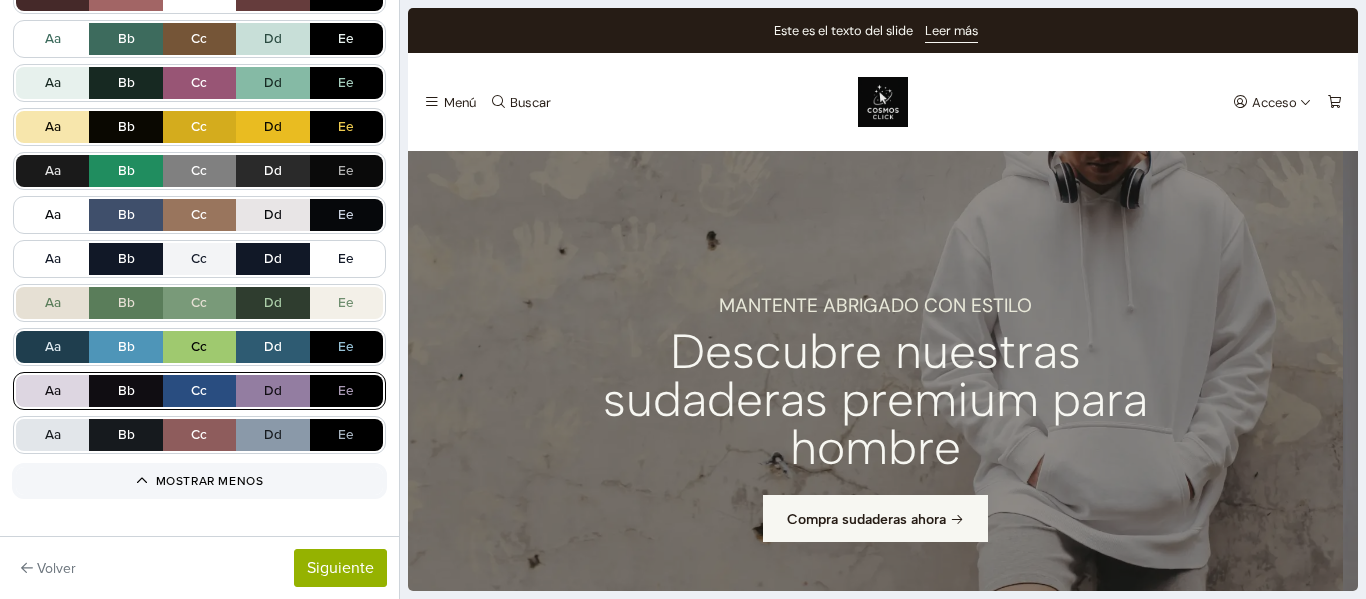 click on "Aa Bb Cc Dd Ee" at bounding box center [199, 391] 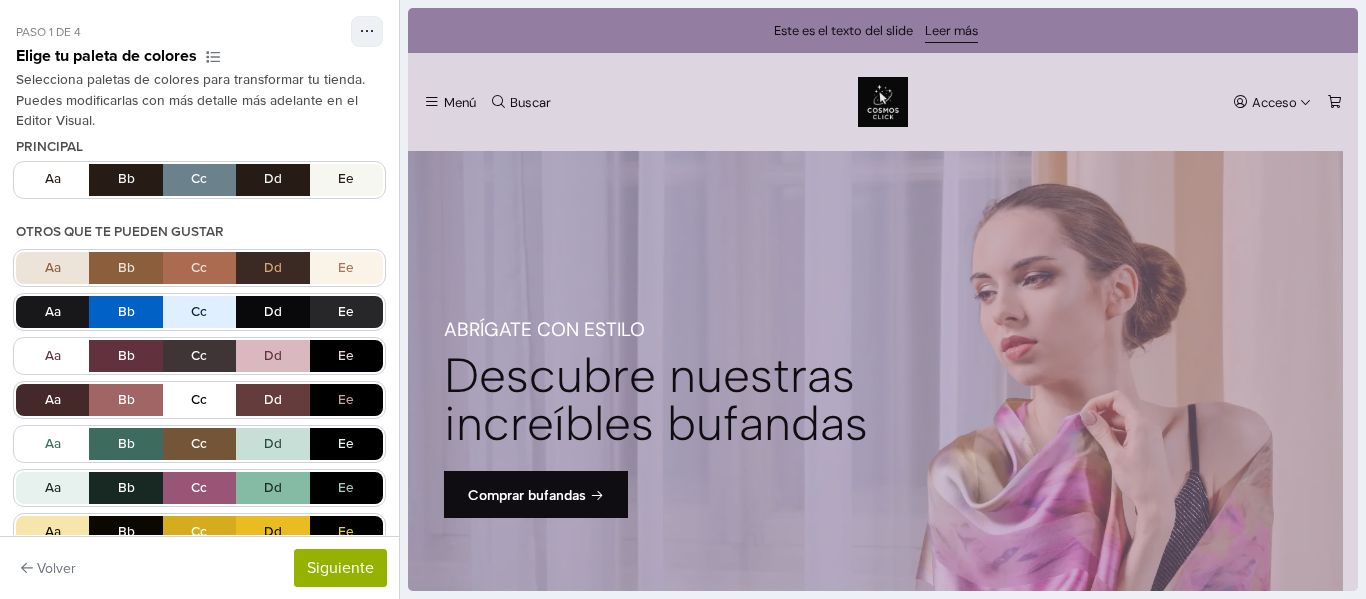 scroll, scrollTop: 379, scrollLeft: 0, axis: vertical 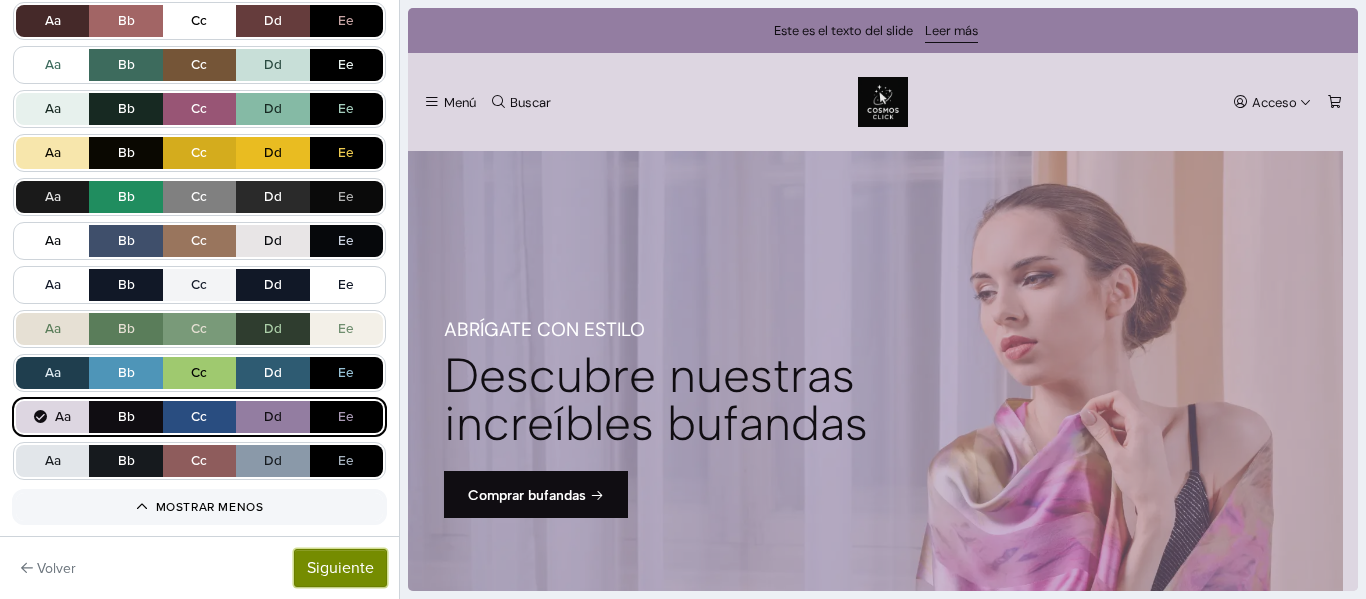 click on "Siguiente" at bounding box center (340, 568) 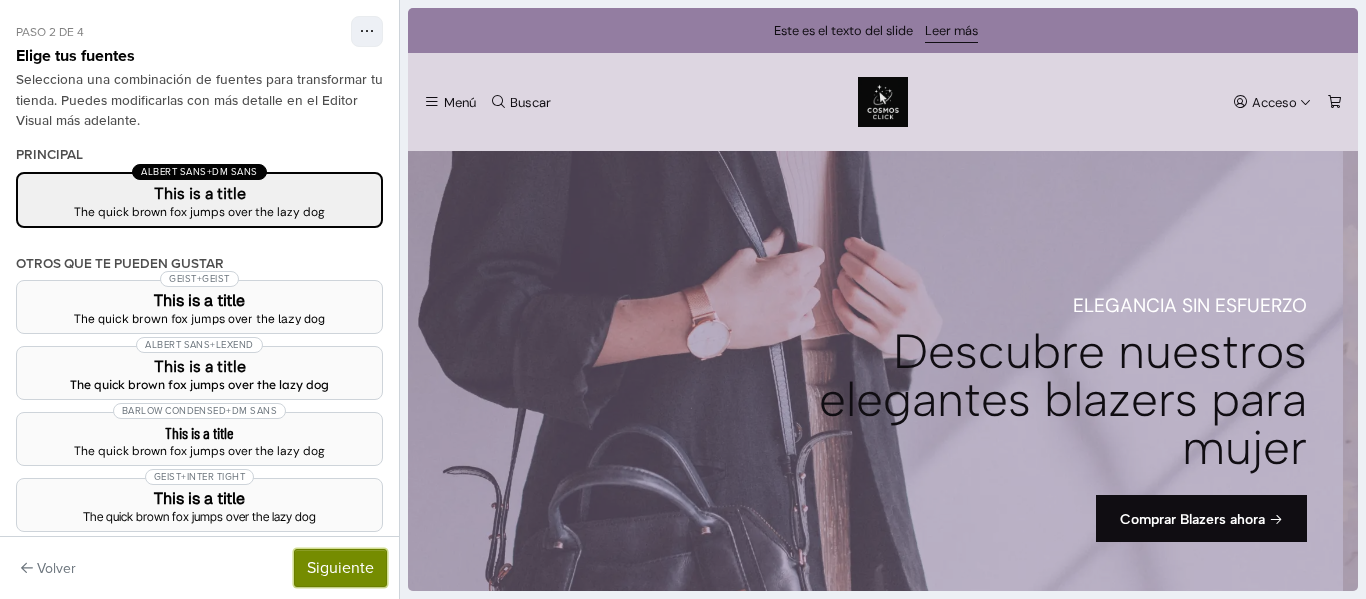 click on "Siguiente" at bounding box center [340, 568] 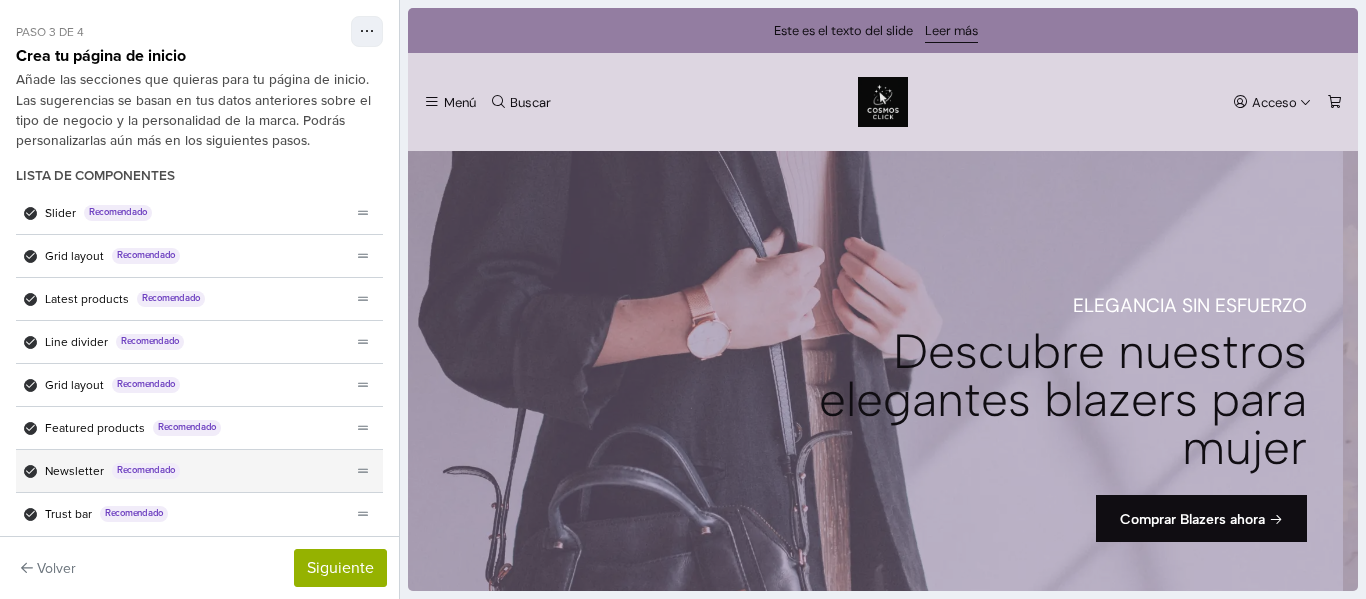 scroll, scrollTop: 0, scrollLeft: 0, axis: both 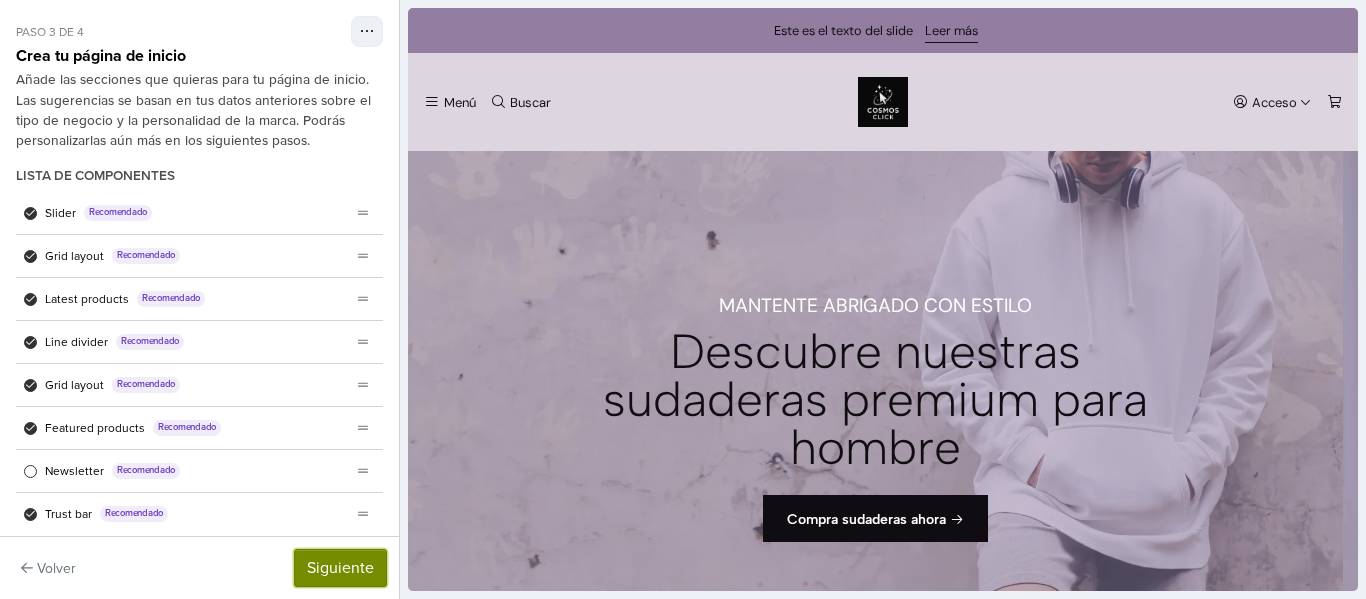click on "Siguiente" at bounding box center (340, 568) 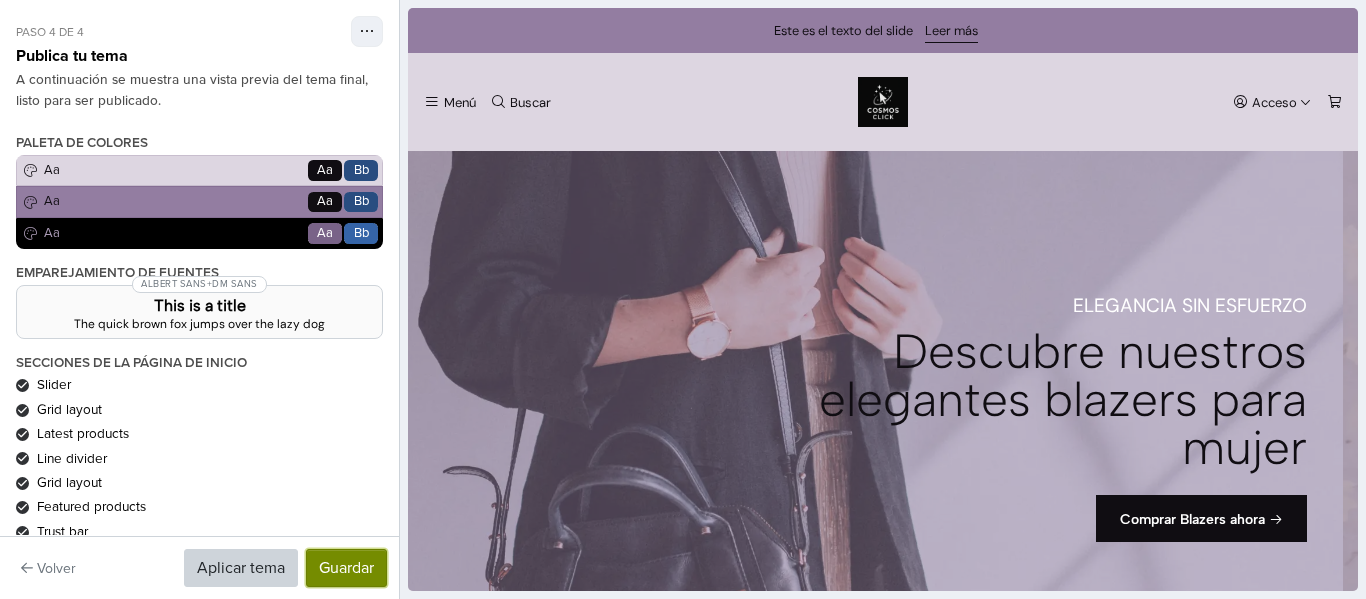 click on "Guardar" at bounding box center [346, 568] 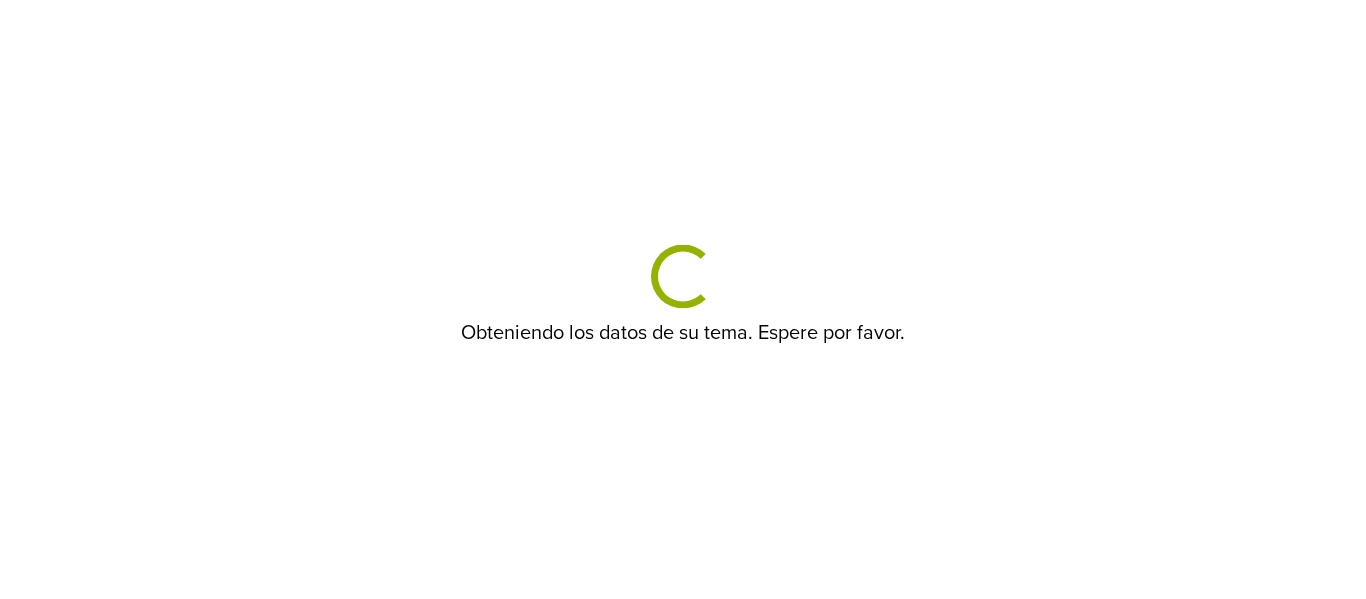 scroll, scrollTop: 0, scrollLeft: 0, axis: both 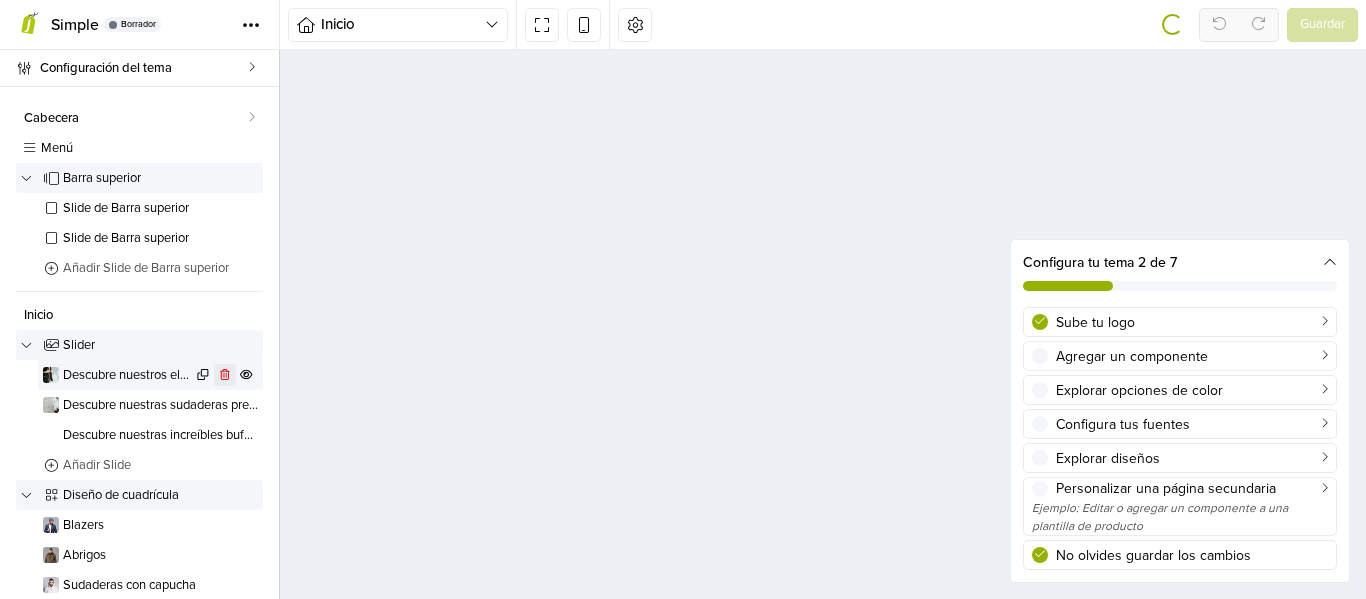 click 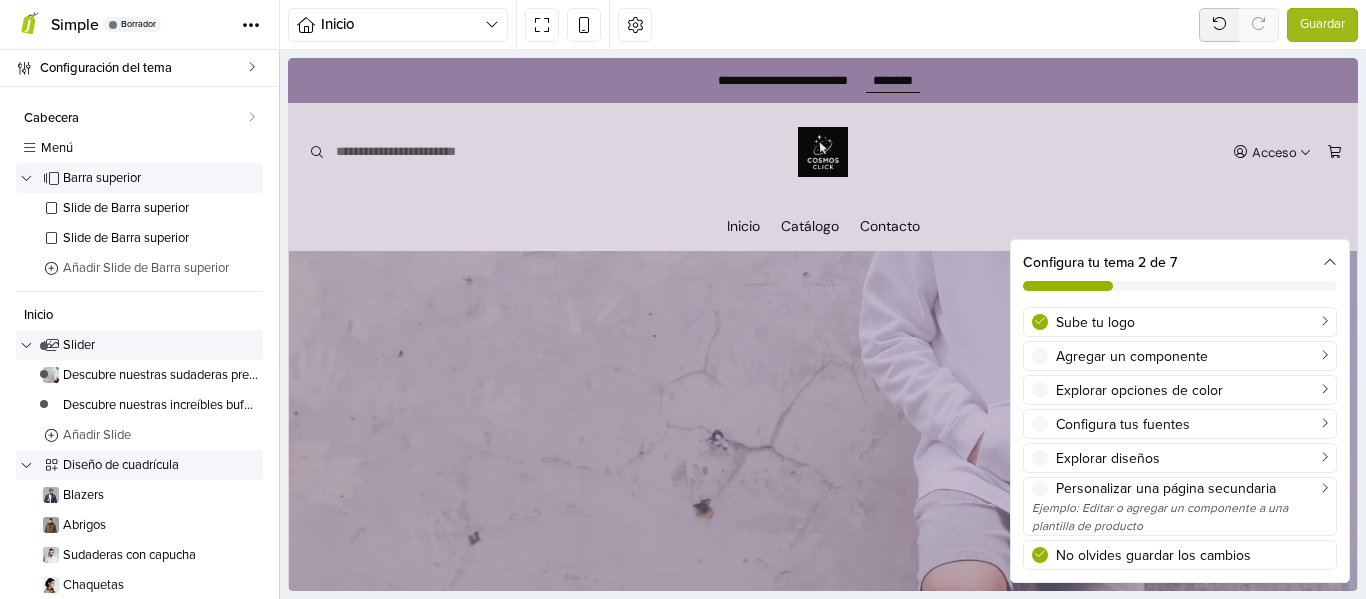 scroll, scrollTop: 116, scrollLeft: 0, axis: vertical 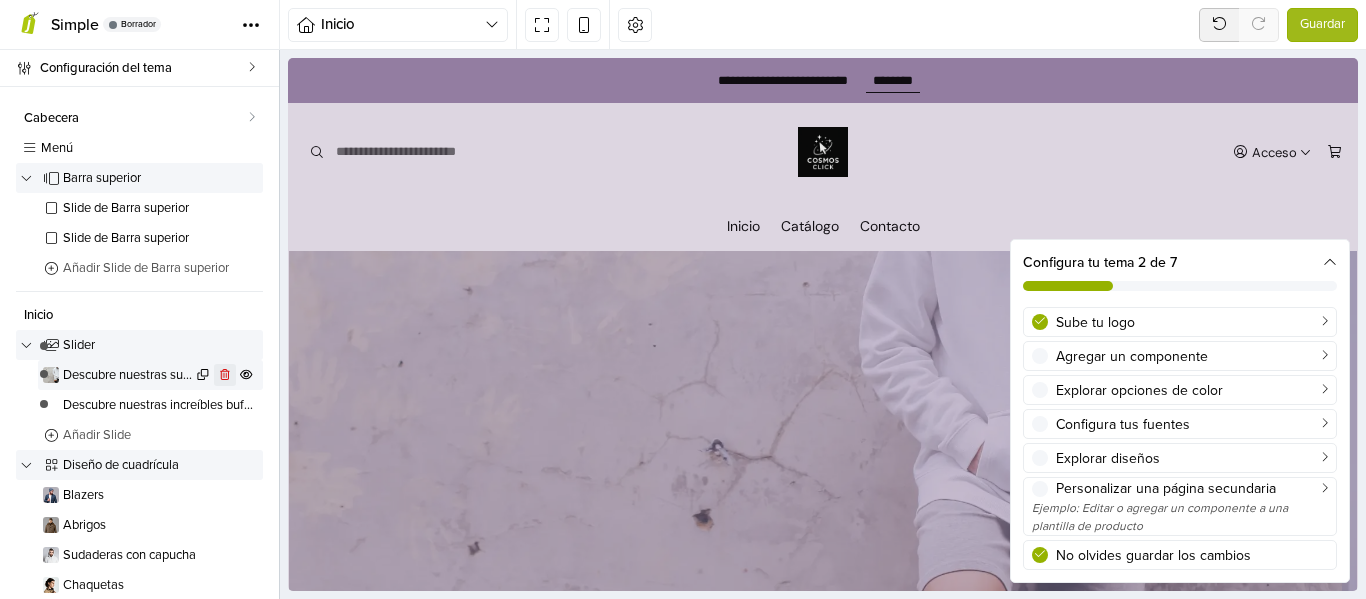 click at bounding box center (225, 375) 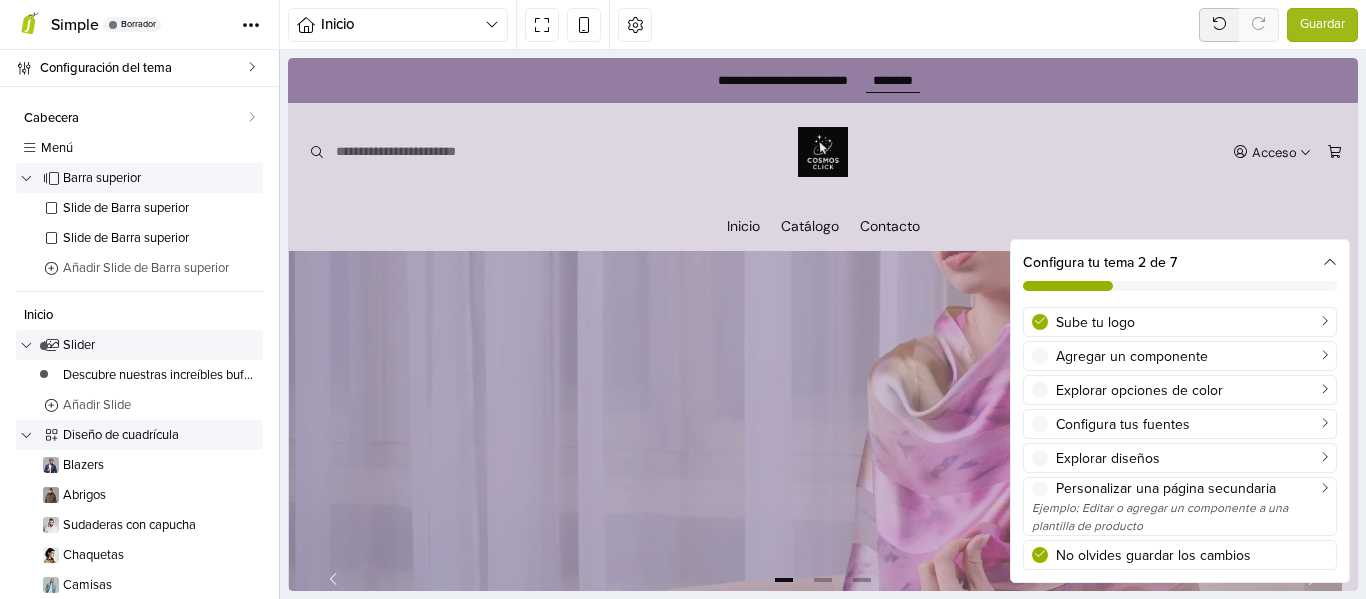 scroll, scrollTop: 210, scrollLeft: 0, axis: vertical 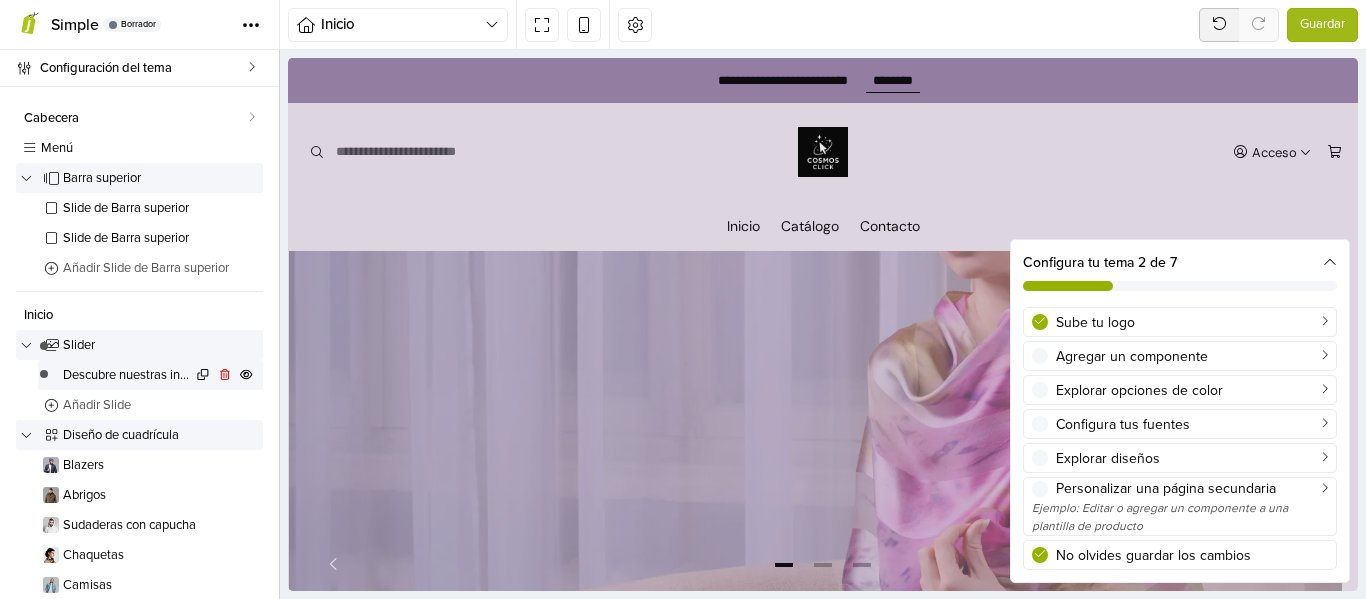 click on "Descubre nuestras increíbles bufandas" at bounding box center [127, 375] 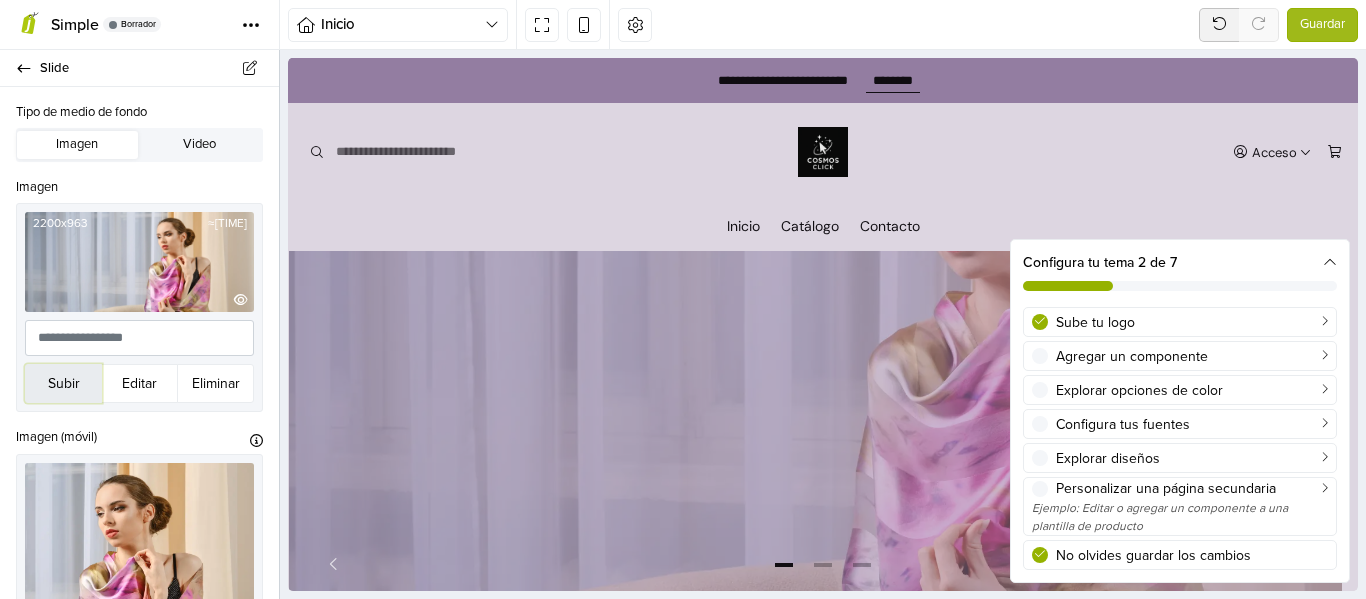 click on "Subir" at bounding box center [63, 383] 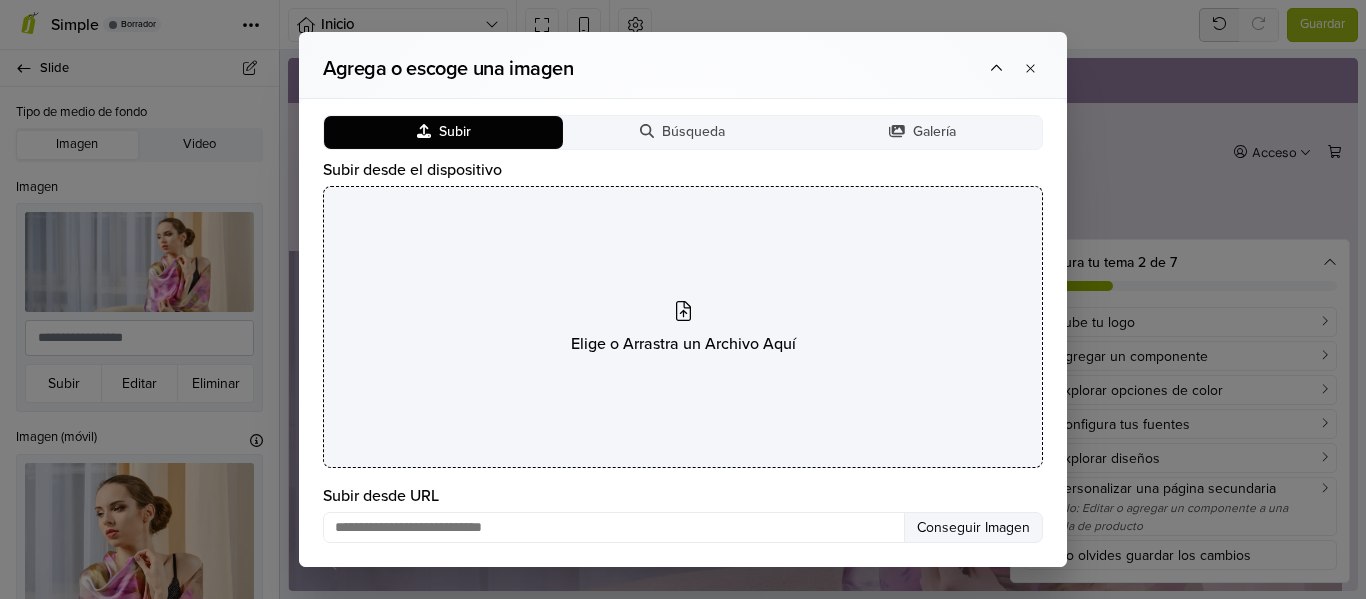 click 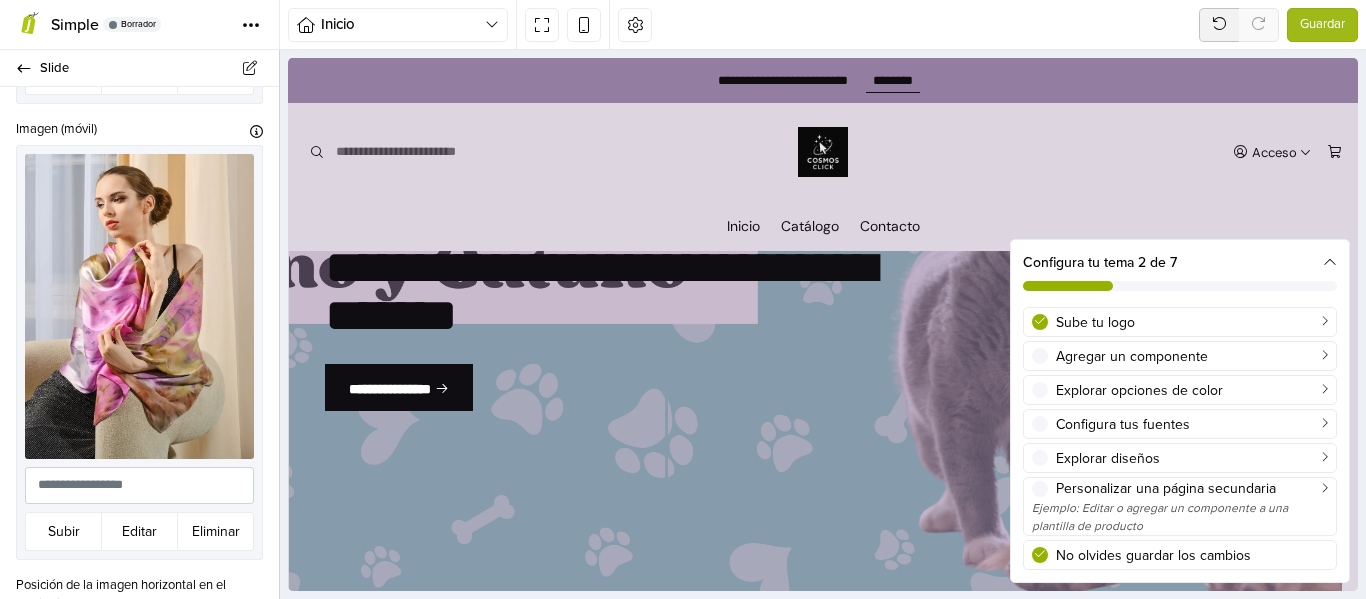 scroll, scrollTop: 298, scrollLeft: 0, axis: vertical 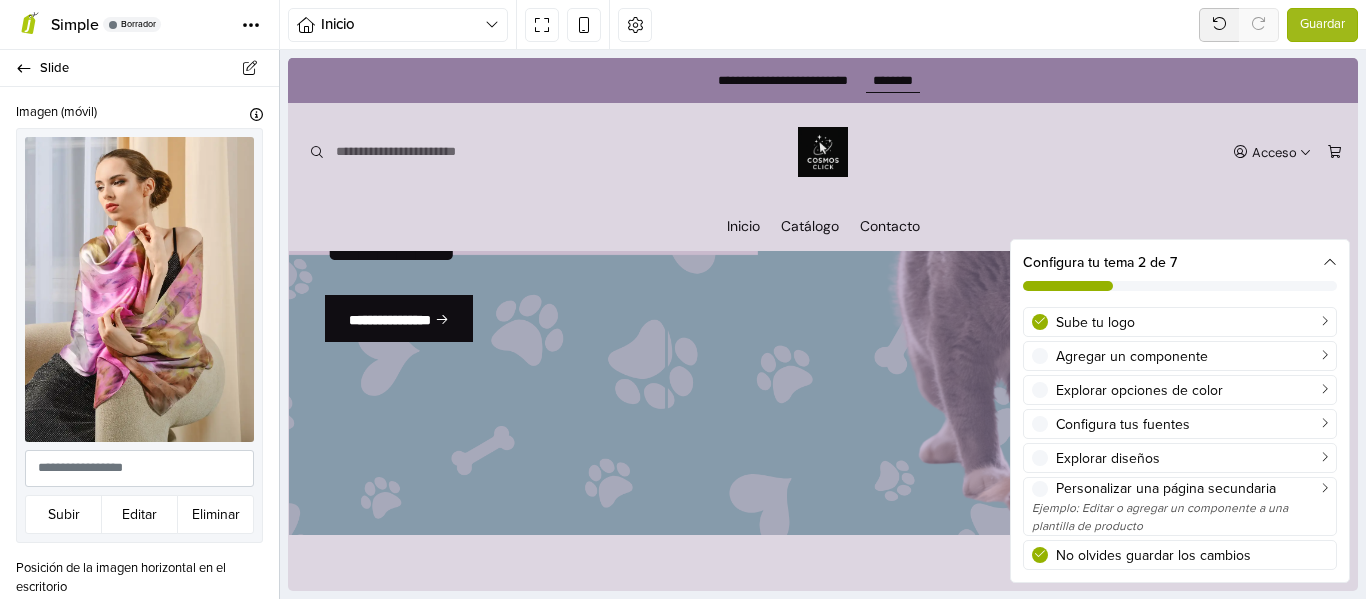 click at bounding box center (1330, 263) 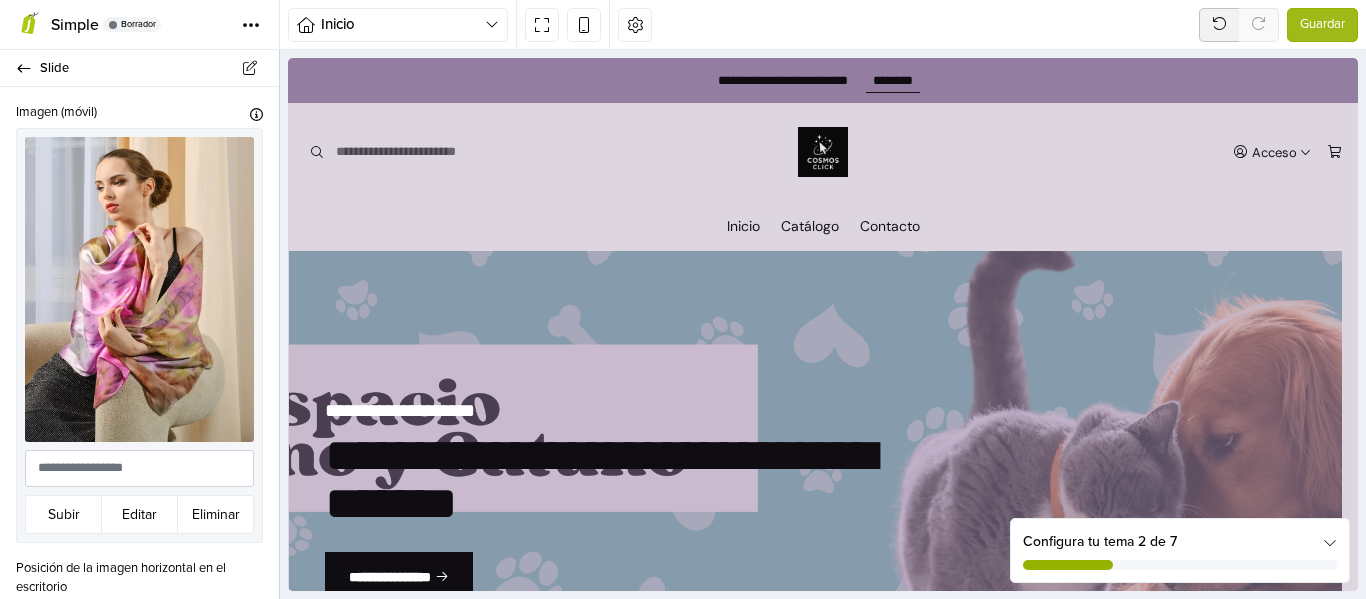 scroll, scrollTop: 42, scrollLeft: 0, axis: vertical 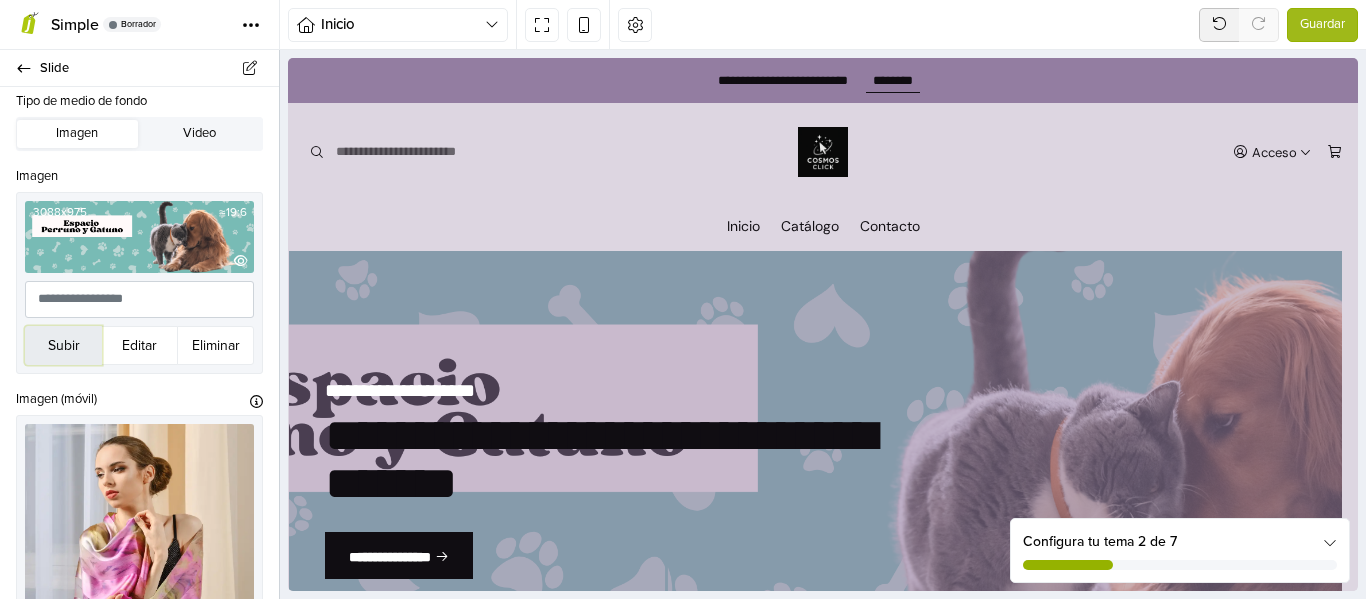 click on "Subir" at bounding box center [63, 345] 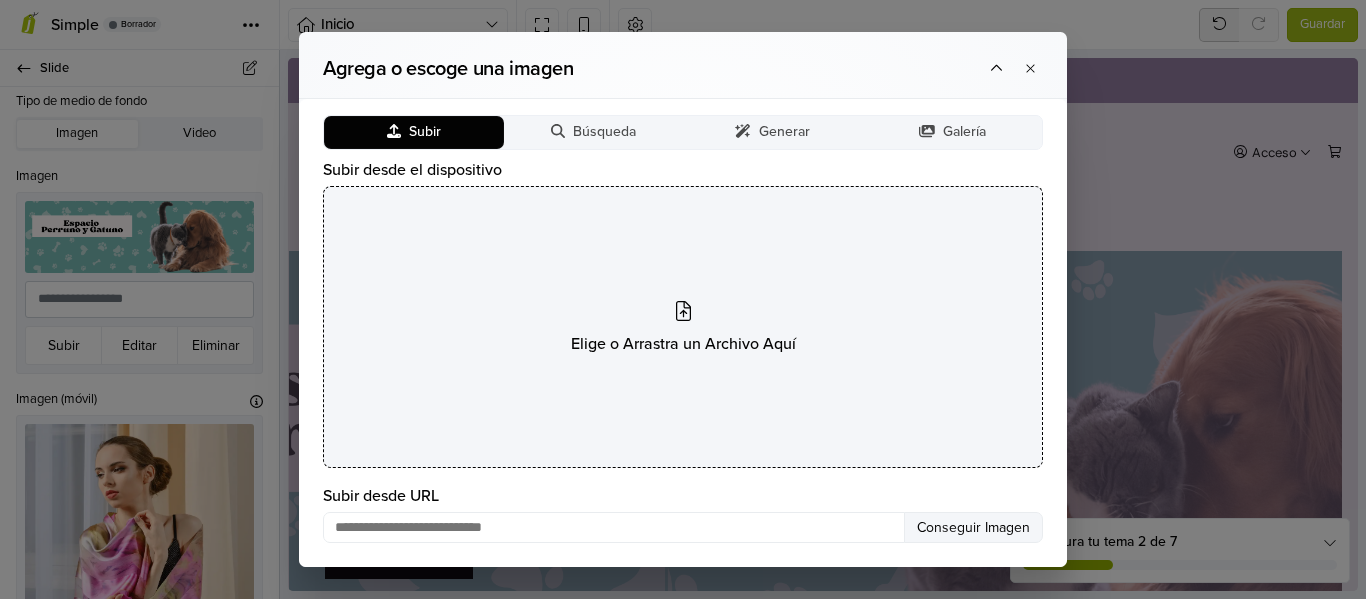 click on "Elige o Arrastra un Archivo Aquí" at bounding box center (683, 327) 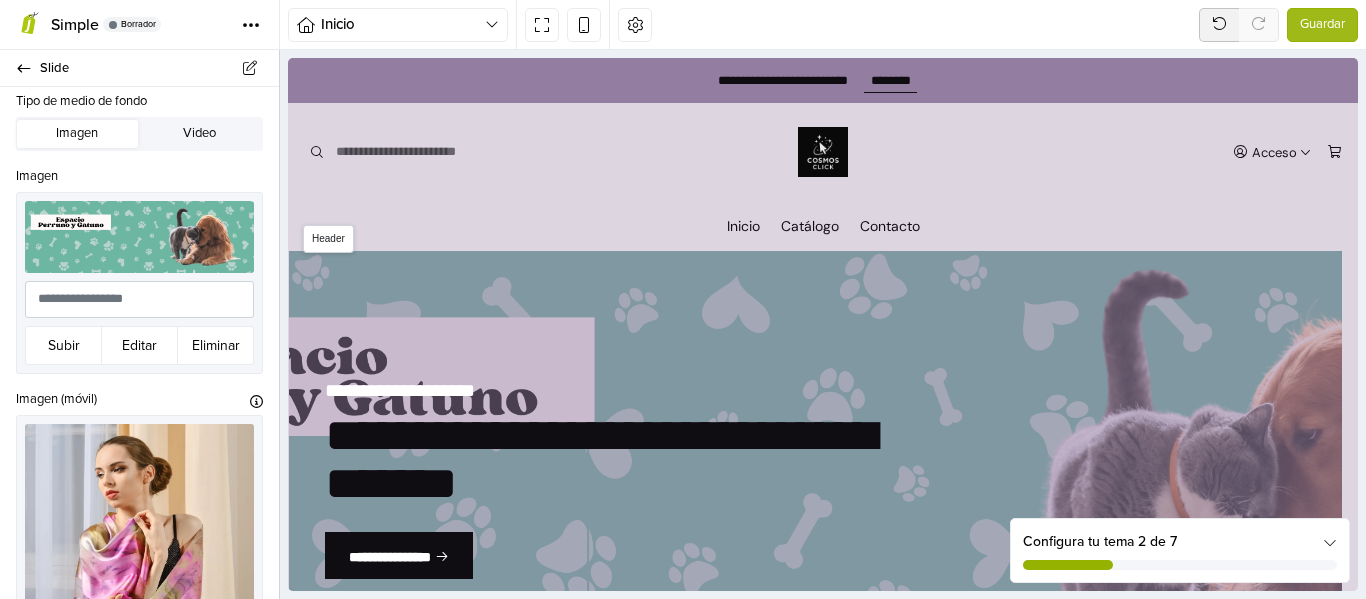 scroll, scrollTop: 210, scrollLeft: 0, axis: vertical 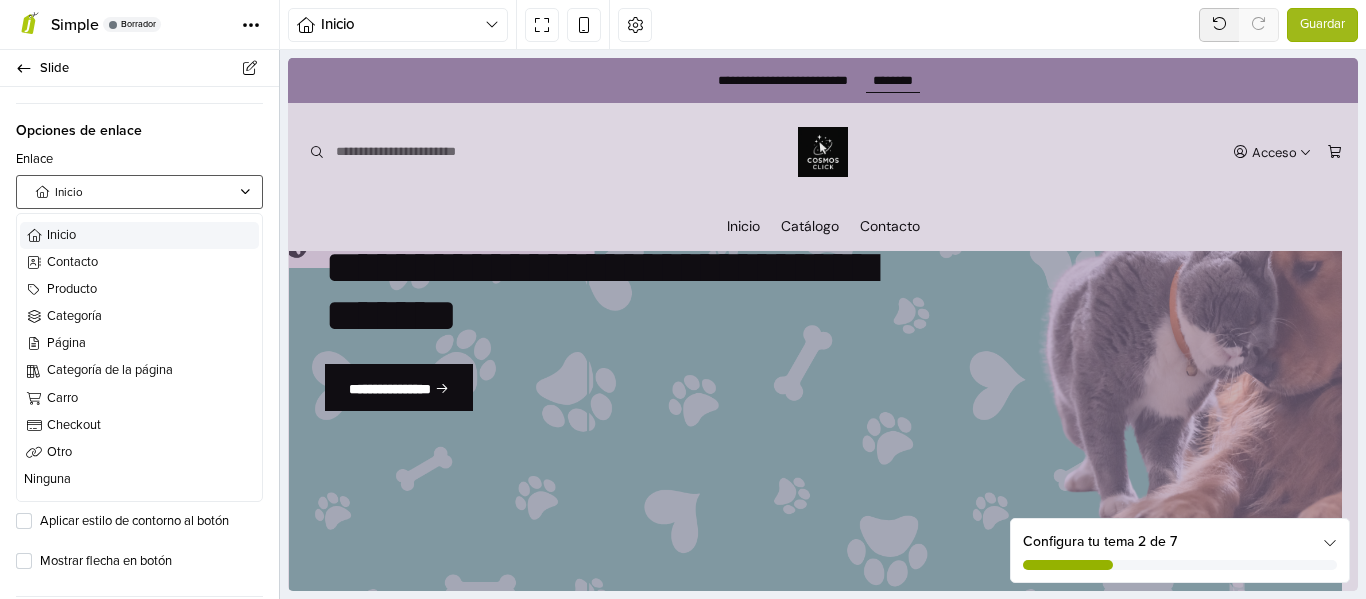 click on "Inicio" at bounding box center (130, 193) 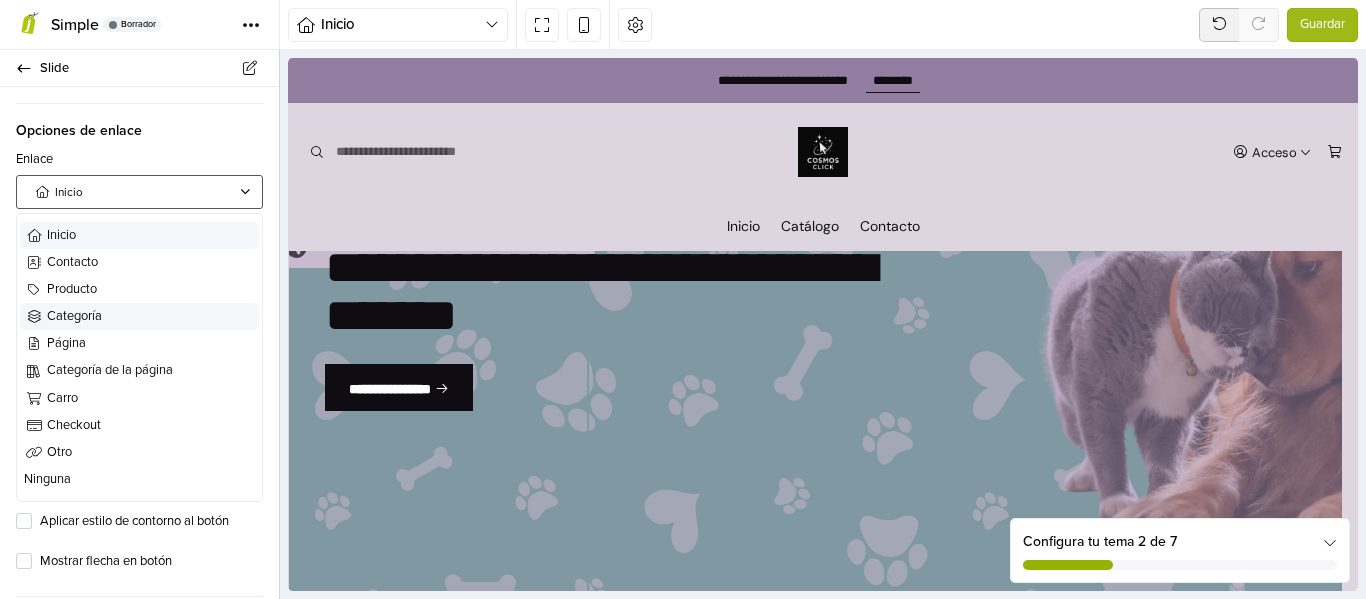 click on "Categoría" at bounding box center (151, 316) 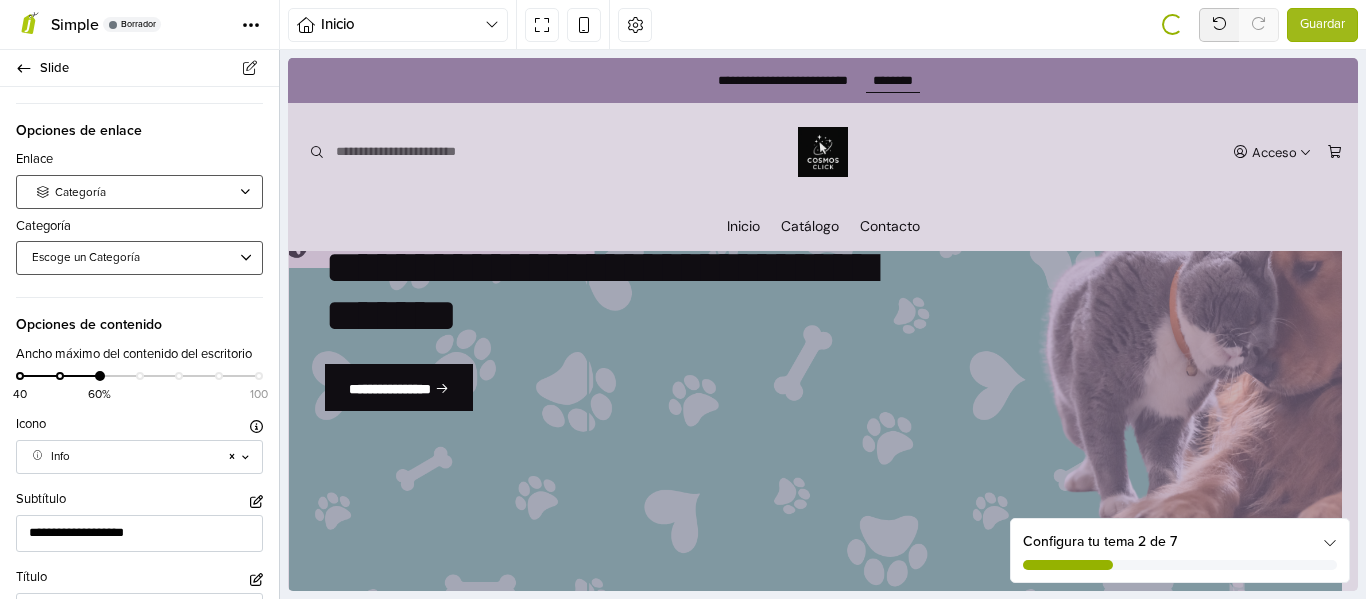 click at bounding box center (130, 258) 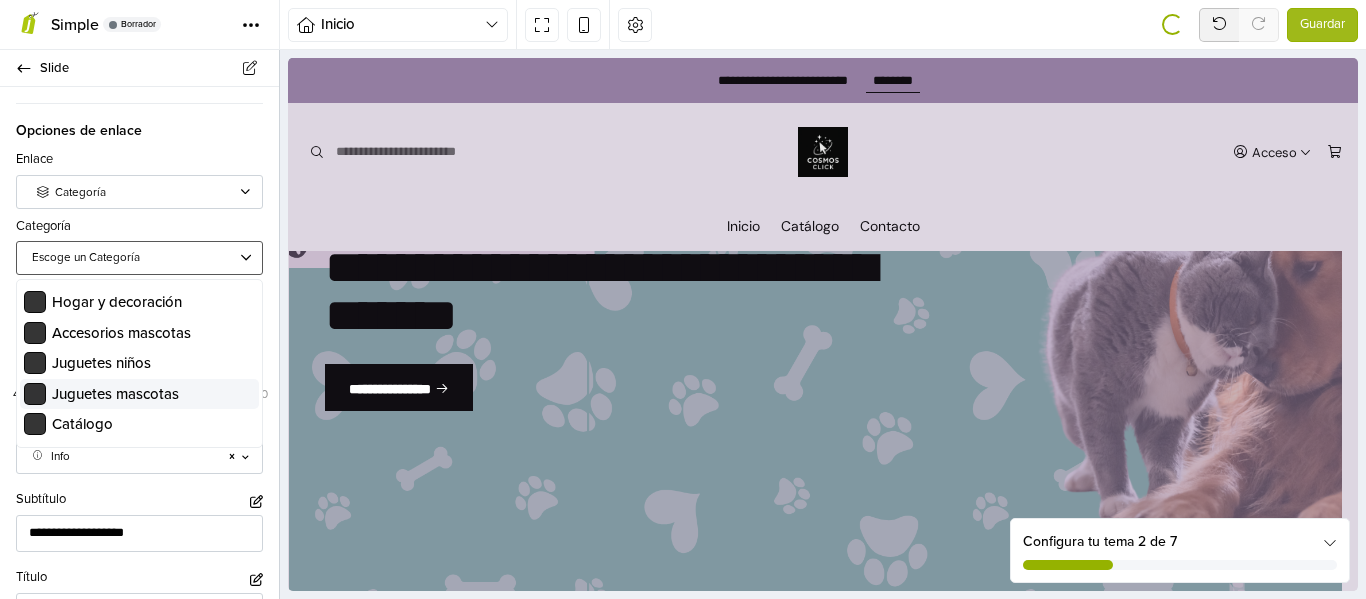 click on "Juguetes mascotas" at bounding box center [115, 394] 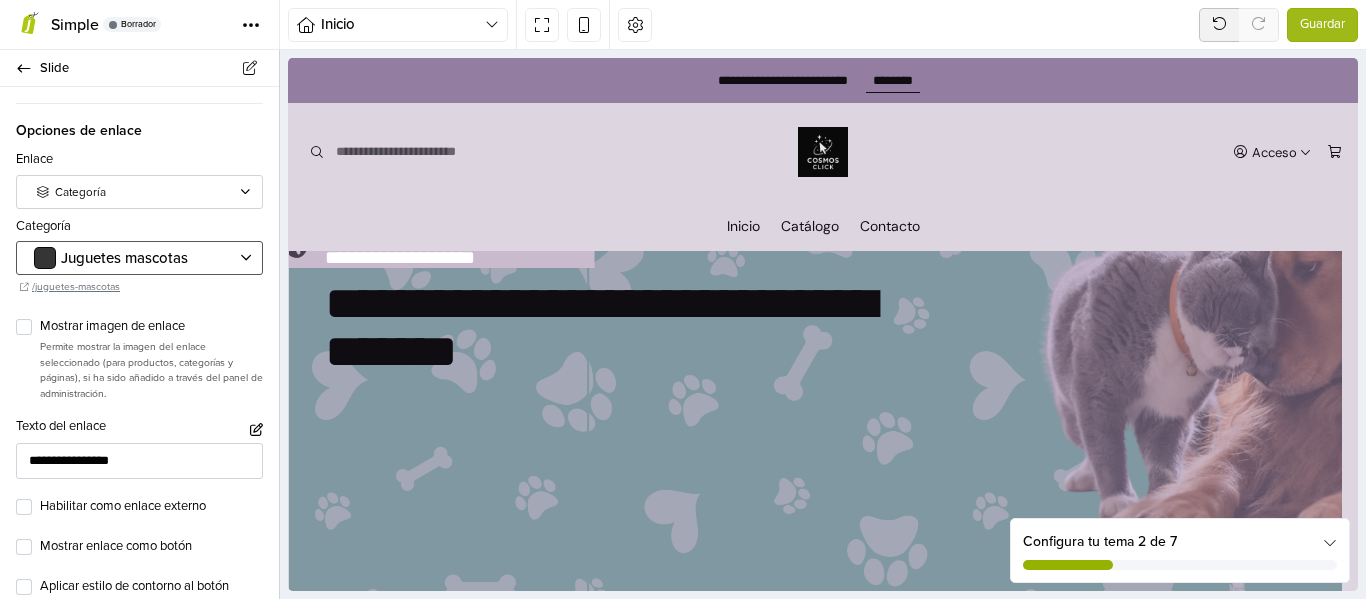 click on "Juguetes mascotas" at bounding box center [130, 258] 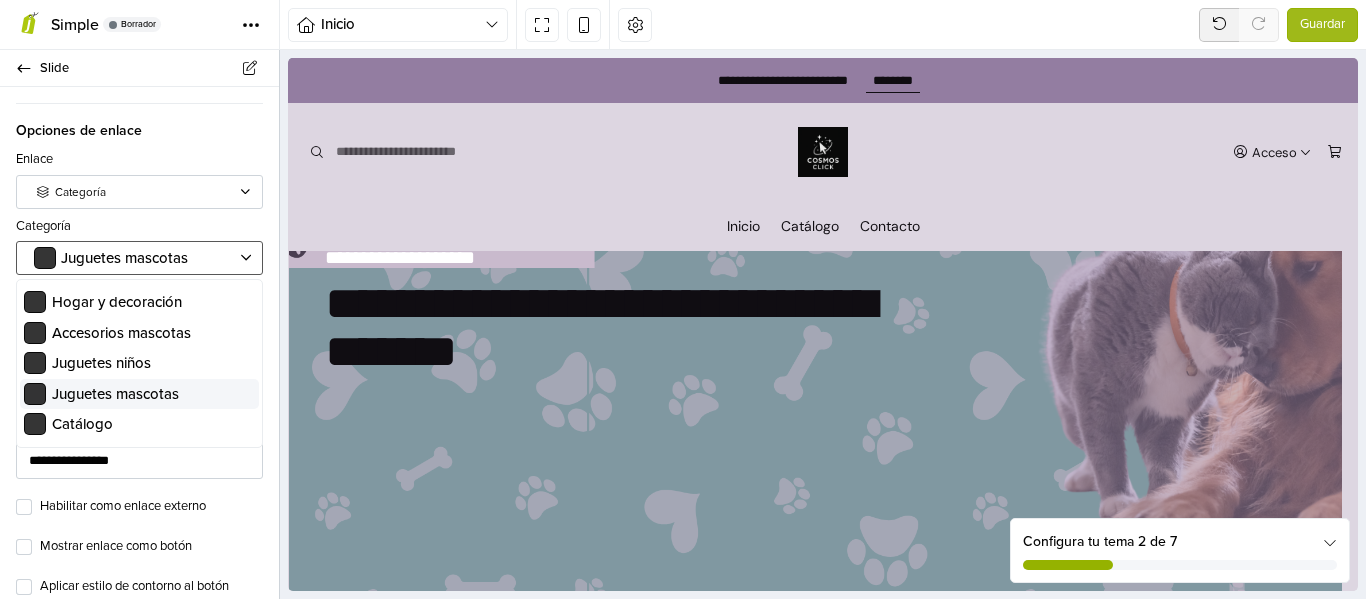 click on "Juguetes mascotas" at bounding box center [139, 394] 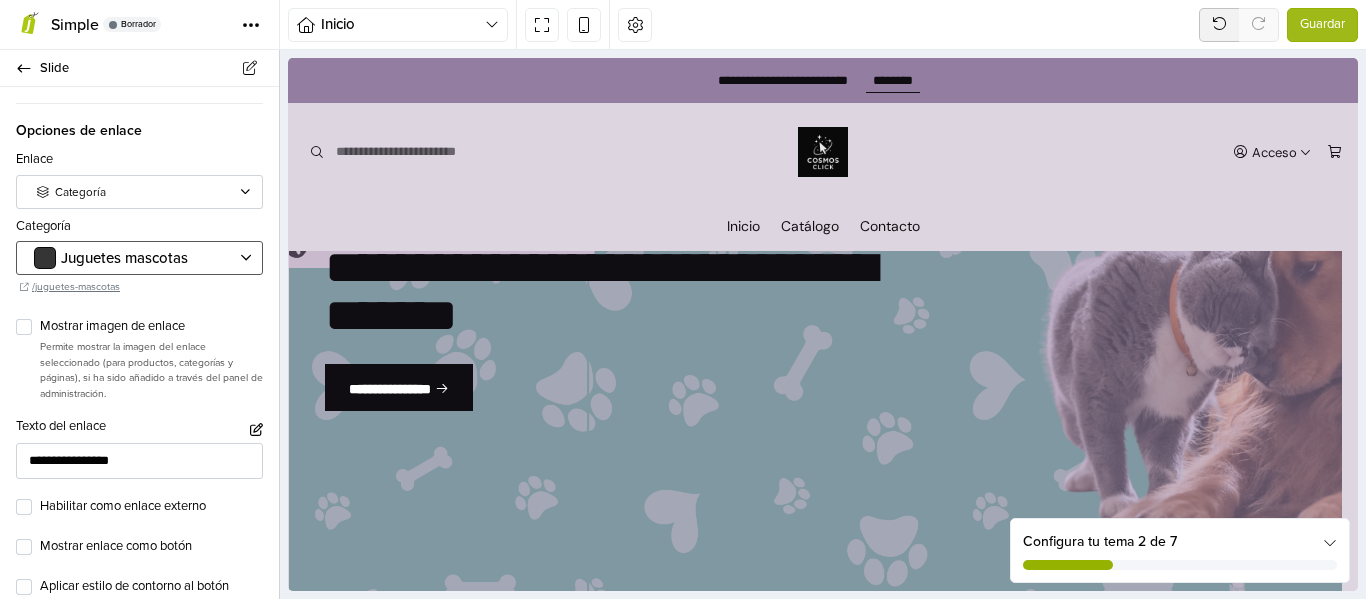 click at bounding box center (130, 258) 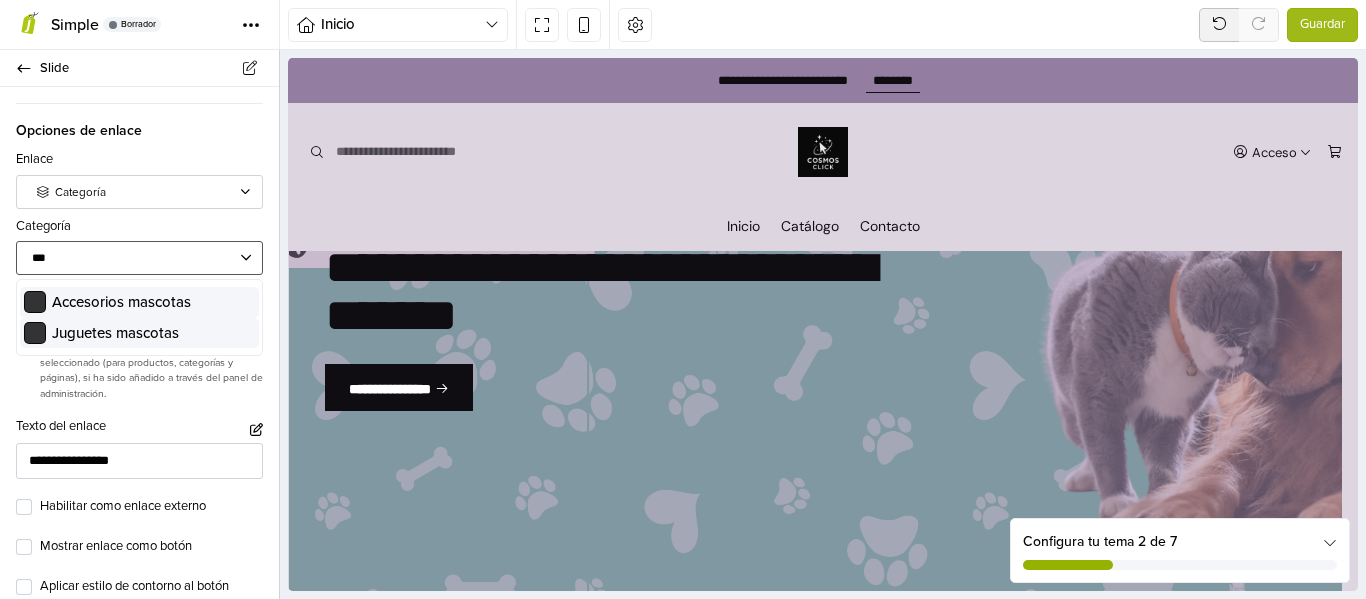 type on "***" 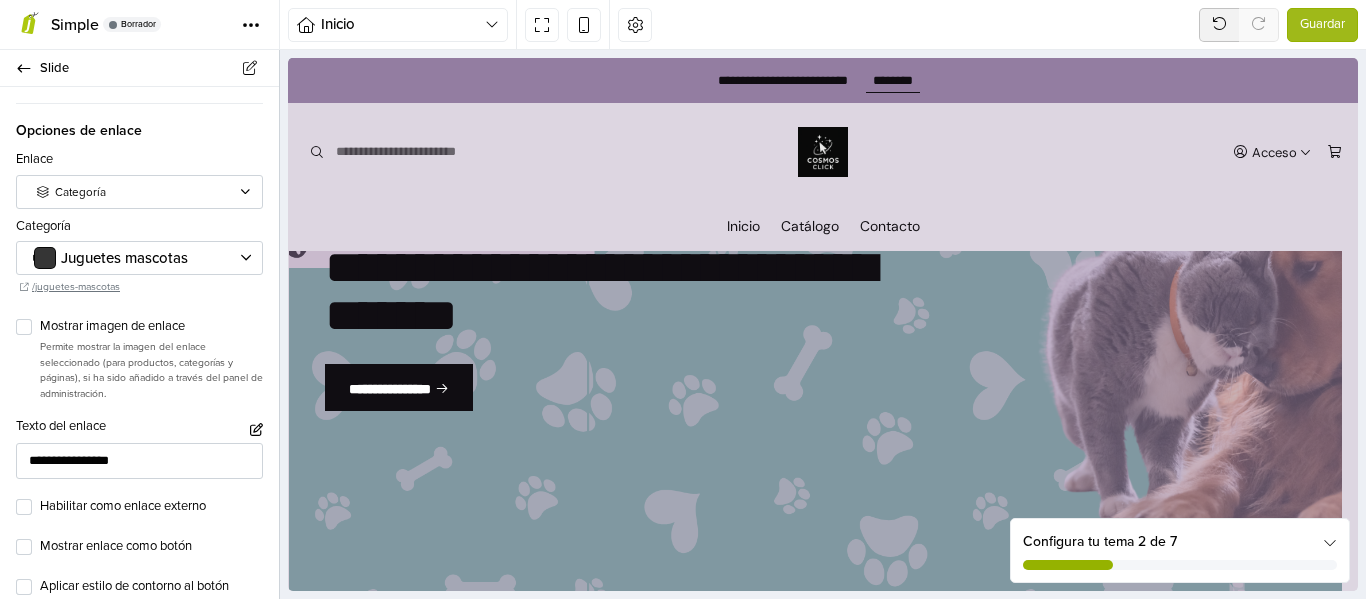 type 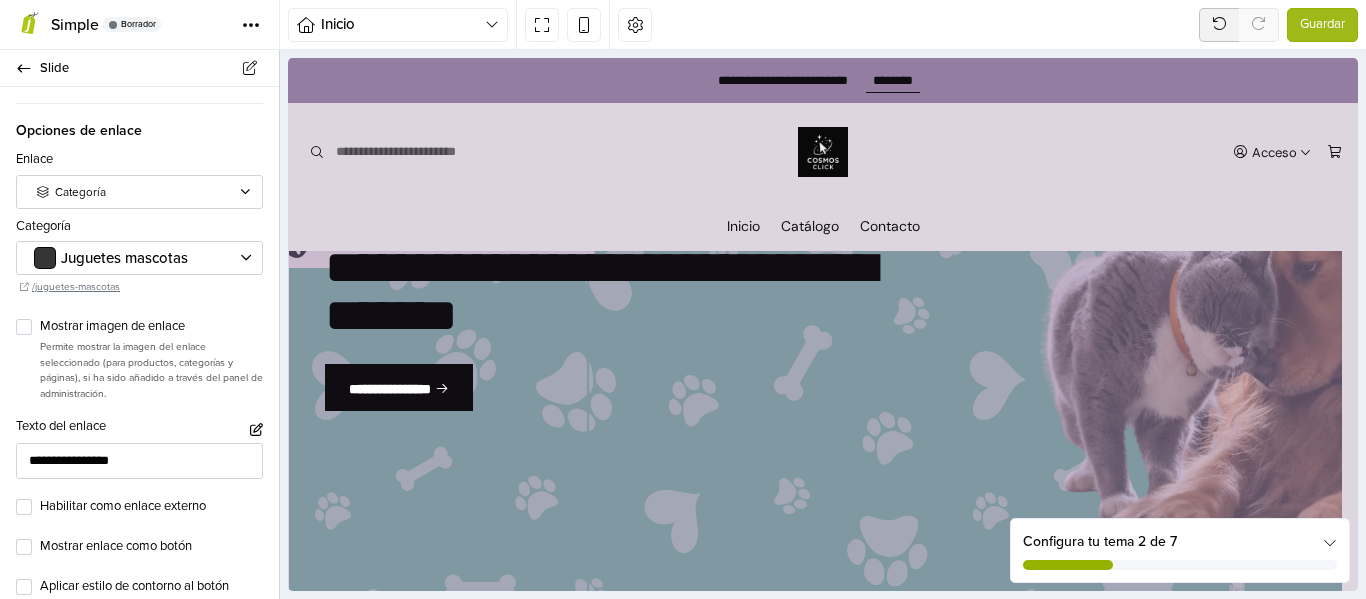 click on "Opciones de enlace" at bounding box center [139, 122] 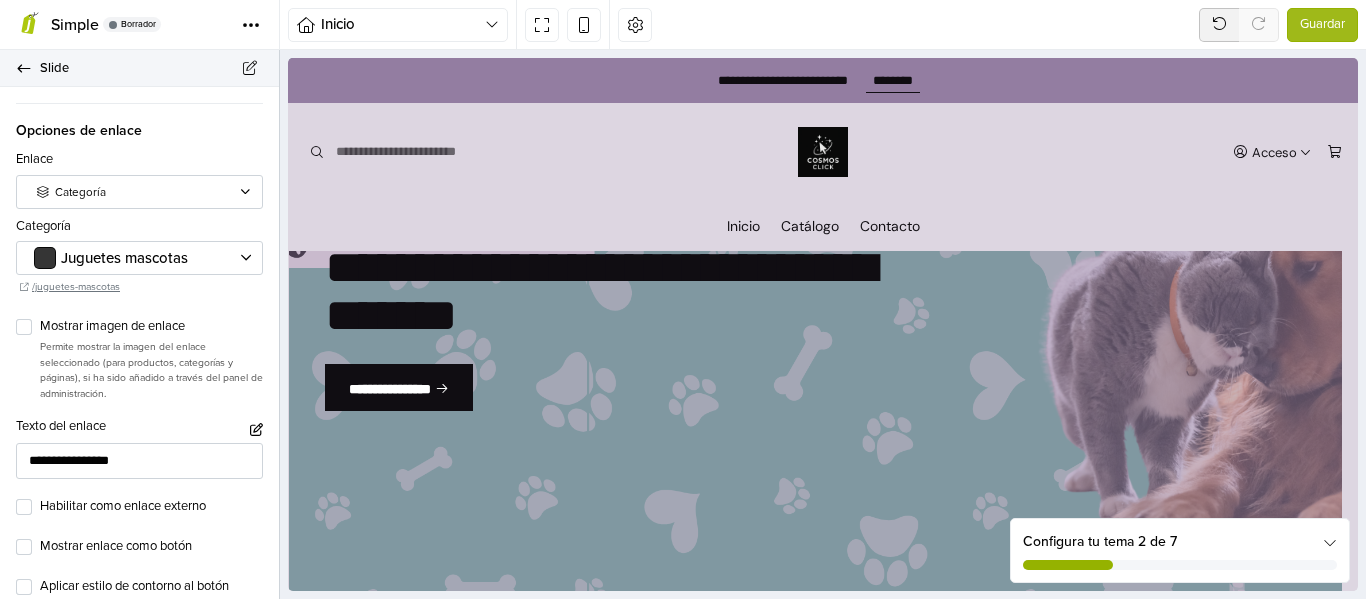 click 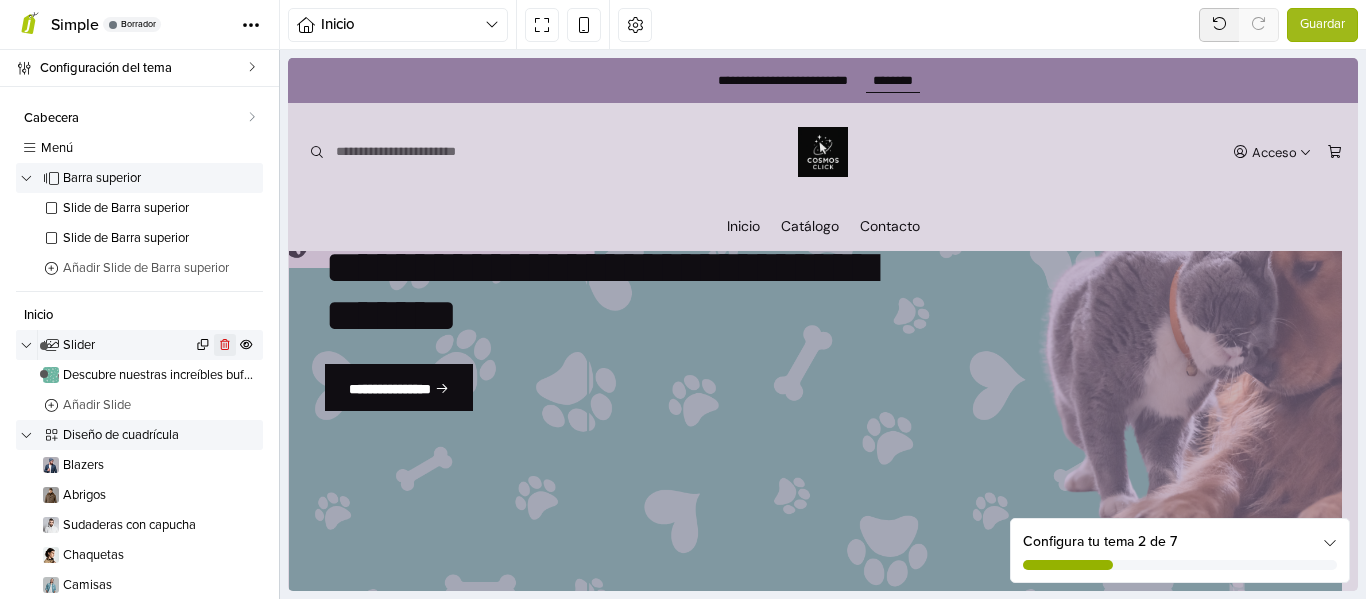 click 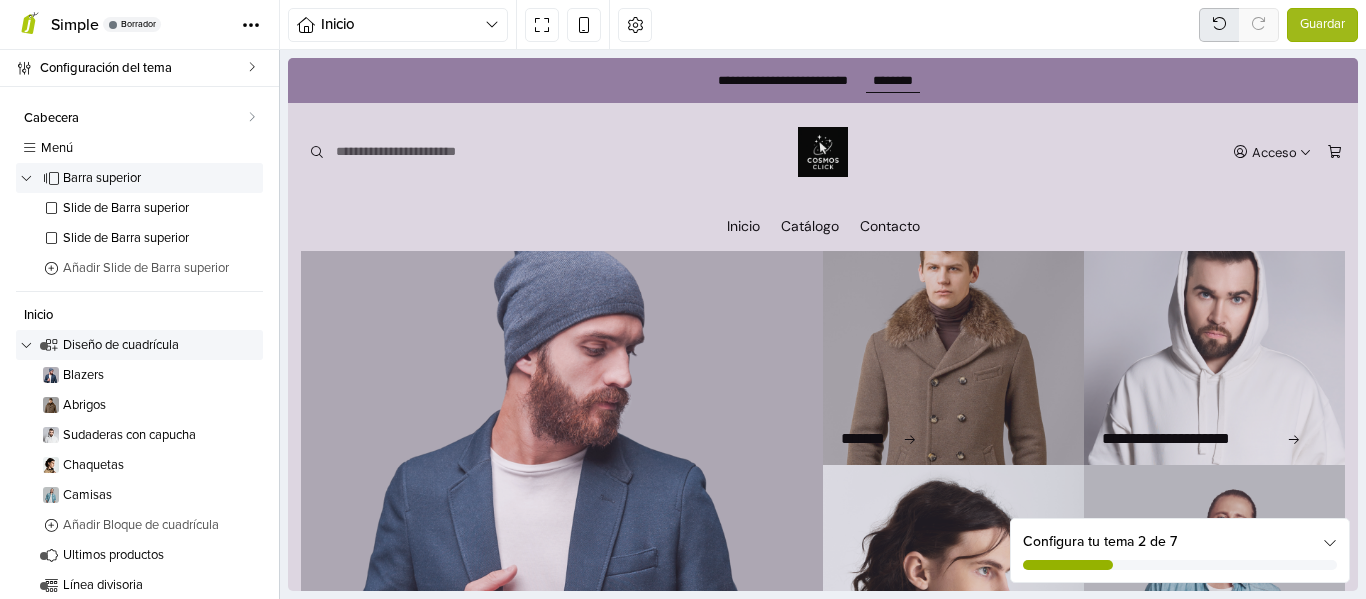 click at bounding box center (1219, 25) 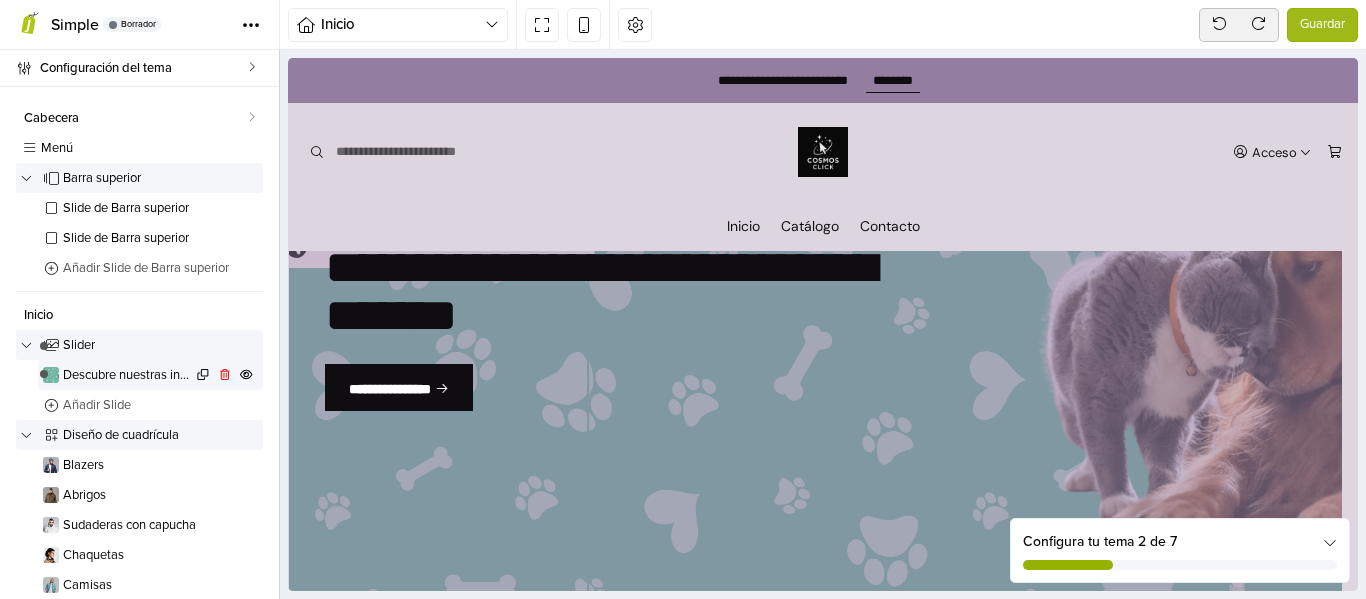 click on "Descubre nuestras increíbles bufandas" at bounding box center (127, 375) 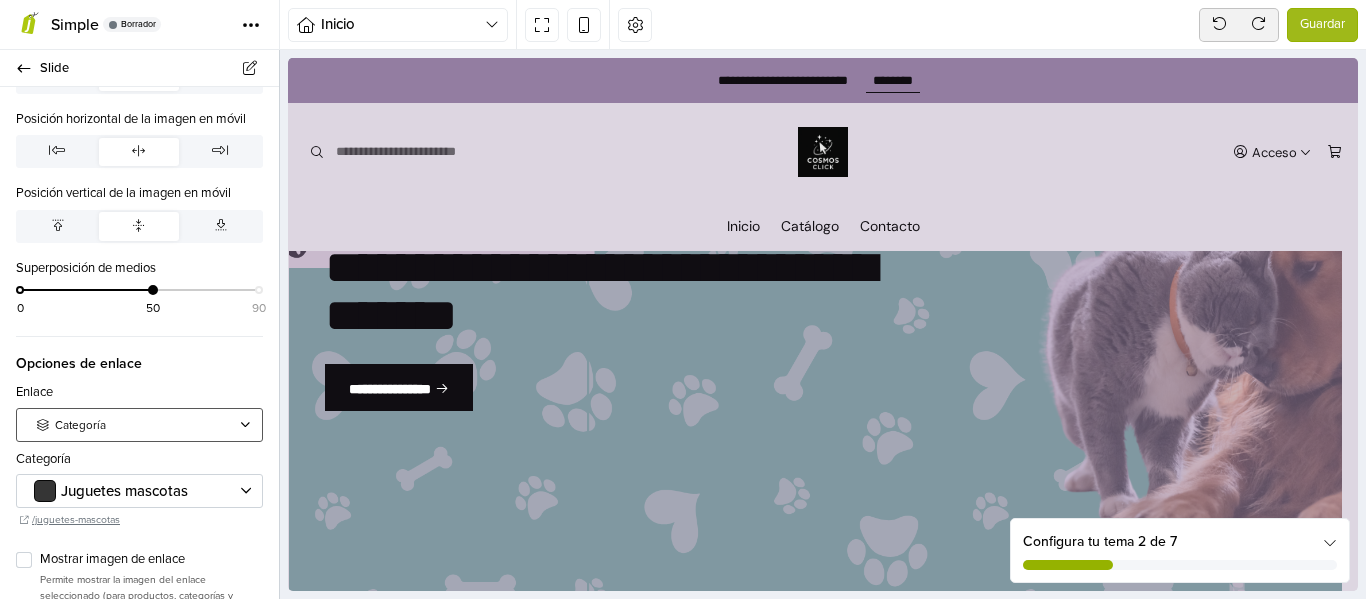scroll, scrollTop: 947, scrollLeft: 0, axis: vertical 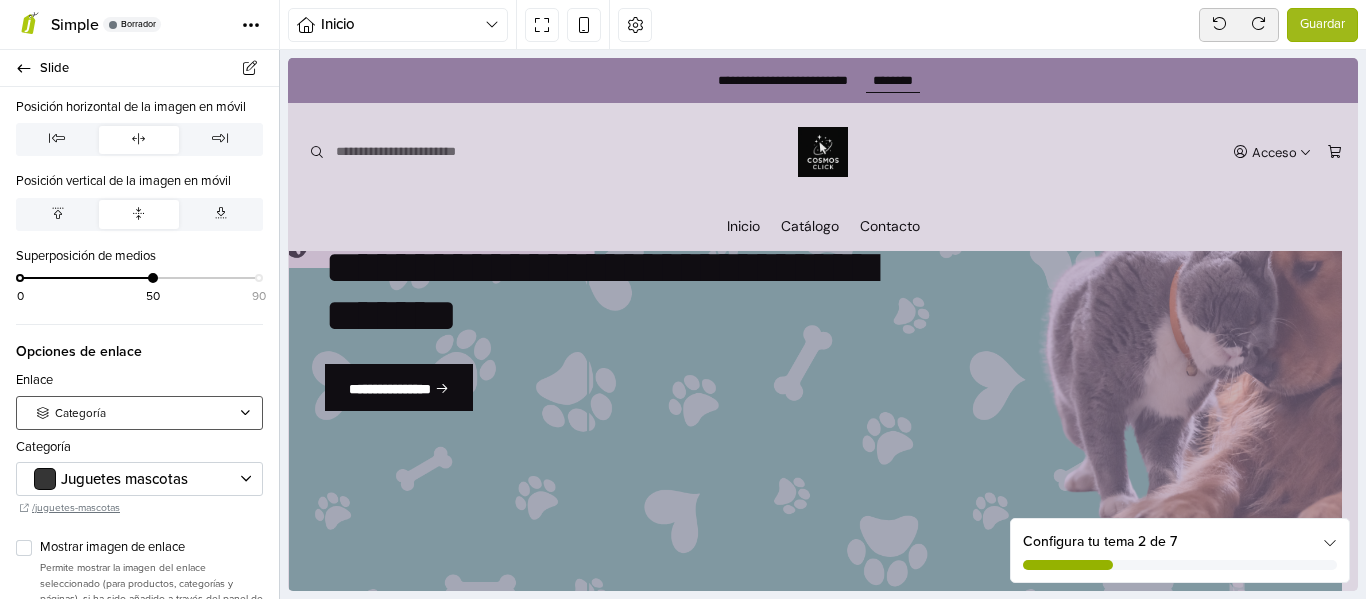 click on "Categoría" at bounding box center [140, 414] 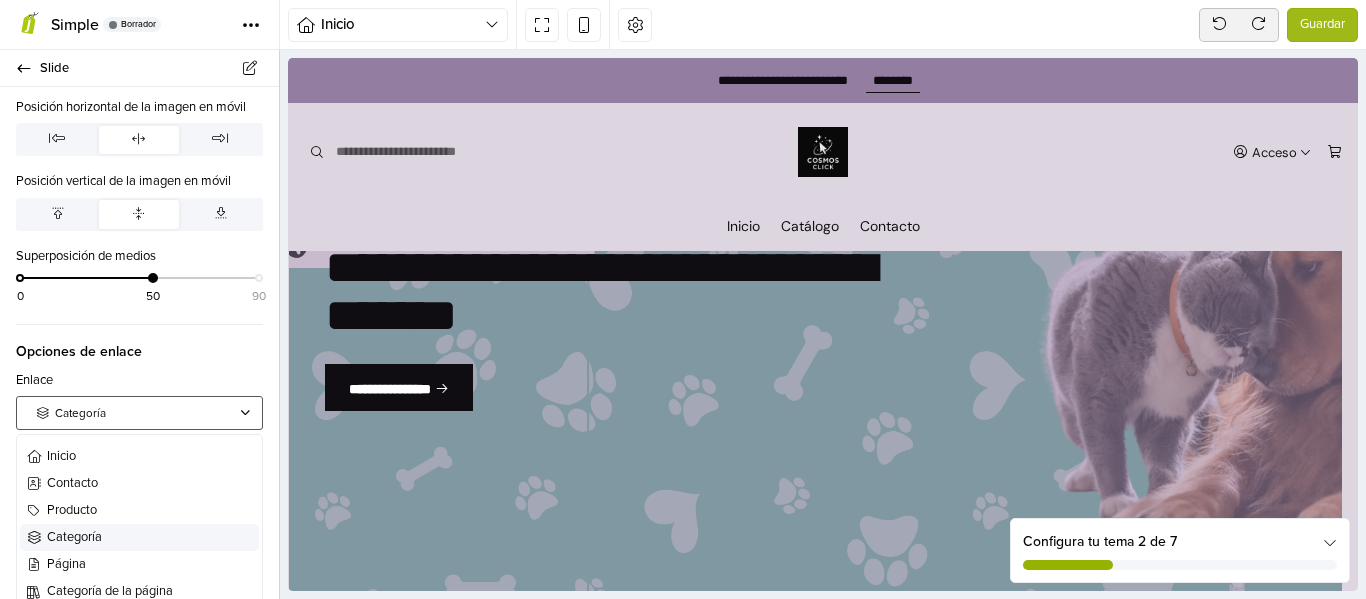 click on "Categoría" at bounding box center (140, 414) 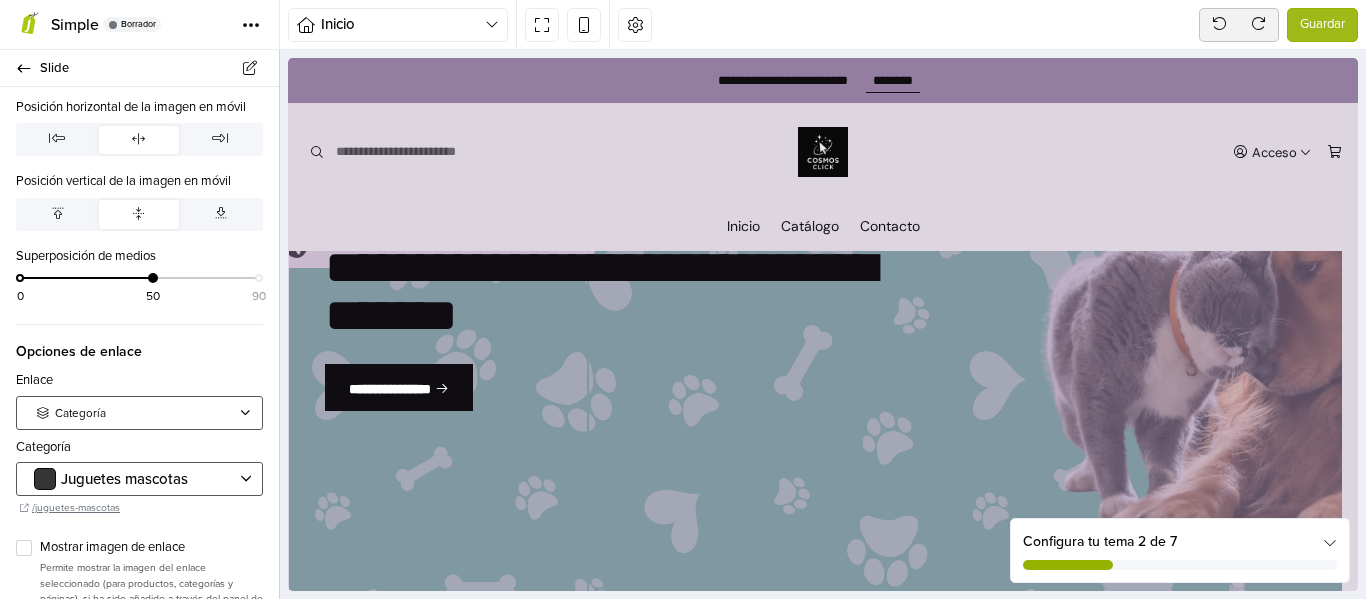 click at bounding box center (130, 479) 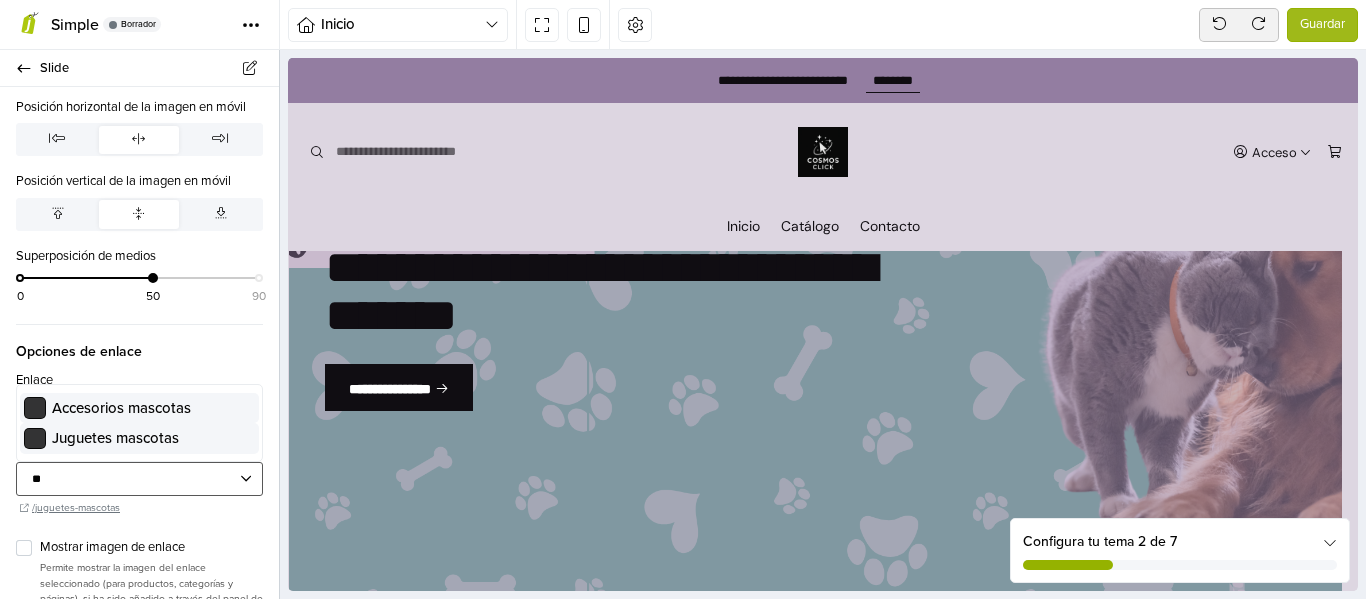 type on "***" 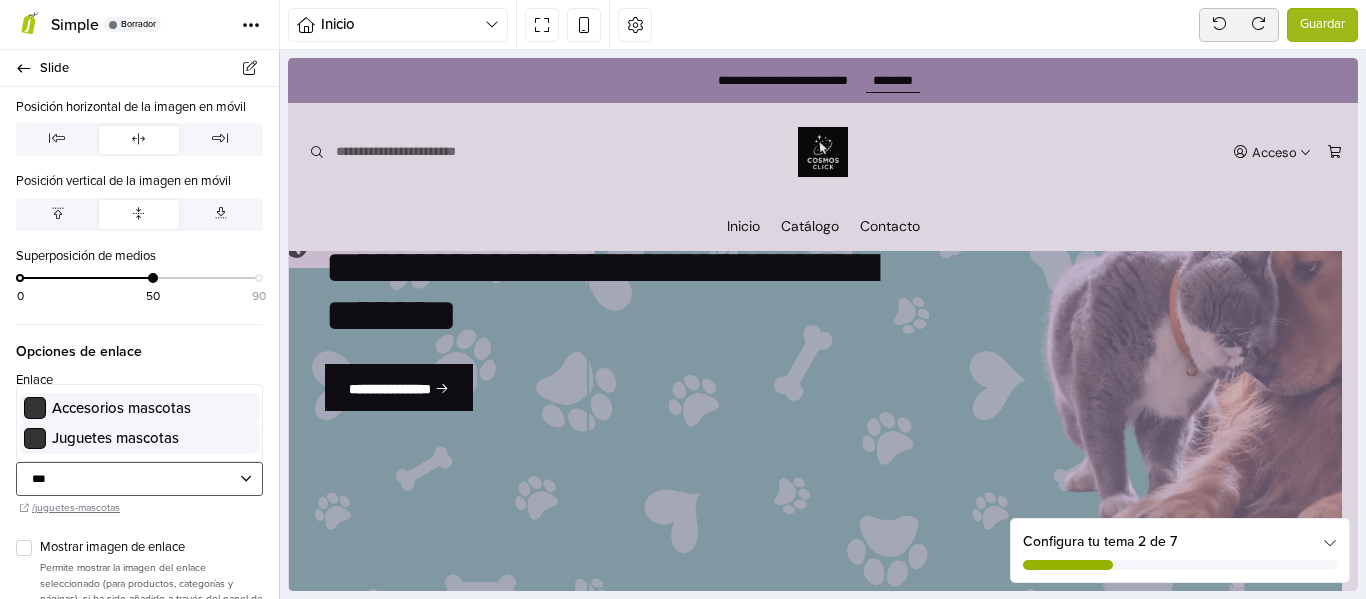 type 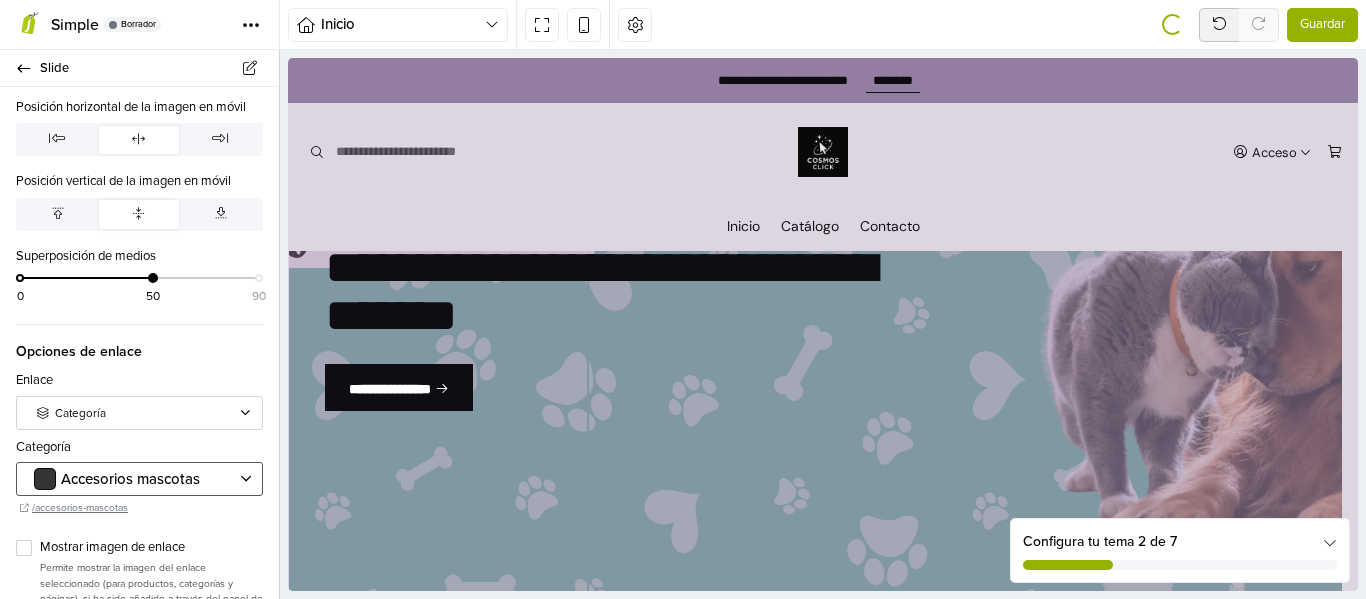 click on "Guardar" at bounding box center (1322, 25) 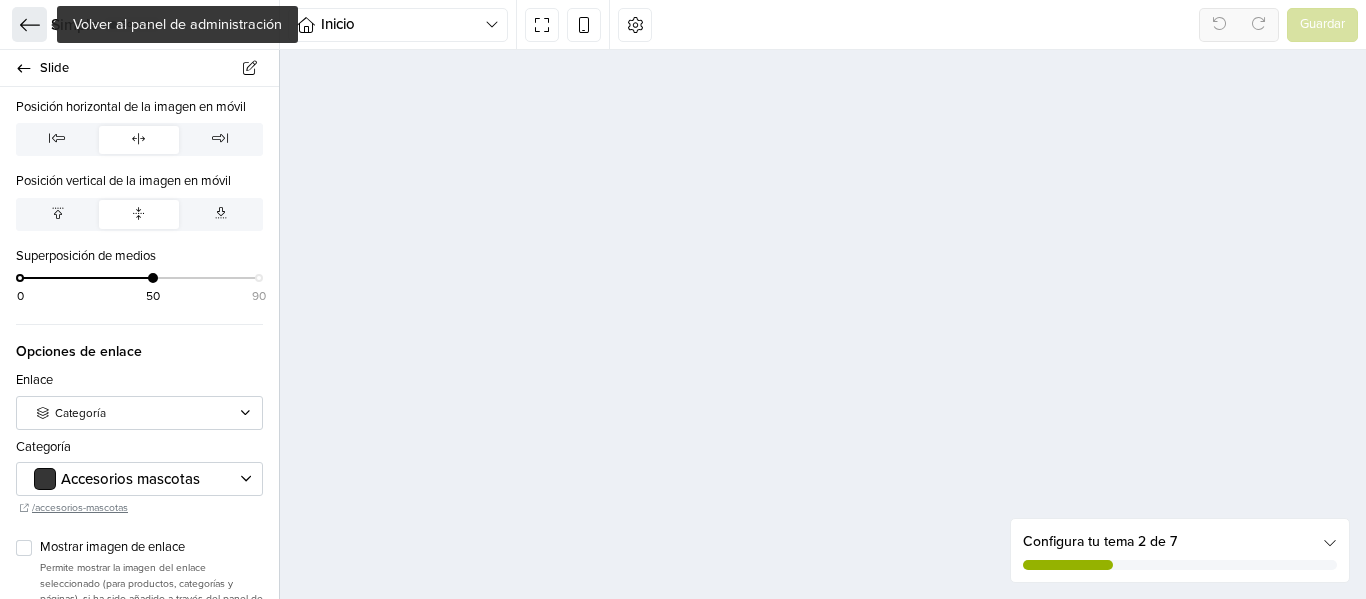 click 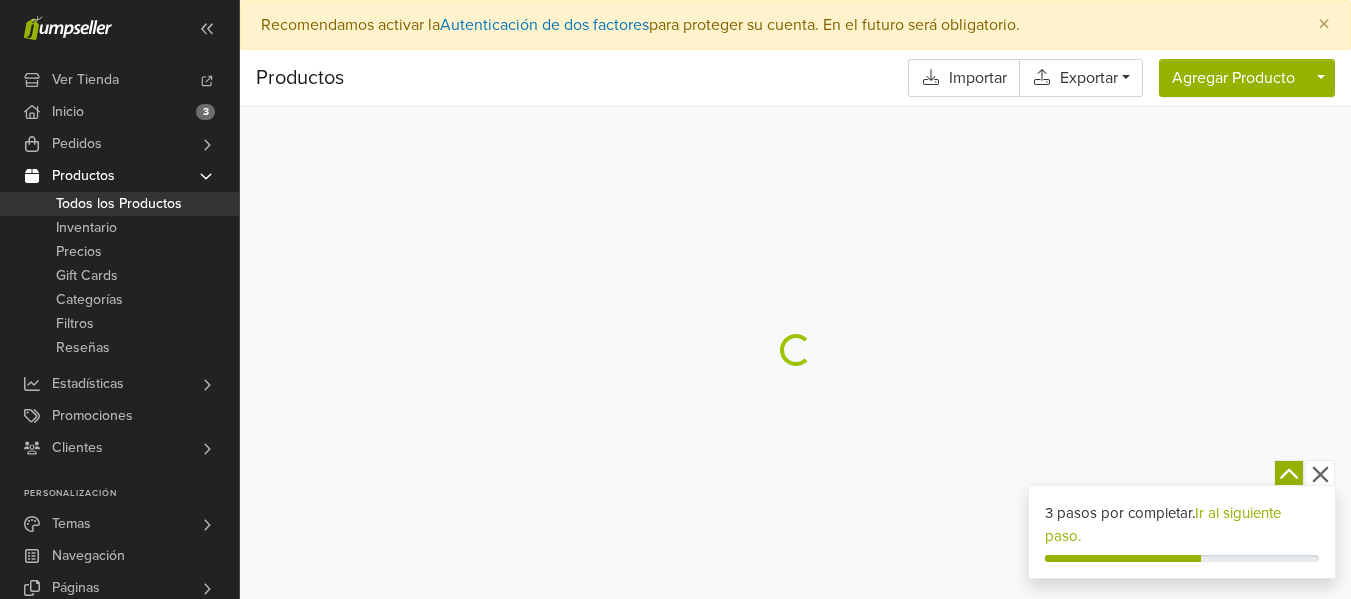 scroll, scrollTop: 0, scrollLeft: 0, axis: both 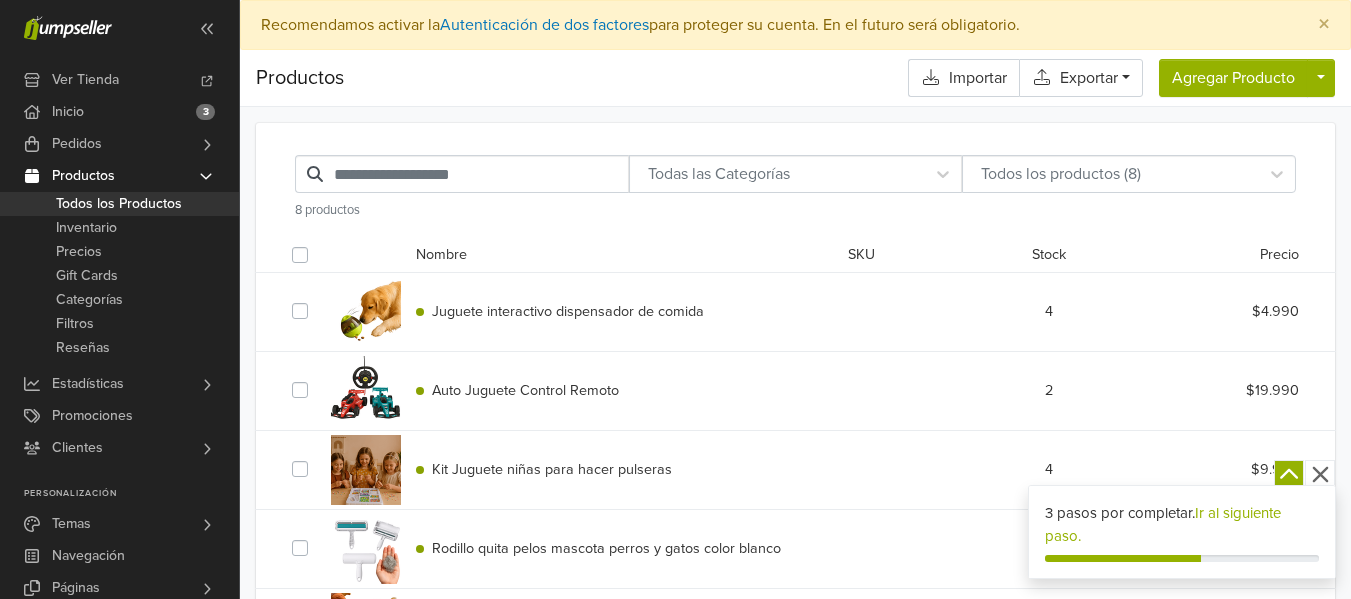 click on "Juguete interactivo dispensador de comida" at bounding box center (568, 311) 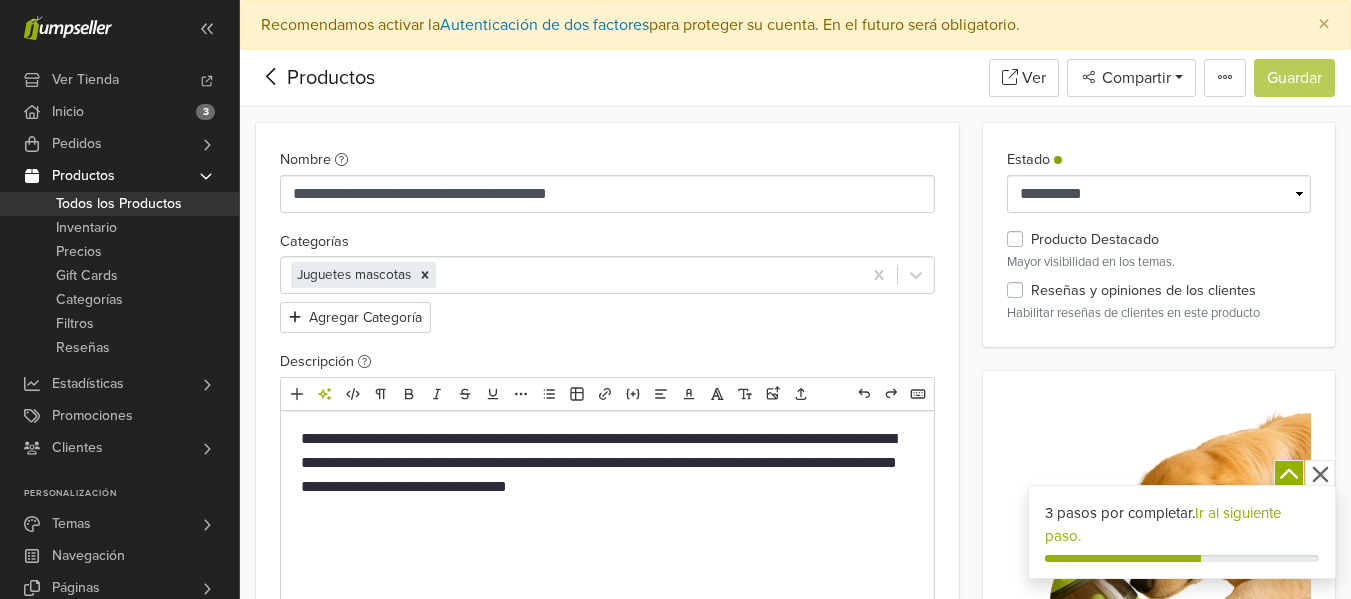 click at bounding box center (645, 275) 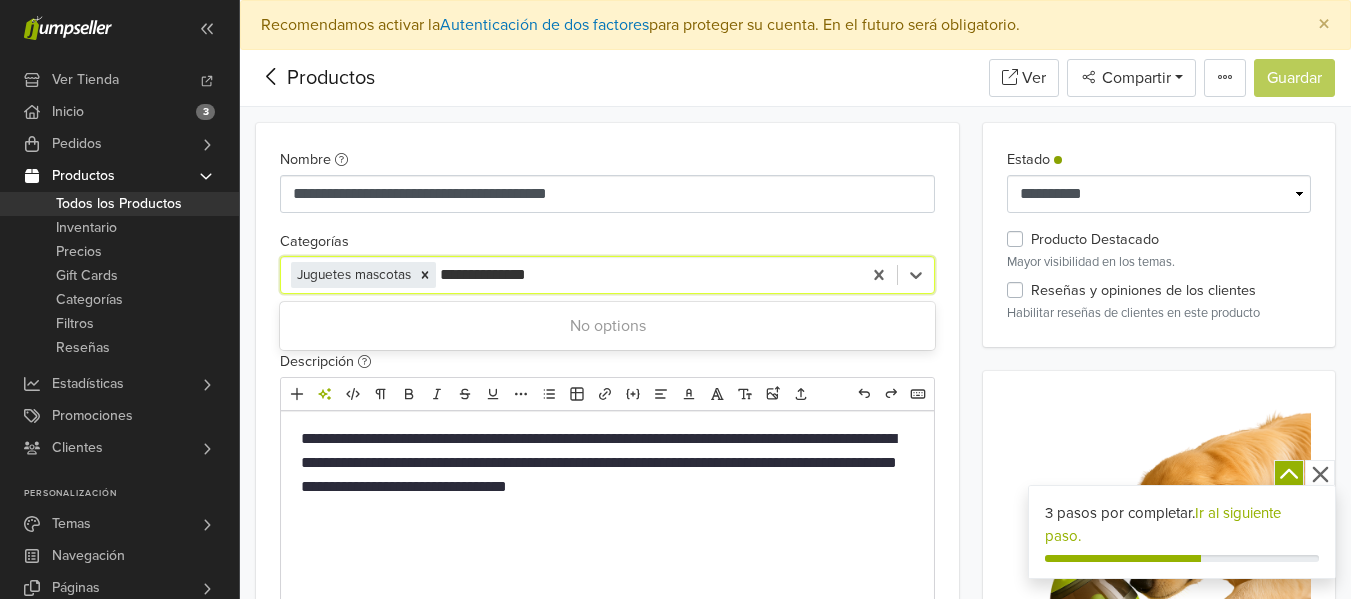 type on "**********" 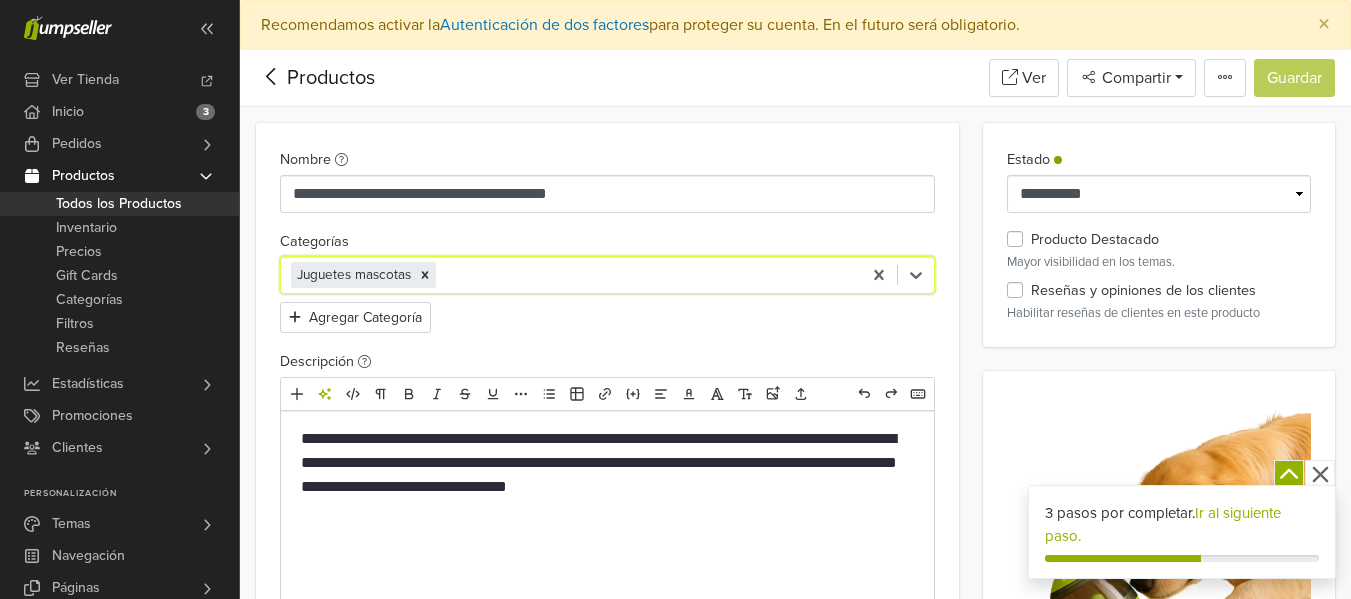 drag, startPoint x: 596, startPoint y: 275, endPoint x: 542, endPoint y: 275, distance: 54 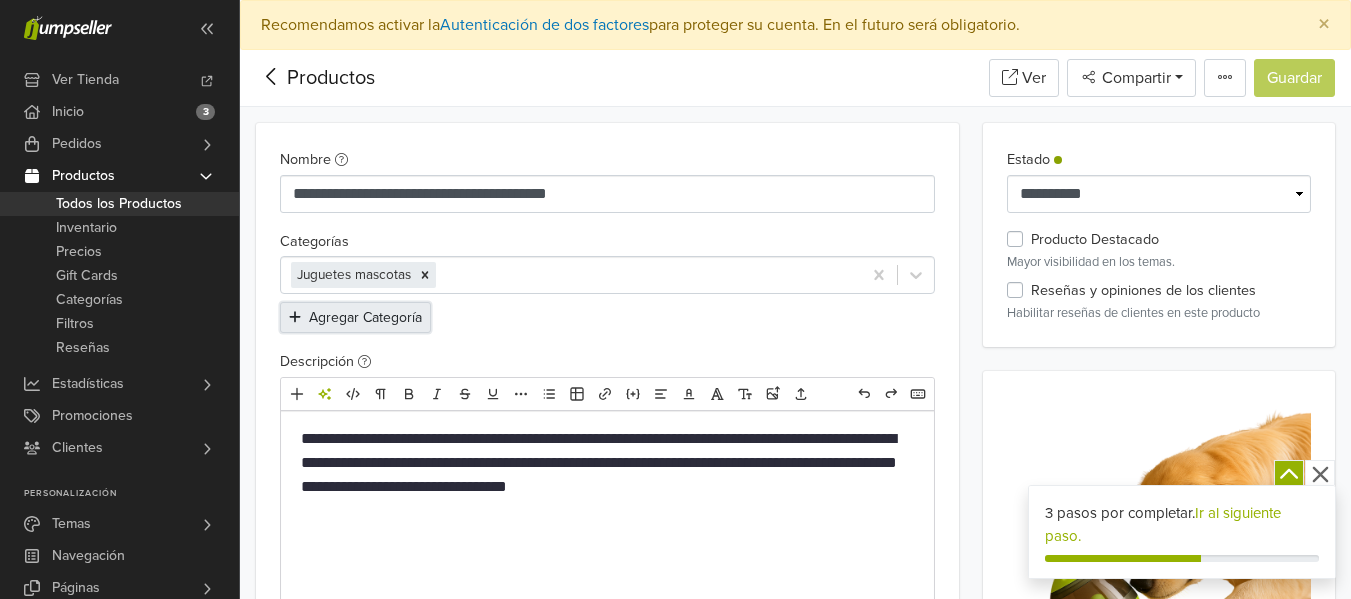 click on "Agregar Categoría" at bounding box center [355, 317] 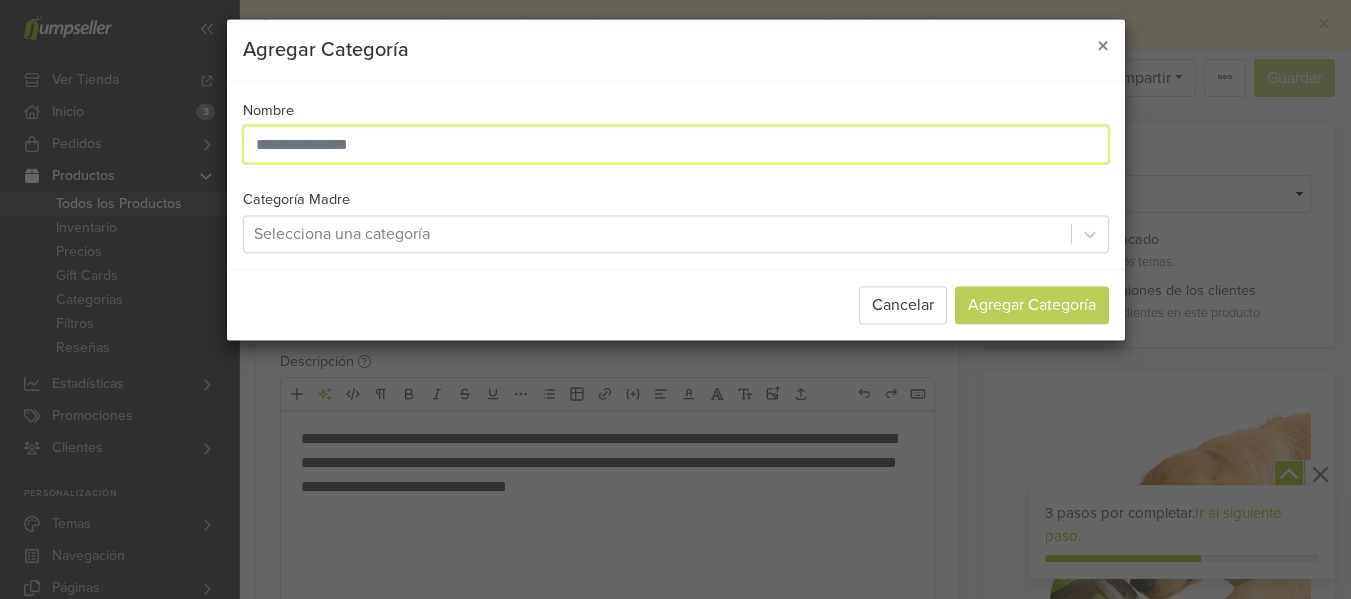 drag, startPoint x: 532, startPoint y: 152, endPoint x: 543, endPoint y: 146, distance: 12.529964 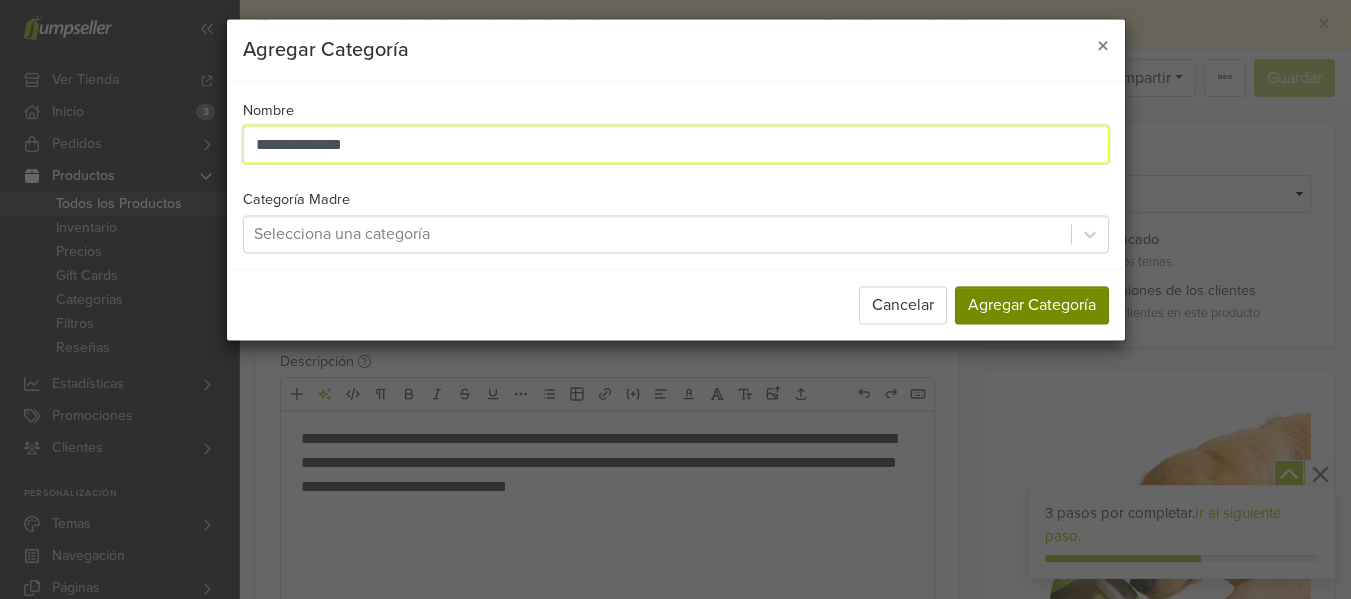 type on "**********" 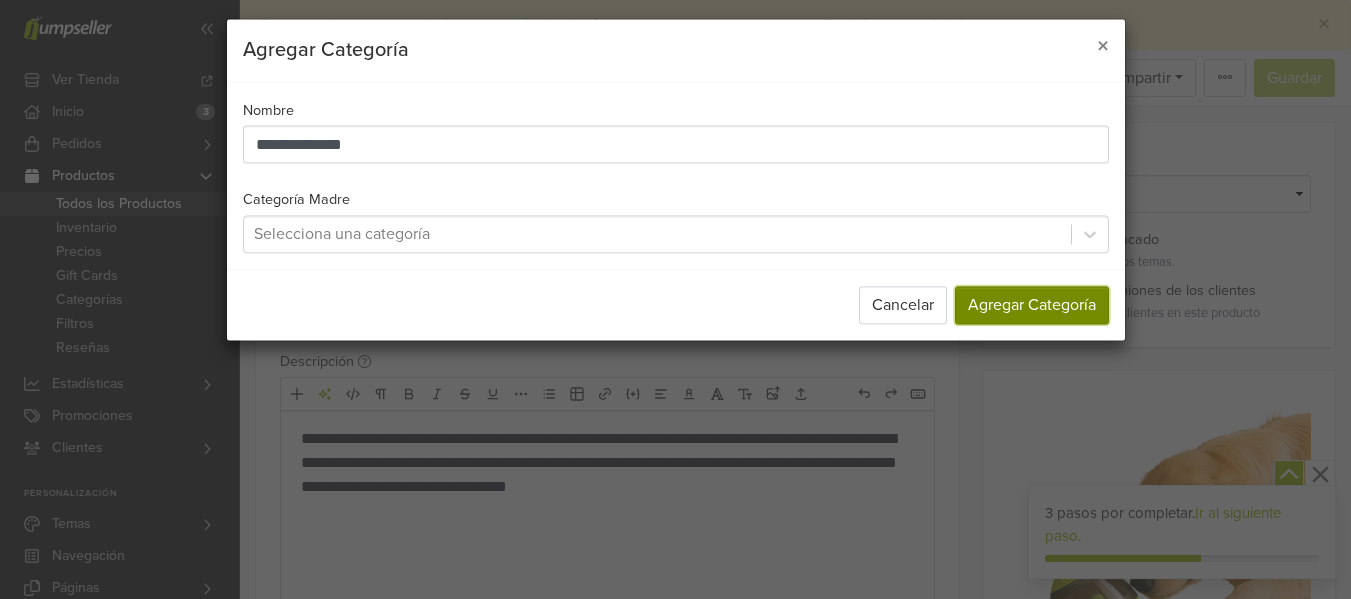 click on "Agregar Categoría" at bounding box center [1032, 305] 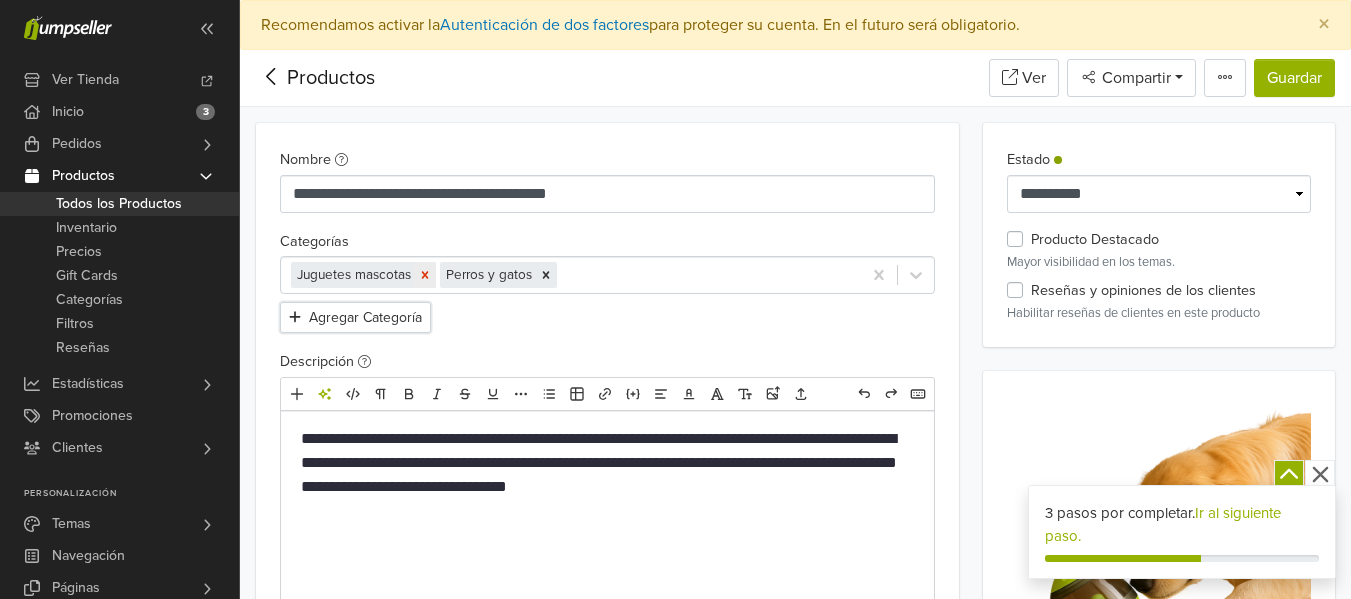 click 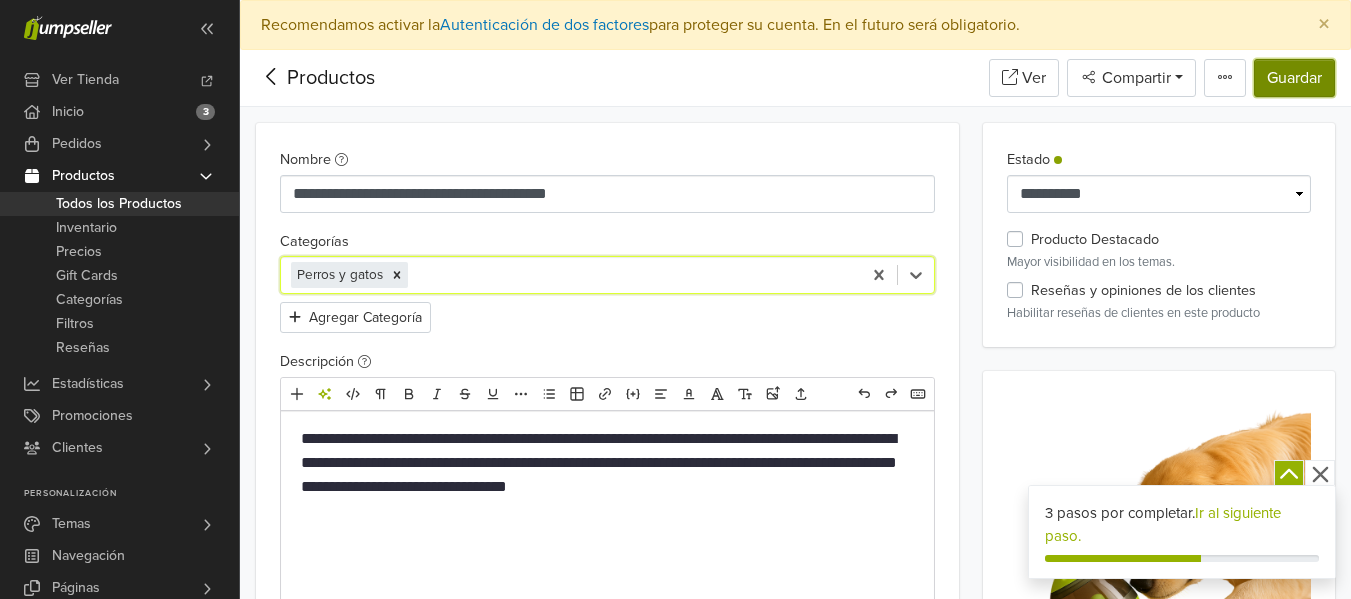 click on "Guardar" at bounding box center [1294, 78] 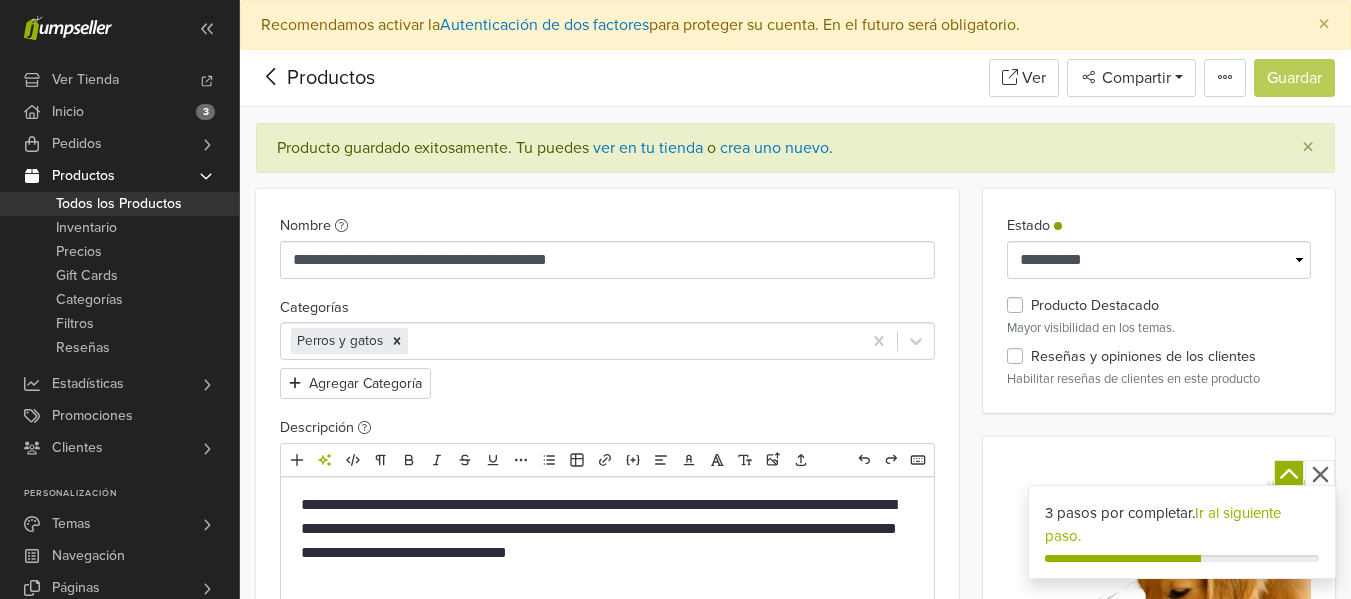 click 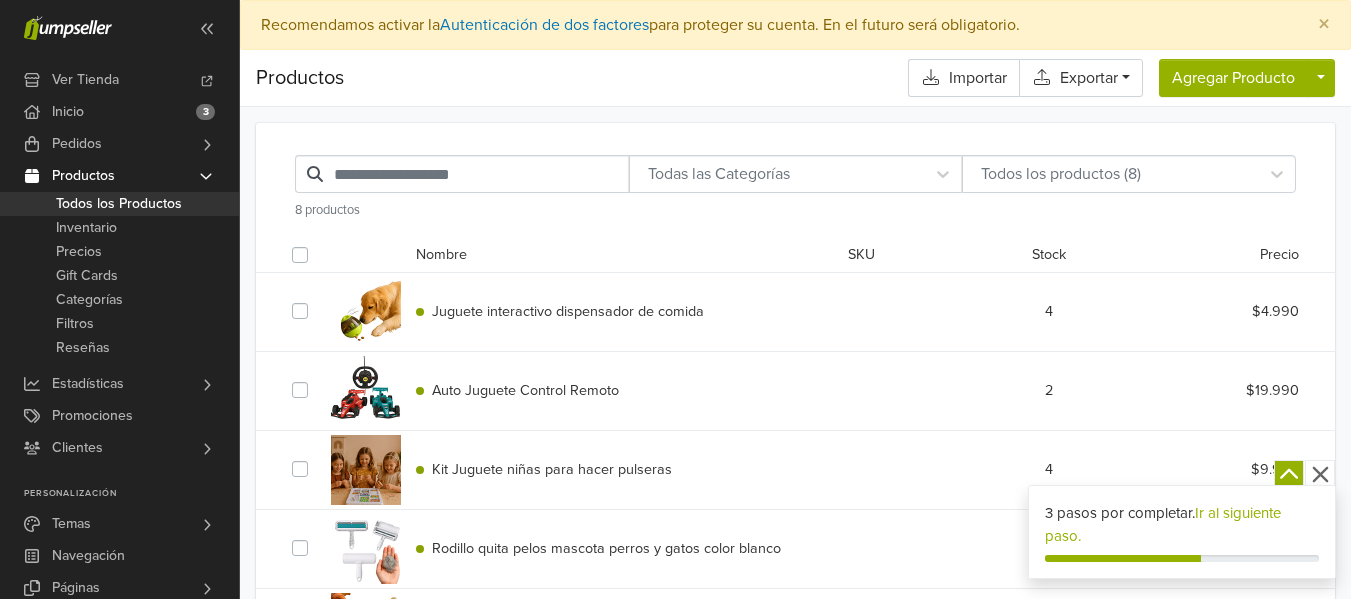 click on "Rodillo quita pelos mascota perros y gatos color blanco" at bounding box center (606, 548) 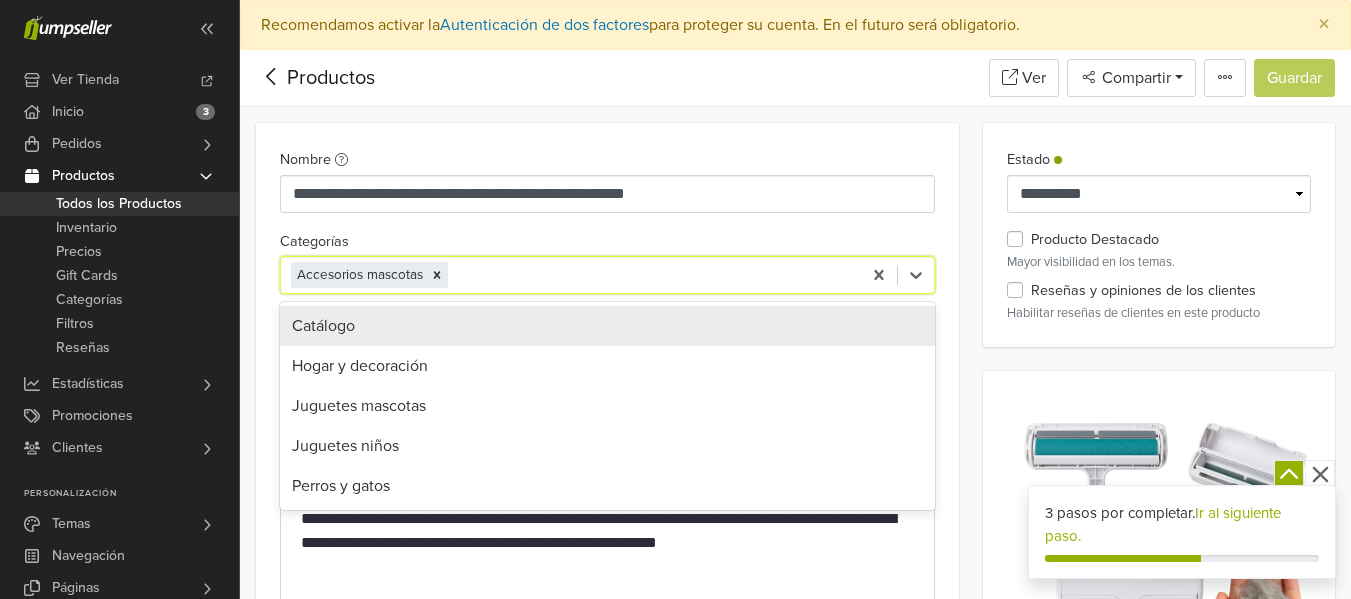 click at bounding box center (651, 275) 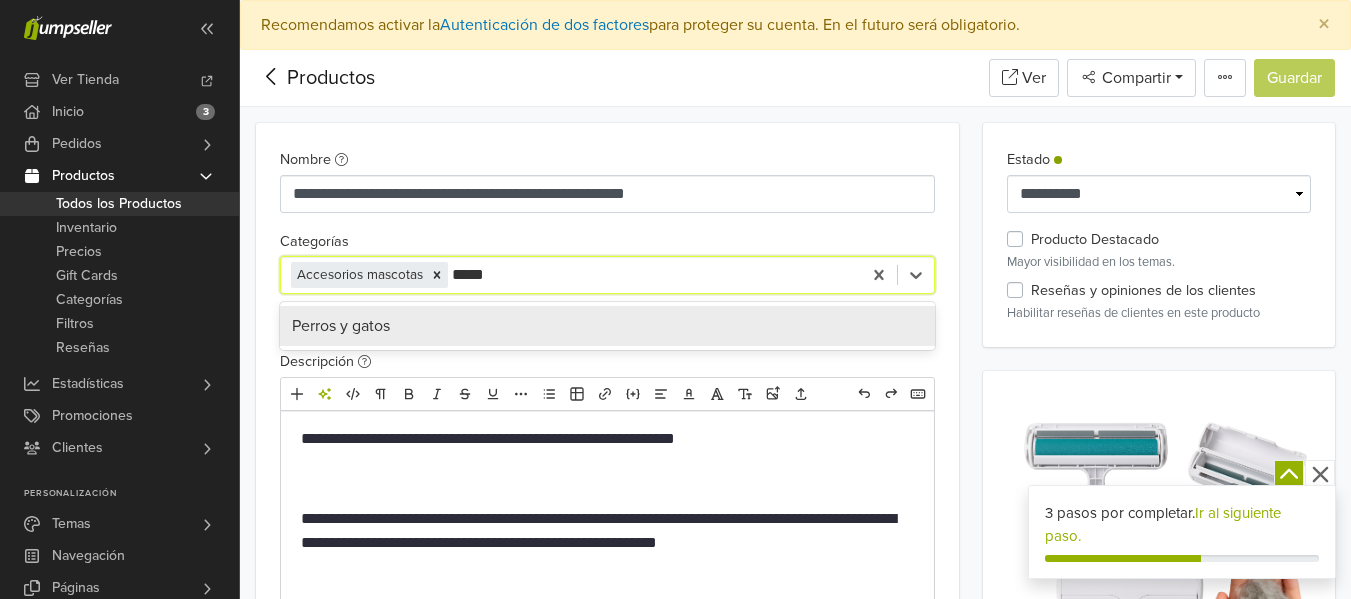 type on "******" 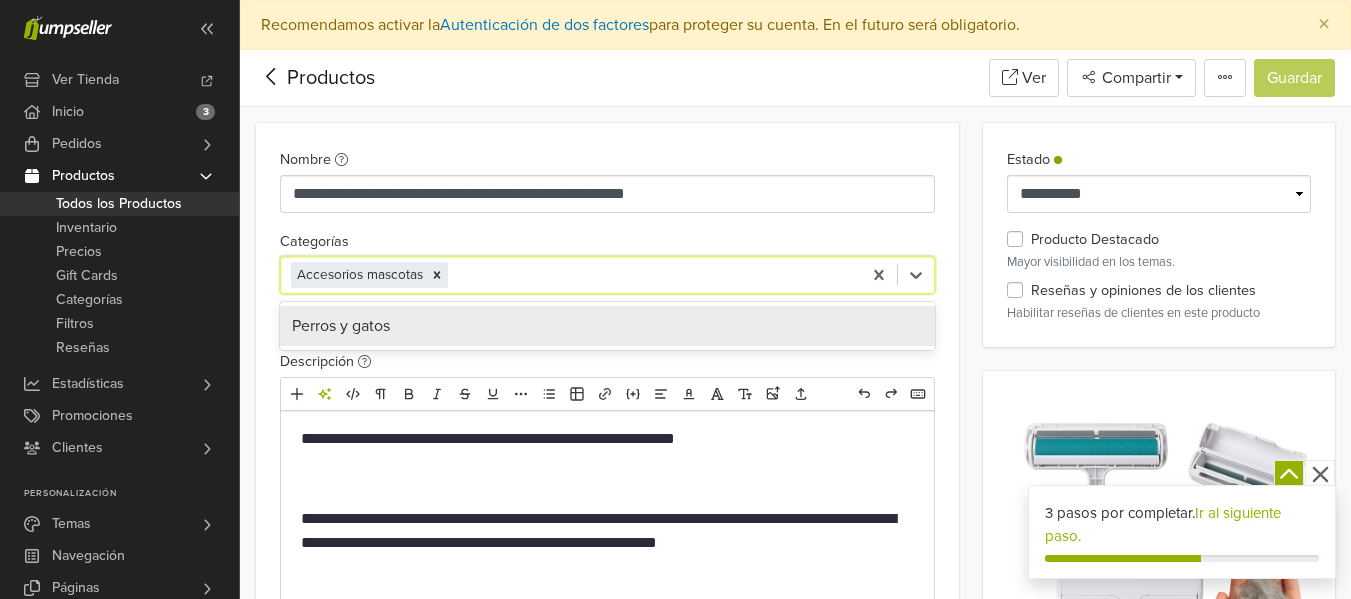 type on "*" 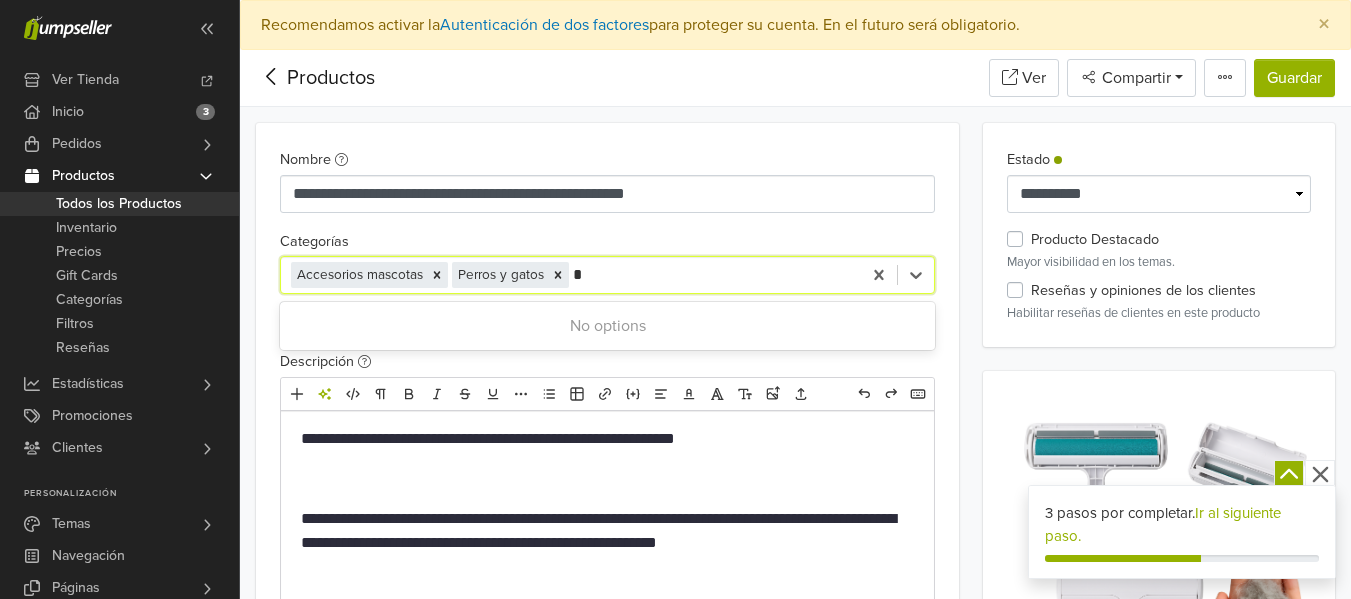 type 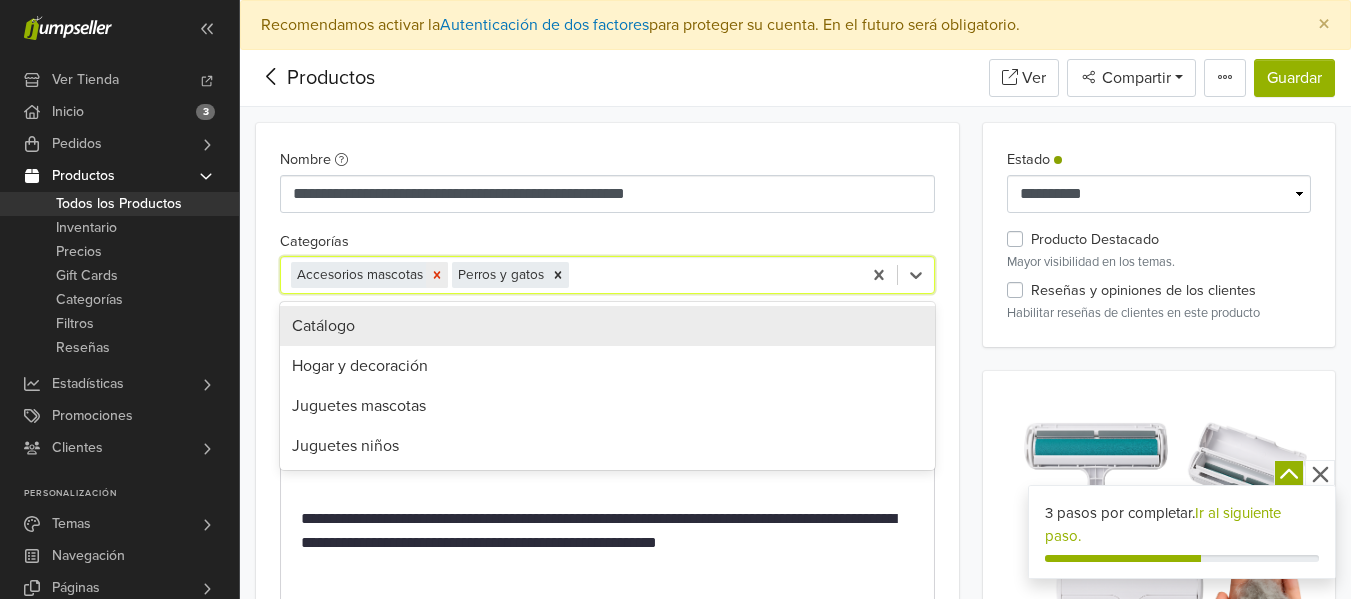 click 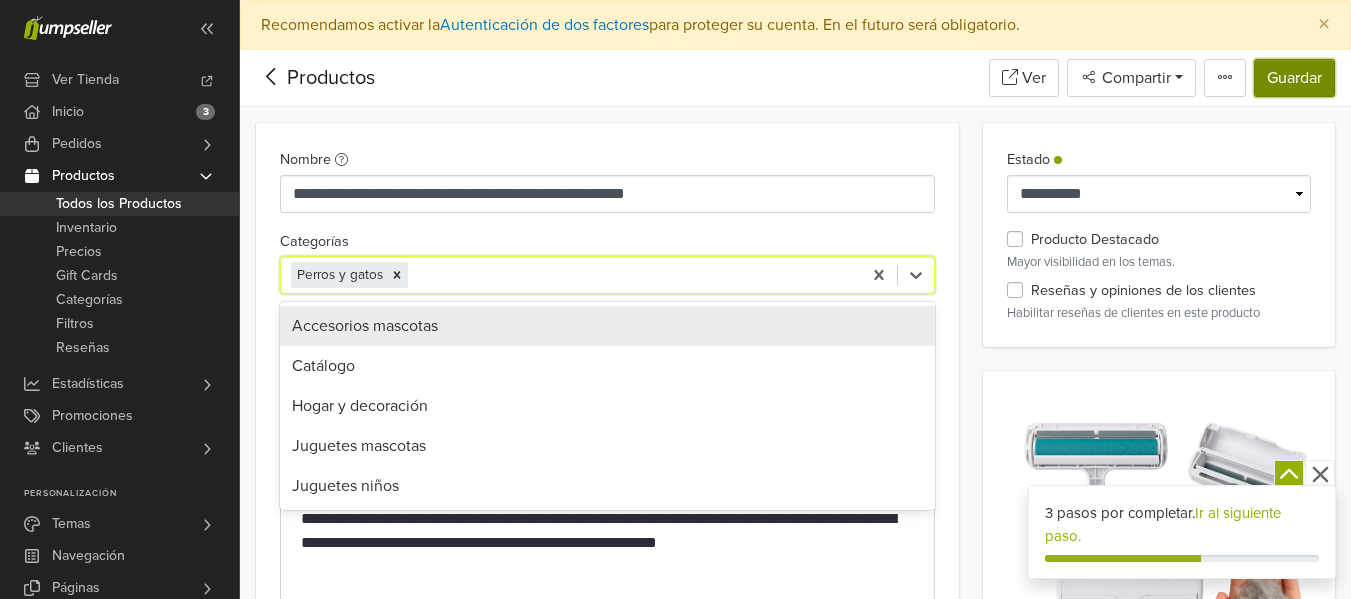click on "Guardar" at bounding box center (1294, 78) 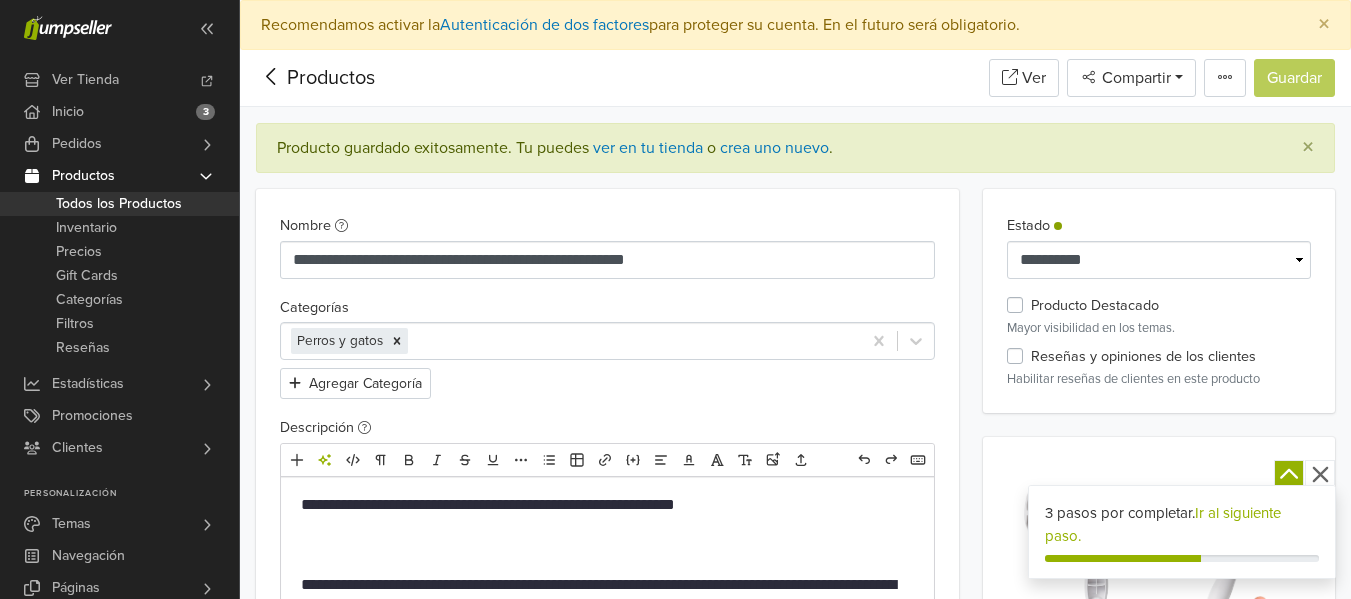 click 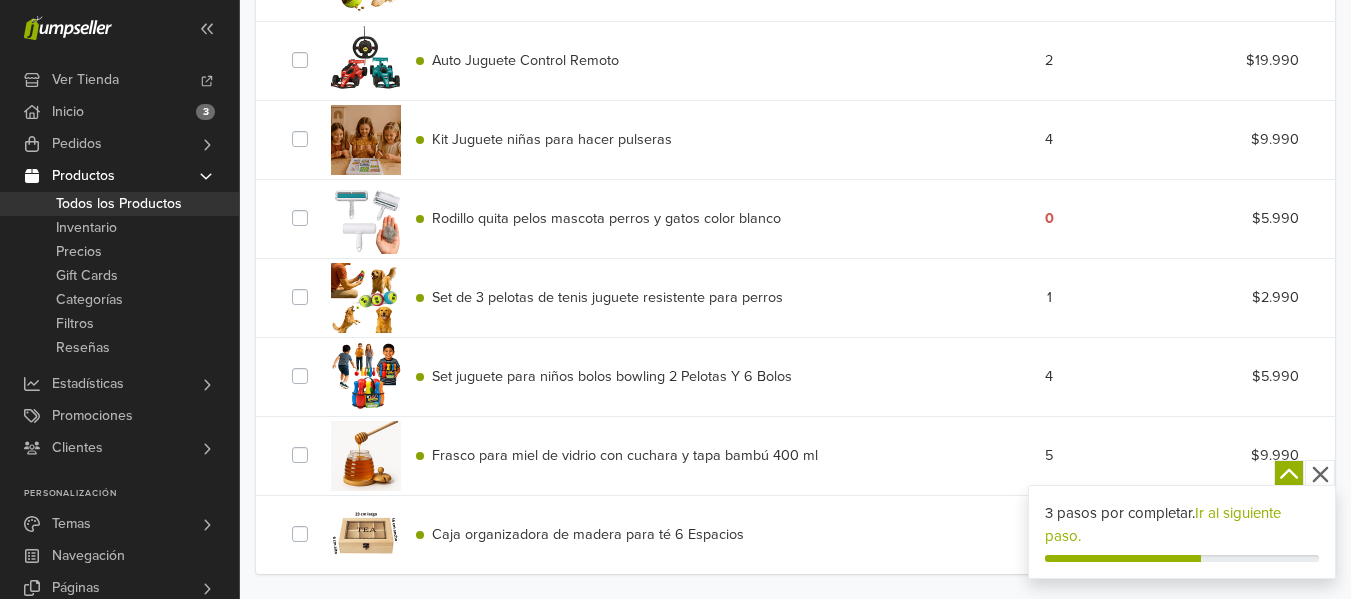 scroll, scrollTop: 345, scrollLeft: 0, axis: vertical 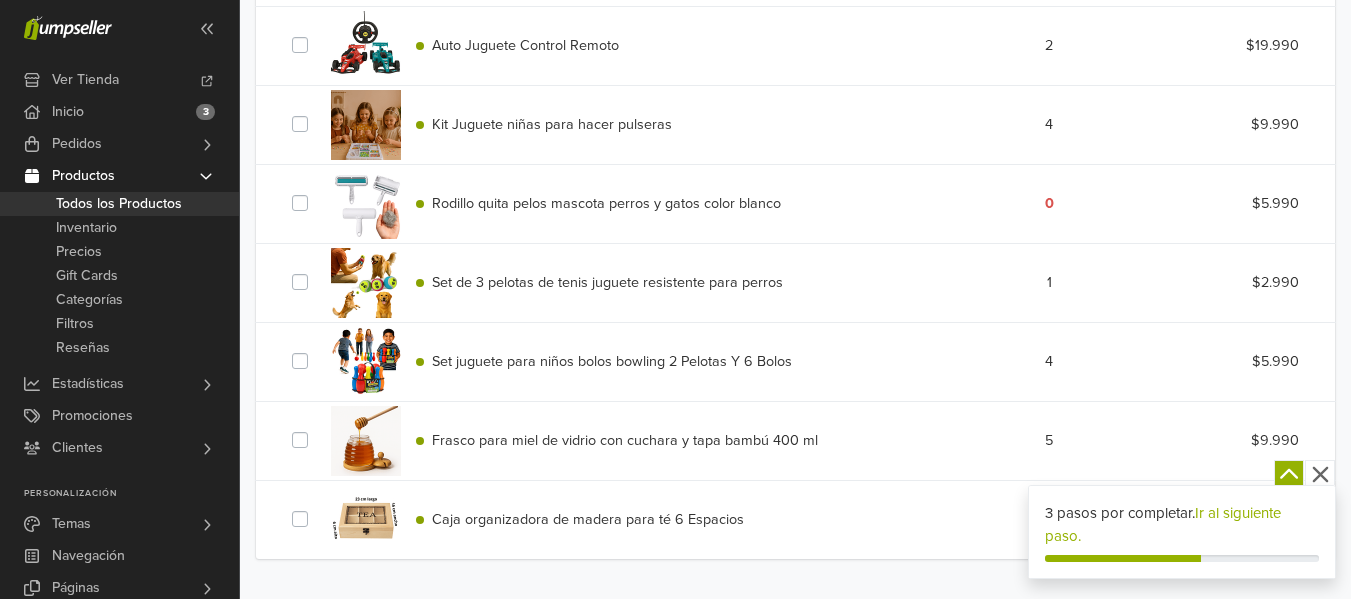 click on "Set de 3 pelotas de tenis juguete resistente para perros" at bounding box center (607, 282) 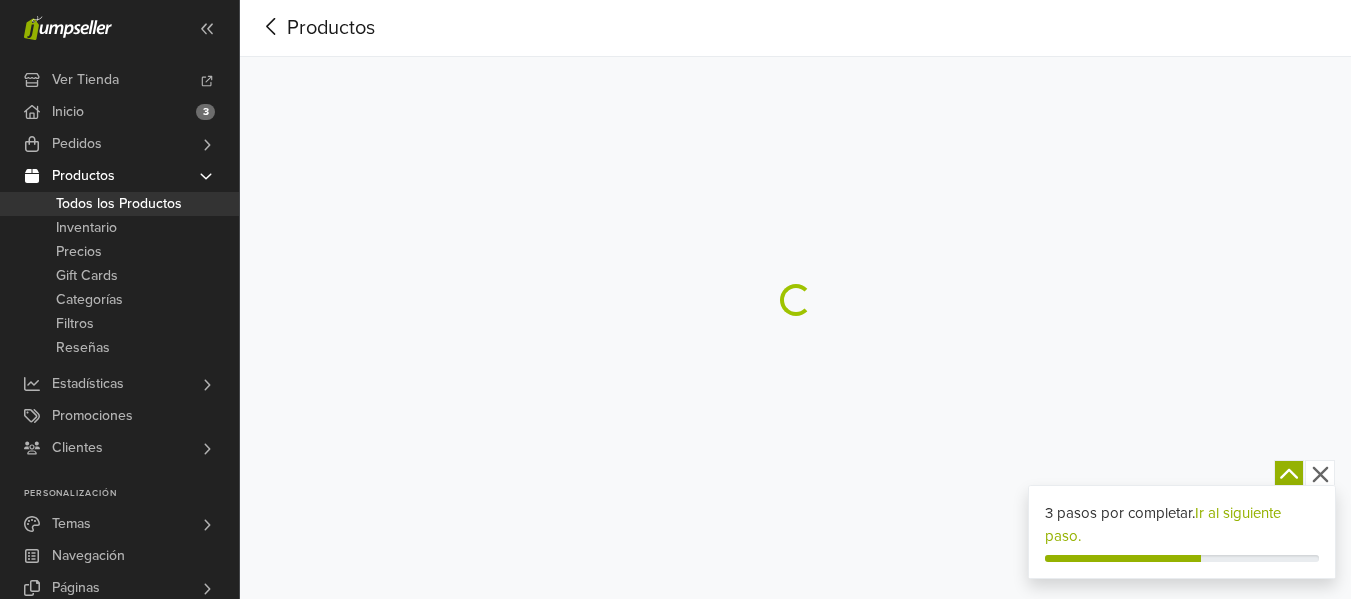 scroll, scrollTop: 50, scrollLeft: 0, axis: vertical 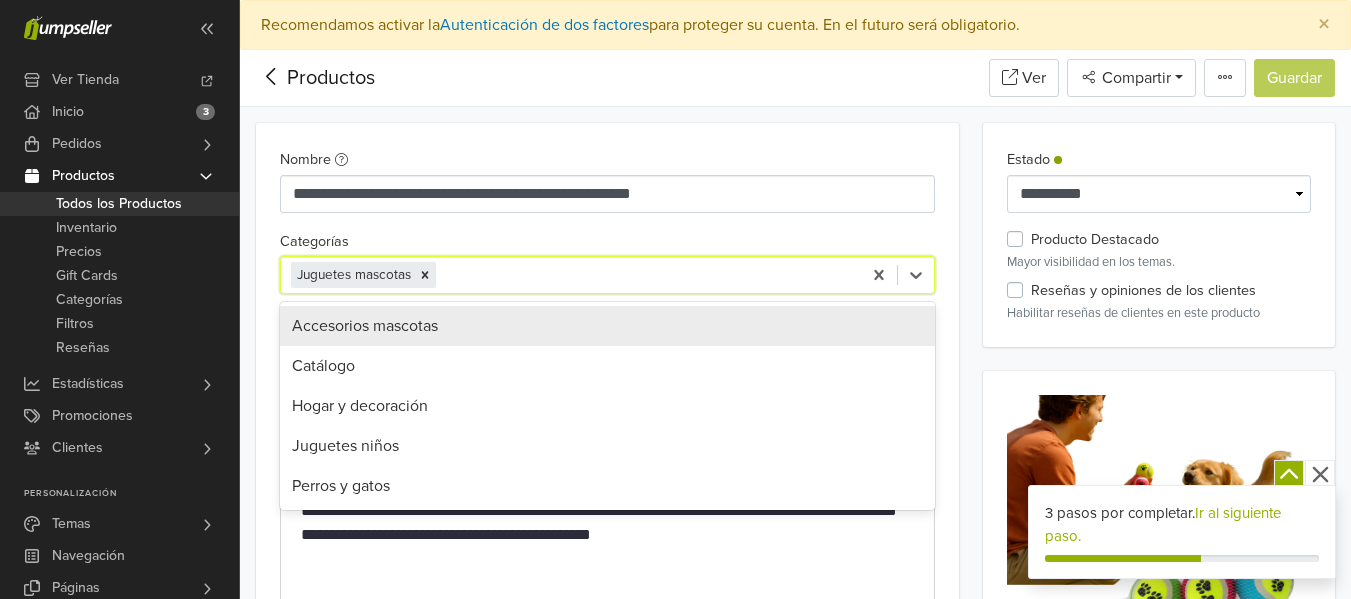 click at bounding box center [645, 275] 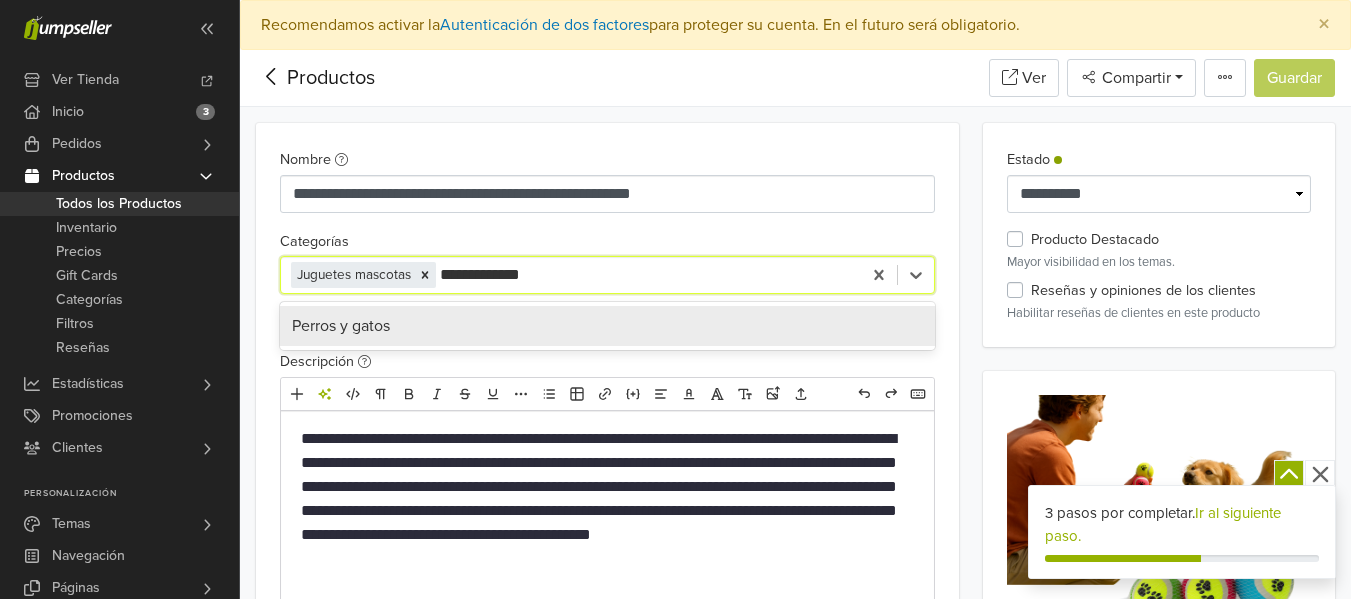 type on "**********" 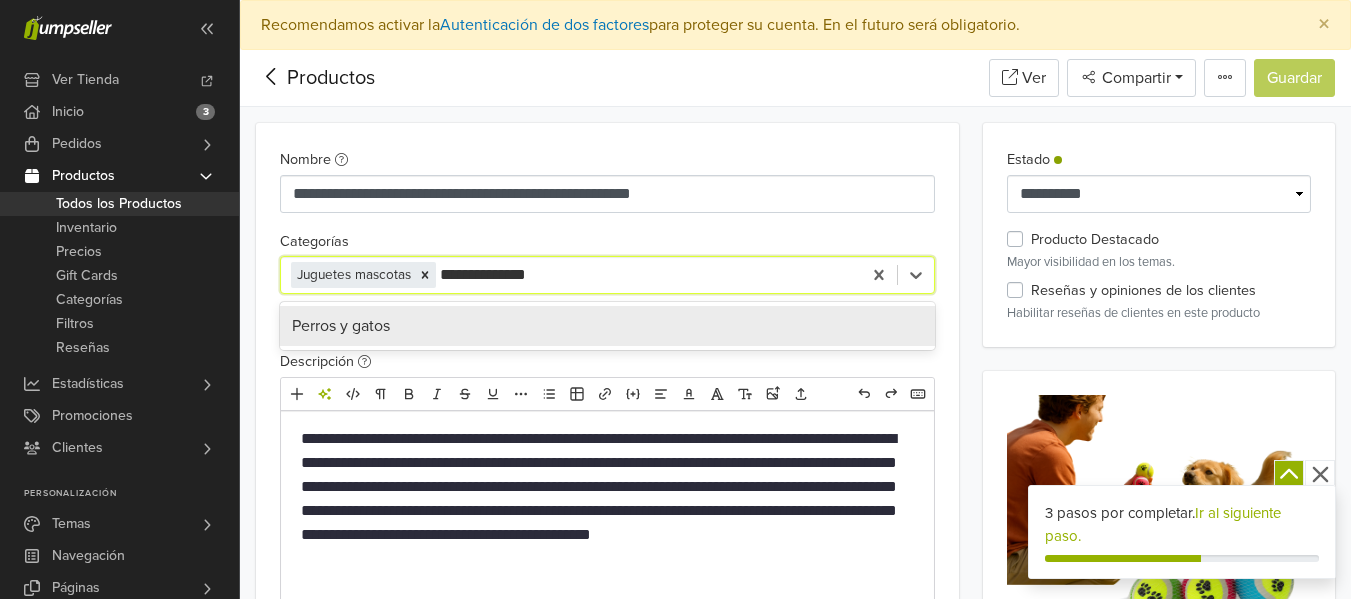 type 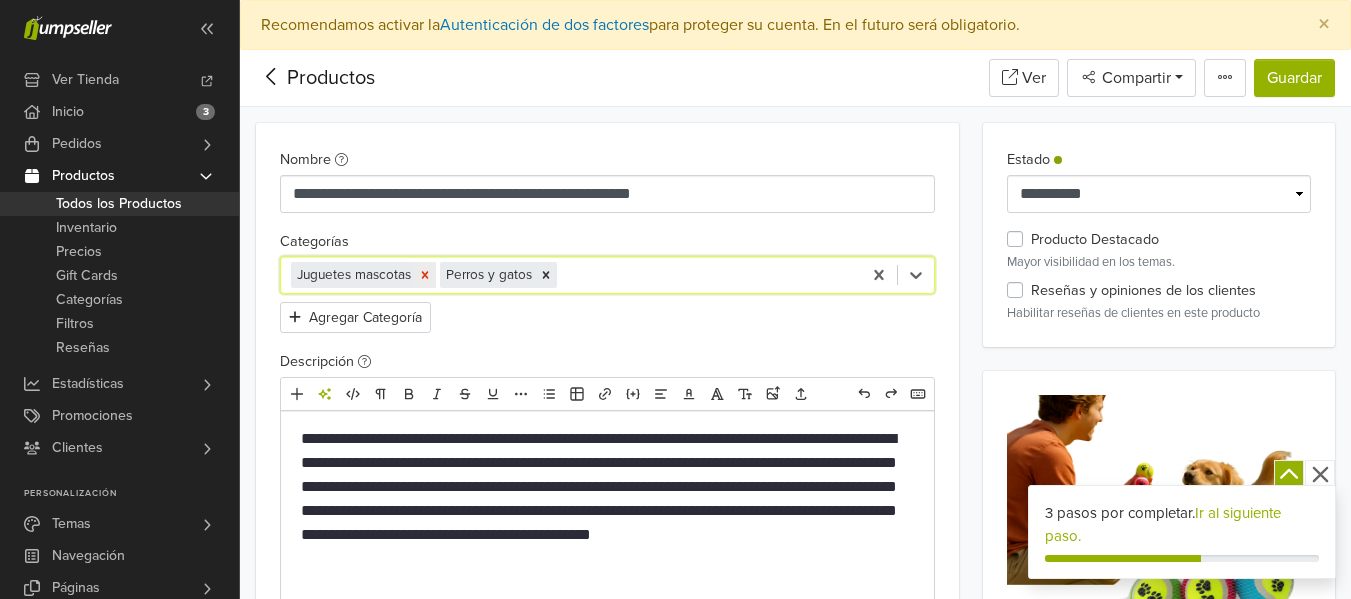 click 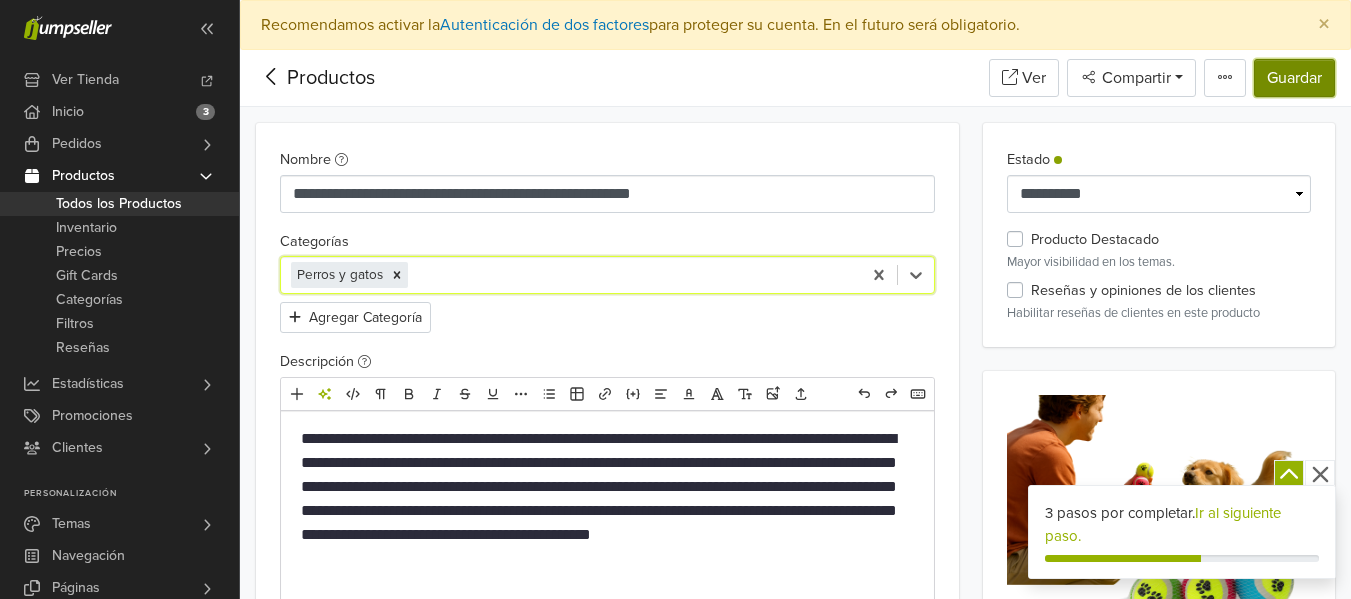 click on "Guardar" at bounding box center (1294, 78) 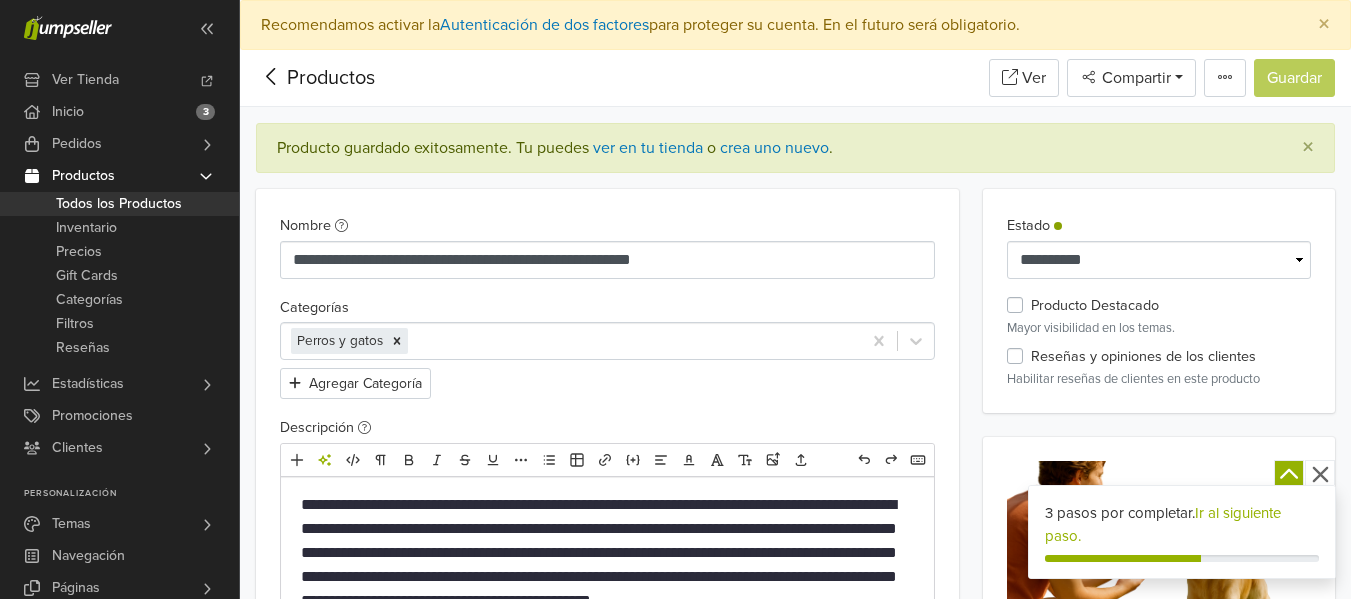click 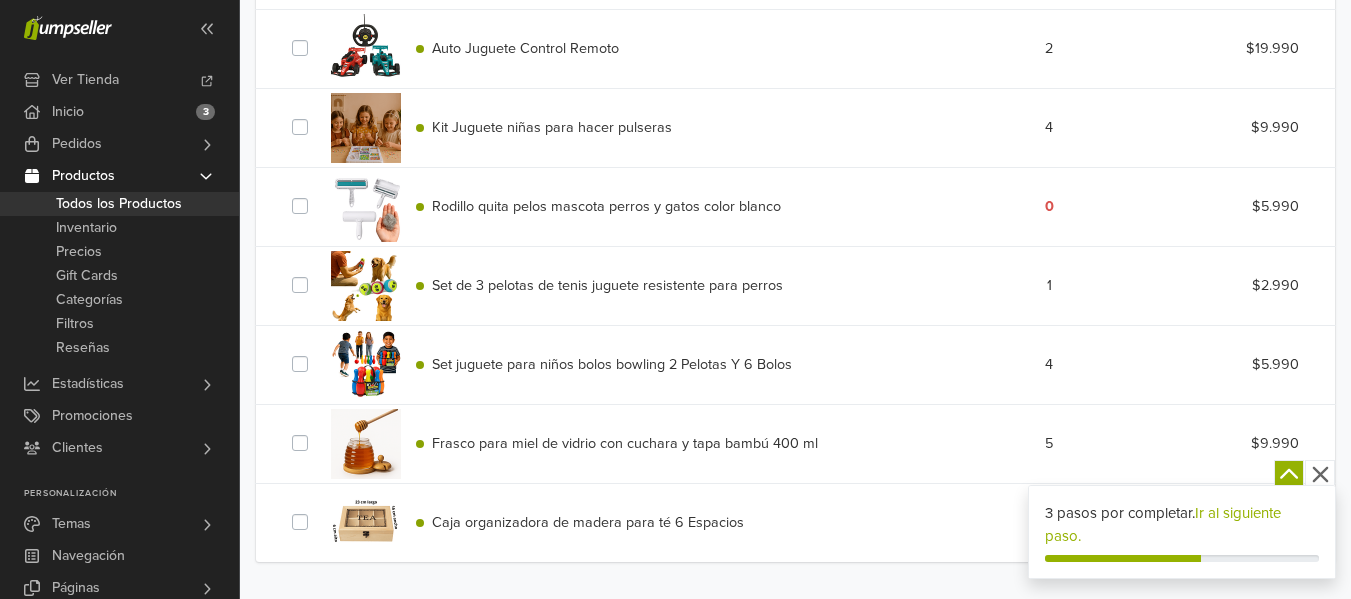 scroll, scrollTop: 345, scrollLeft: 0, axis: vertical 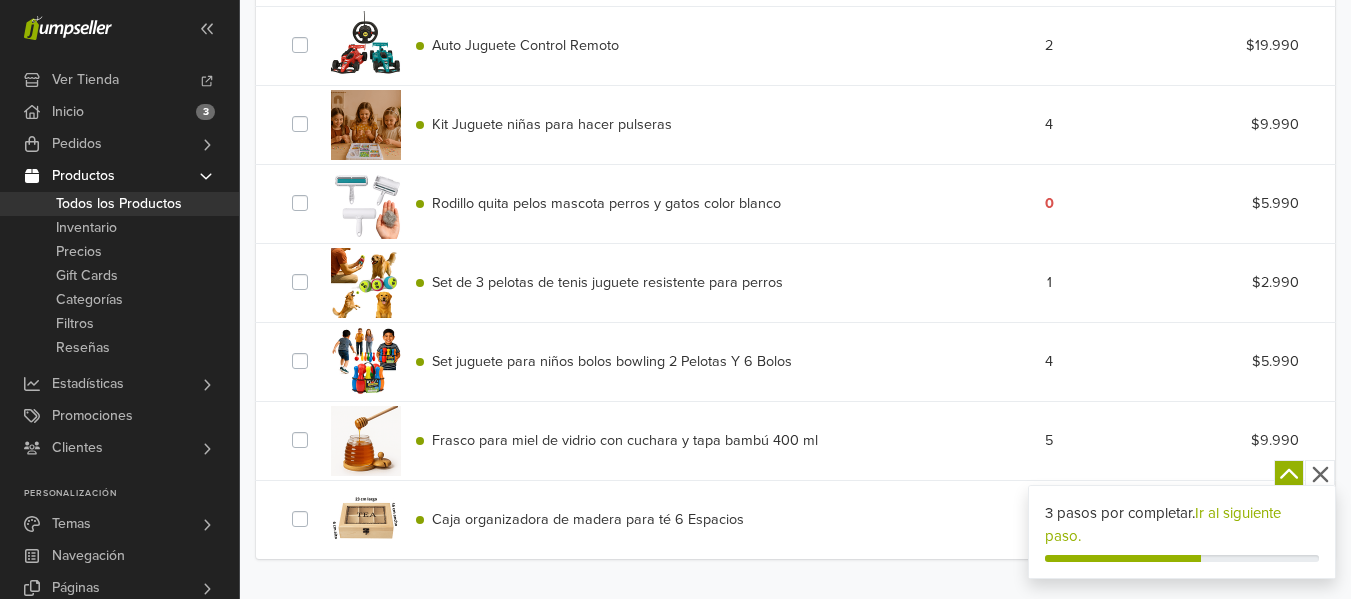 click on "Rodillo quita pelos mascota perros y gatos color blanco" at bounding box center (606, 203) 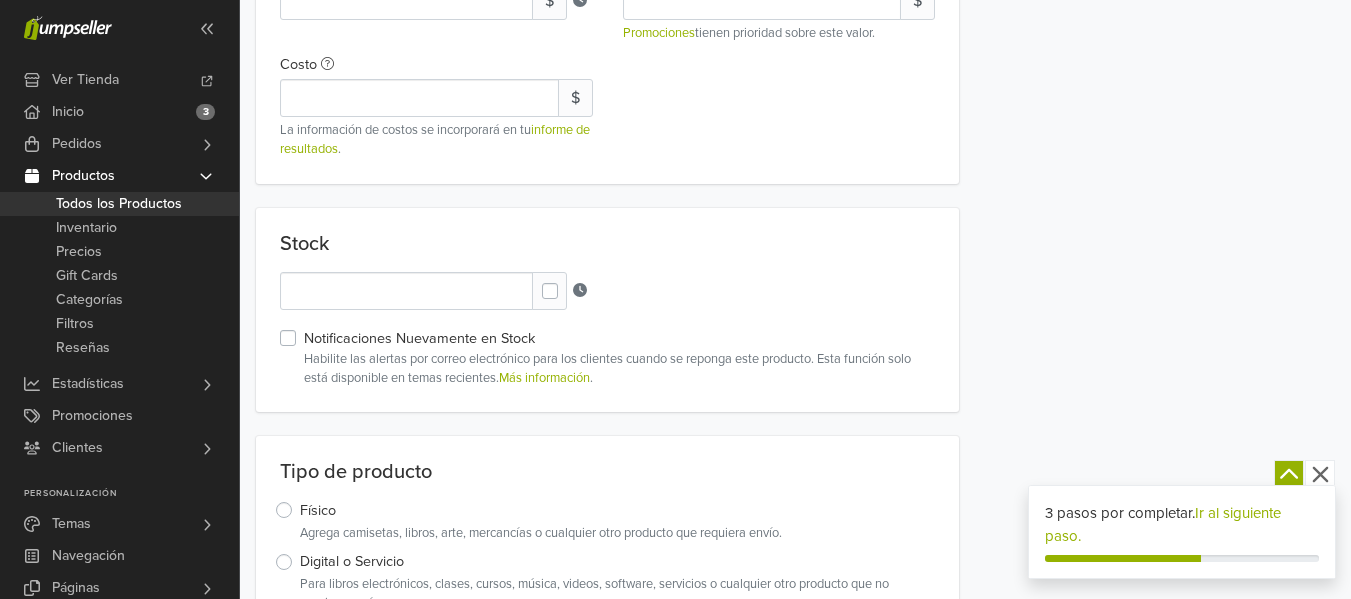 scroll, scrollTop: 2017, scrollLeft: 0, axis: vertical 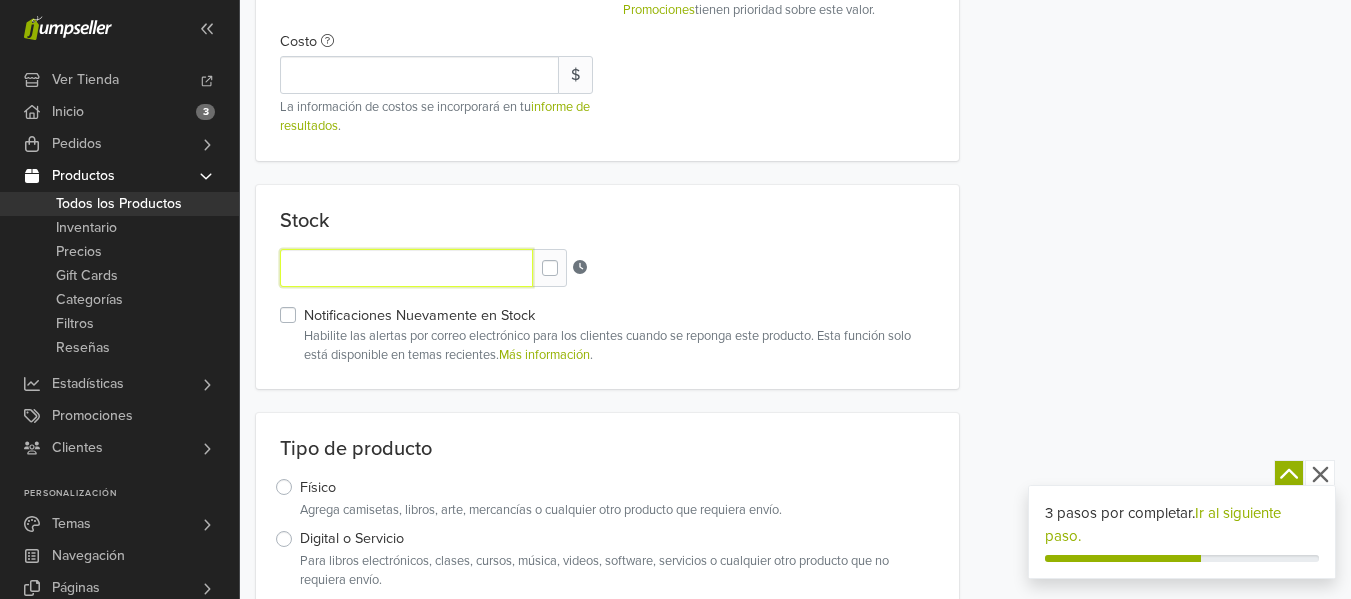click on "*" at bounding box center (406, 268) 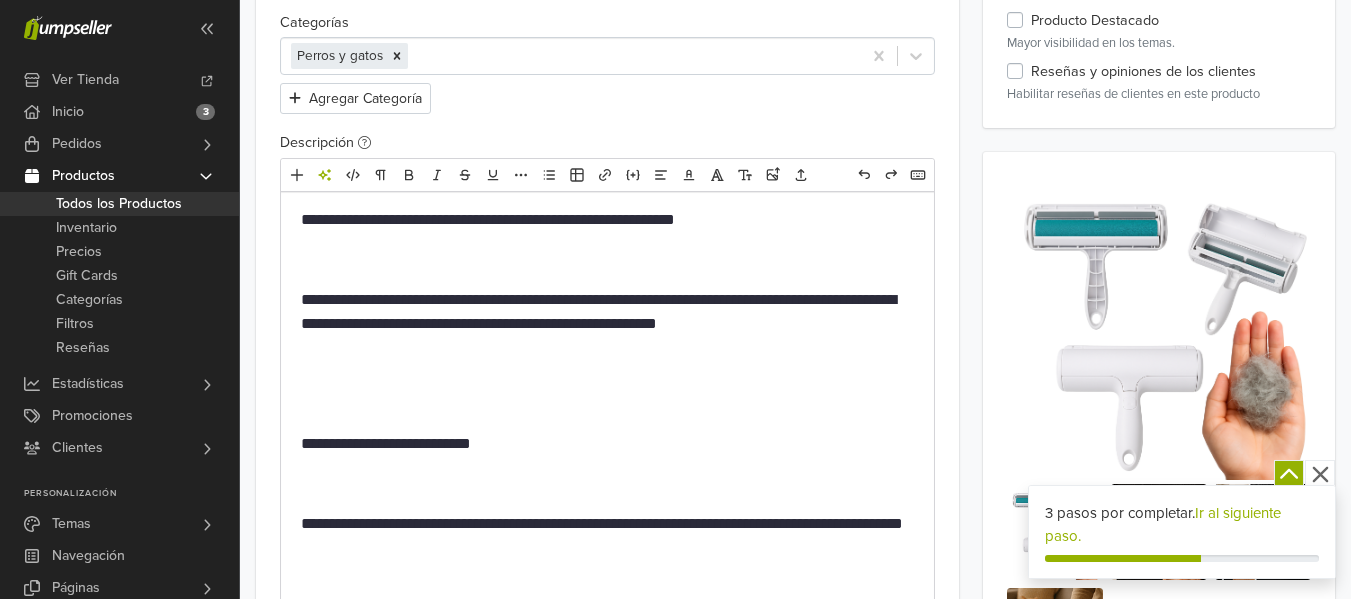 scroll, scrollTop: 11, scrollLeft: 0, axis: vertical 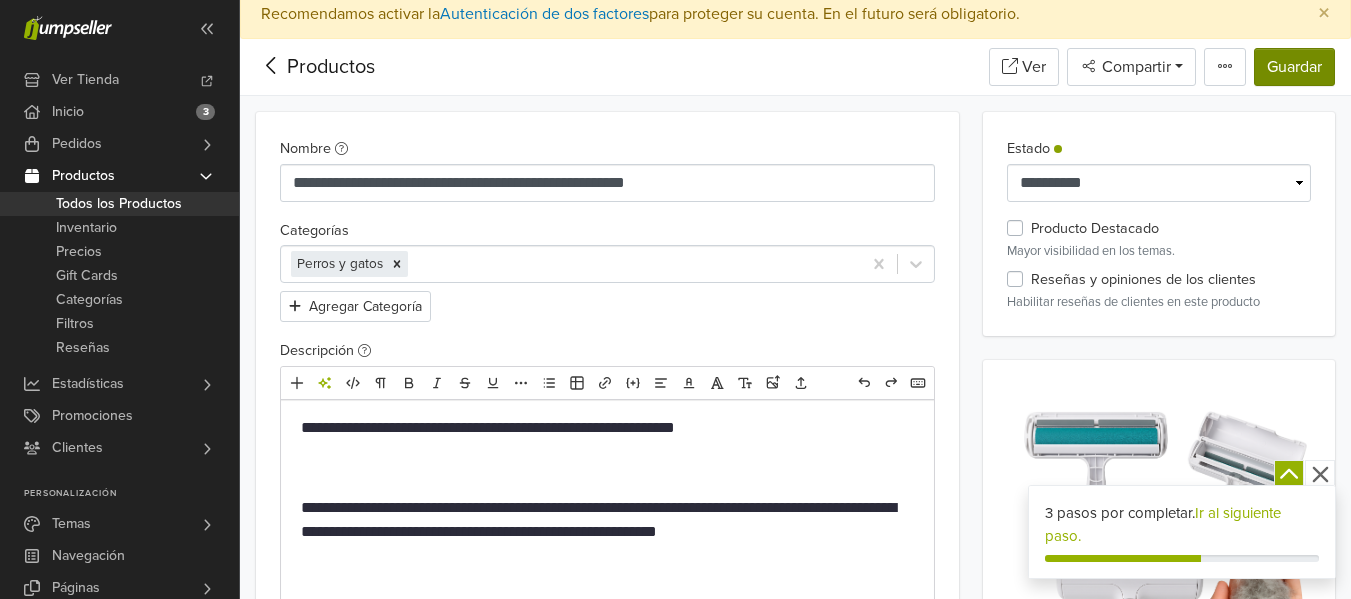 type on "*" 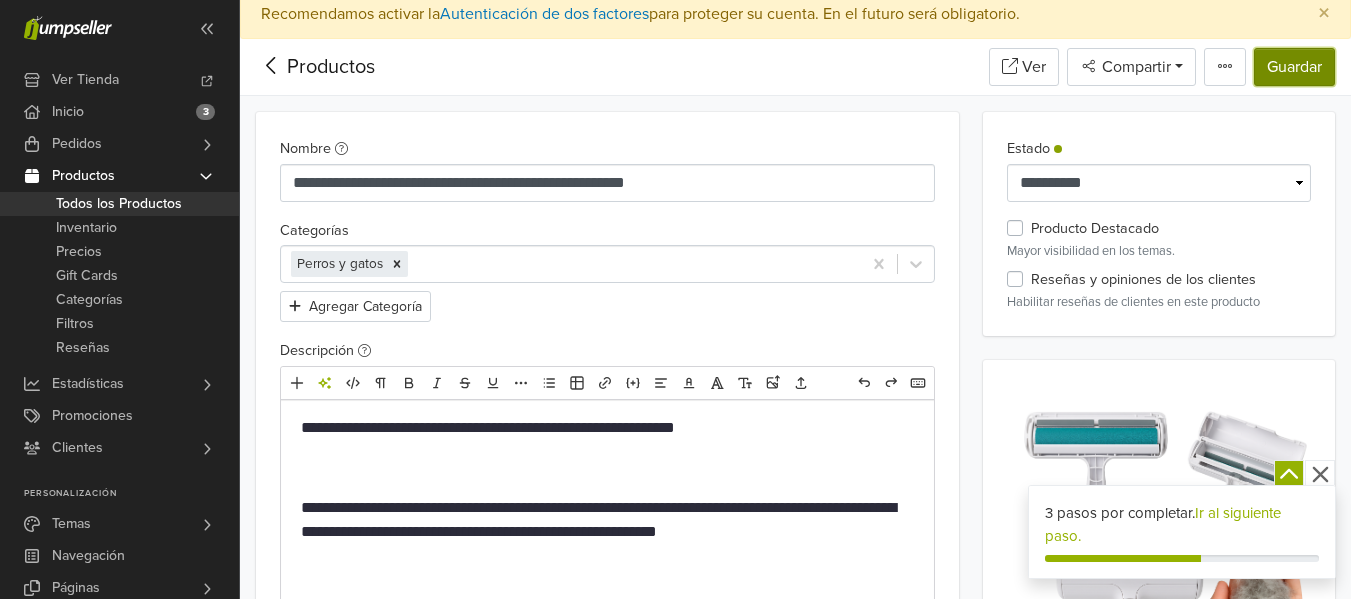 click on "Guardar" at bounding box center (1294, 67) 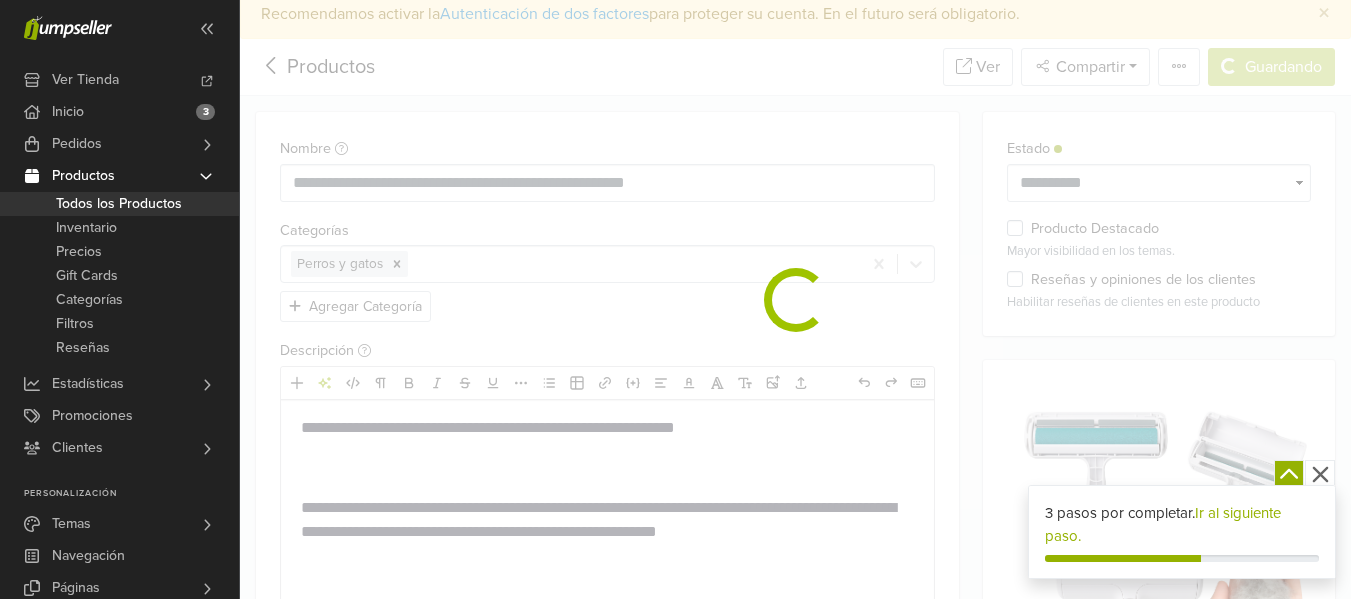 scroll, scrollTop: 0, scrollLeft: 0, axis: both 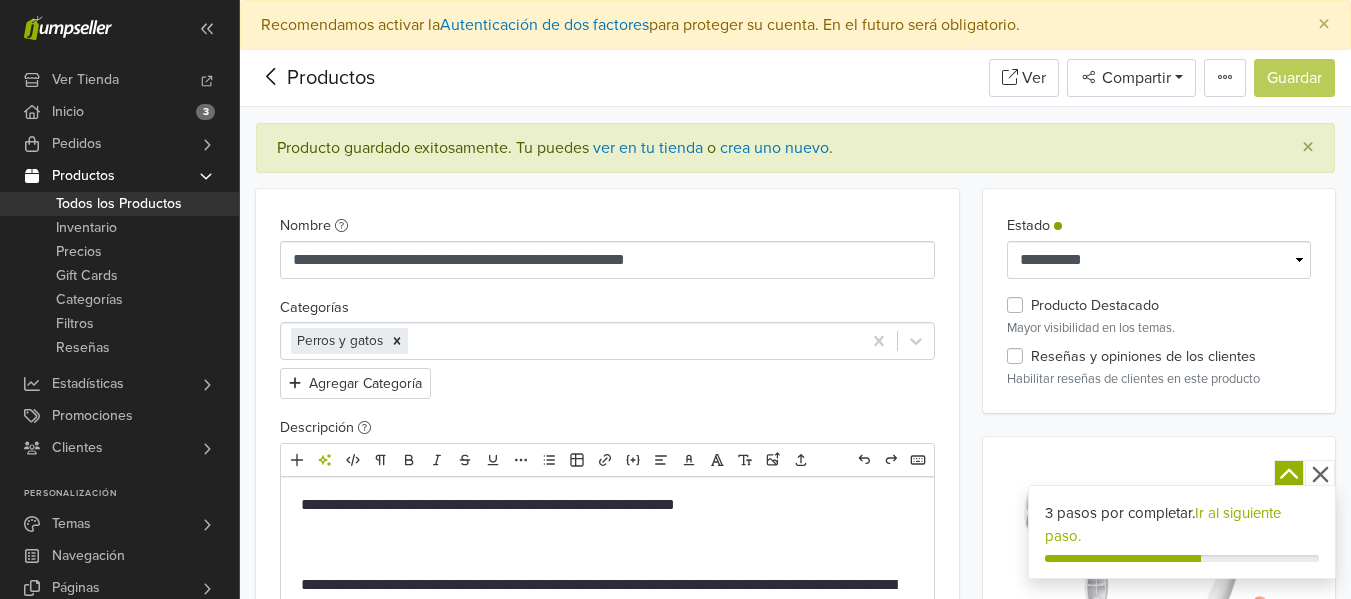click 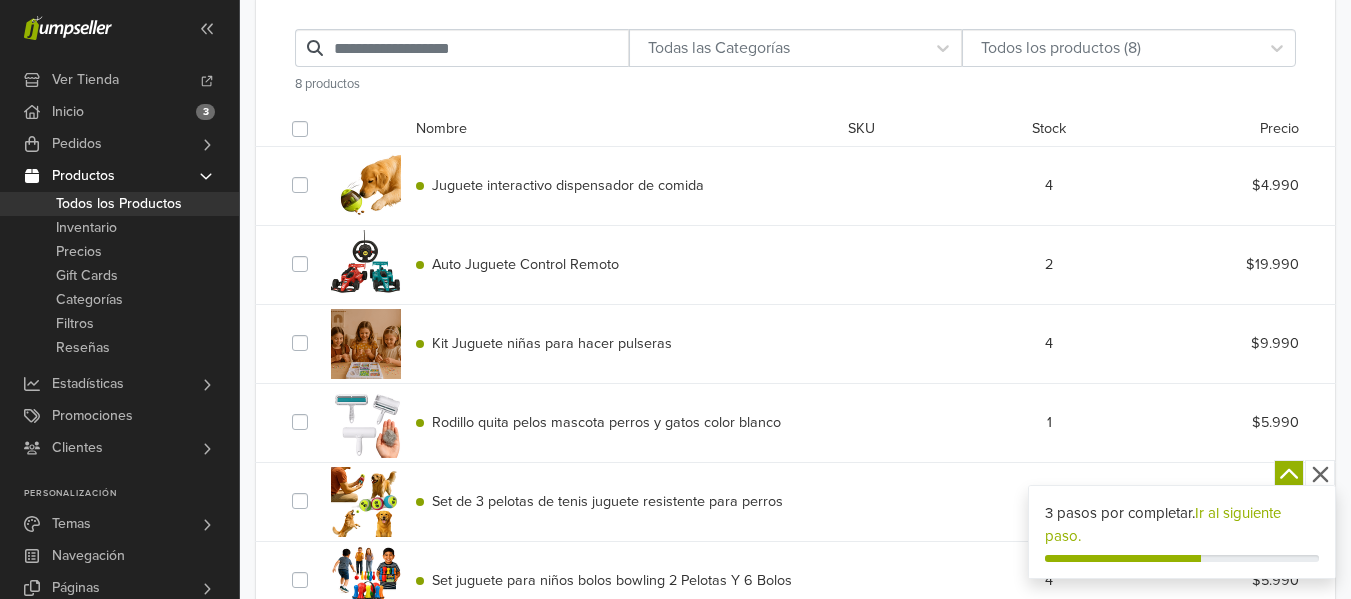 scroll, scrollTop: 111, scrollLeft: 0, axis: vertical 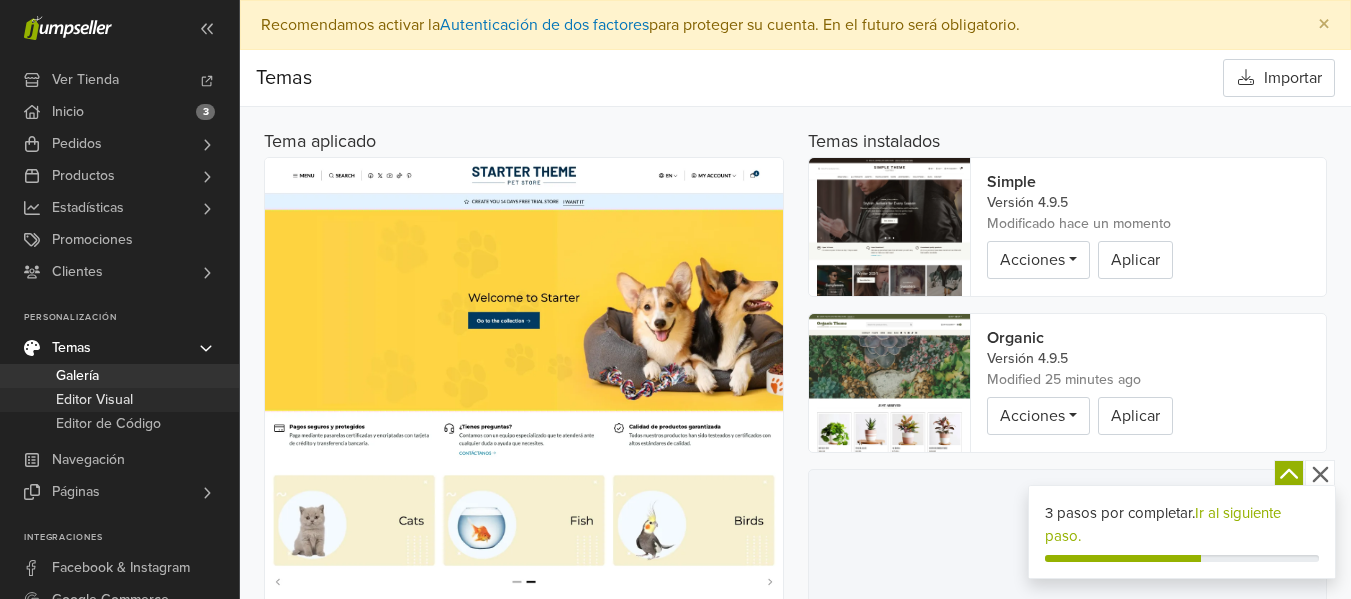 click on "Editor Visual" at bounding box center (119, 400) 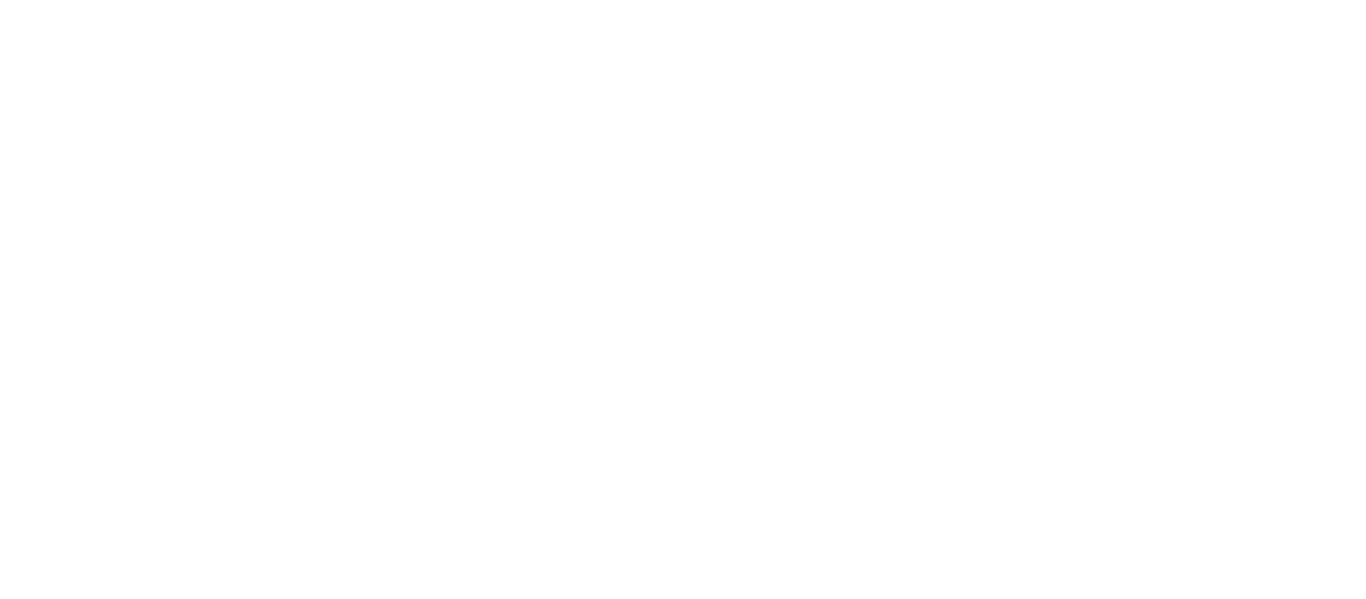 scroll, scrollTop: 0, scrollLeft: 0, axis: both 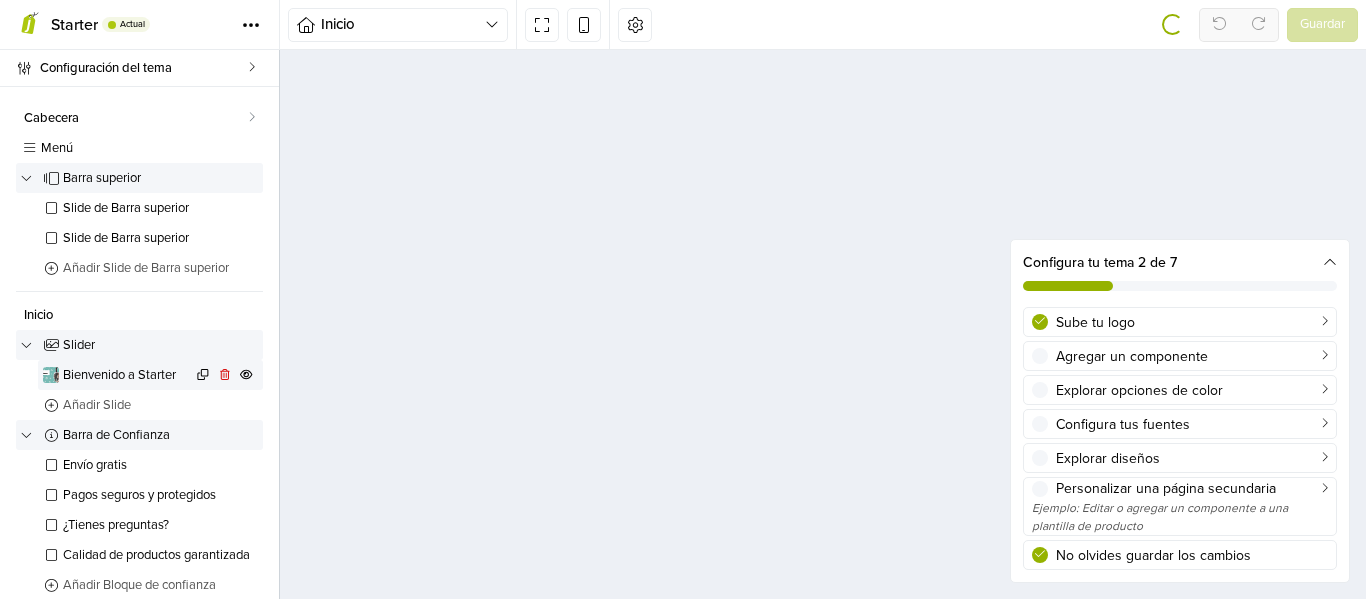 click on "Bienvenido a Starter" at bounding box center (150, 375) 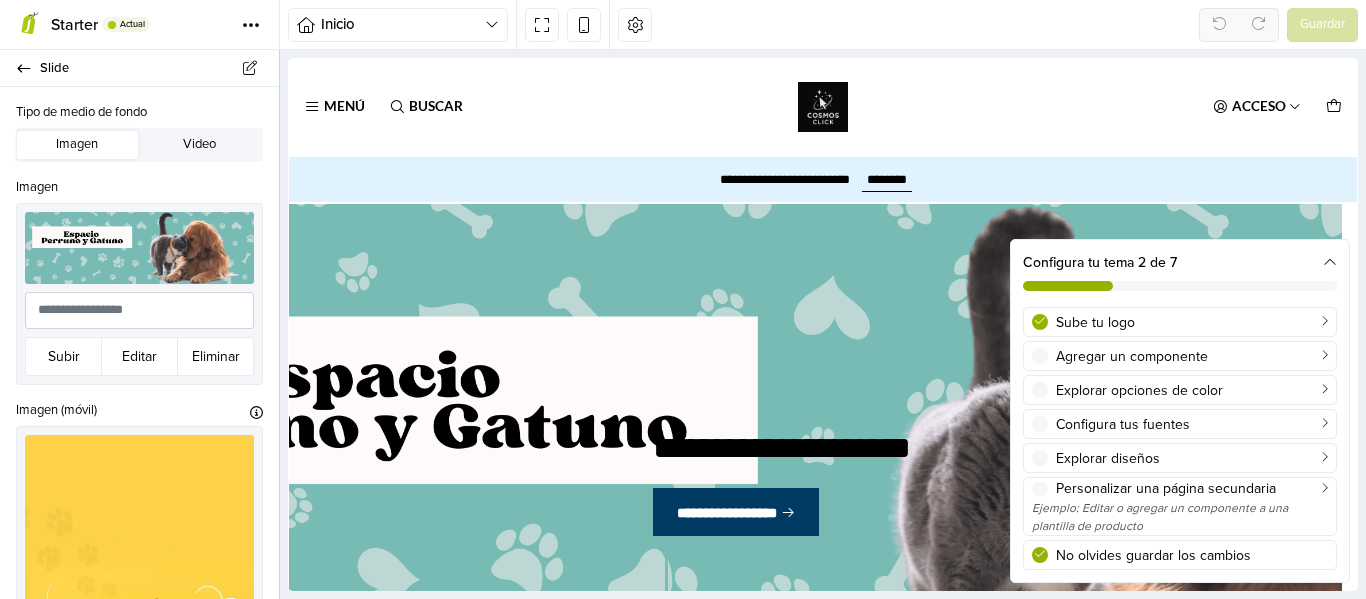 scroll, scrollTop: 119, scrollLeft: 0, axis: vertical 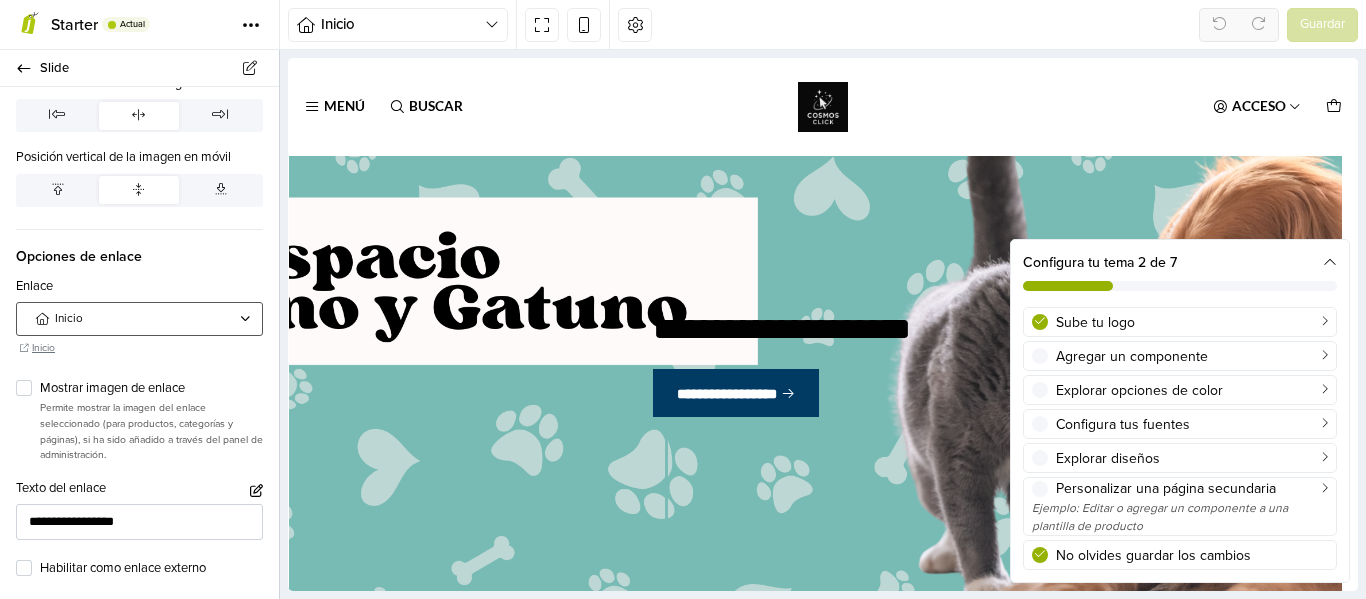 click on "Inicio" at bounding box center [140, 319] 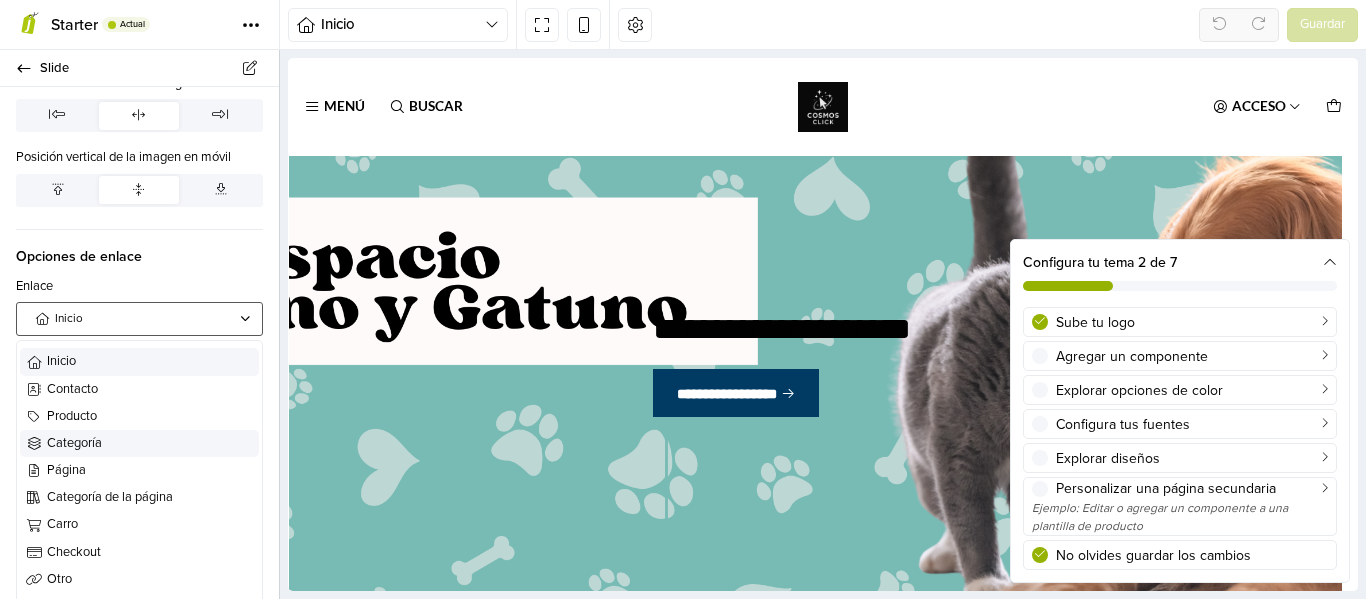 click on "Categoría" at bounding box center (151, 443) 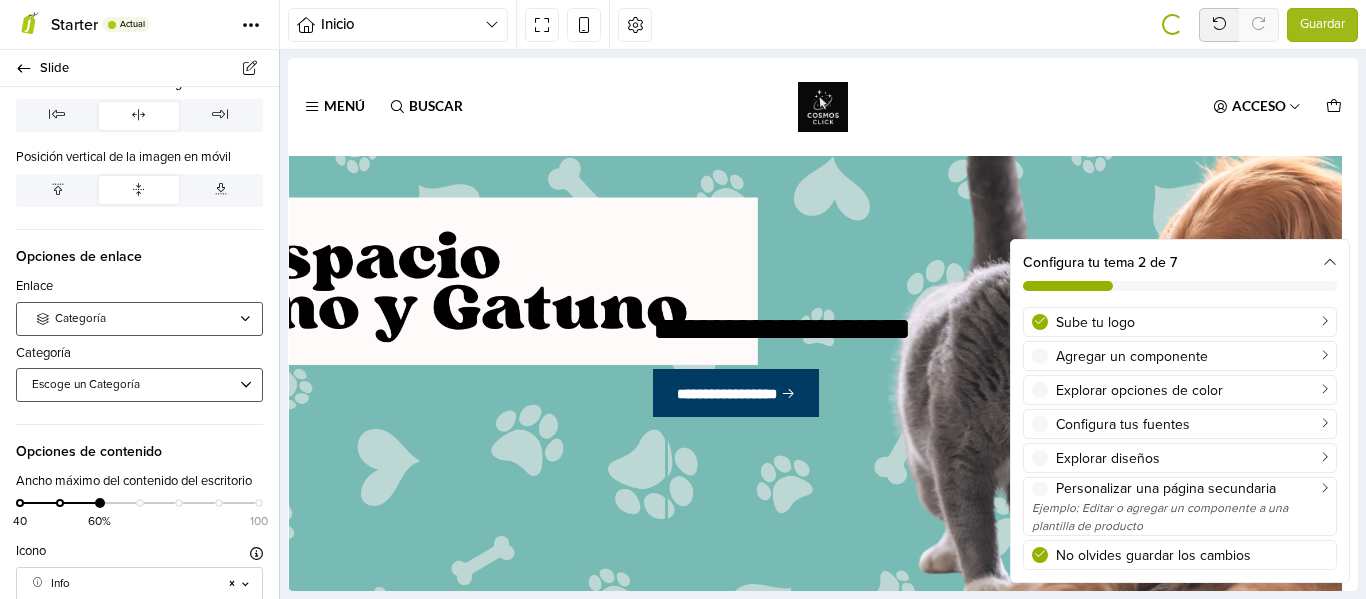 click at bounding box center [130, 385] 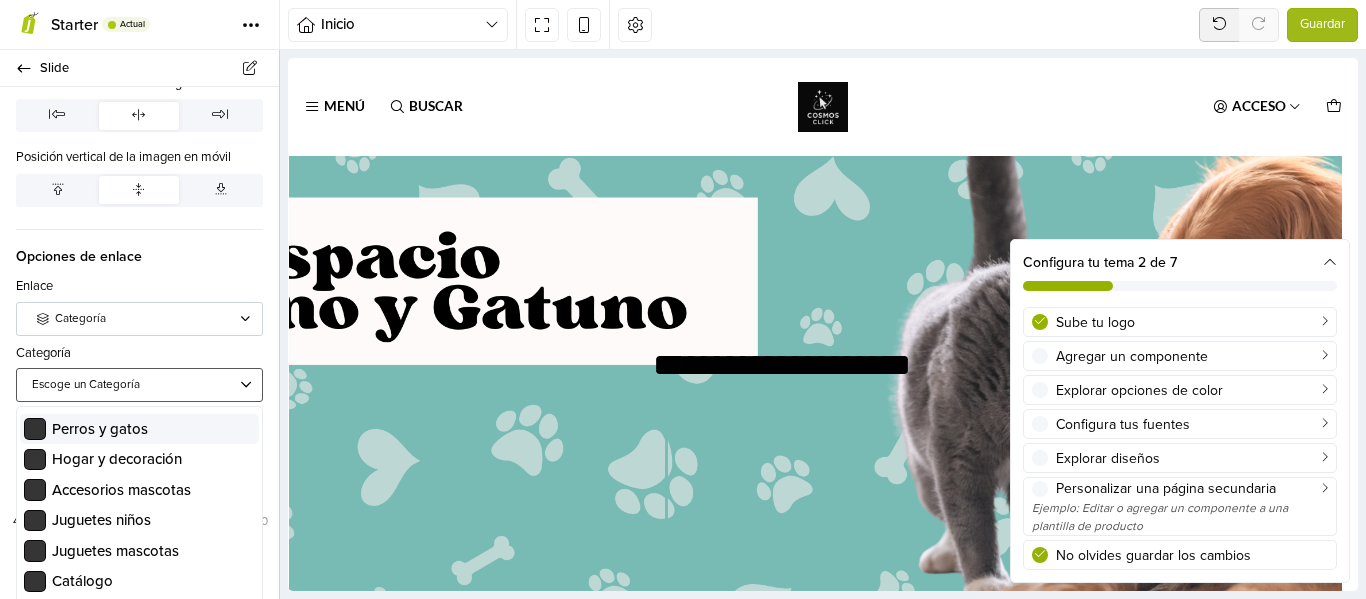 scroll, scrollTop: 160, scrollLeft: 0, axis: vertical 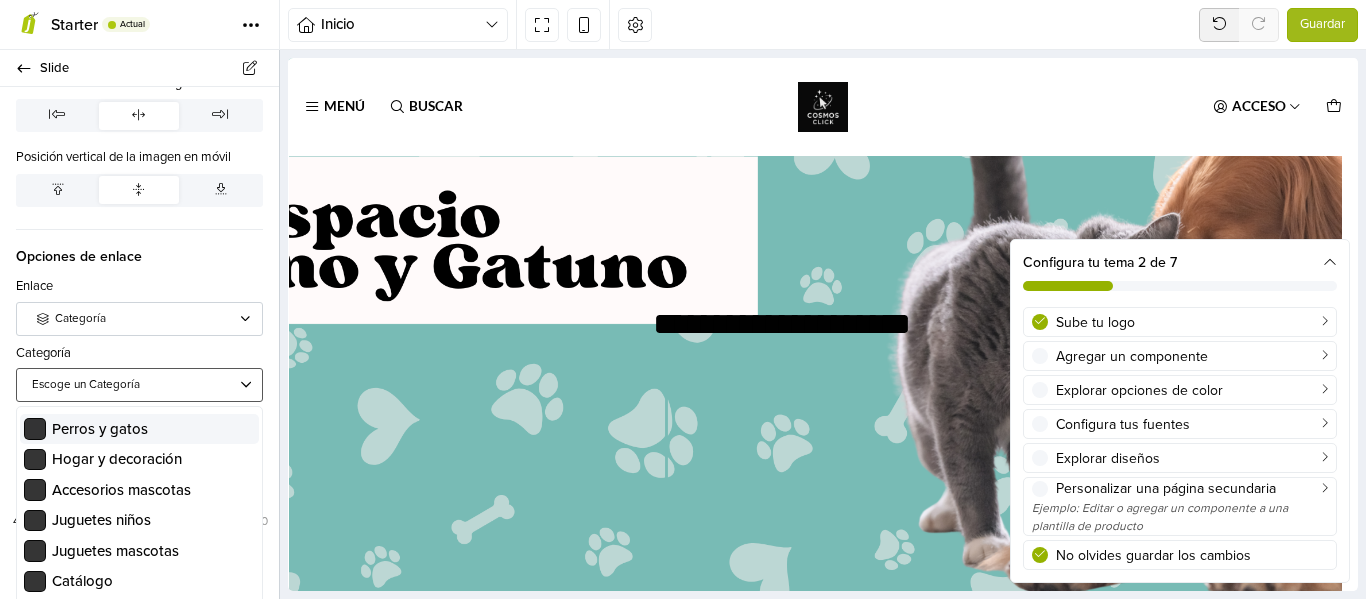 type on "*" 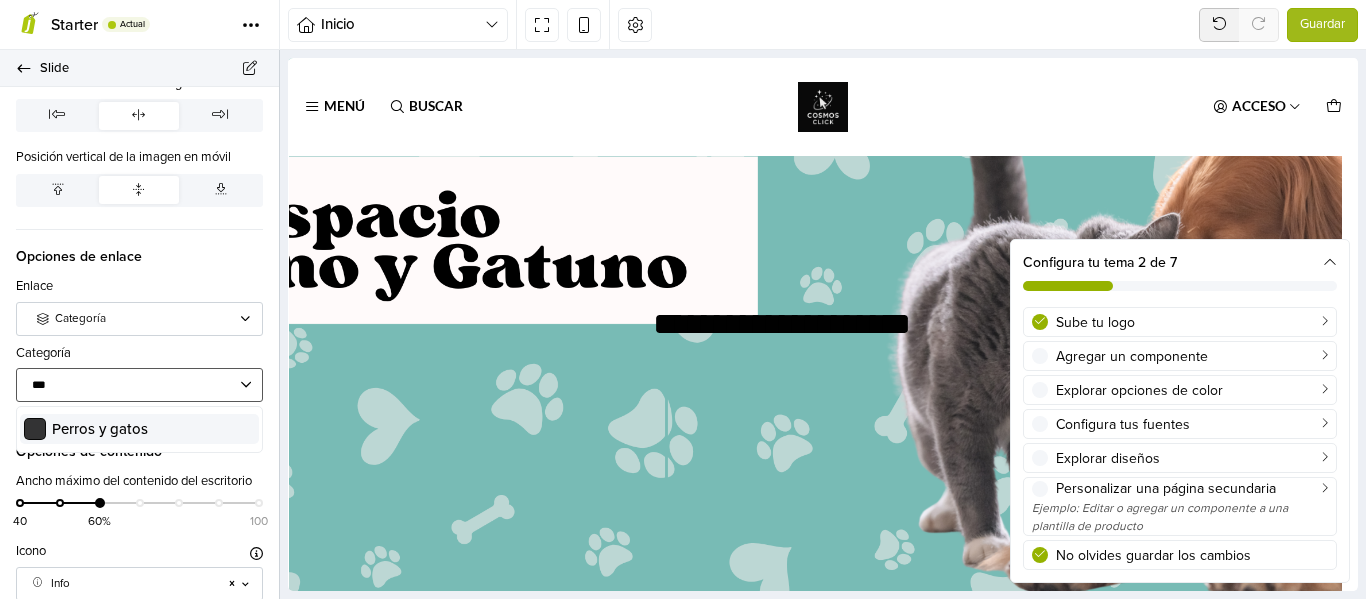 type on "****" 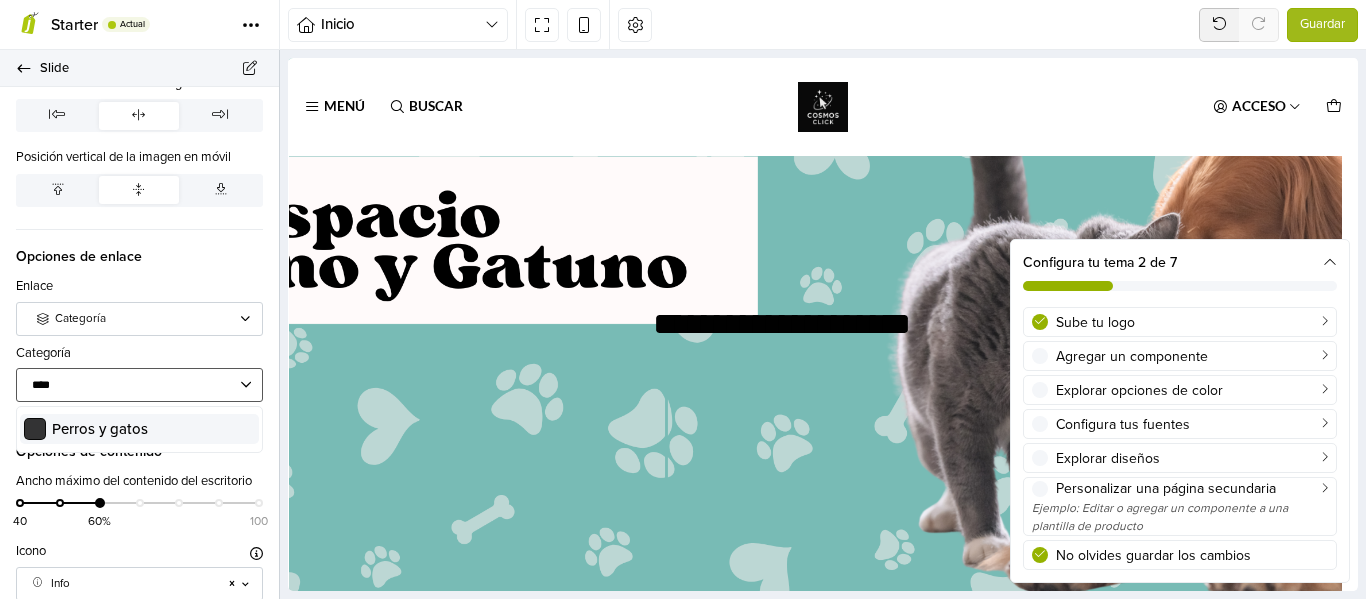 type 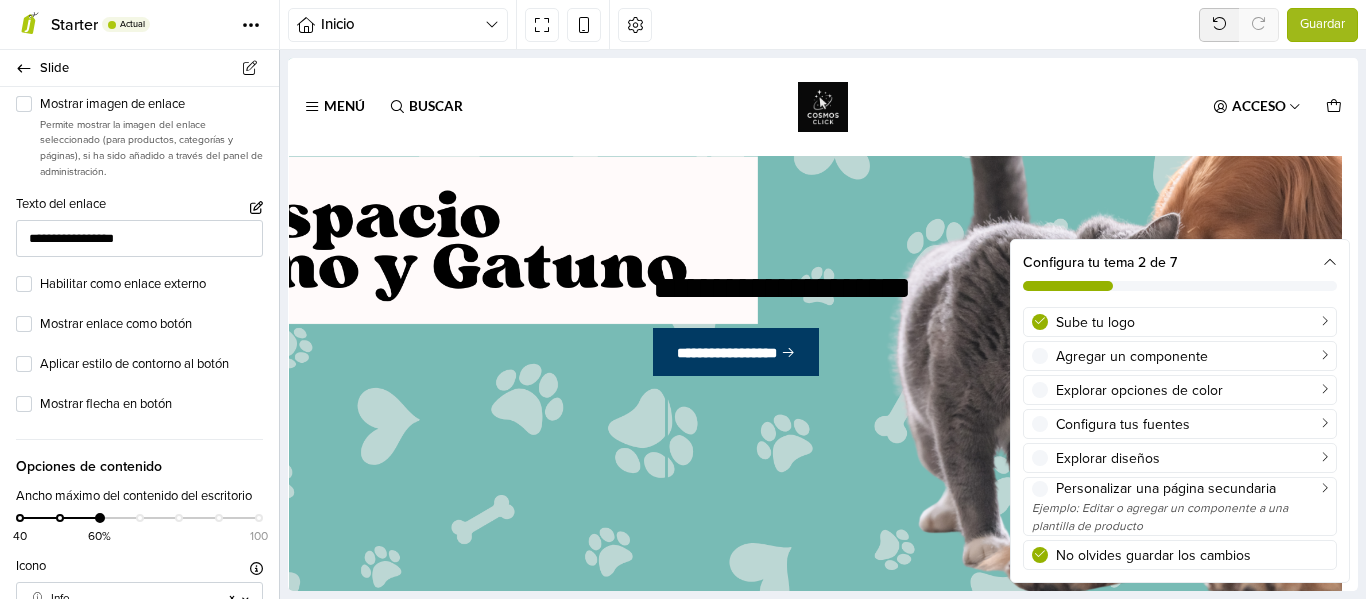 scroll, scrollTop: 1365, scrollLeft: 0, axis: vertical 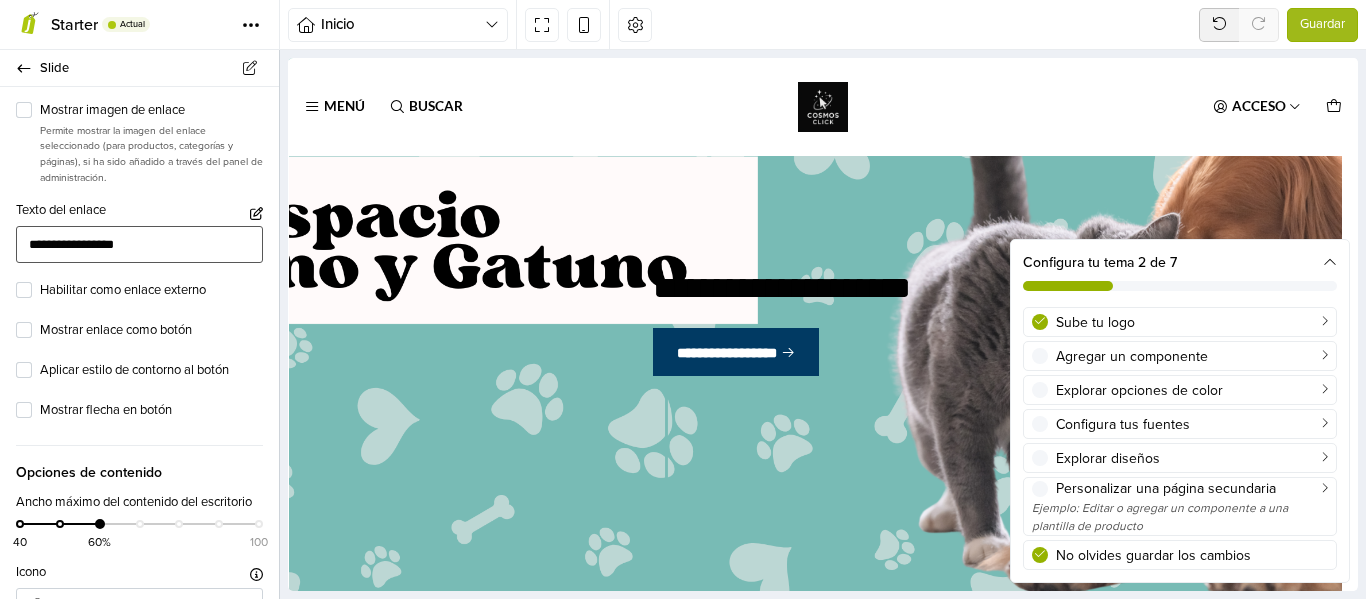 drag, startPoint x: 152, startPoint y: 245, endPoint x: 0, endPoint y: 258, distance: 152.5549 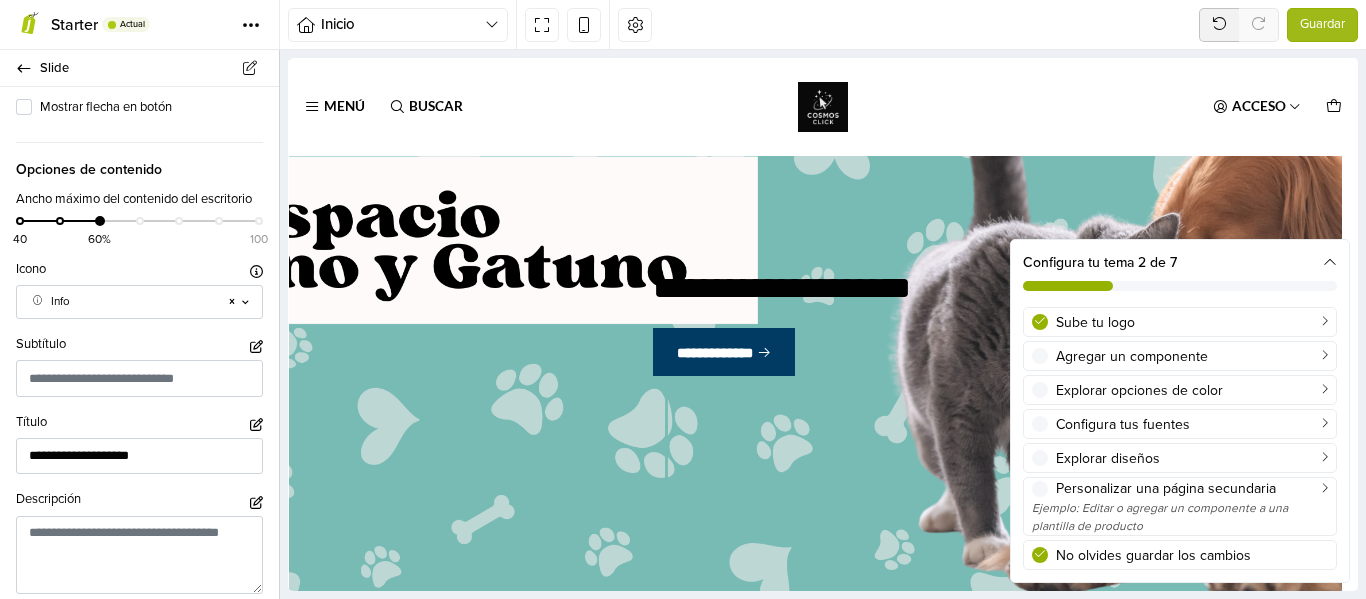 scroll, scrollTop: 1720, scrollLeft: 0, axis: vertical 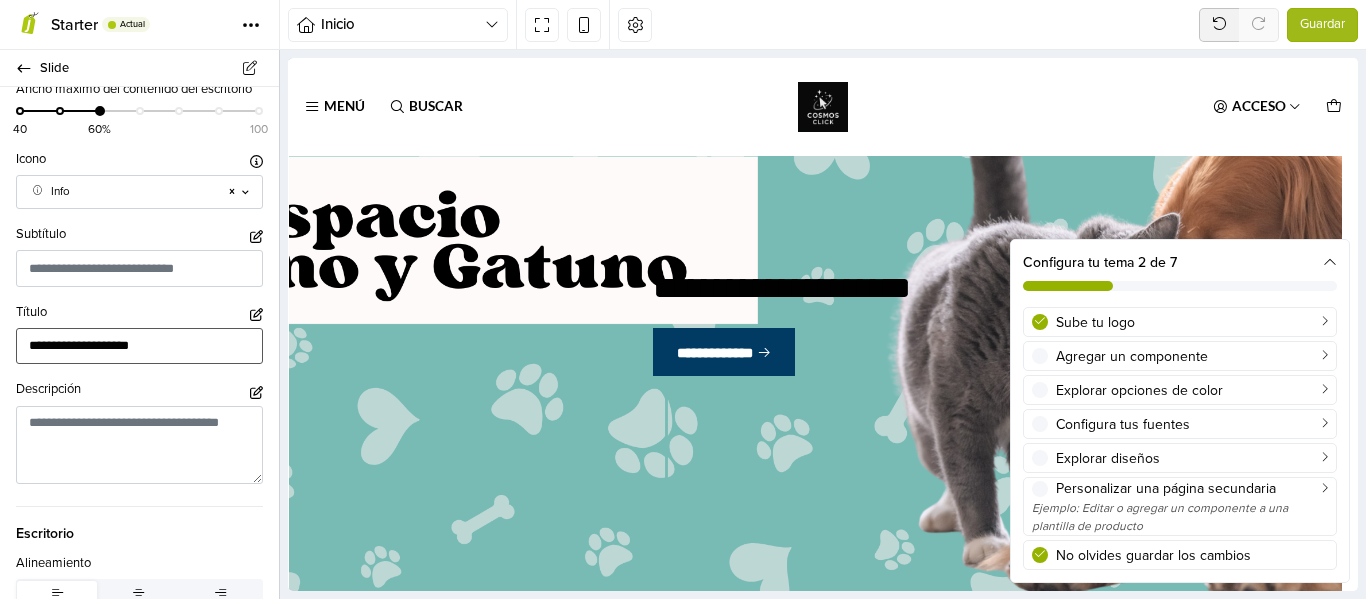 type on "**********" 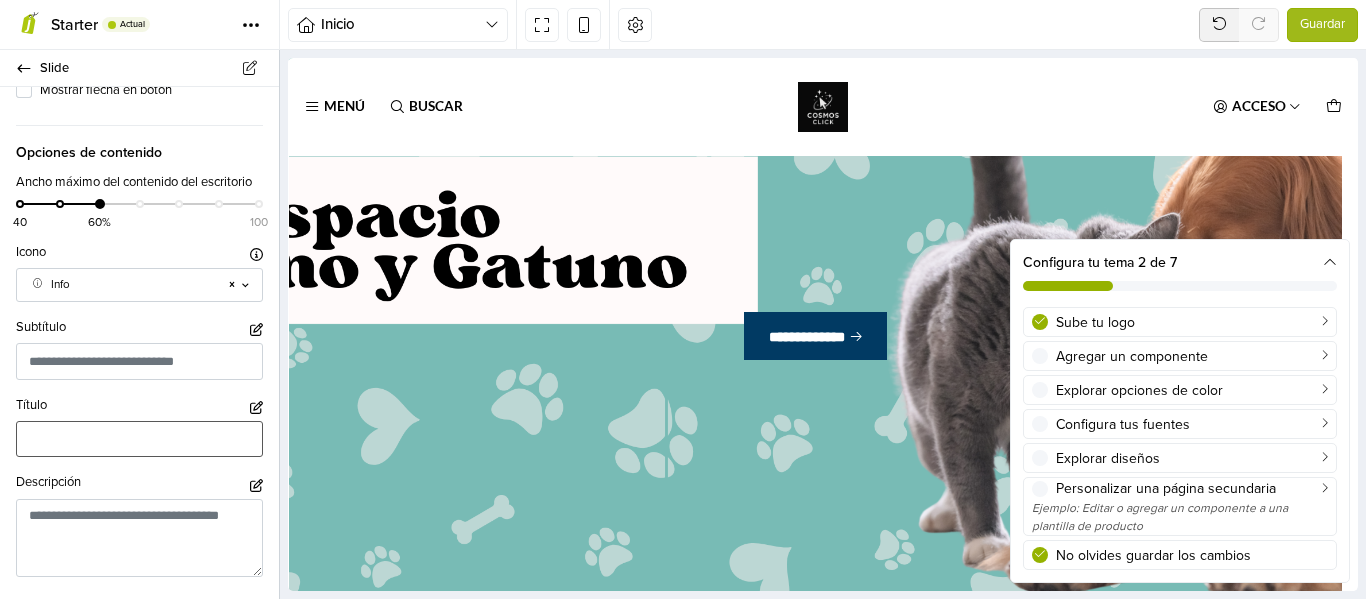 scroll, scrollTop: 1679, scrollLeft: 0, axis: vertical 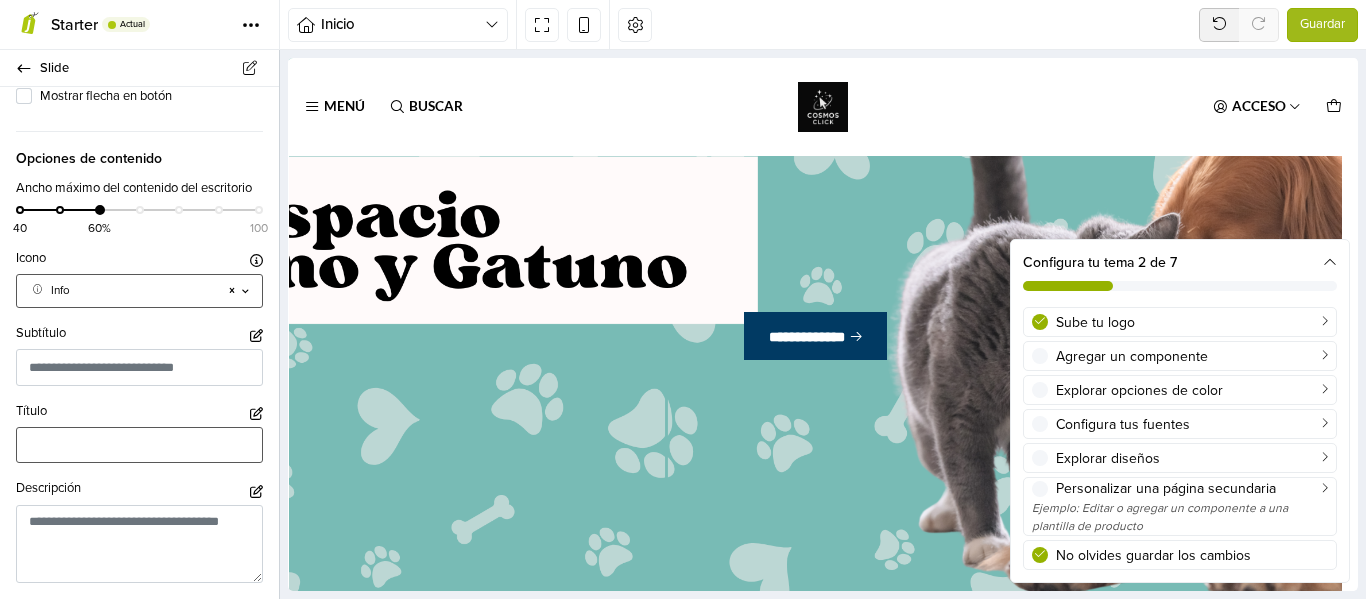 type 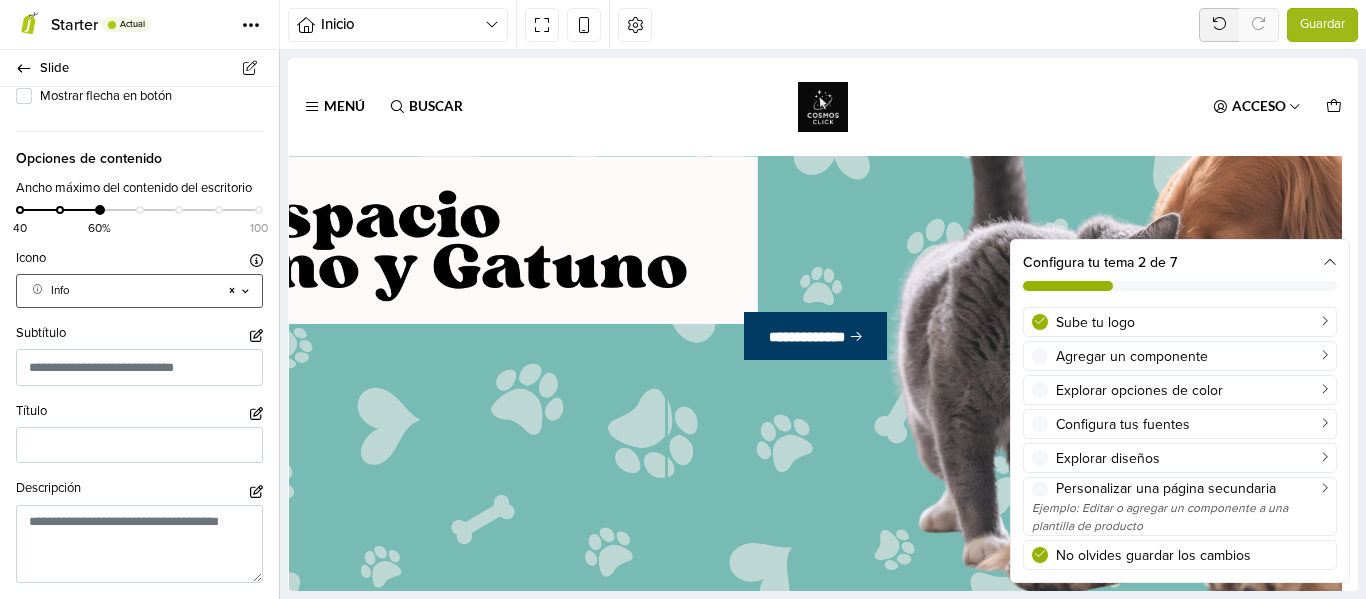 click on "Info" at bounding box center [139, 291] 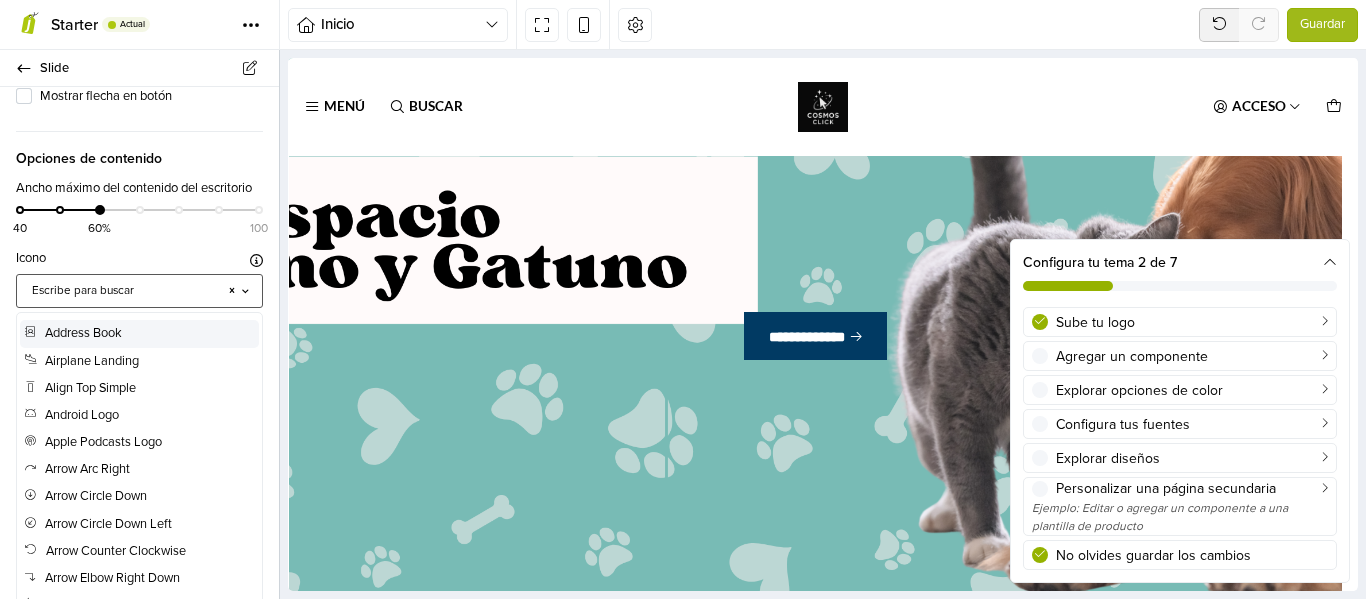 click at bounding box center (123, 291) 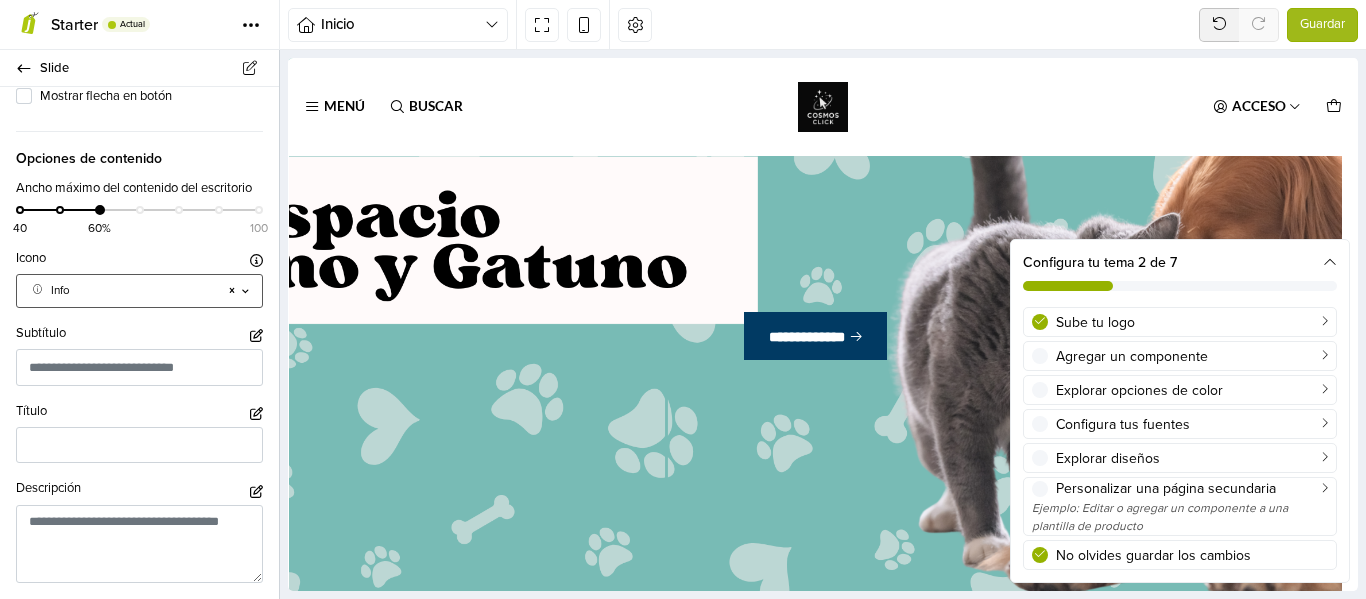 click at bounding box center (123, 291) 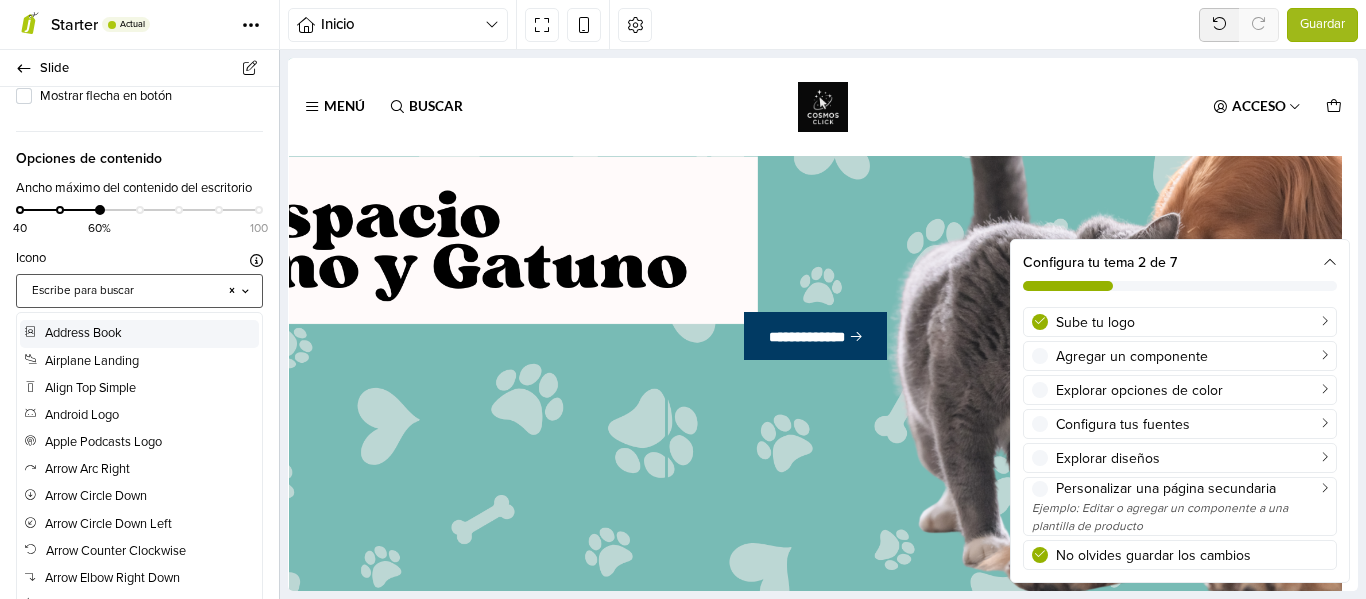 click at bounding box center (123, 291) 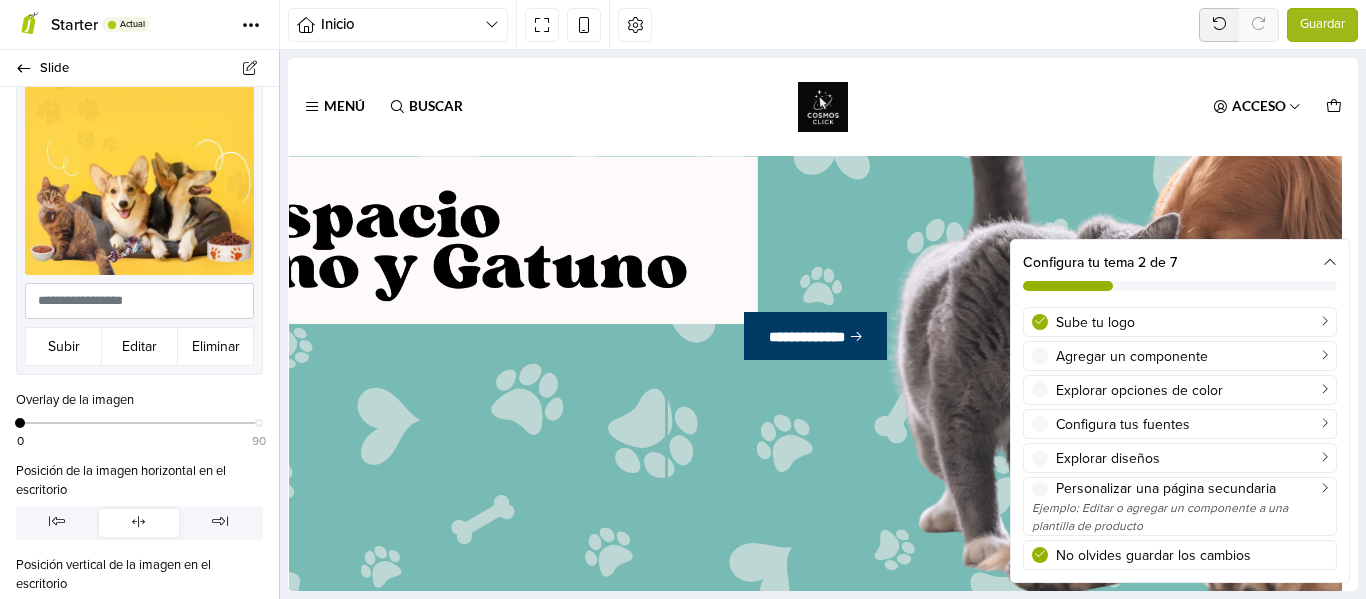 scroll, scrollTop: 0, scrollLeft: 0, axis: both 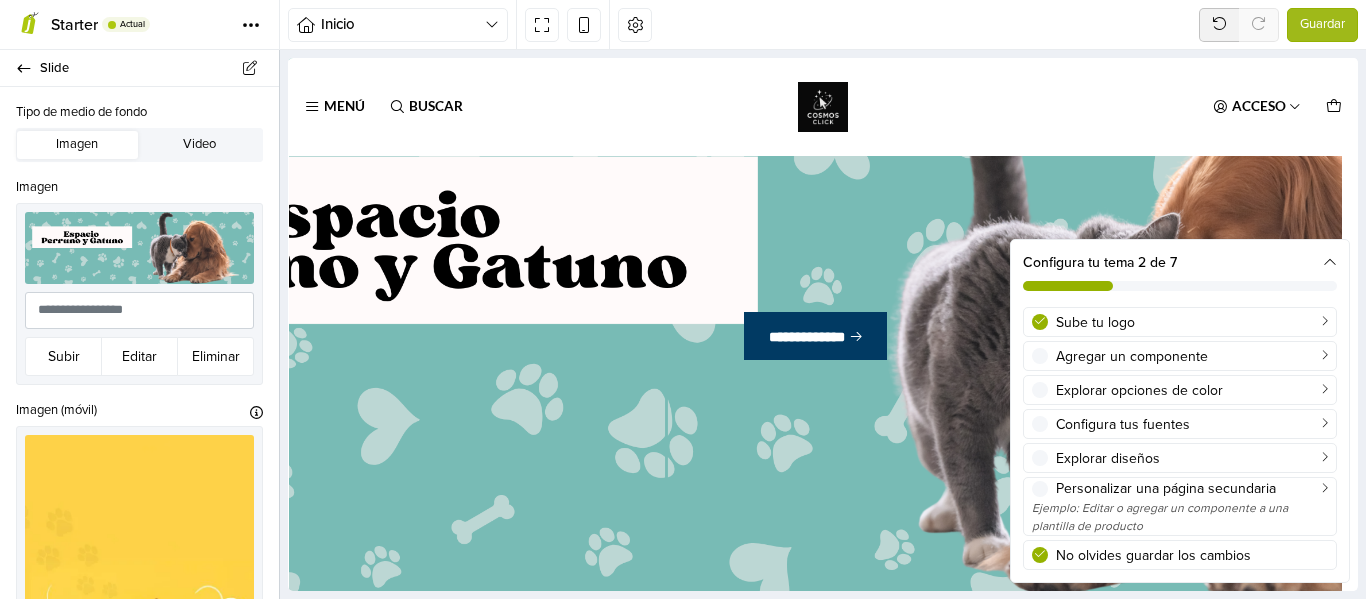 click on "**********" at bounding box center (139, 343) 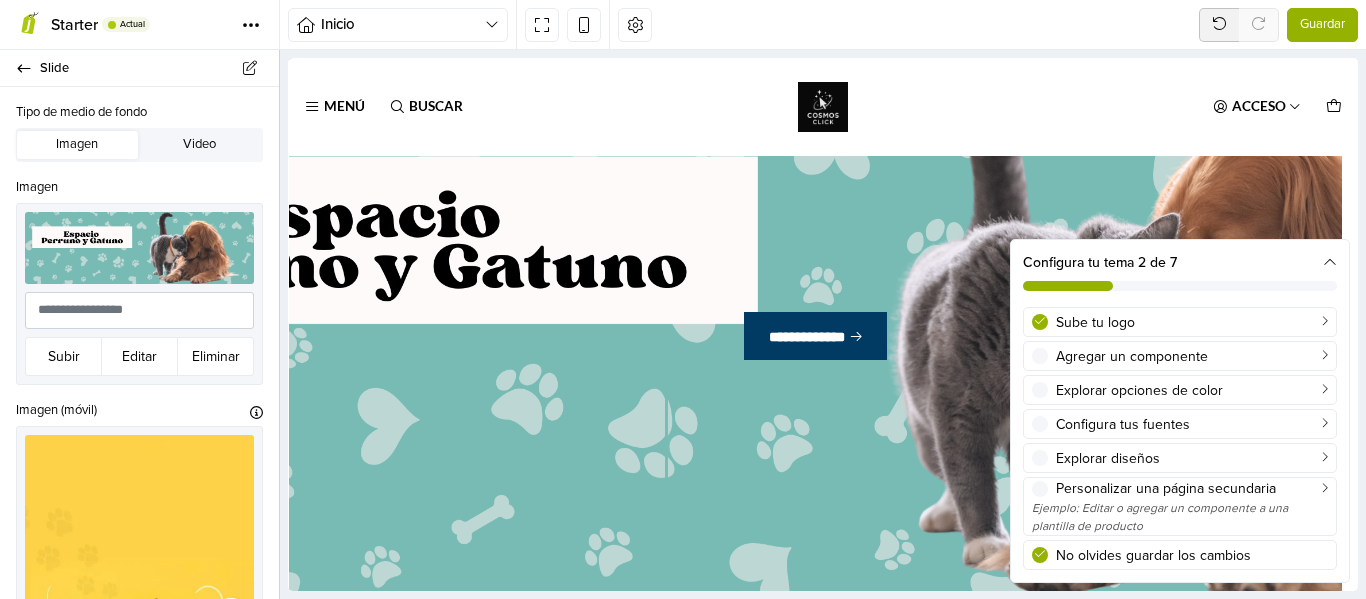 click on "Guardar" at bounding box center (1322, 25) 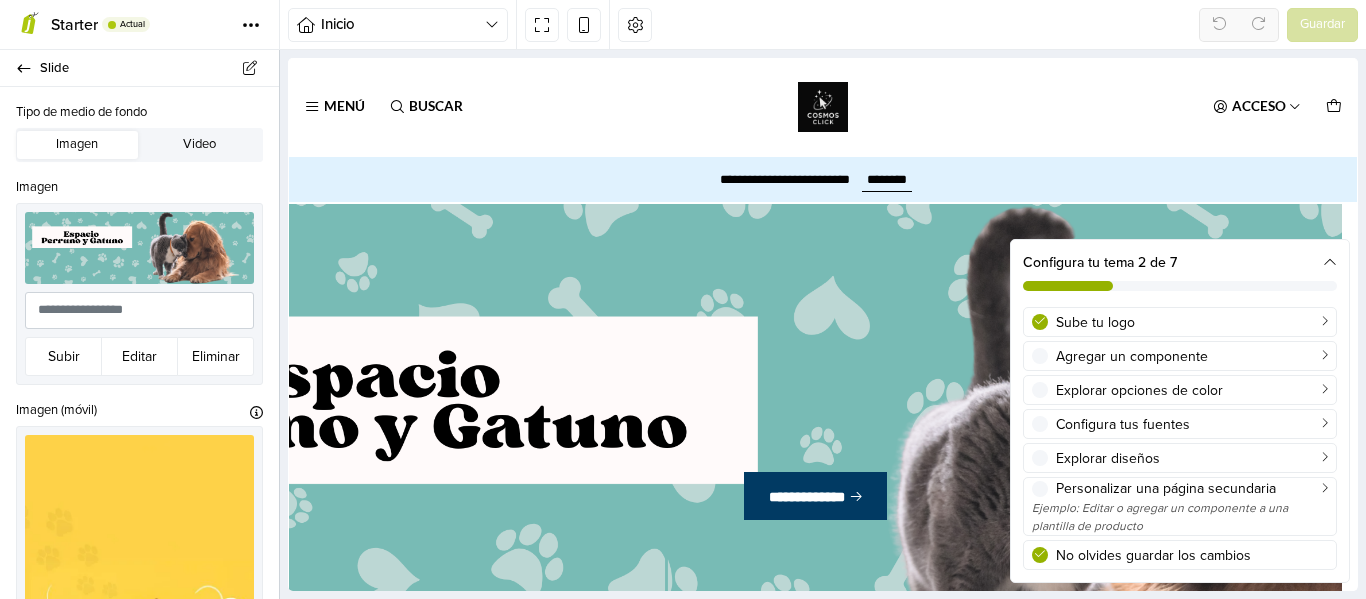 scroll, scrollTop: 0, scrollLeft: 0, axis: both 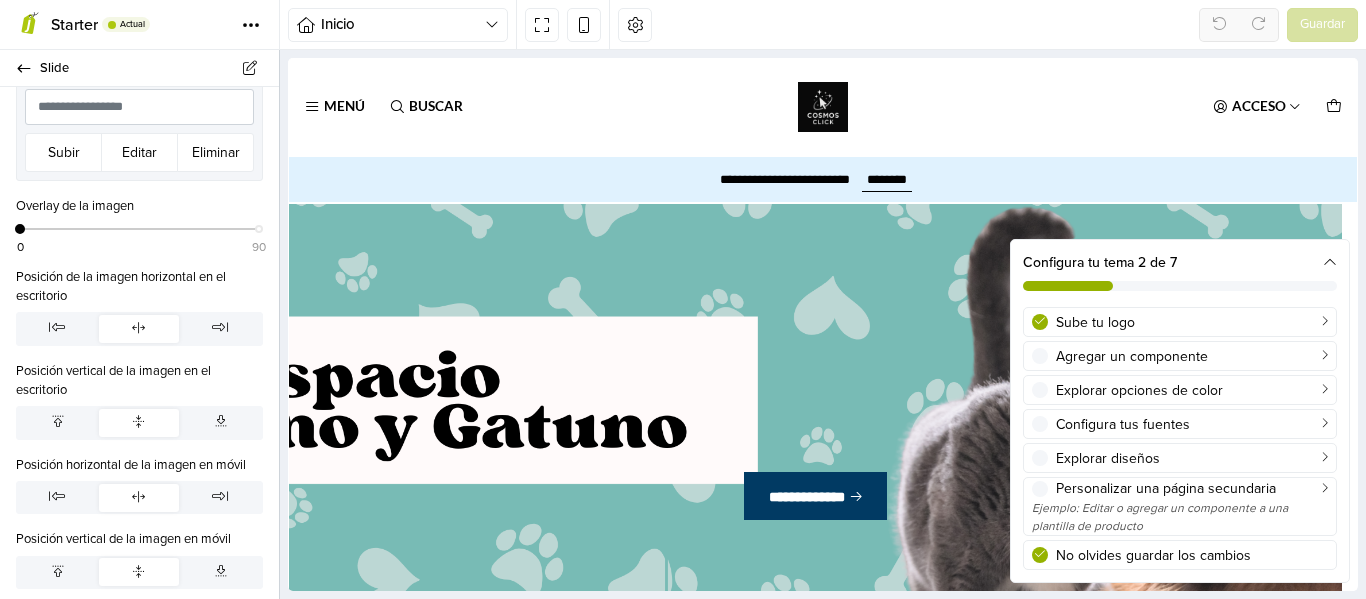 click at bounding box center [138, 327] 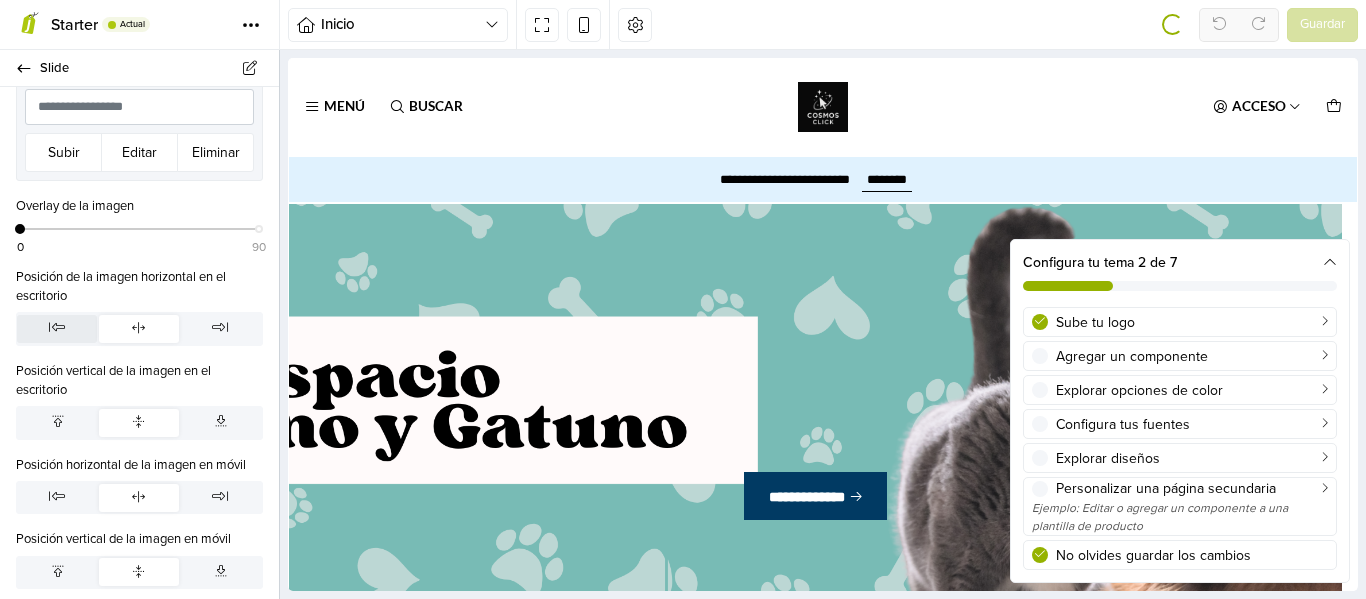 click at bounding box center [57, 327] 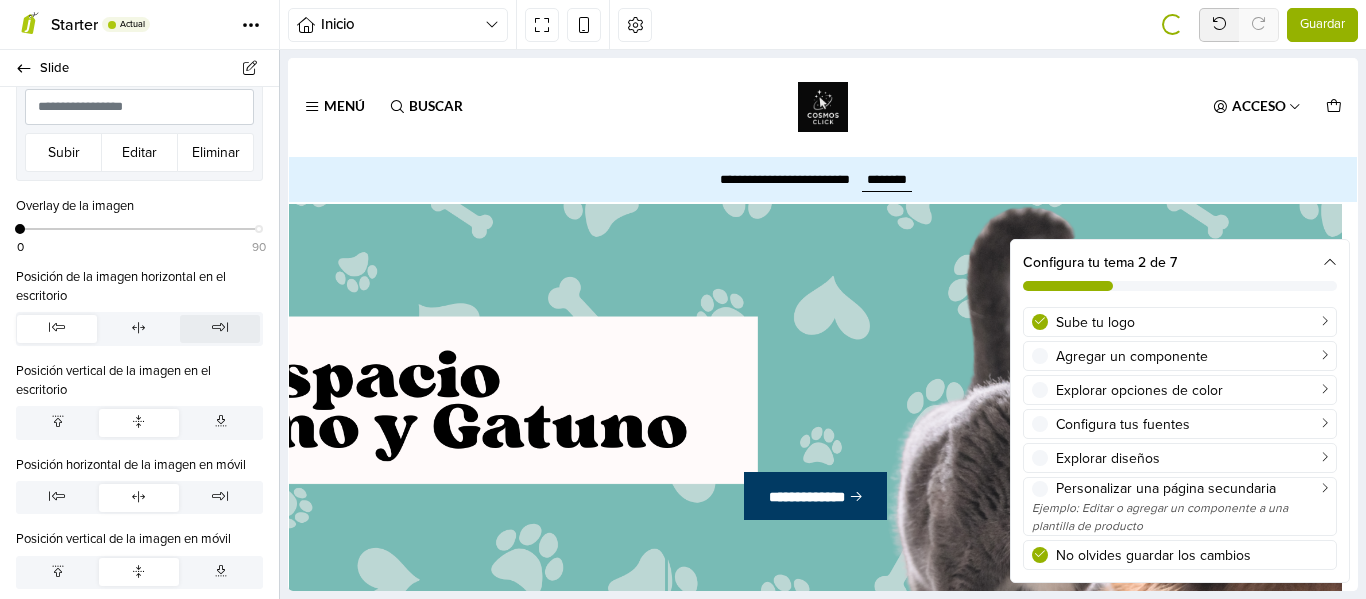 click at bounding box center [220, 327] 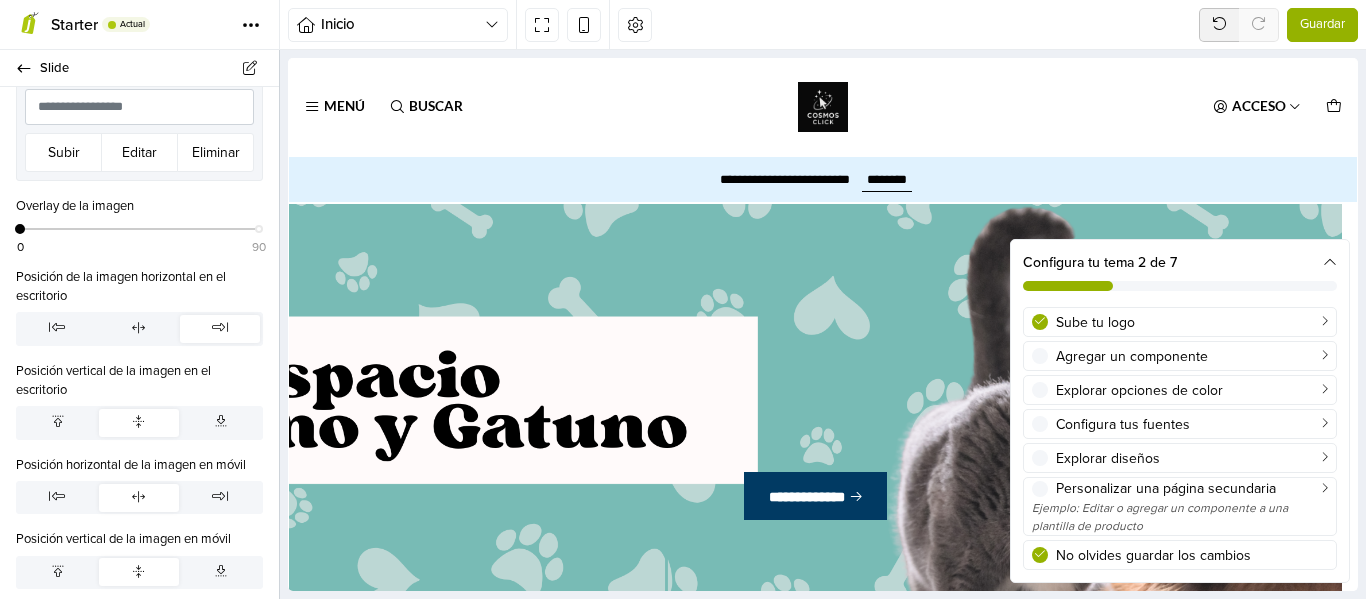 scroll, scrollTop: 160, scrollLeft: 0, axis: vertical 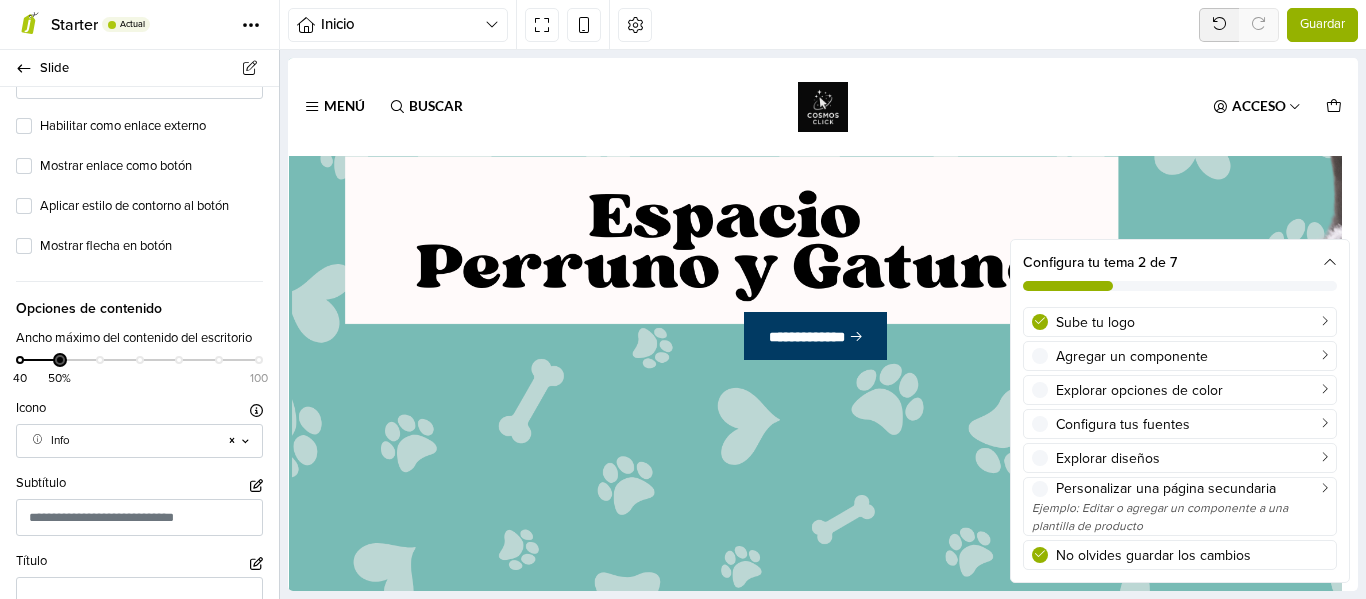 drag, startPoint x: 94, startPoint y: 363, endPoint x: 66, endPoint y: 371, distance: 29.12044 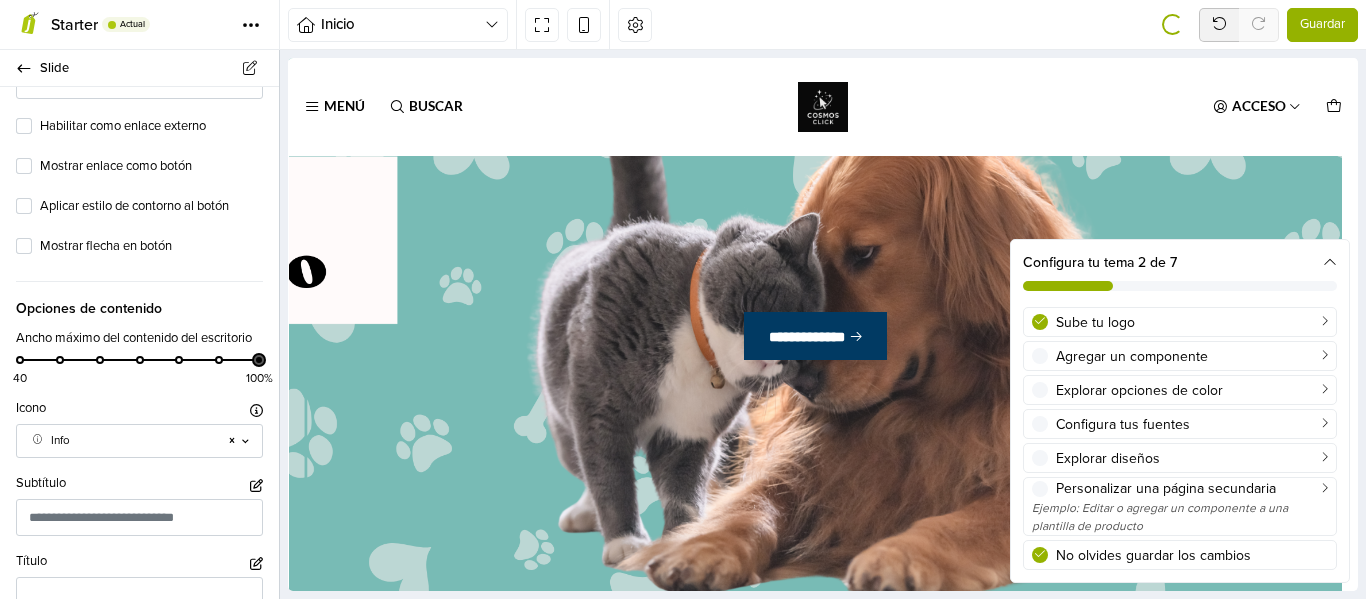 drag, startPoint x: 60, startPoint y: 368, endPoint x: 287, endPoint y: 365, distance: 227.01982 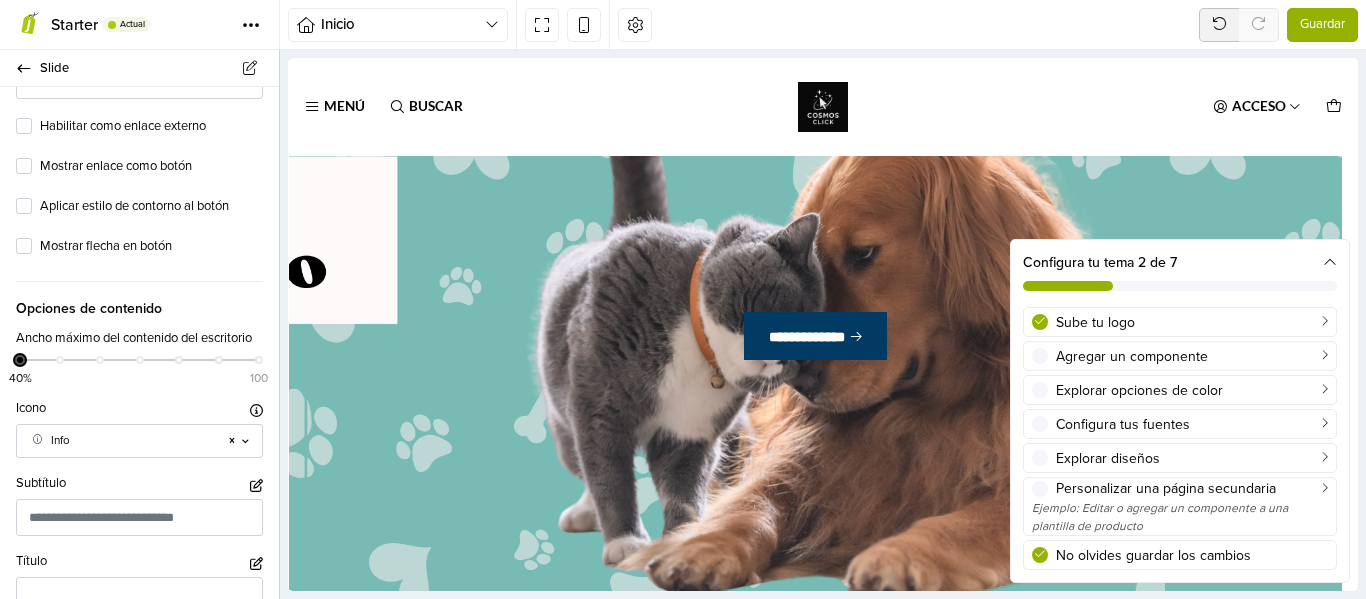 drag, startPoint x: 247, startPoint y: 366, endPoint x: 0, endPoint y: 413, distance: 251.4319 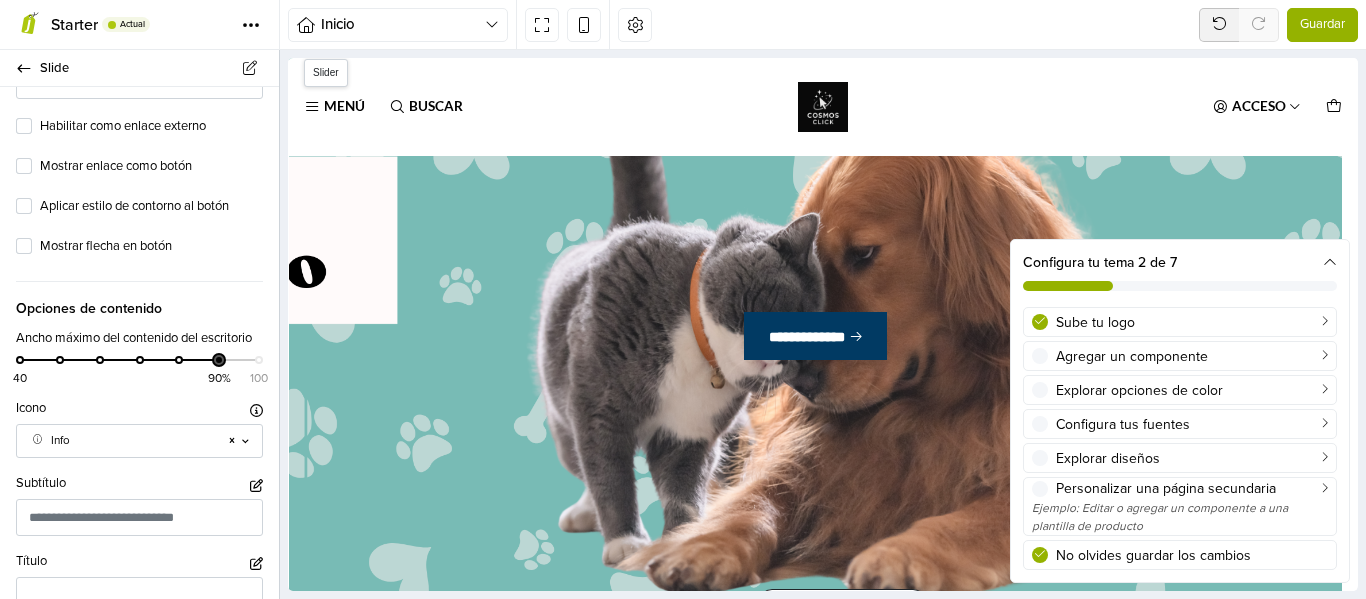 drag, startPoint x: 307, startPoint y: 423, endPoint x: 330, endPoint y: 382, distance: 47.010635 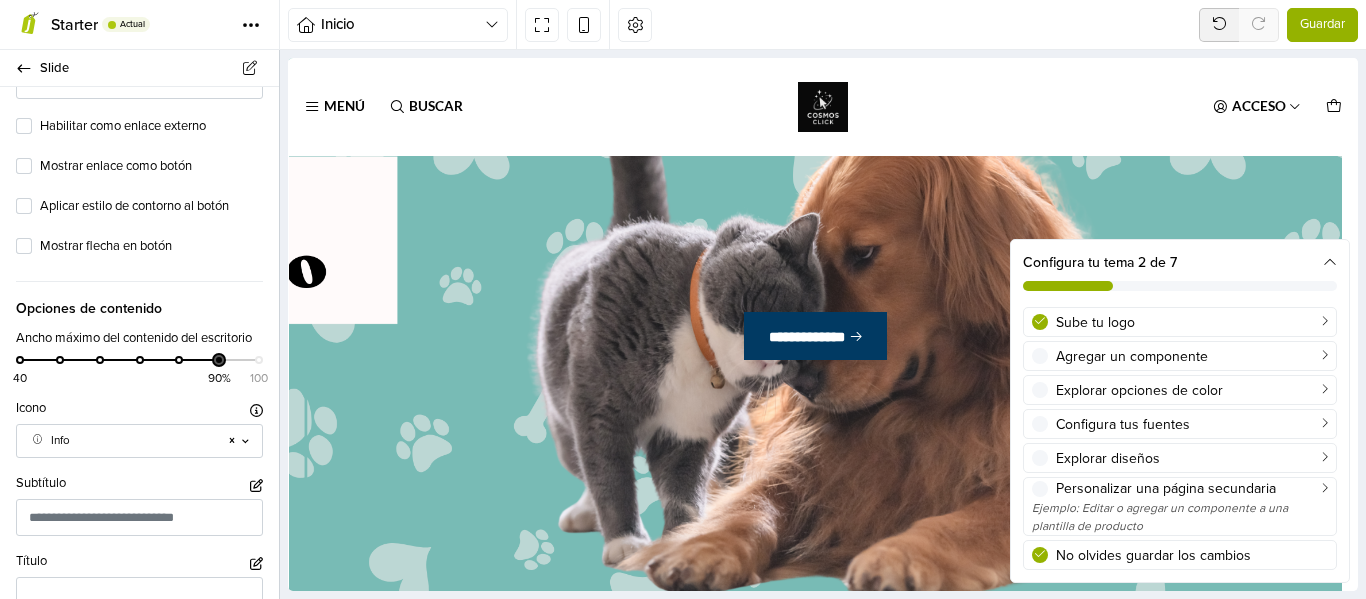 drag, startPoint x: 248, startPoint y: 365, endPoint x: 218, endPoint y: 371, distance: 30.594116 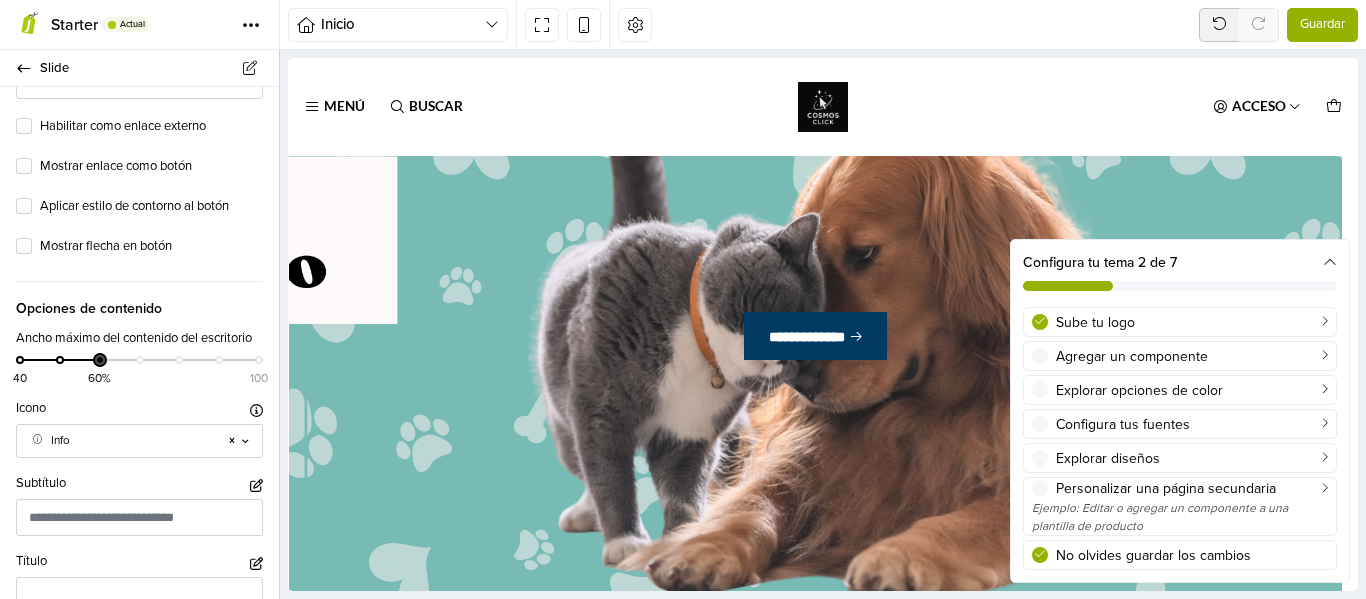 drag, startPoint x: 212, startPoint y: 368, endPoint x: 0, endPoint y: 379, distance: 212.28519 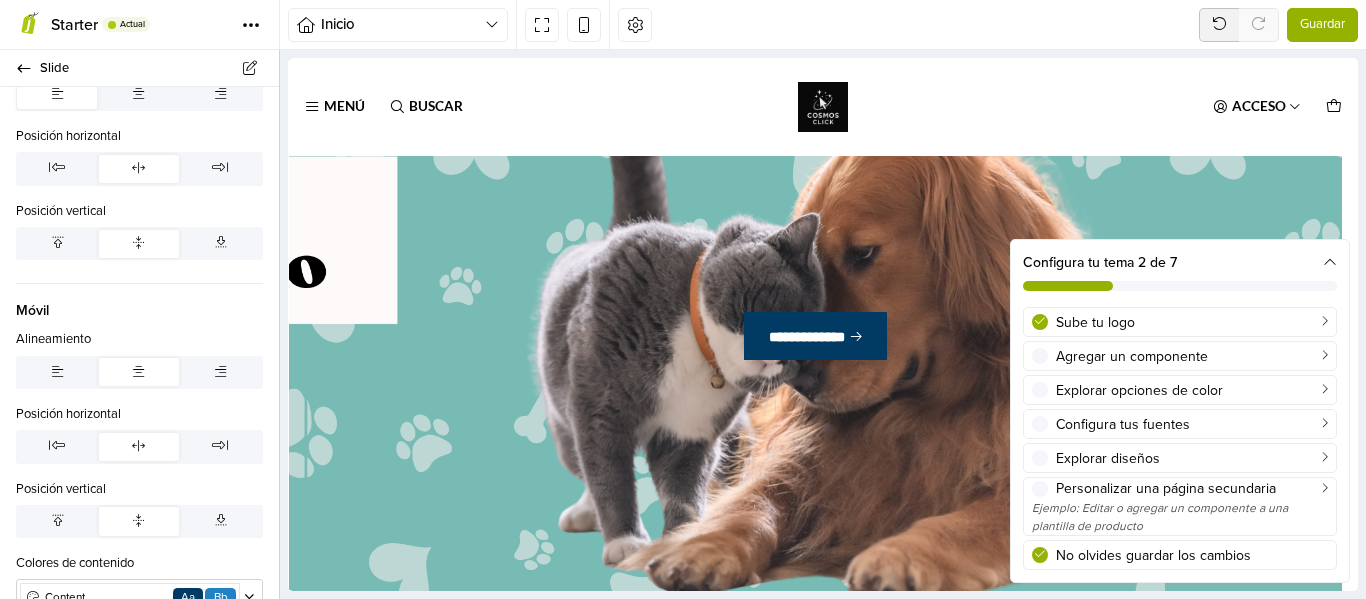 scroll, scrollTop: 2099, scrollLeft: 0, axis: vertical 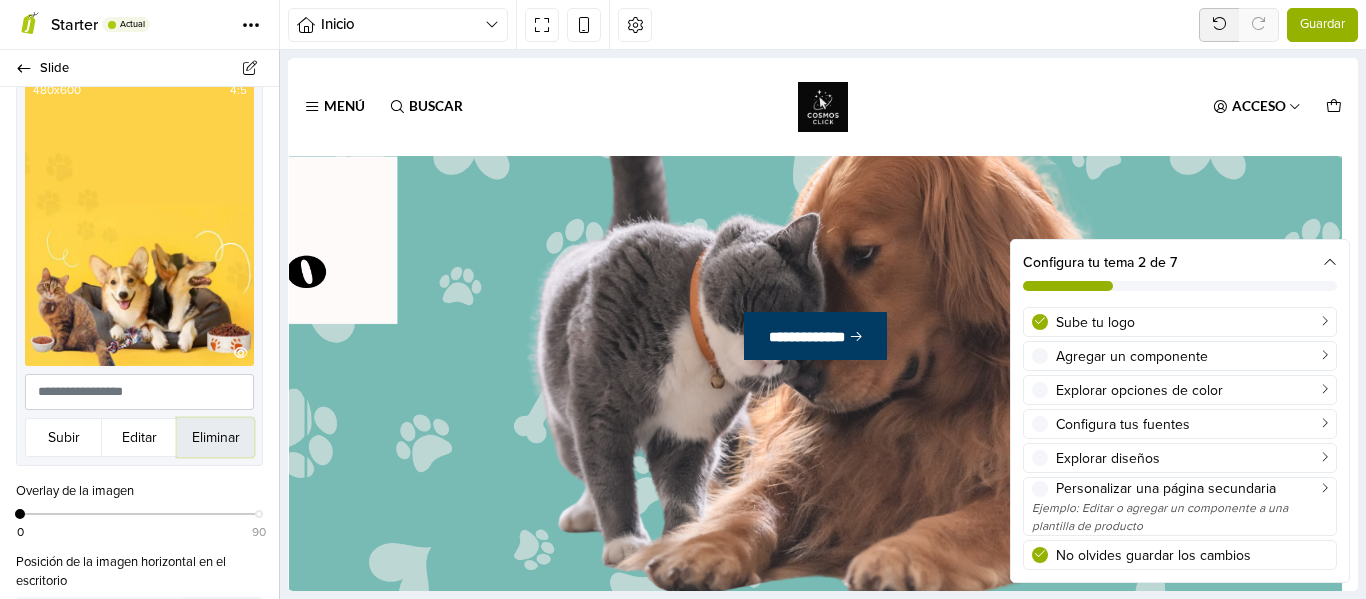 click on "Eliminar" at bounding box center [215, 437] 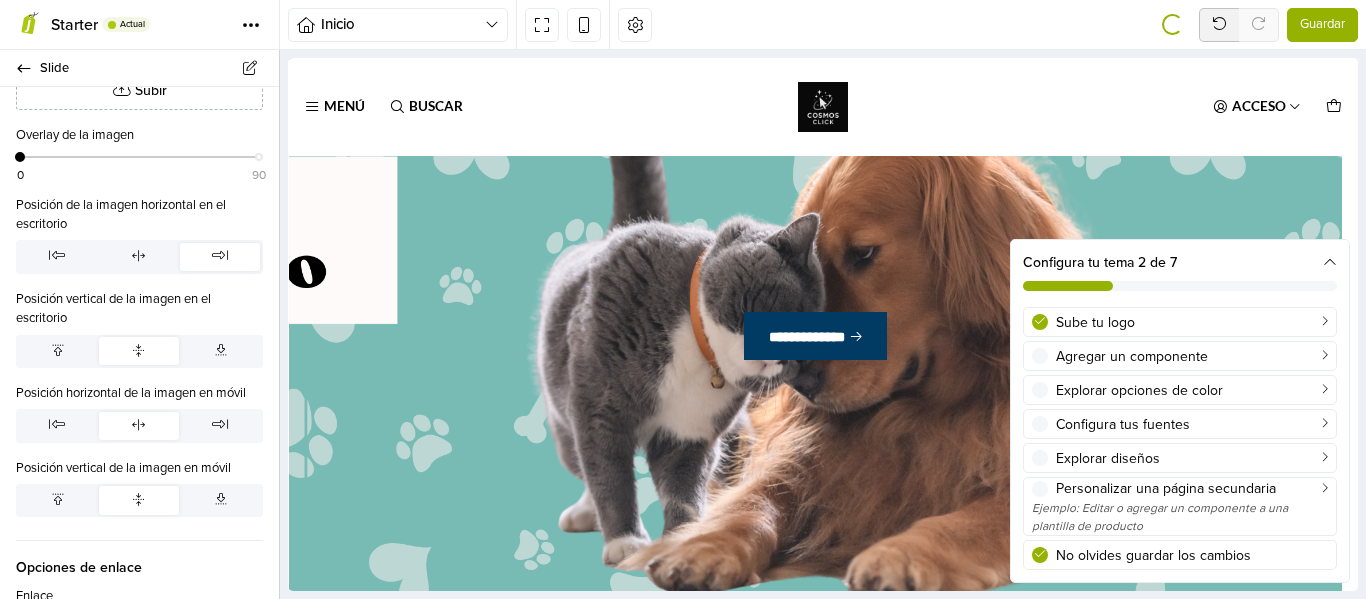 click on "Posición de la imagen horizontal en el escritorio" at bounding box center [139, 235] 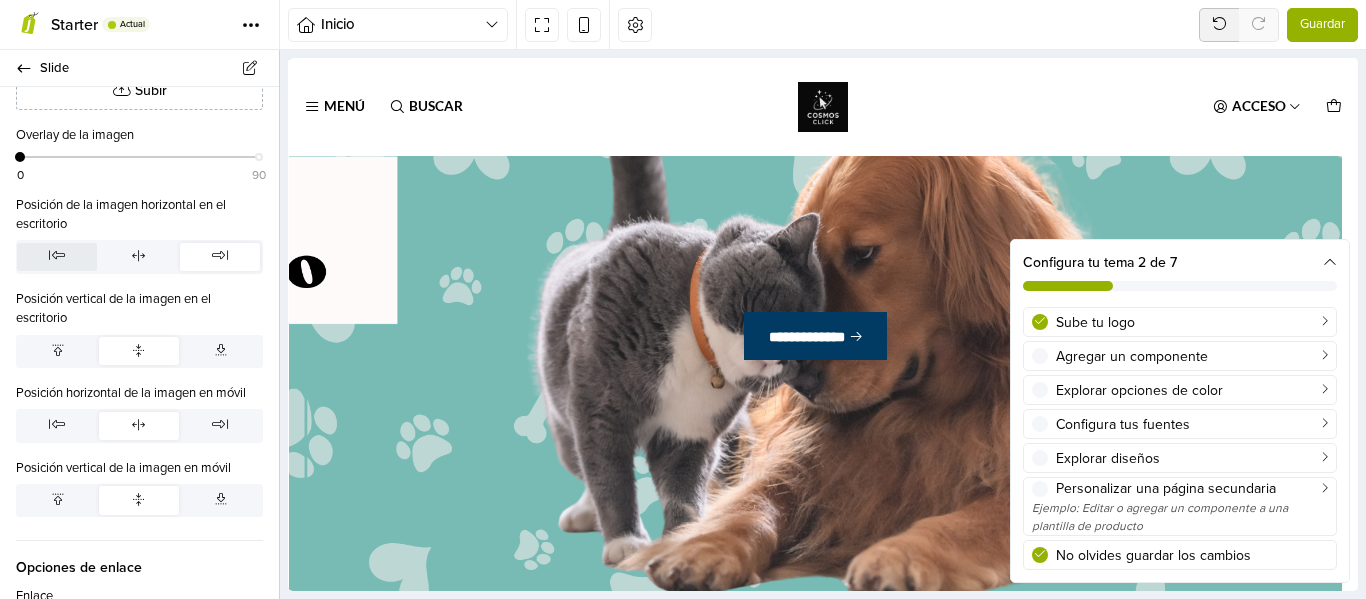 click at bounding box center (57, 257) 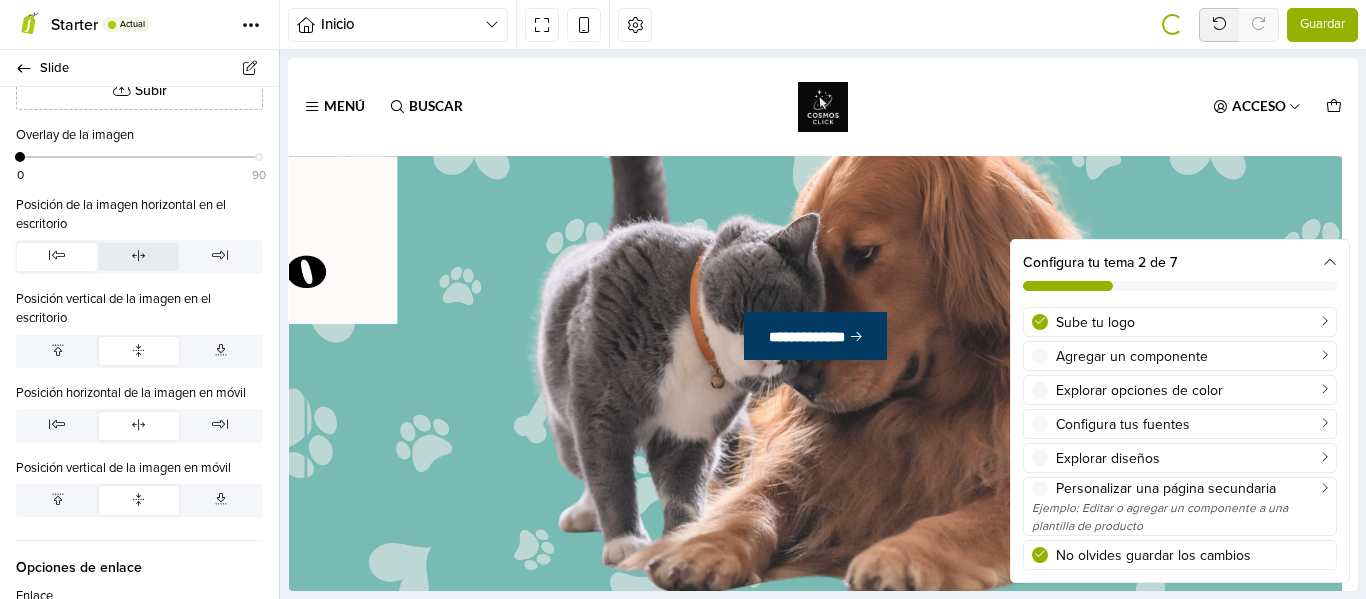click at bounding box center [139, 257] 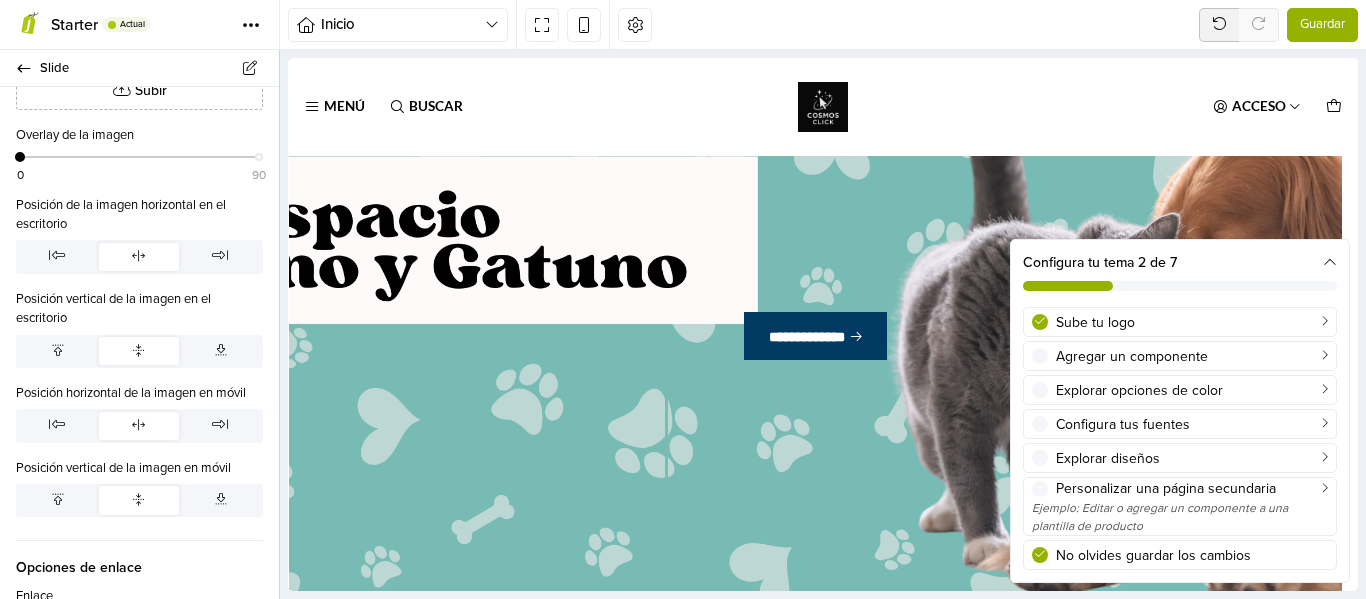 scroll, scrollTop: 0, scrollLeft: 0, axis: both 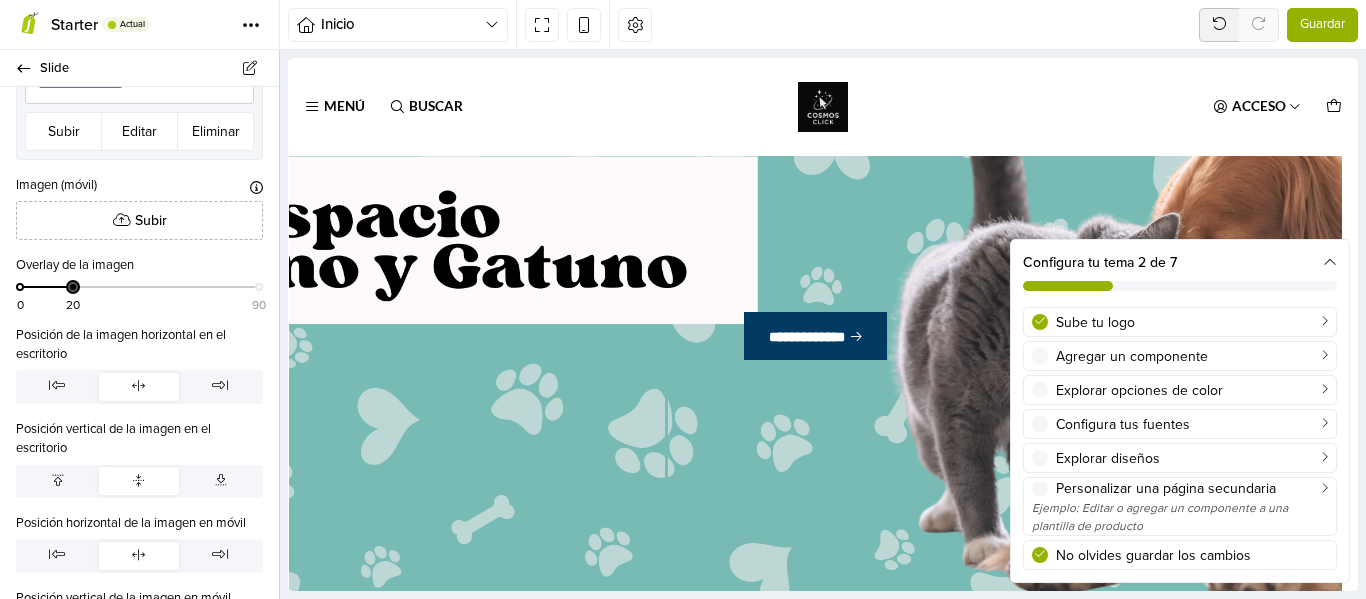drag, startPoint x: 16, startPoint y: 284, endPoint x: 56, endPoint y: 290, distance: 40.4475 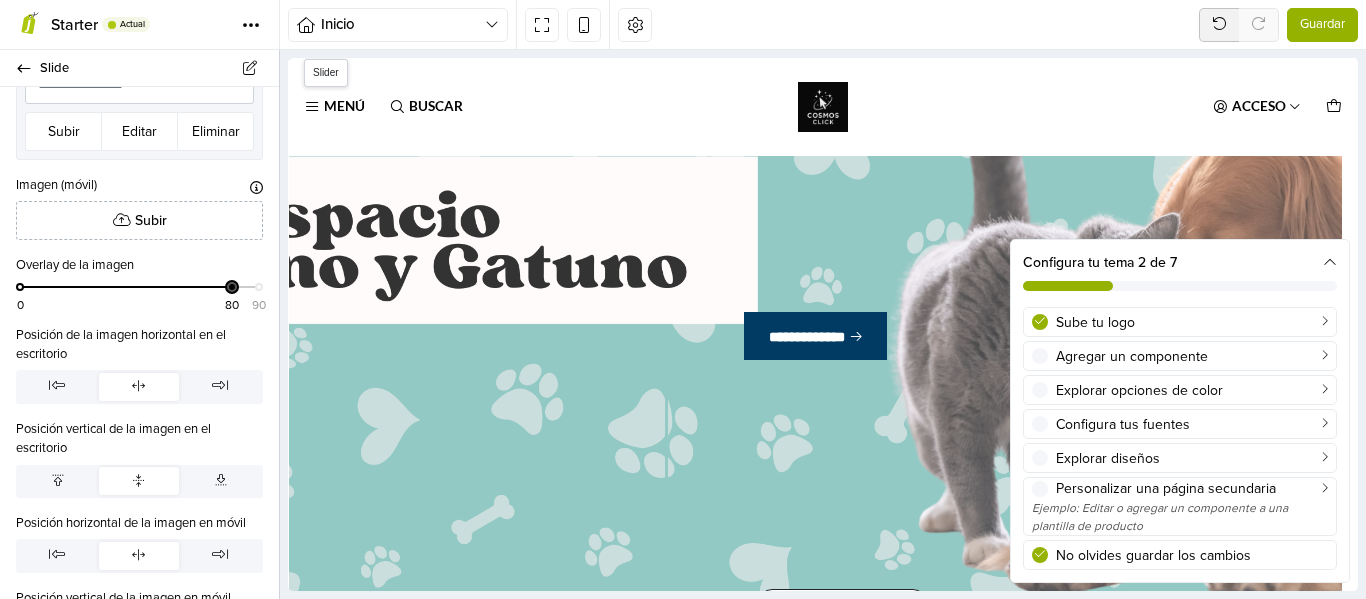 drag, startPoint x: 357, startPoint y: 345, endPoint x: 298, endPoint y: 257, distance: 105.9481 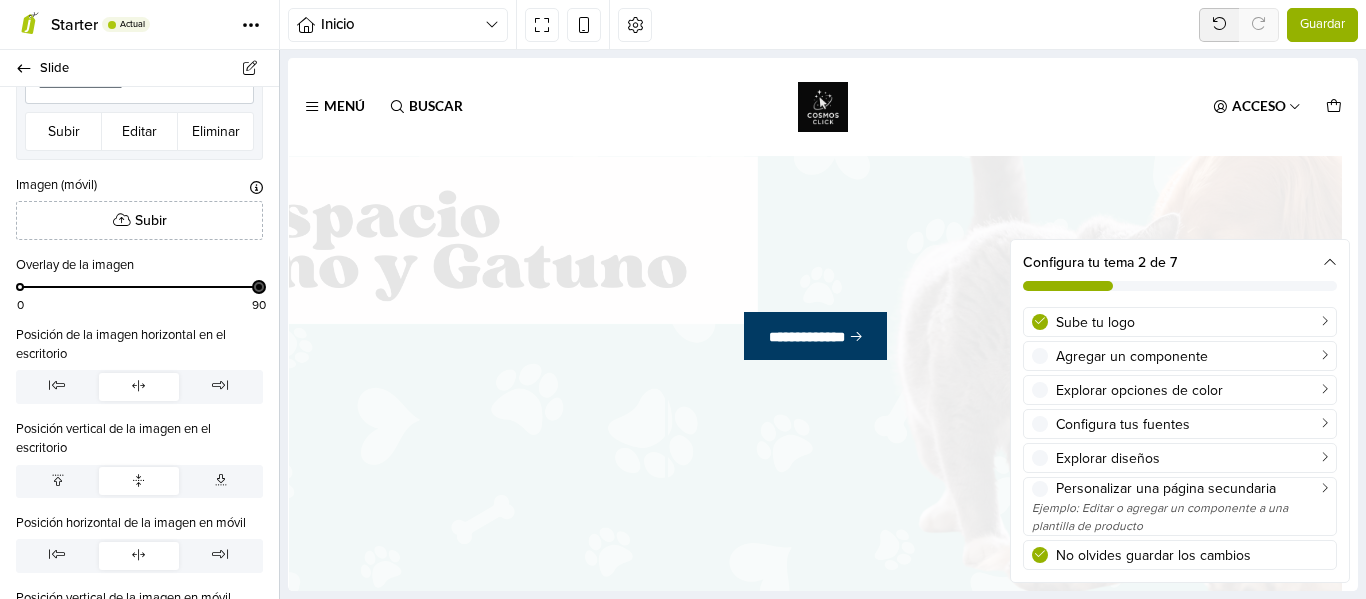click at bounding box center [1330, 263] 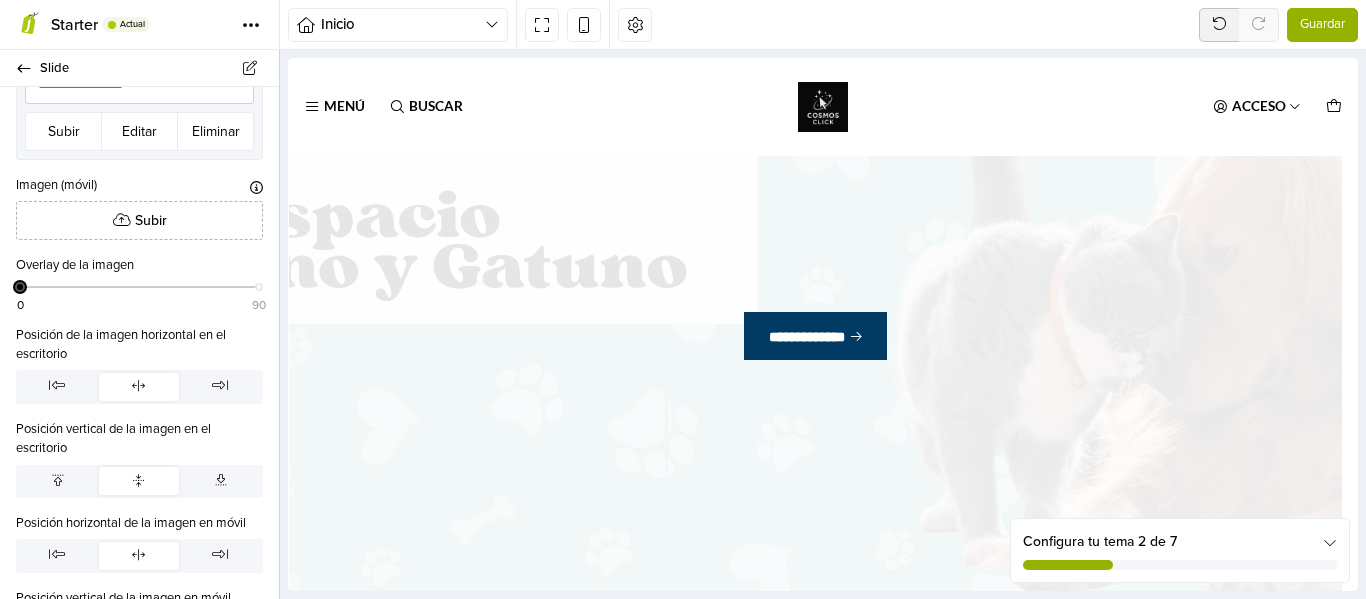 drag, startPoint x: 249, startPoint y: 284, endPoint x: 0, endPoint y: 322, distance: 251.8829 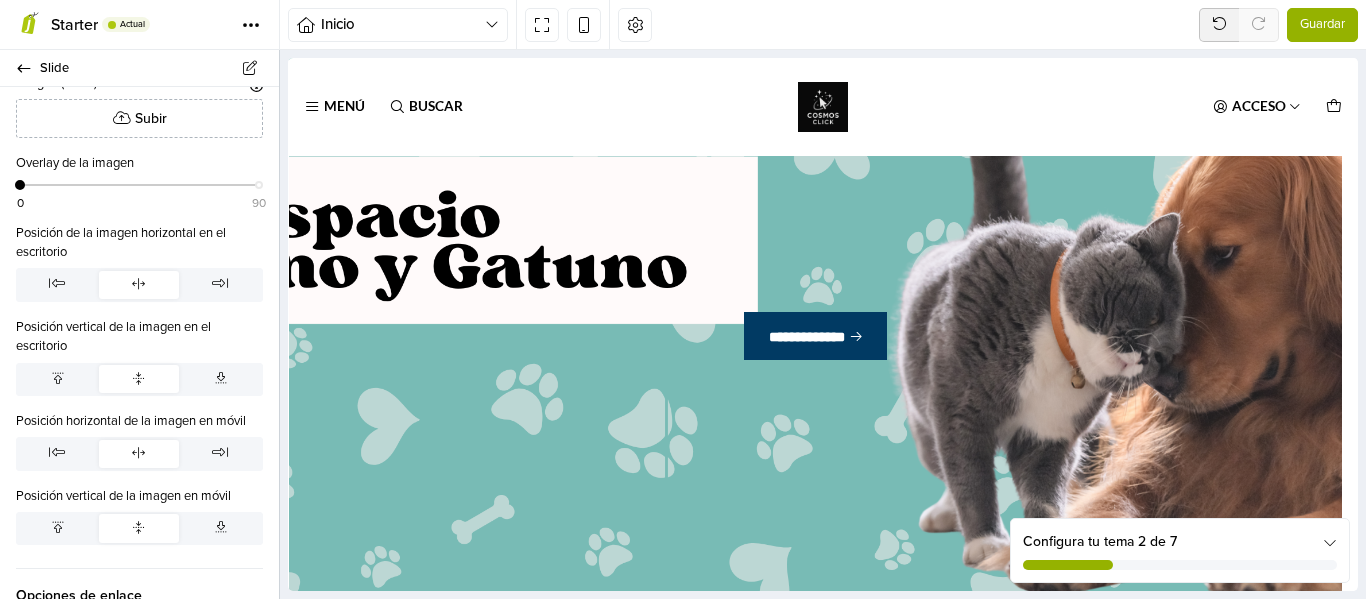 scroll, scrollTop: 342, scrollLeft: 0, axis: vertical 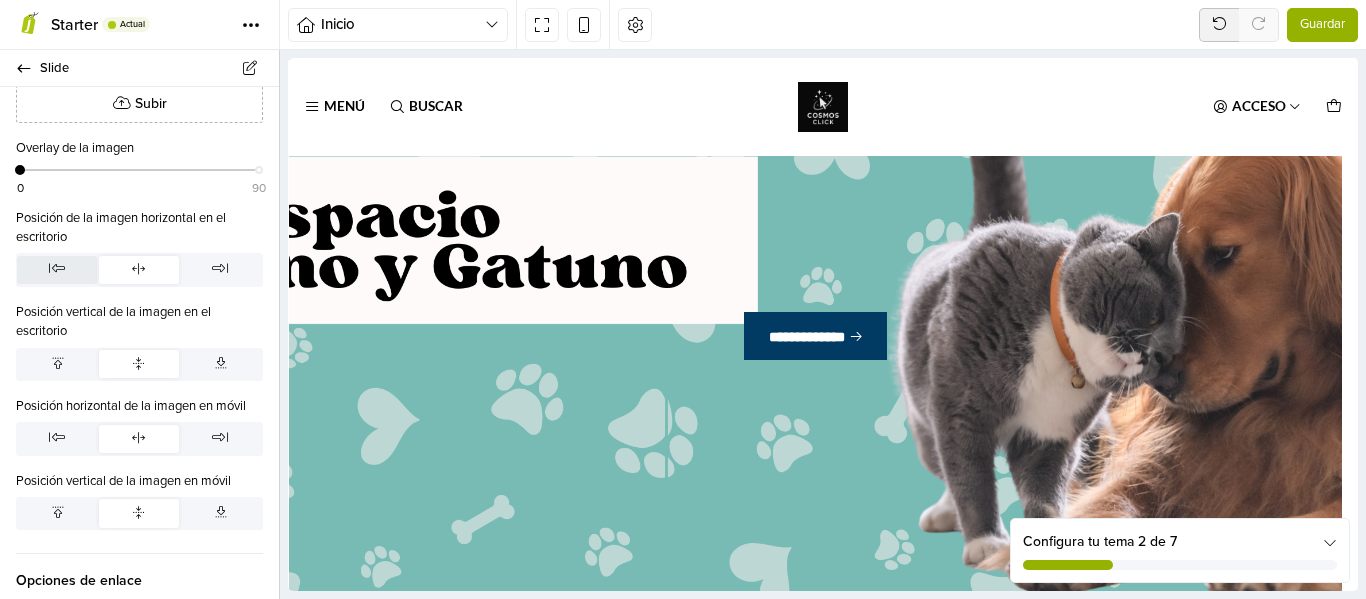 click at bounding box center [57, 268] 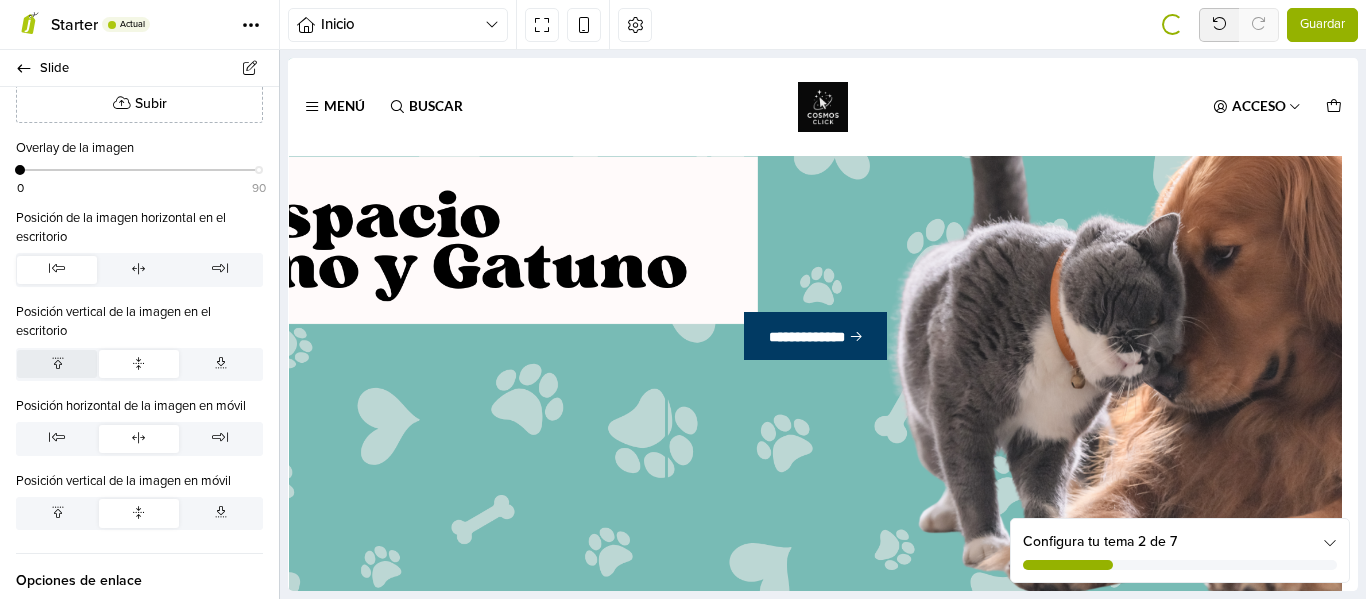 click at bounding box center (57, 363) 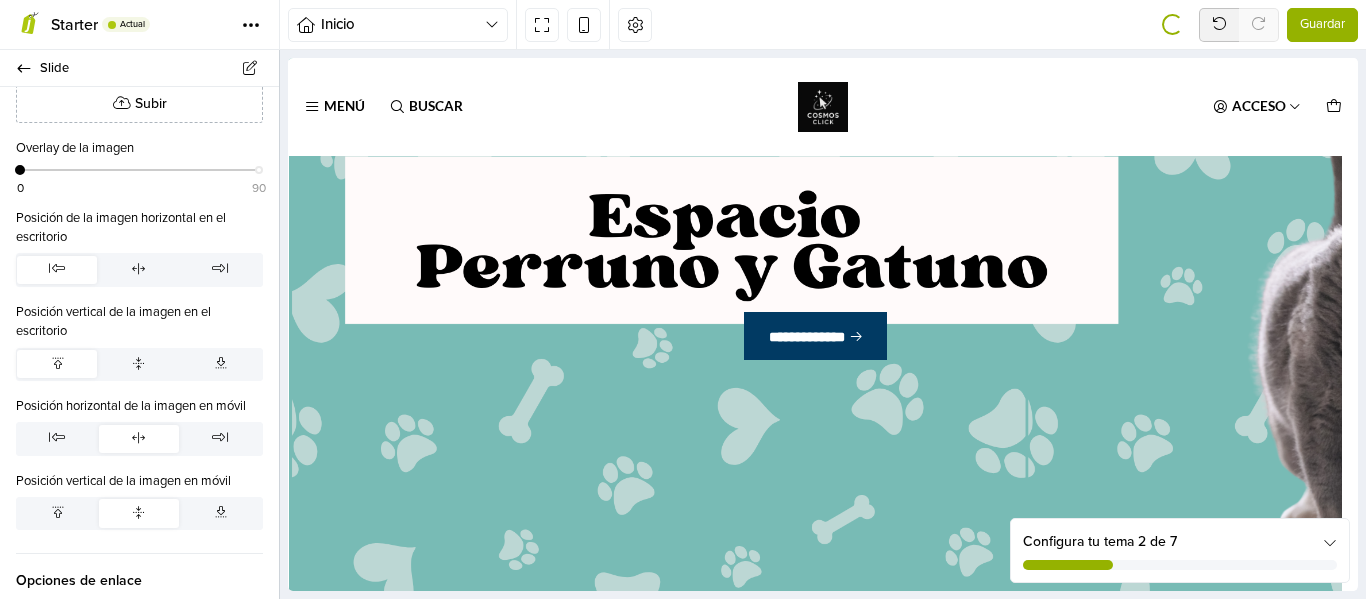click at bounding box center (57, 363) 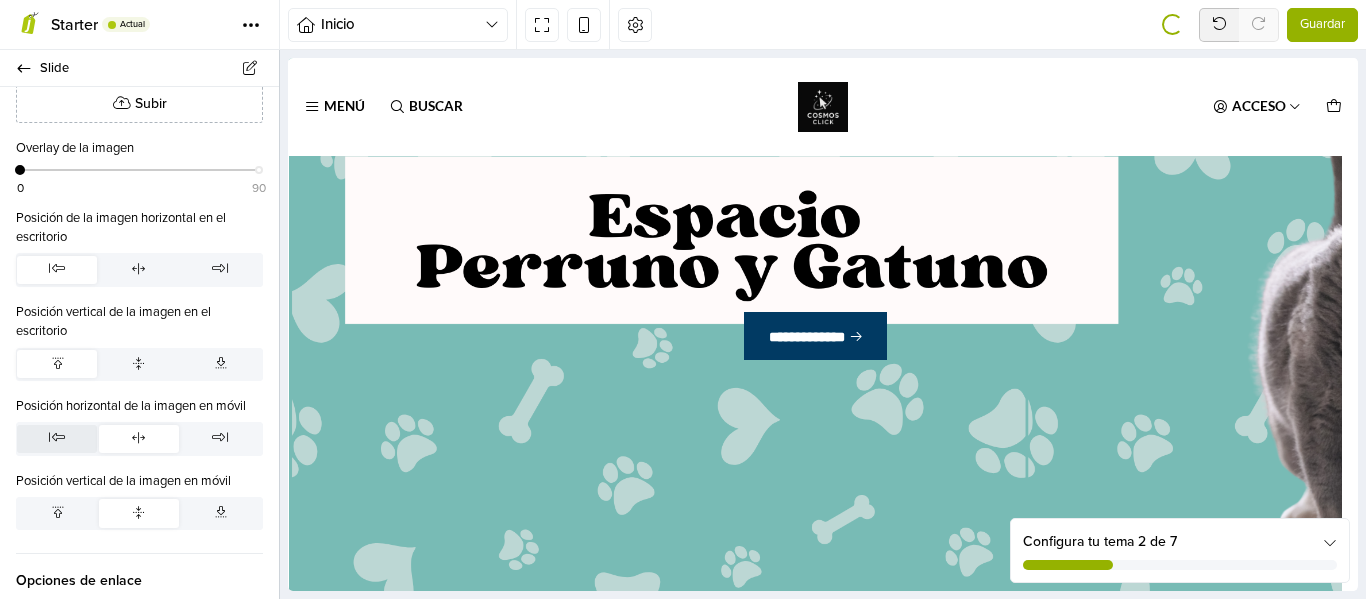 click at bounding box center (57, 437) 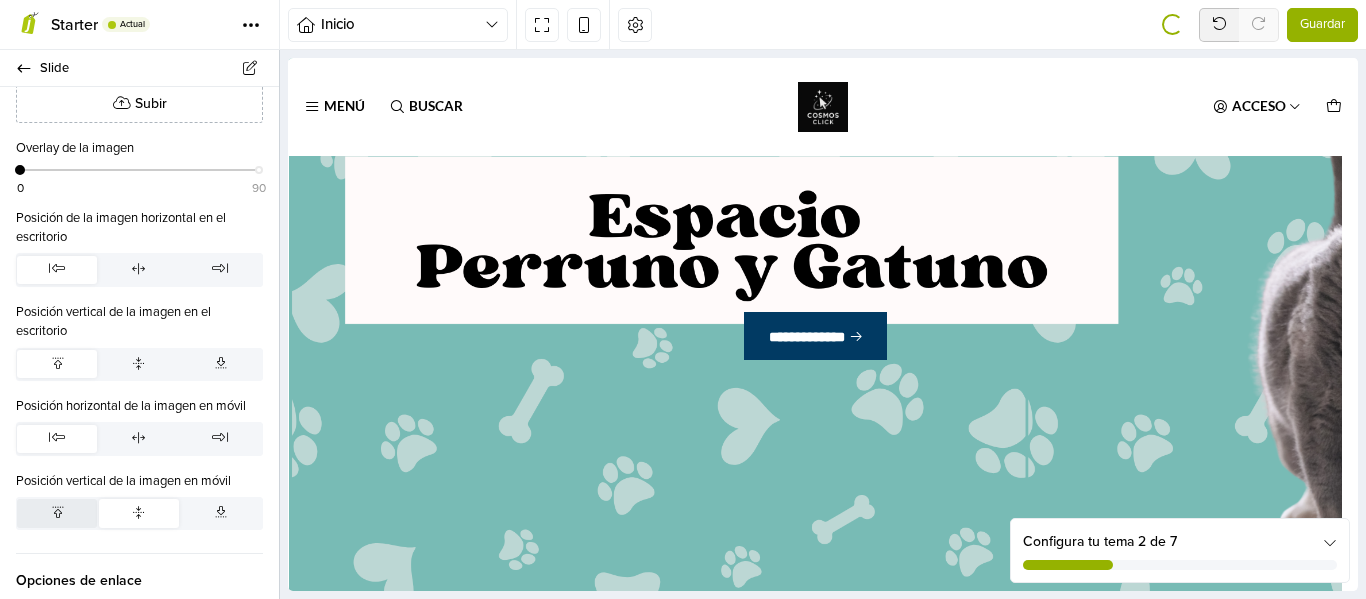 click at bounding box center (57, 512) 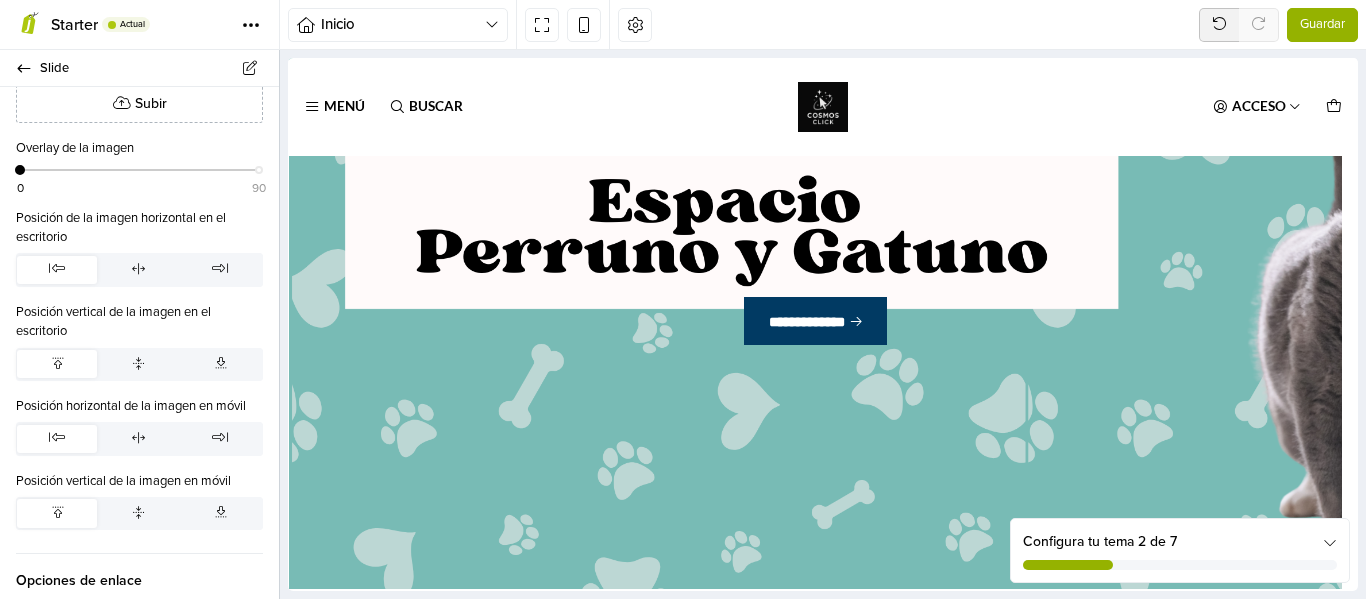 scroll, scrollTop: 182, scrollLeft: 0, axis: vertical 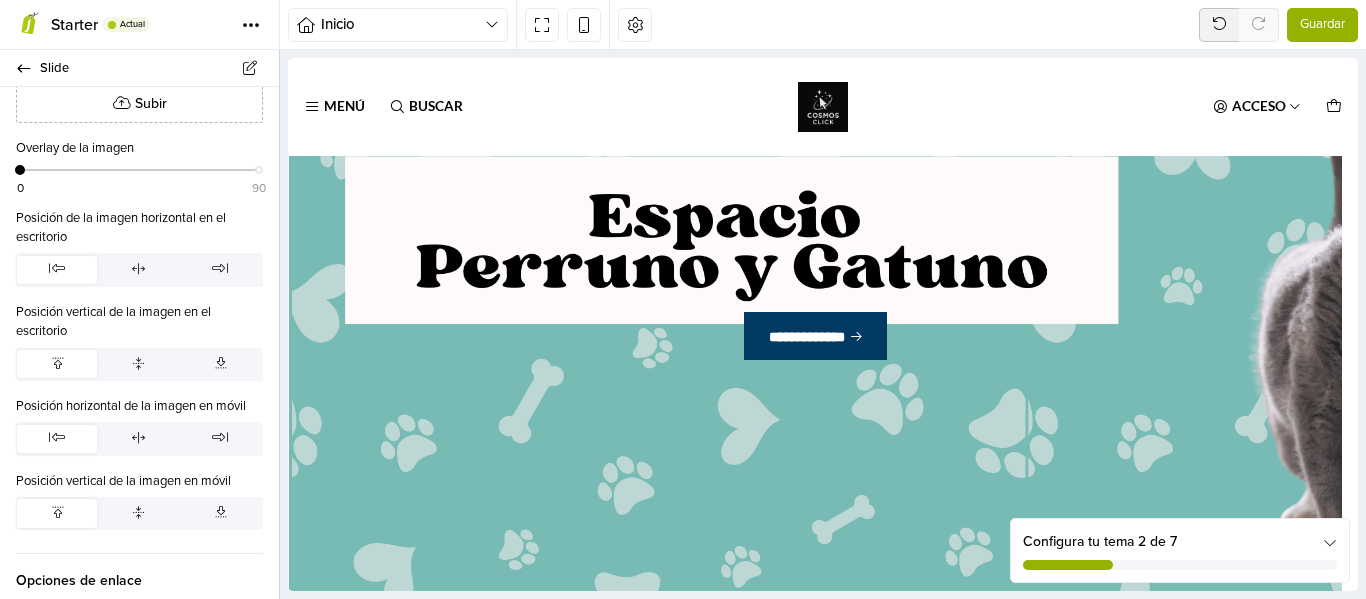 click on "Guardar" at bounding box center [1322, 25] 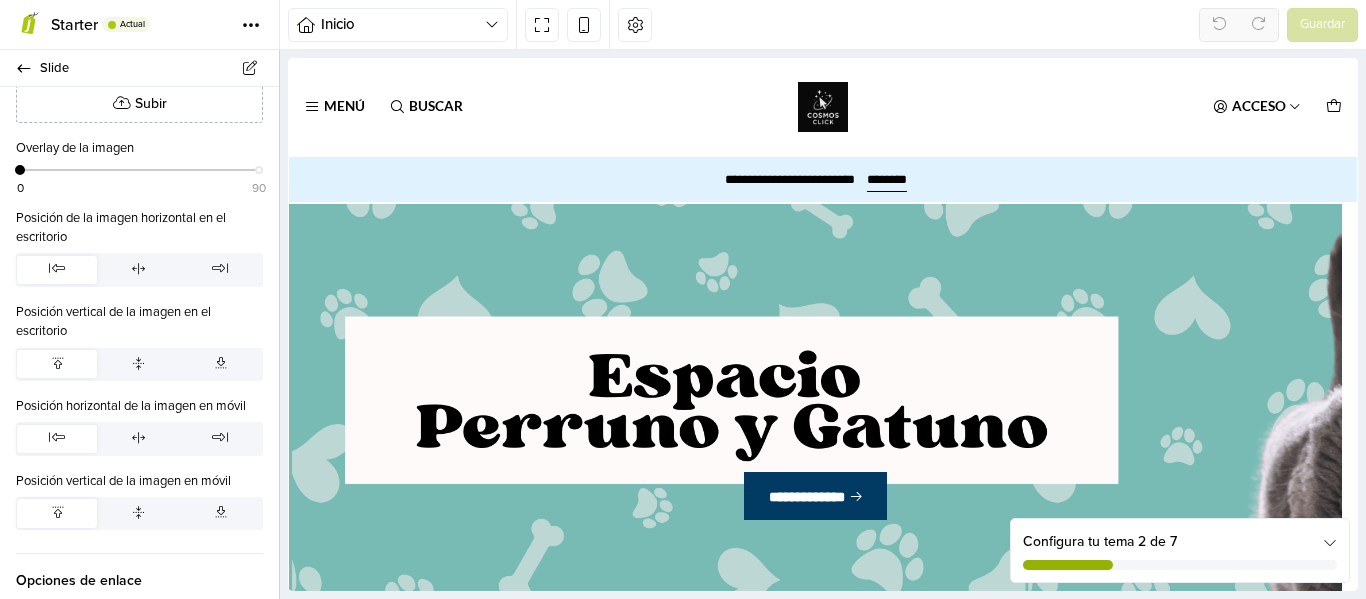 scroll, scrollTop: 0, scrollLeft: 0, axis: both 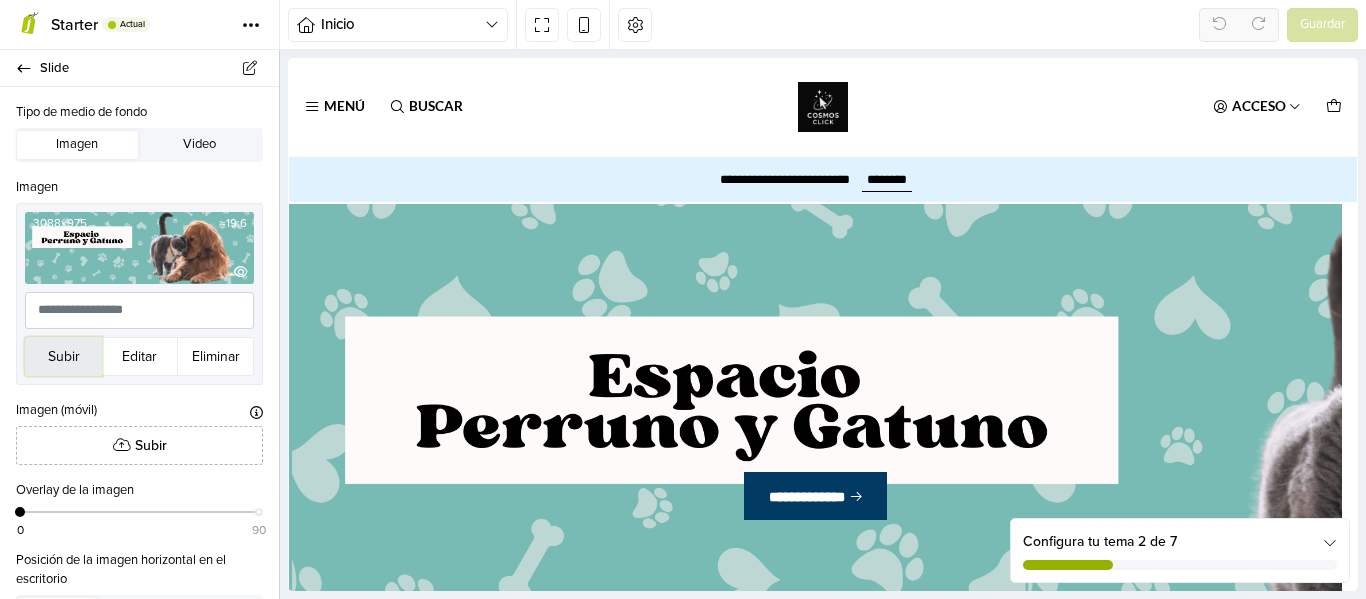 click on "Subir" at bounding box center [63, 356] 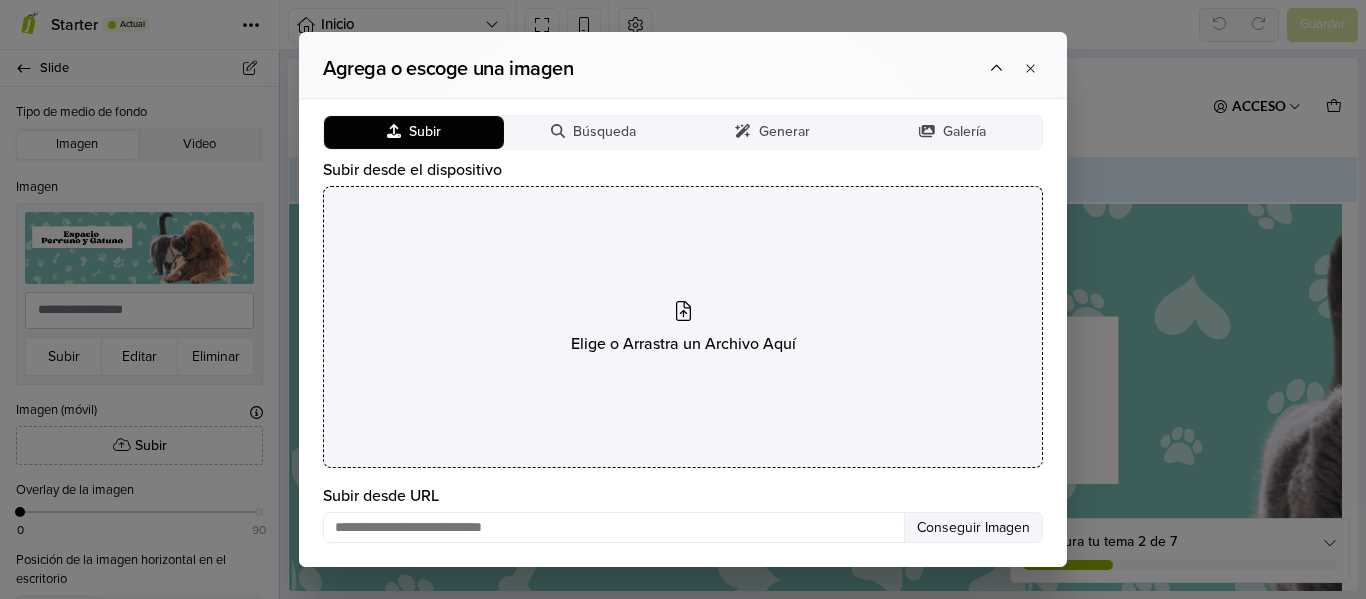 click on "Elige o Arrastra un Archivo Aquí" at bounding box center (683, 327) 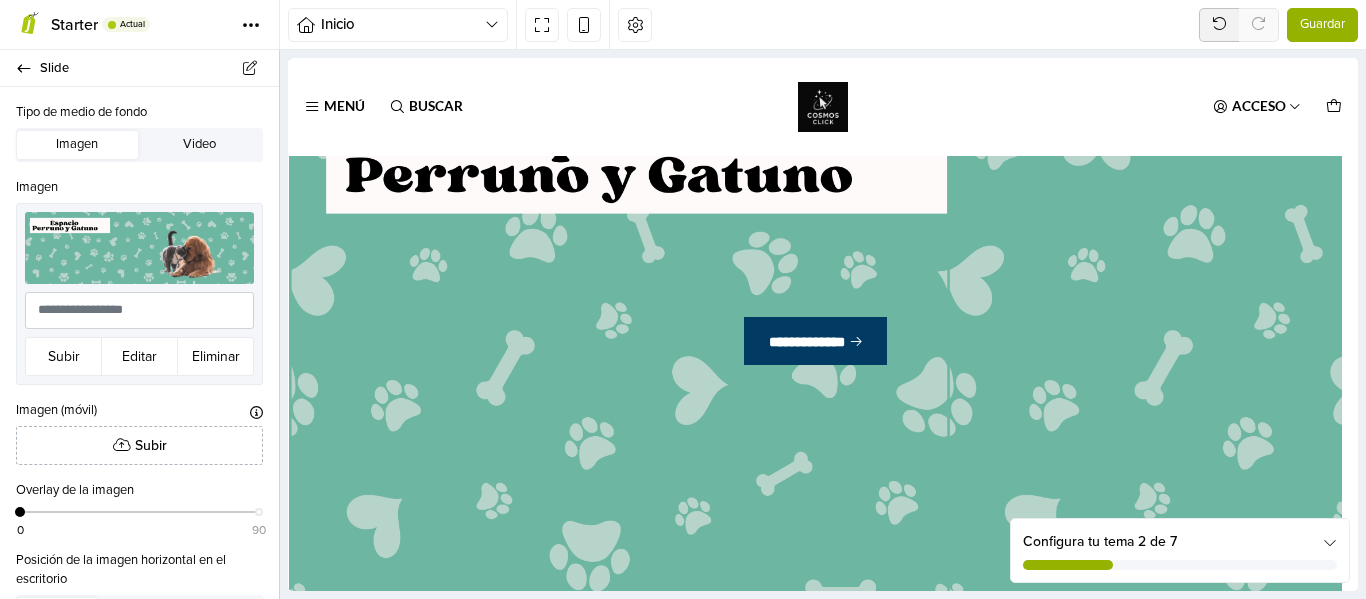 scroll, scrollTop: 160, scrollLeft: 0, axis: vertical 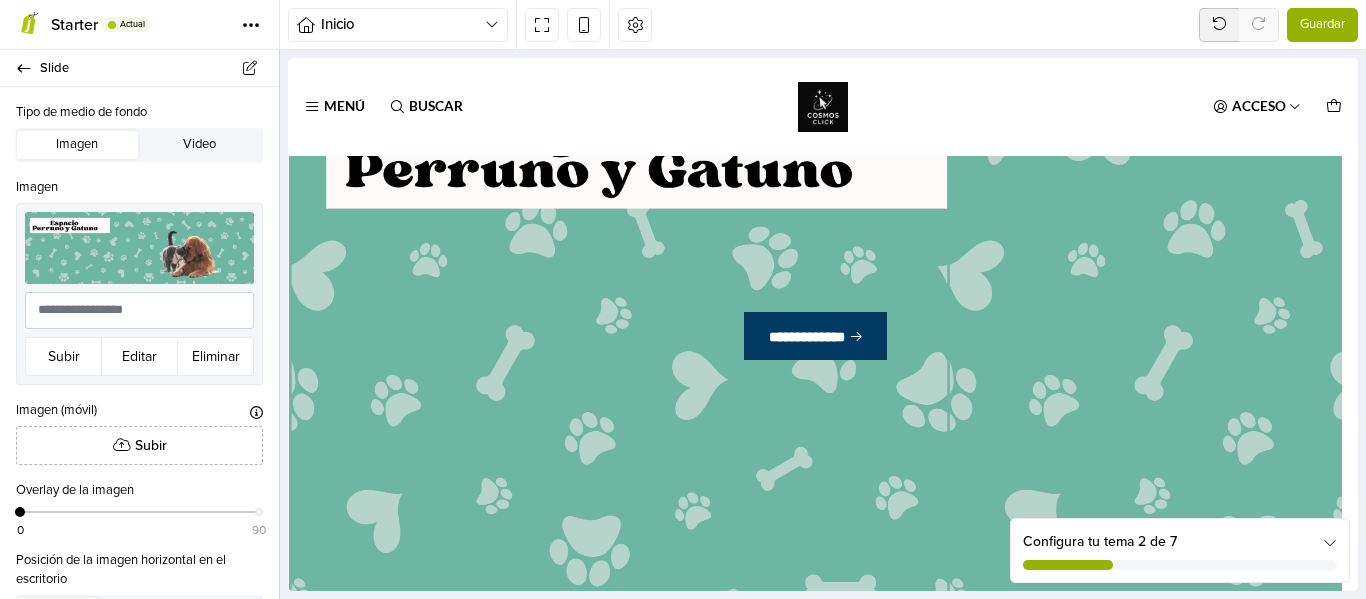 click on "Guardar" at bounding box center [1322, 25] 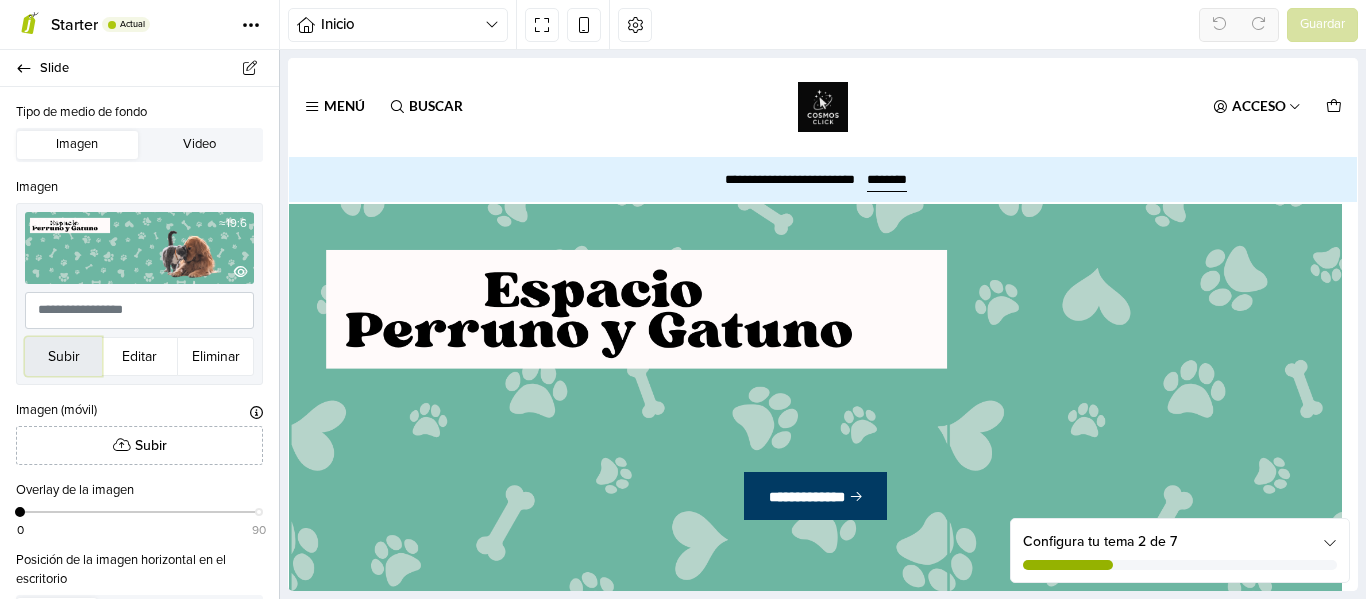 click on "Subir" at bounding box center (63, 356) 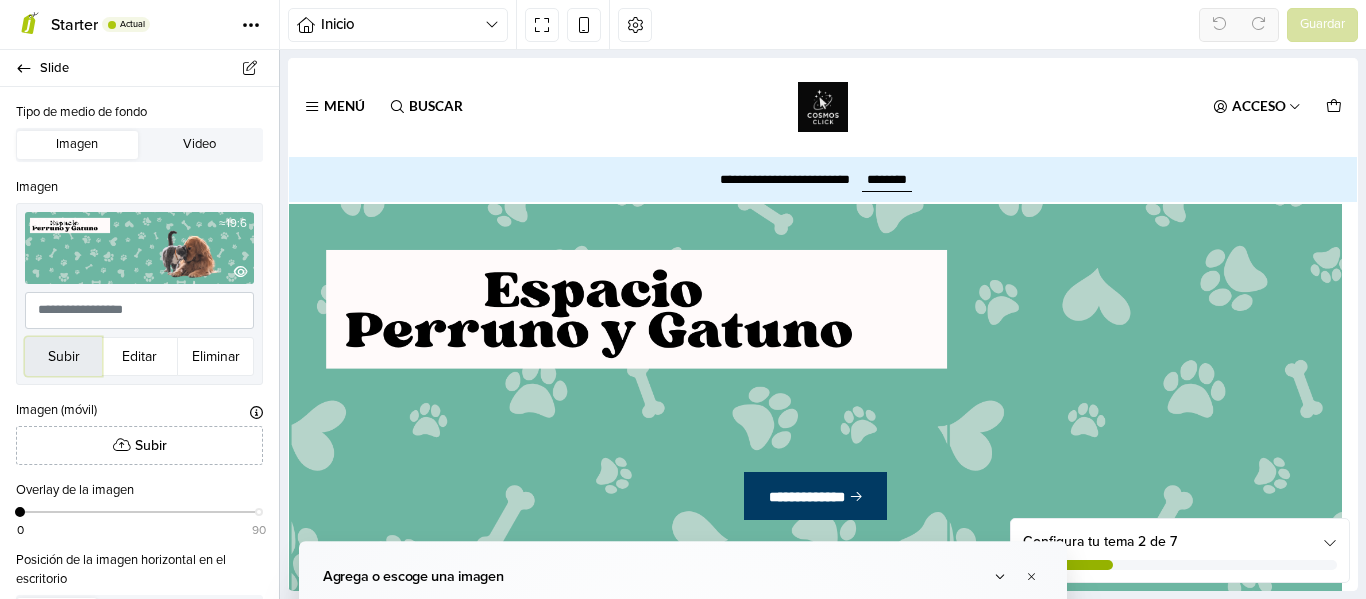 scroll, scrollTop: 0, scrollLeft: 0, axis: both 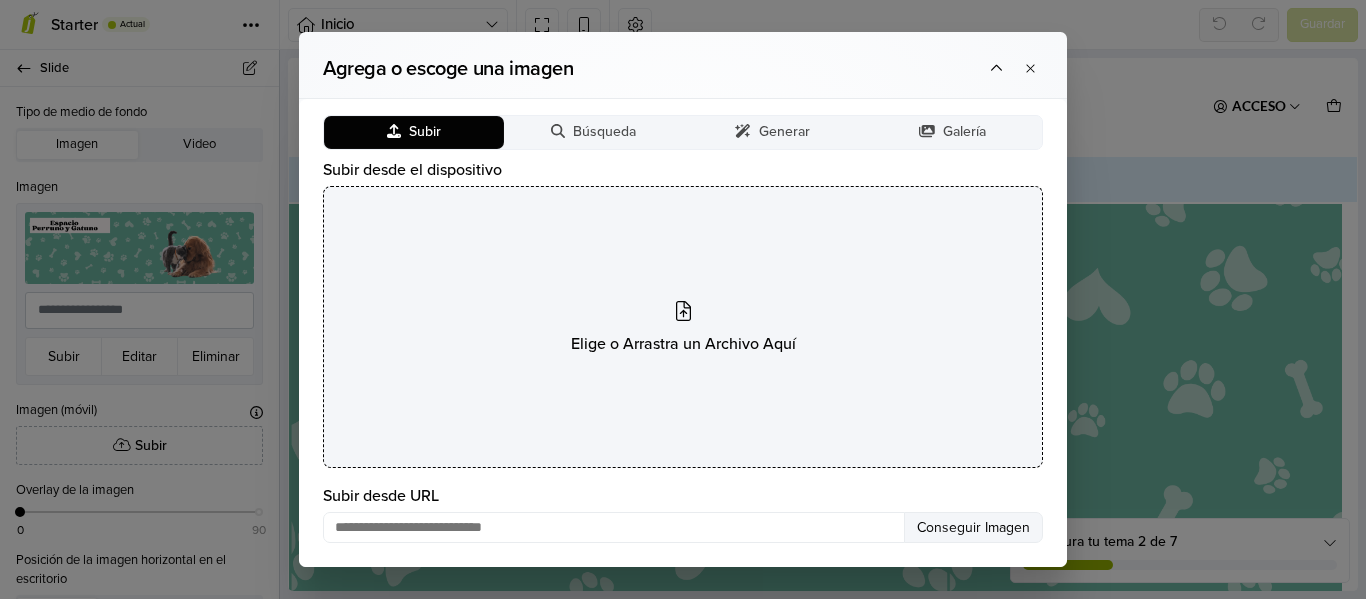 click on "Elige o Arrastra un Archivo Aquí" at bounding box center (683, 327) 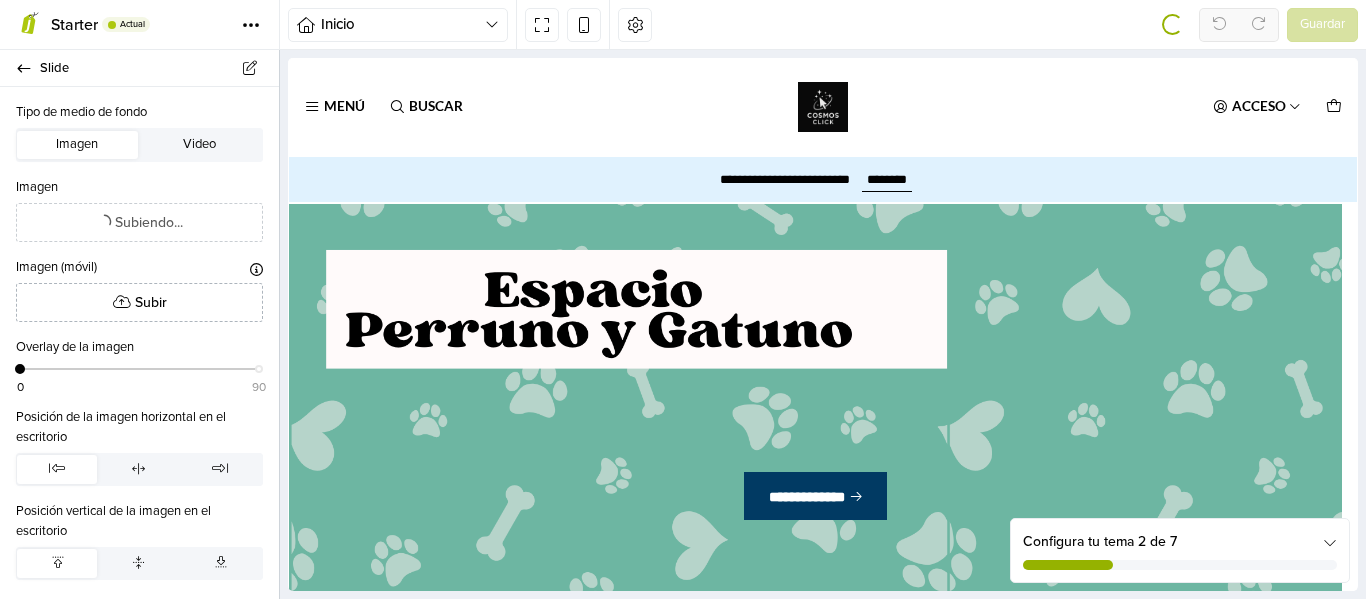 click on "**********" at bounding box center [140, 324] 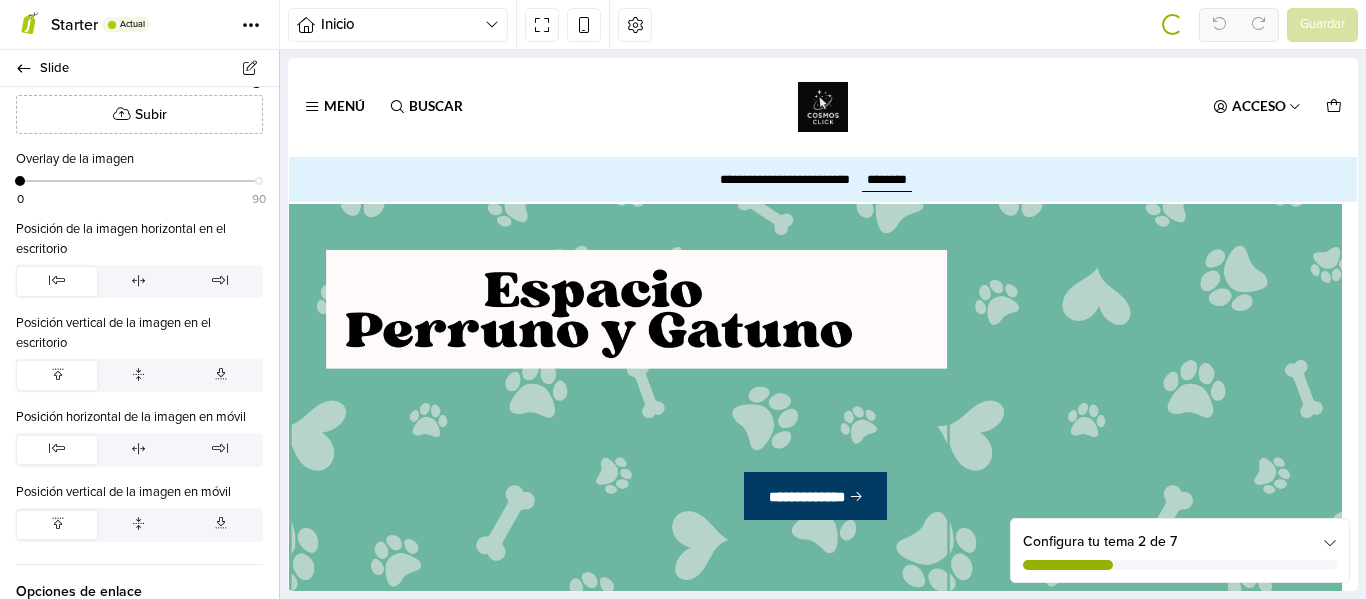 scroll, scrollTop: 198, scrollLeft: 0, axis: vertical 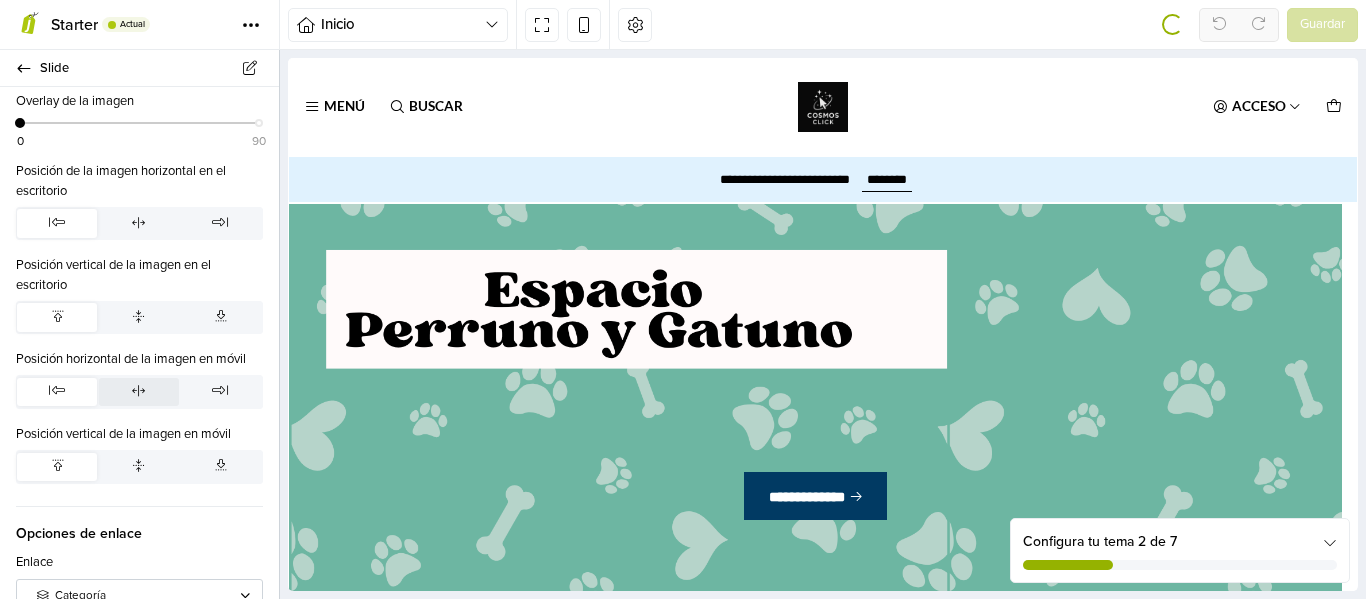 click at bounding box center (138, 390) 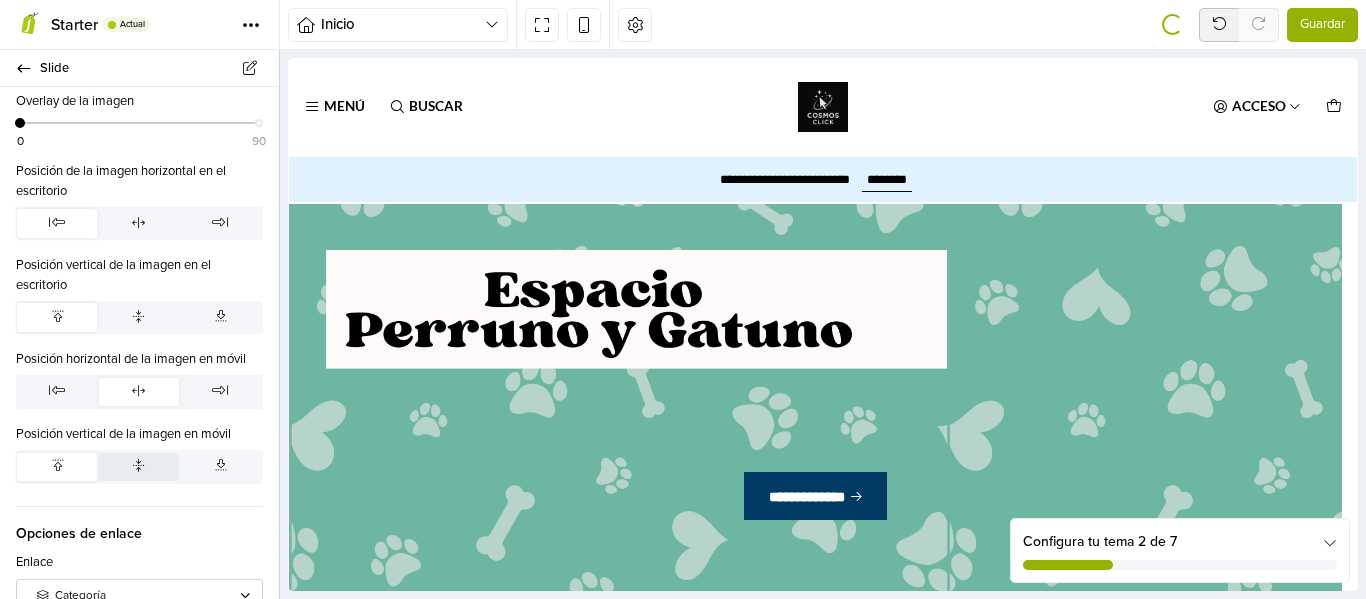 click at bounding box center (139, 467) 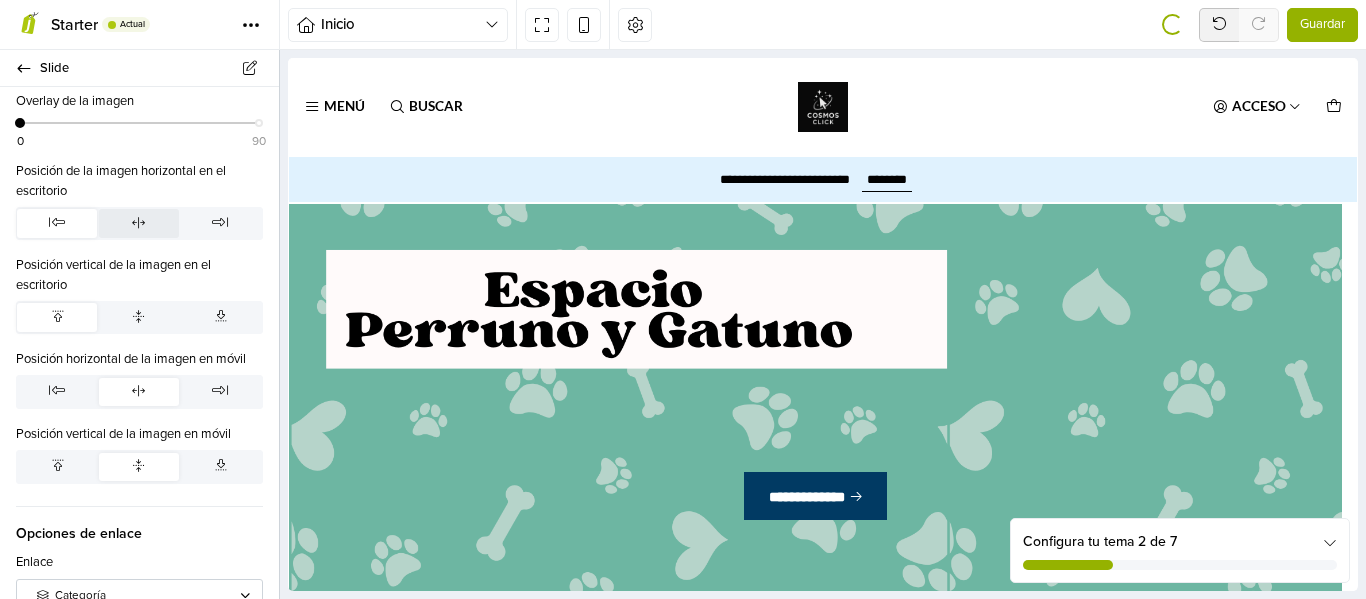 click at bounding box center (139, 223) 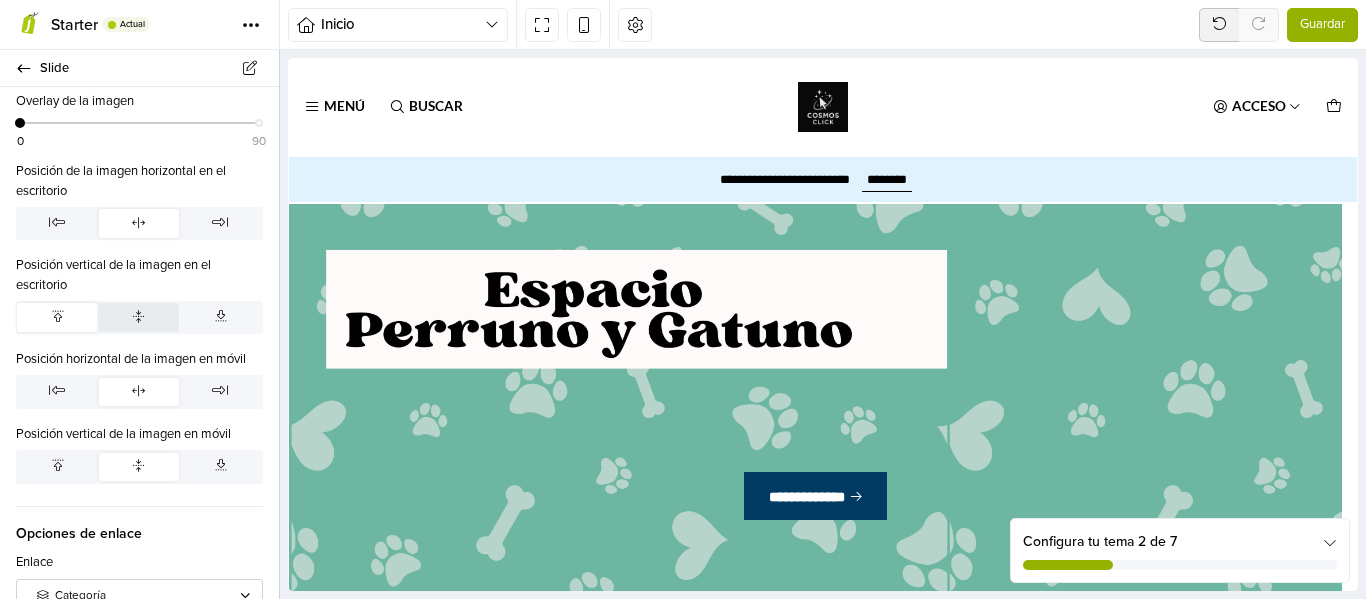 scroll, scrollTop: 160, scrollLeft: 0, axis: vertical 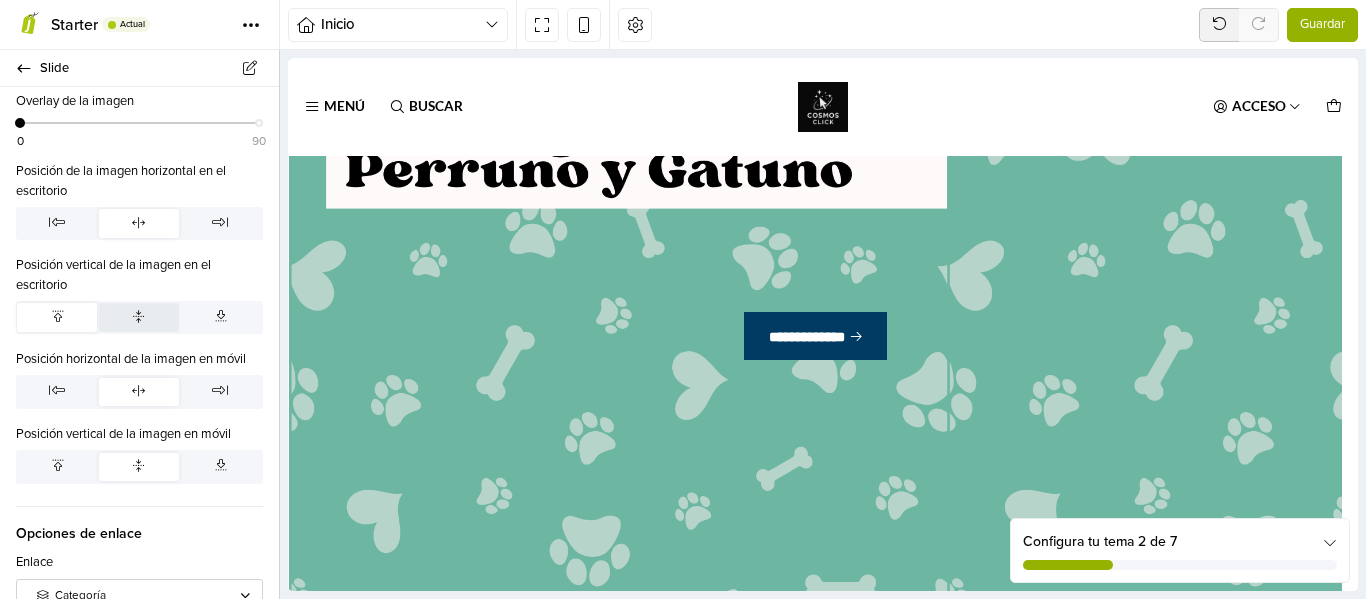 click at bounding box center (138, 316) 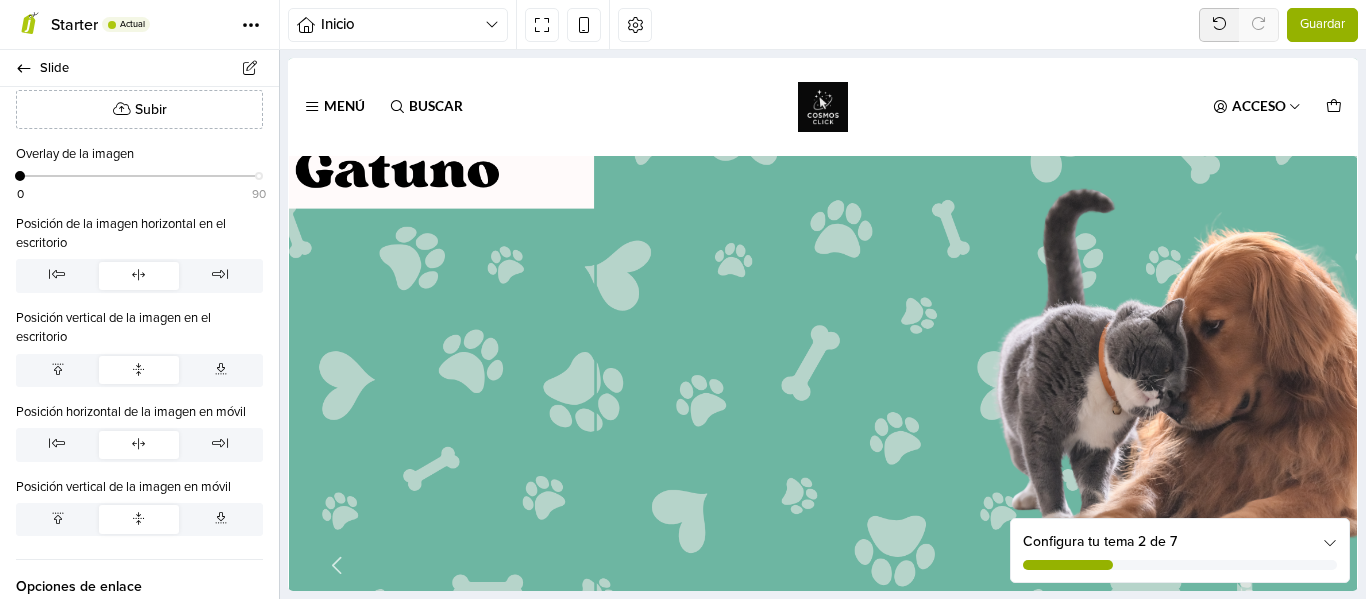 scroll, scrollTop: 386, scrollLeft: 0, axis: vertical 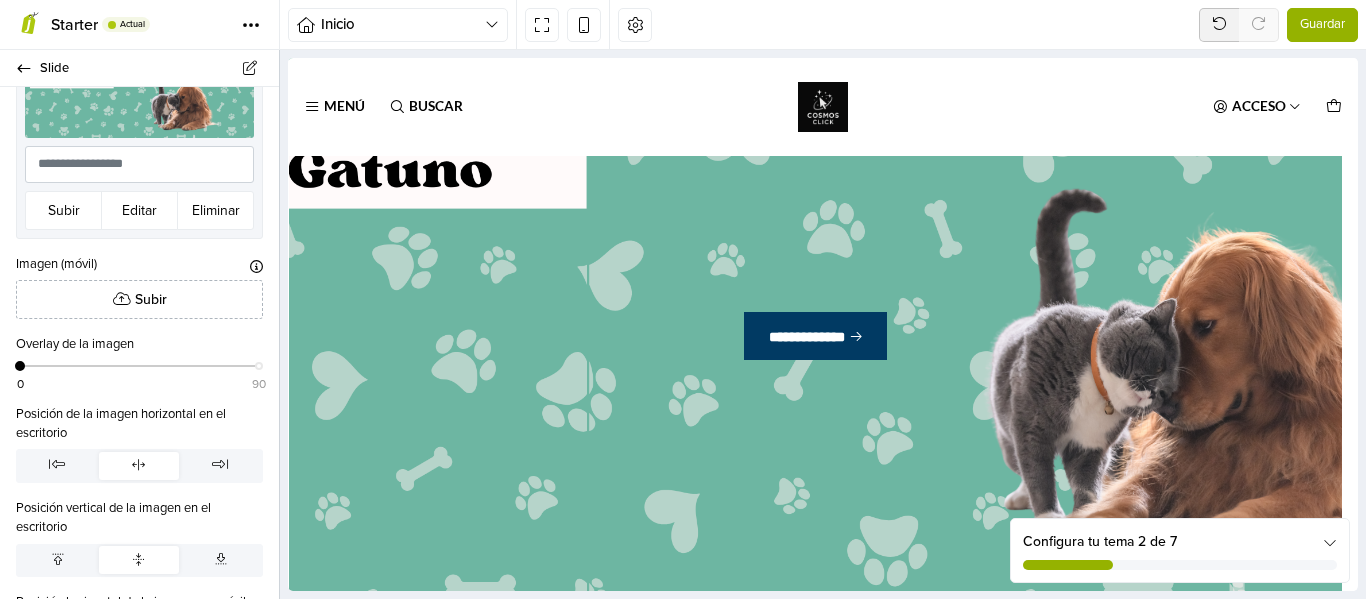 click on "Guardar" at bounding box center [1322, 25] 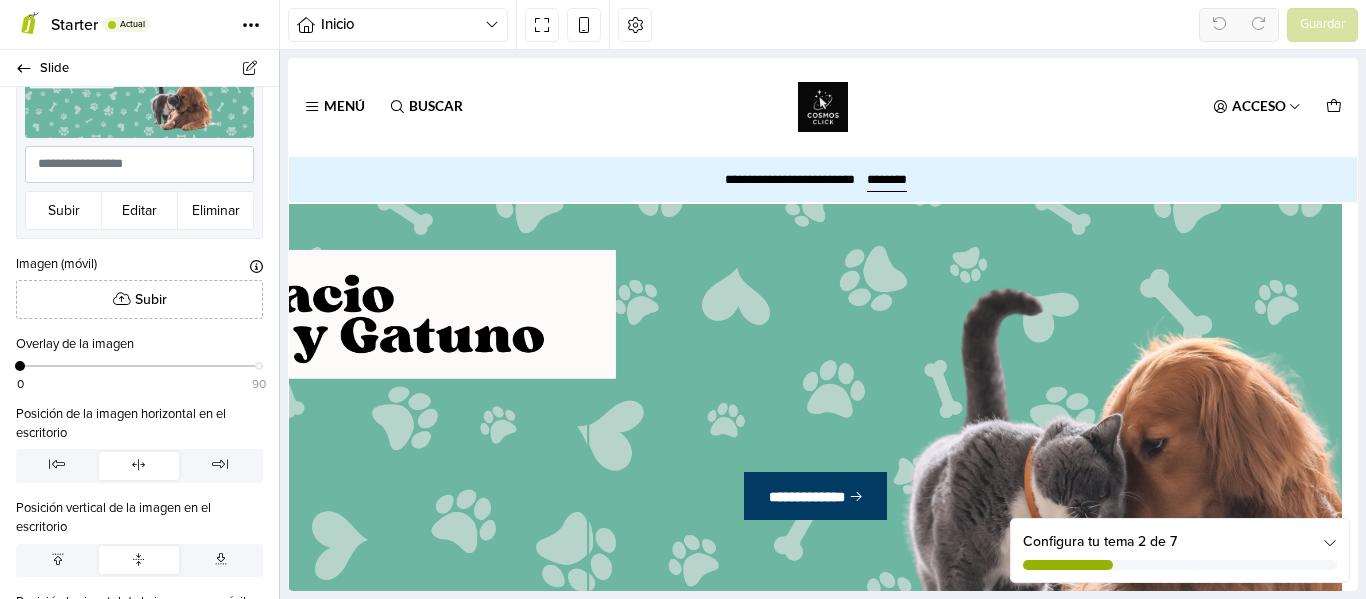 scroll, scrollTop: 0, scrollLeft: 0, axis: both 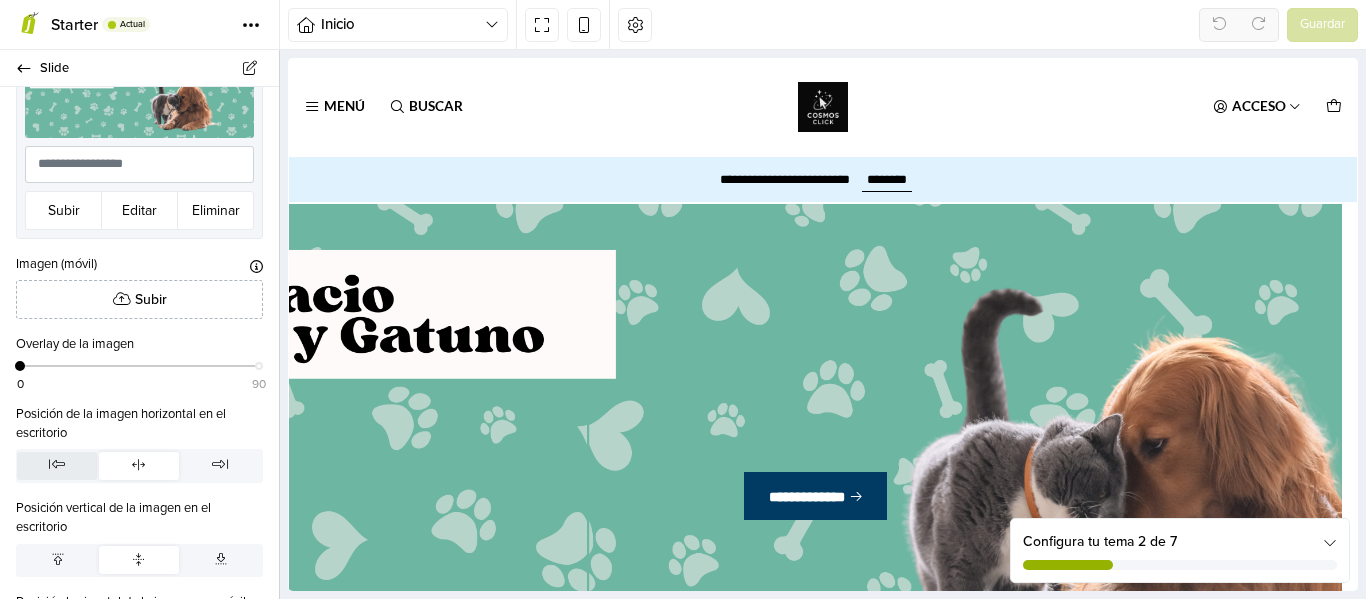 click at bounding box center [57, 466] 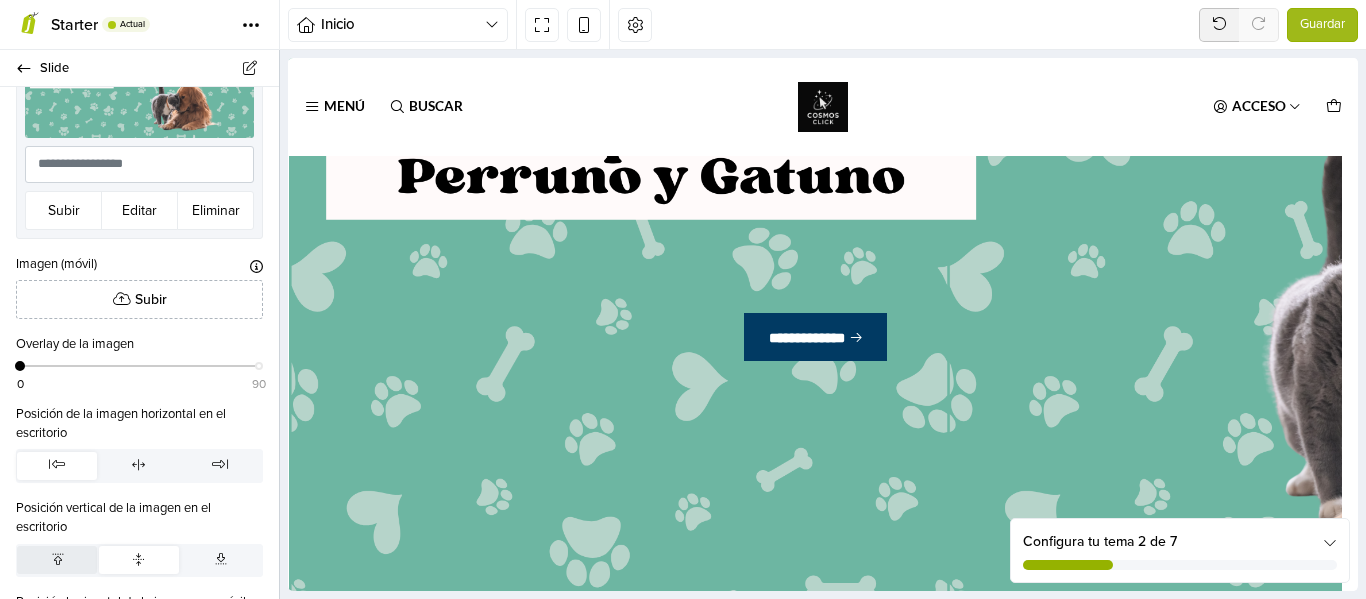 scroll, scrollTop: 160, scrollLeft: 0, axis: vertical 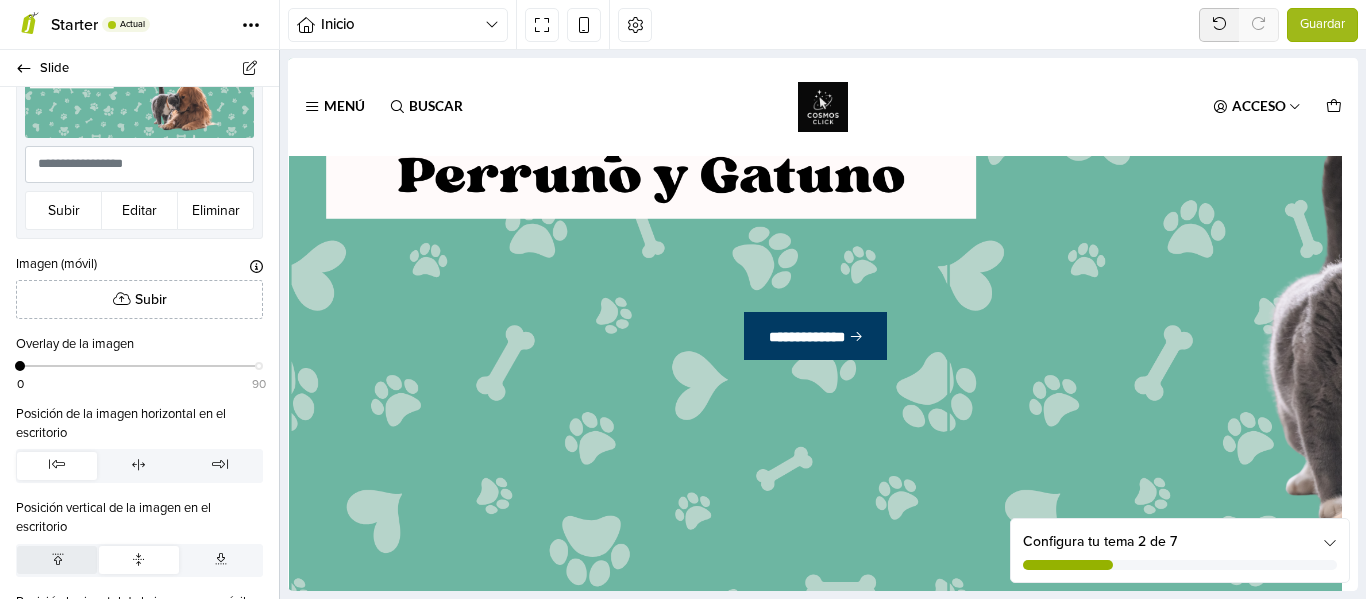 click at bounding box center [57, 559] 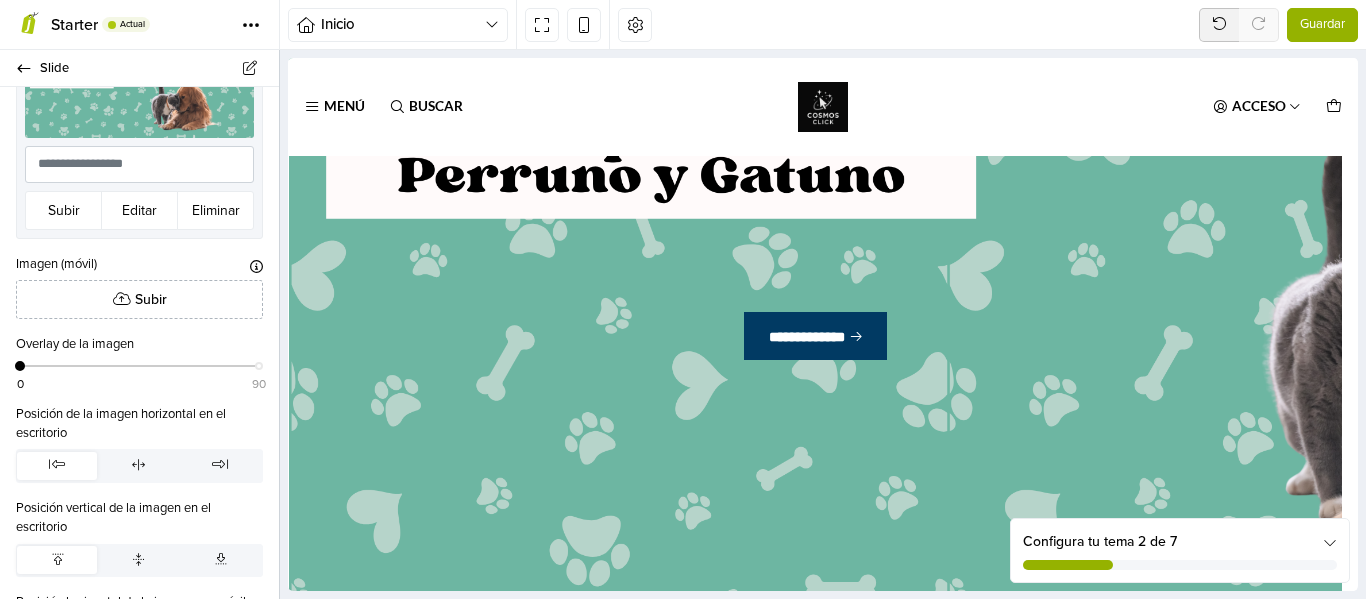 click on "Guardar" at bounding box center [1322, 25] 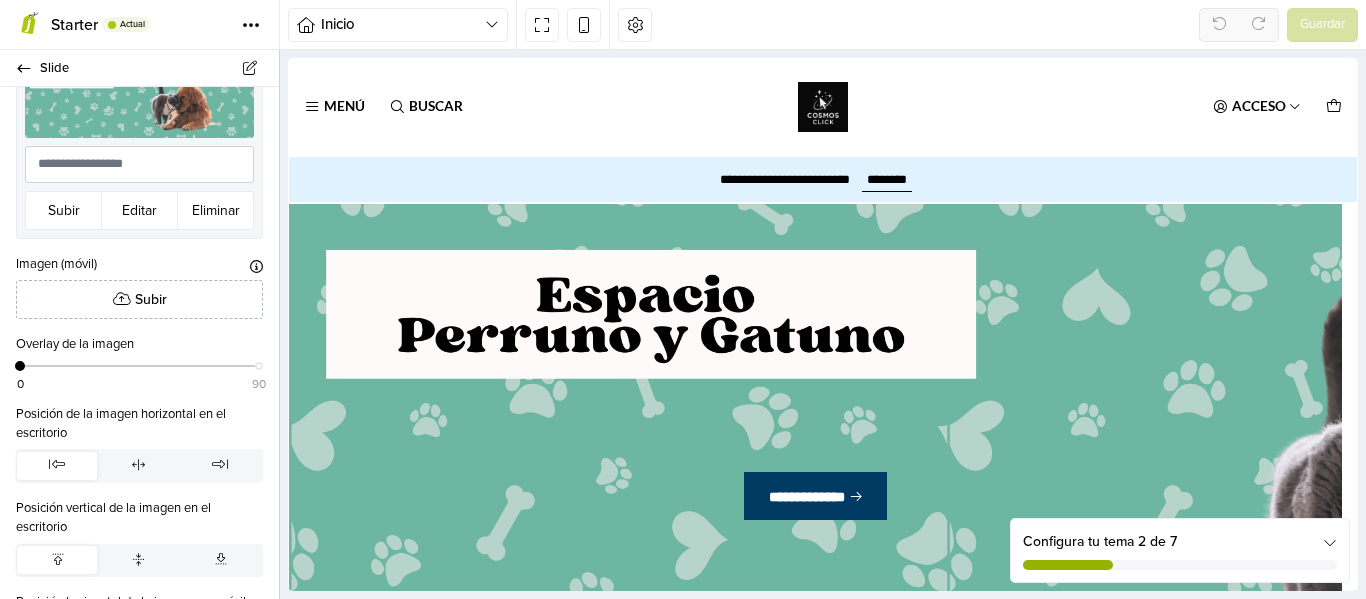 scroll, scrollTop: 0, scrollLeft: 0, axis: both 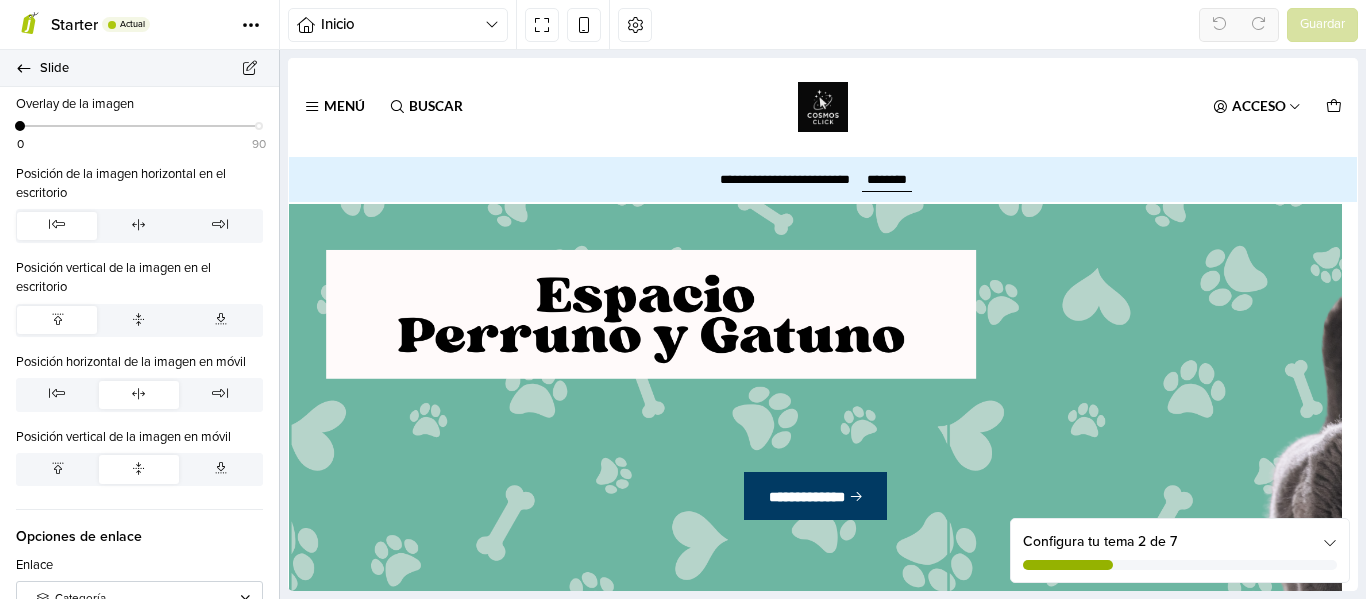 click 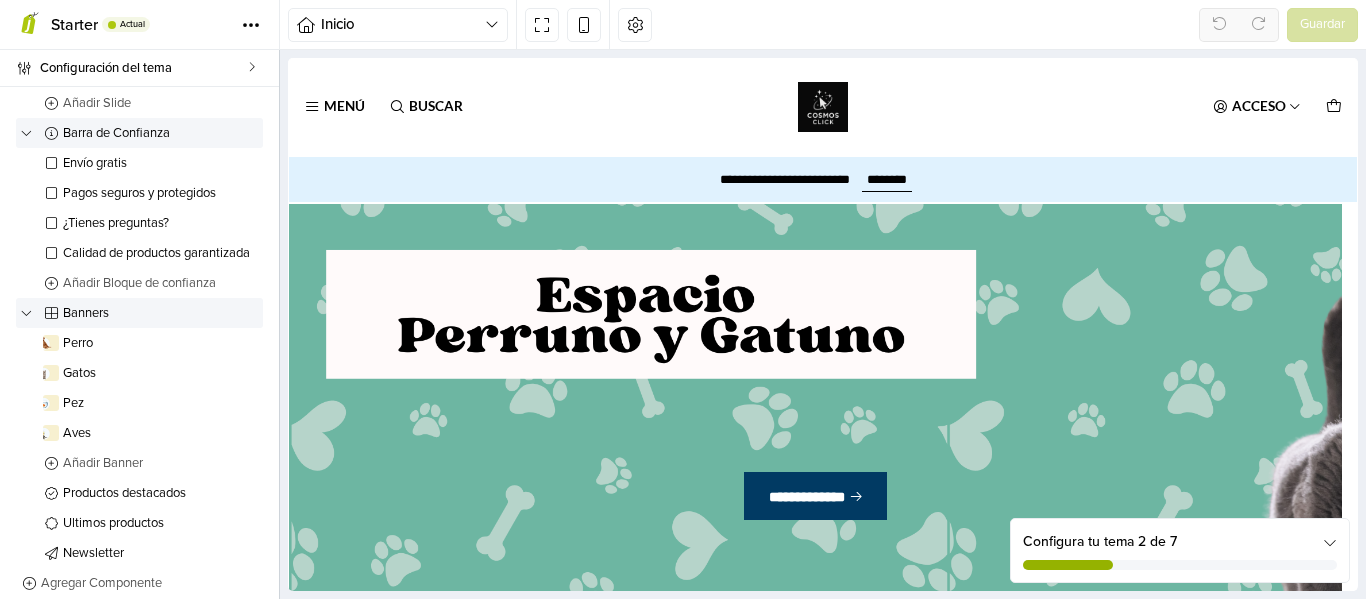 scroll, scrollTop: 308, scrollLeft: 0, axis: vertical 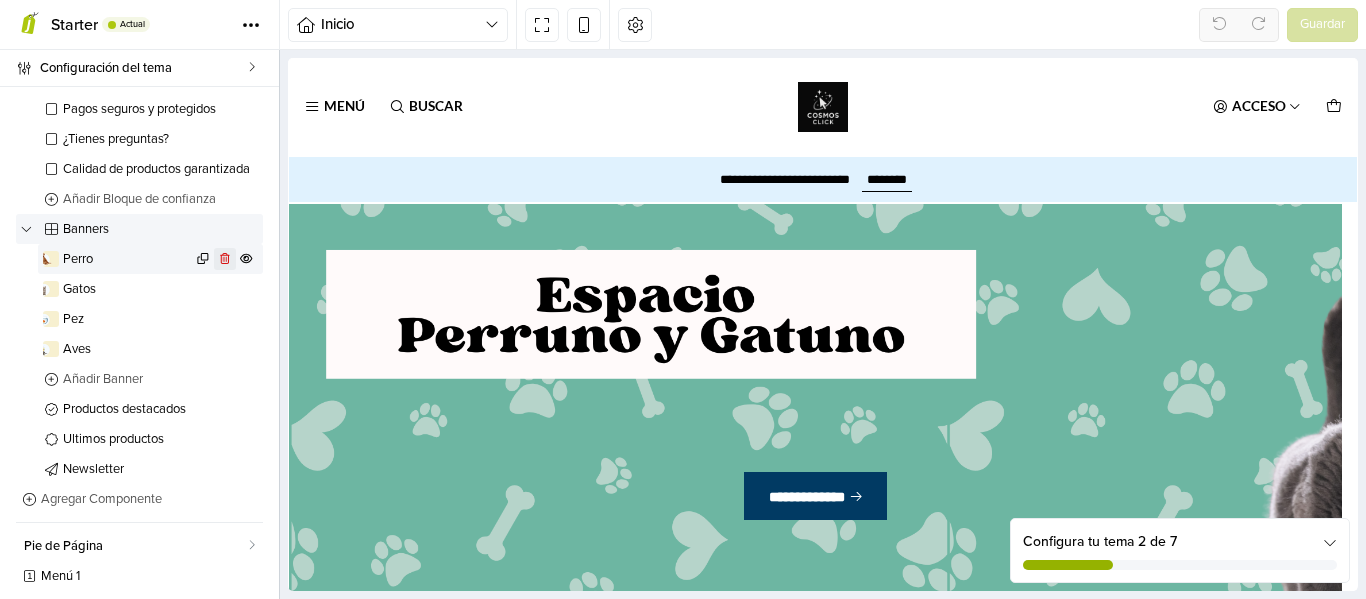 click 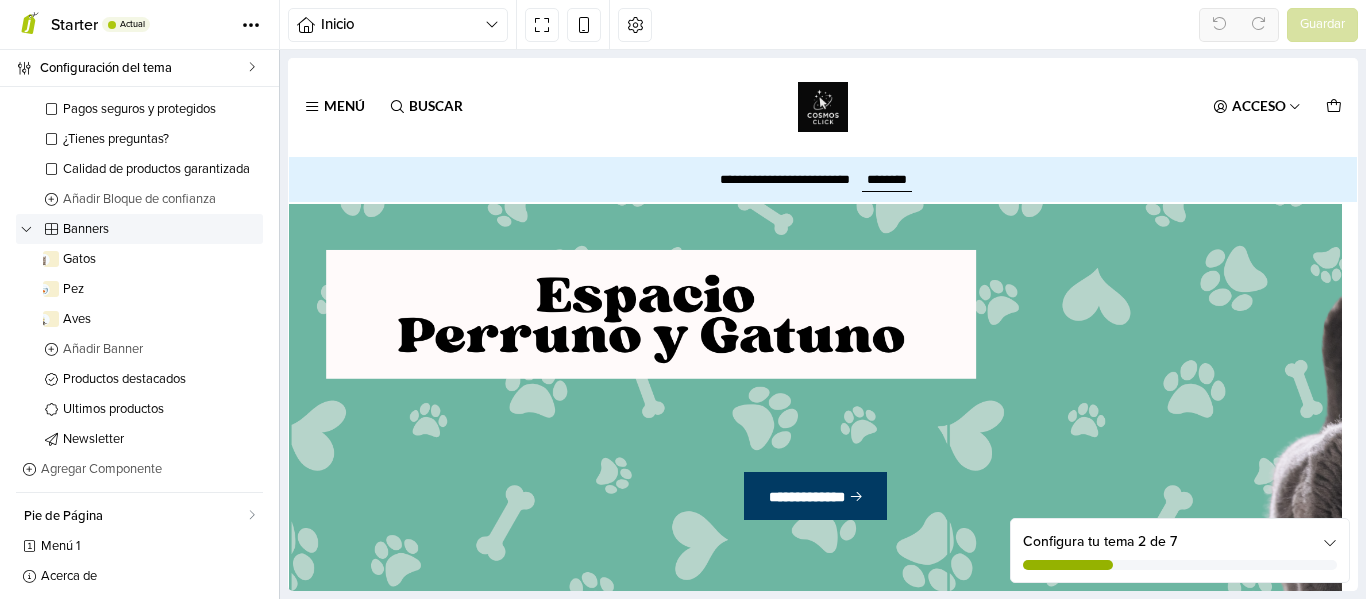 scroll, scrollTop: 366, scrollLeft: 0, axis: vertical 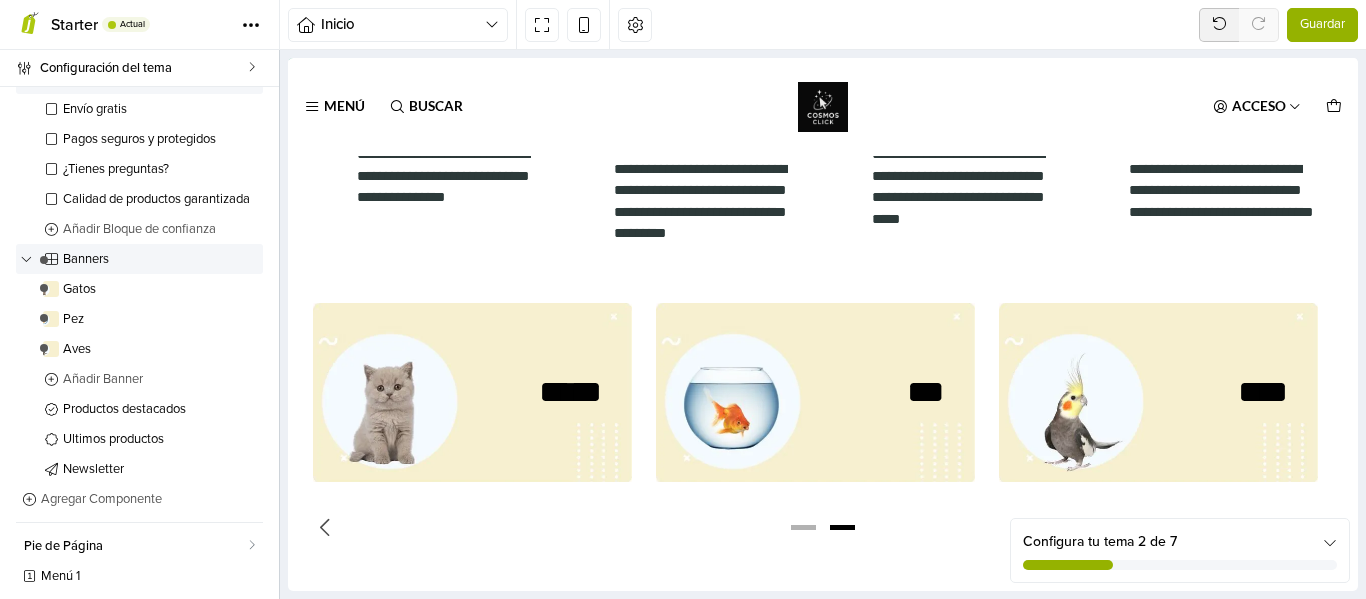 click 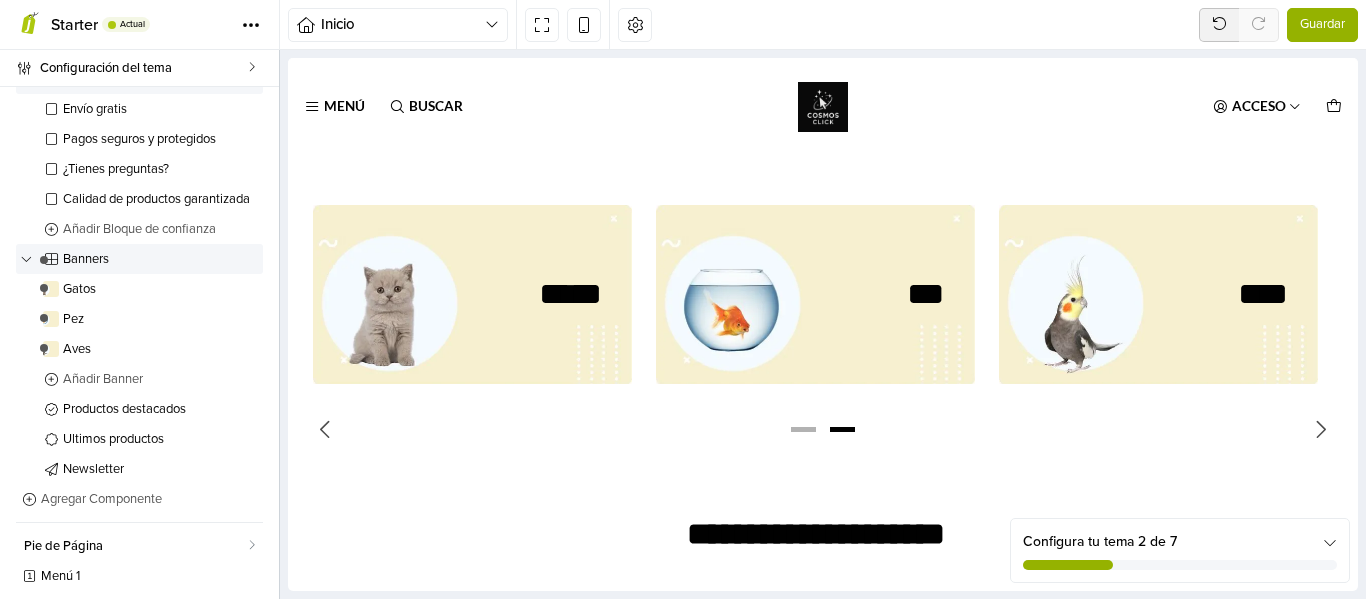 scroll, scrollTop: 206, scrollLeft: 0, axis: vertical 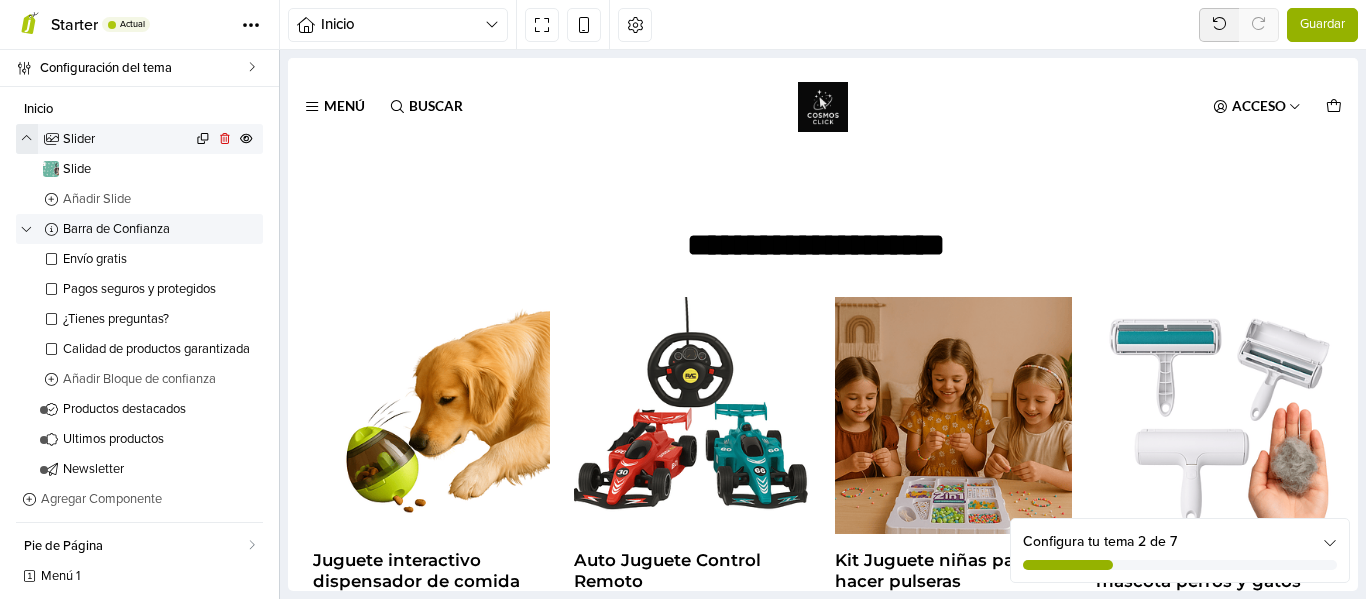 click at bounding box center (27, 138) 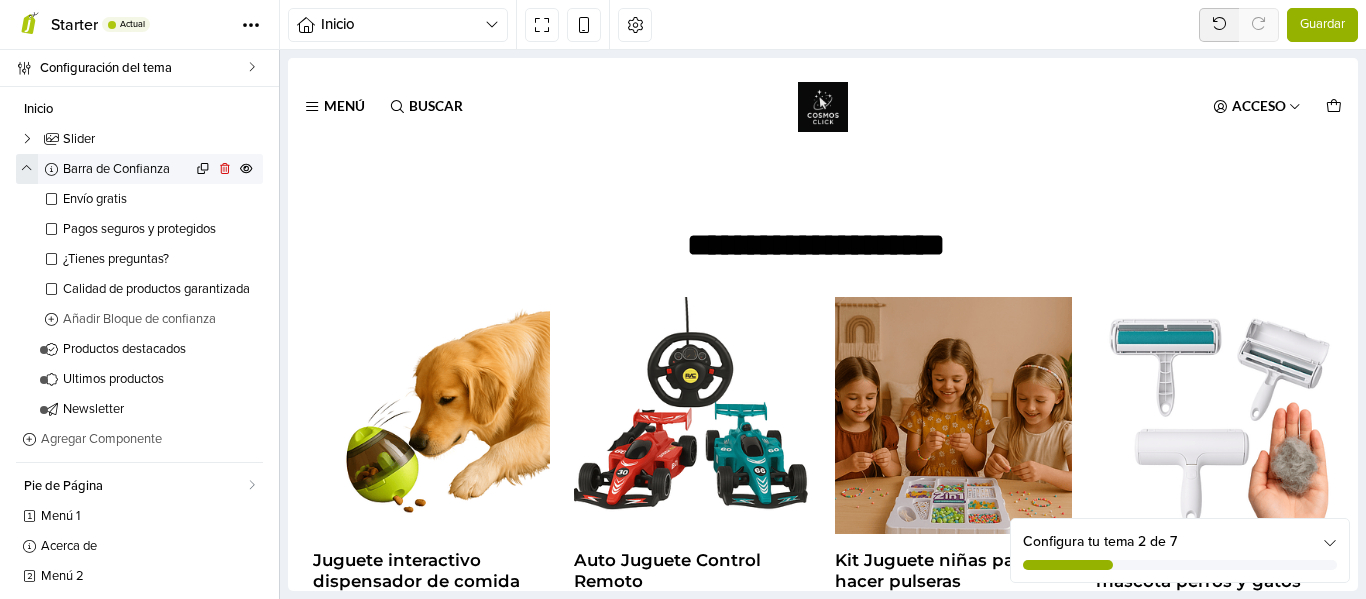 click at bounding box center [27, 168] 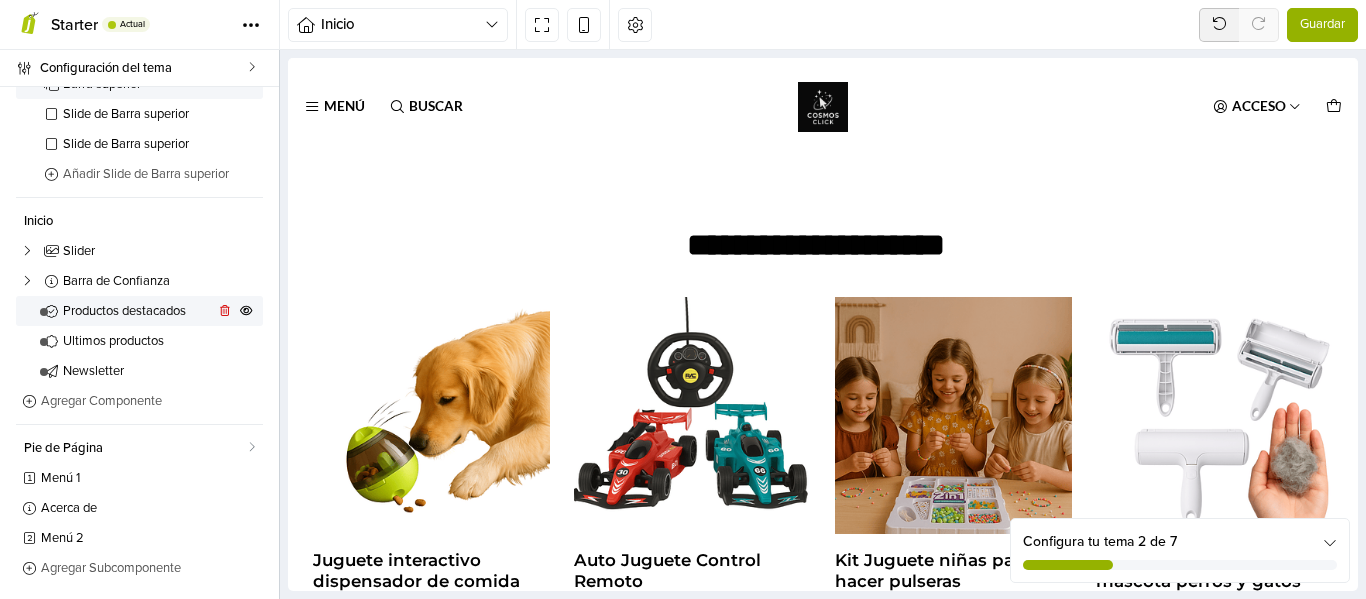 scroll, scrollTop: 94, scrollLeft: 0, axis: vertical 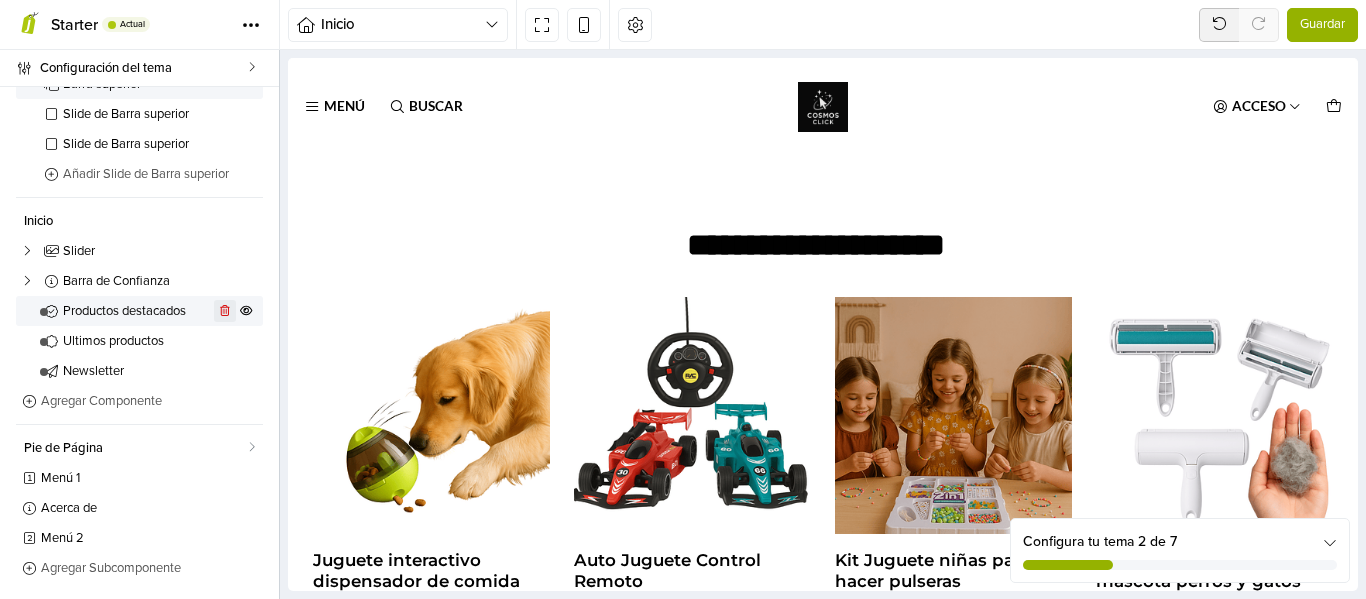 click 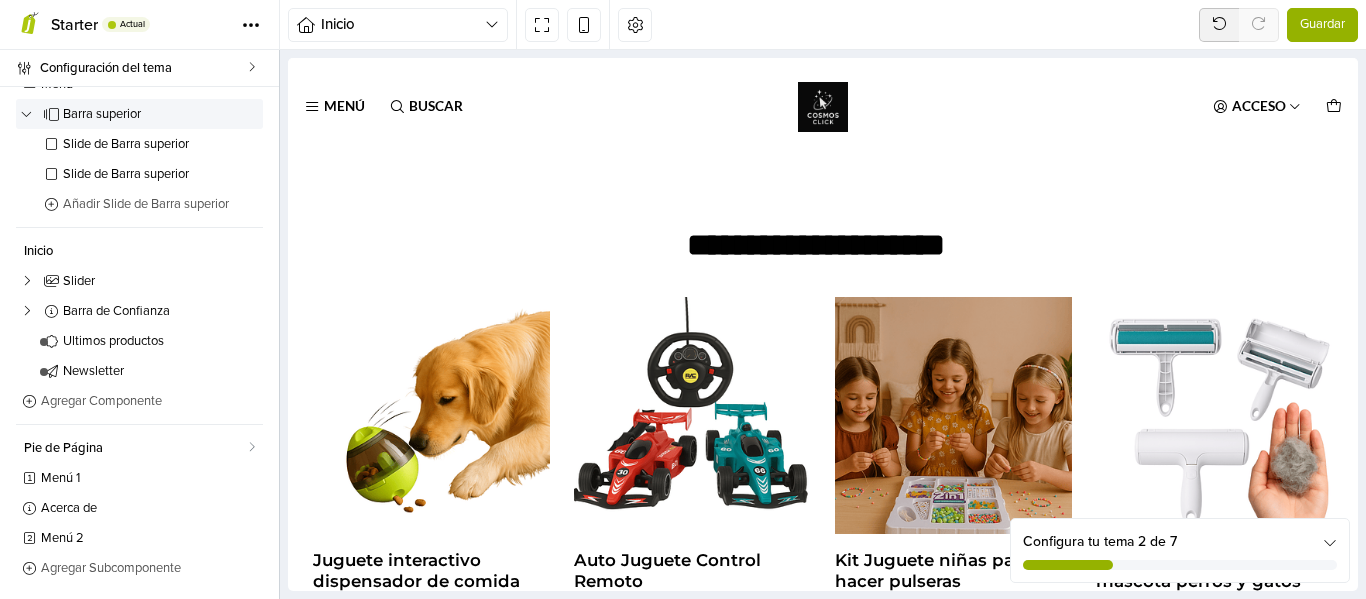 scroll, scrollTop: 79, scrollLeft: 0, axis: vertical 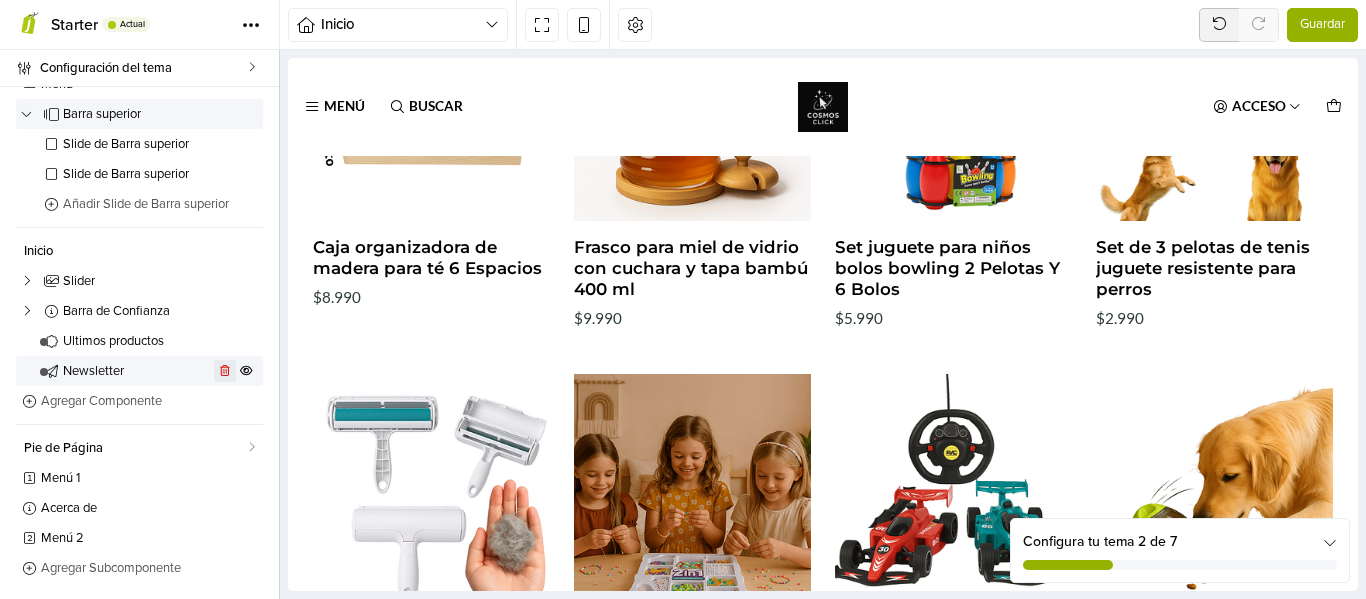 click 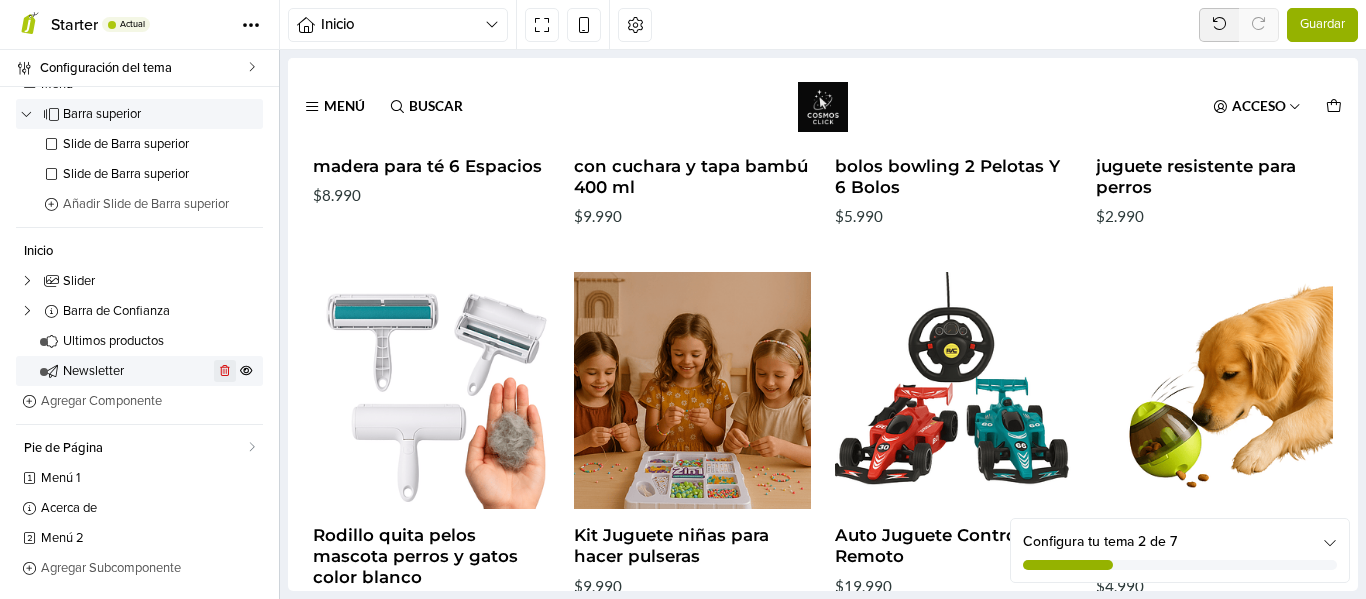 scroll, scrollTop: 39, scrollLeft: 0, axis: vertical 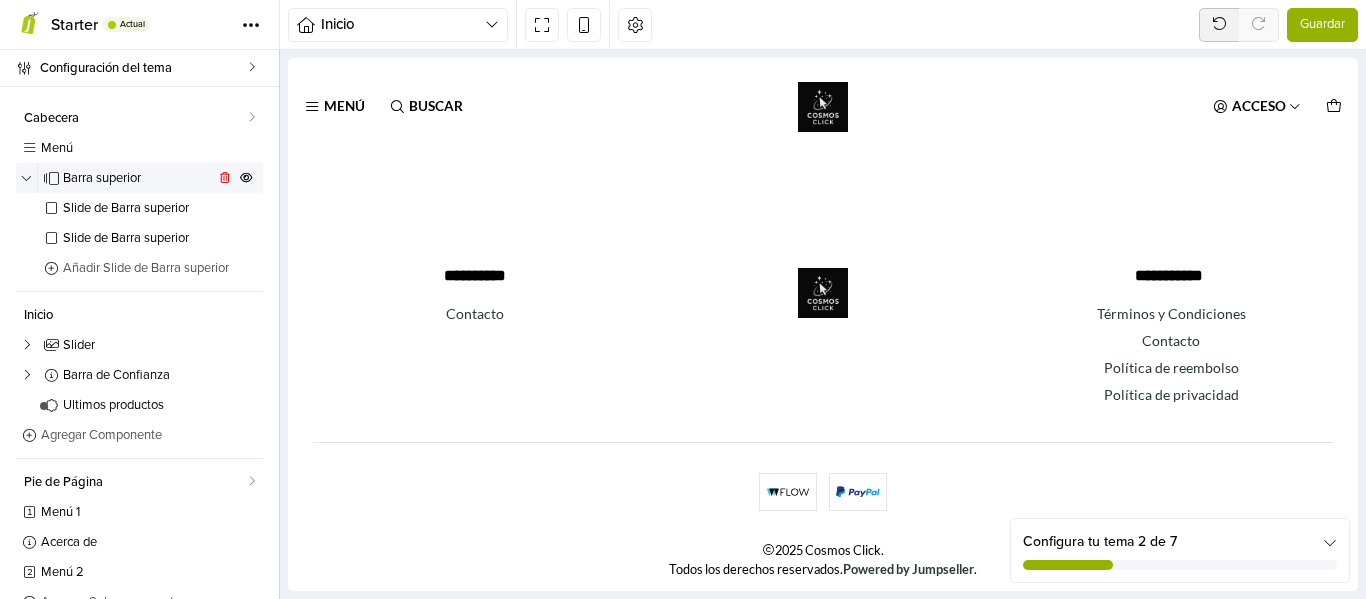 click on "Barra superior" at bounding box center [138, 178] 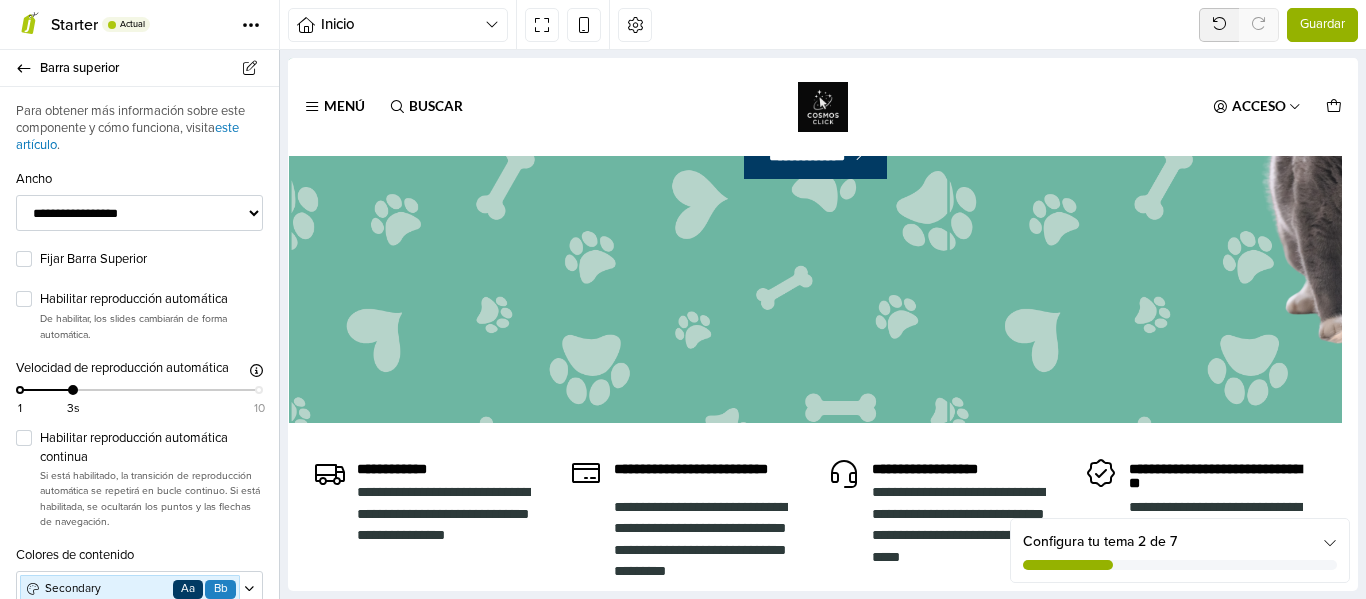 scroll, scrollTop: 0, scrollLeft: 0, axis: both 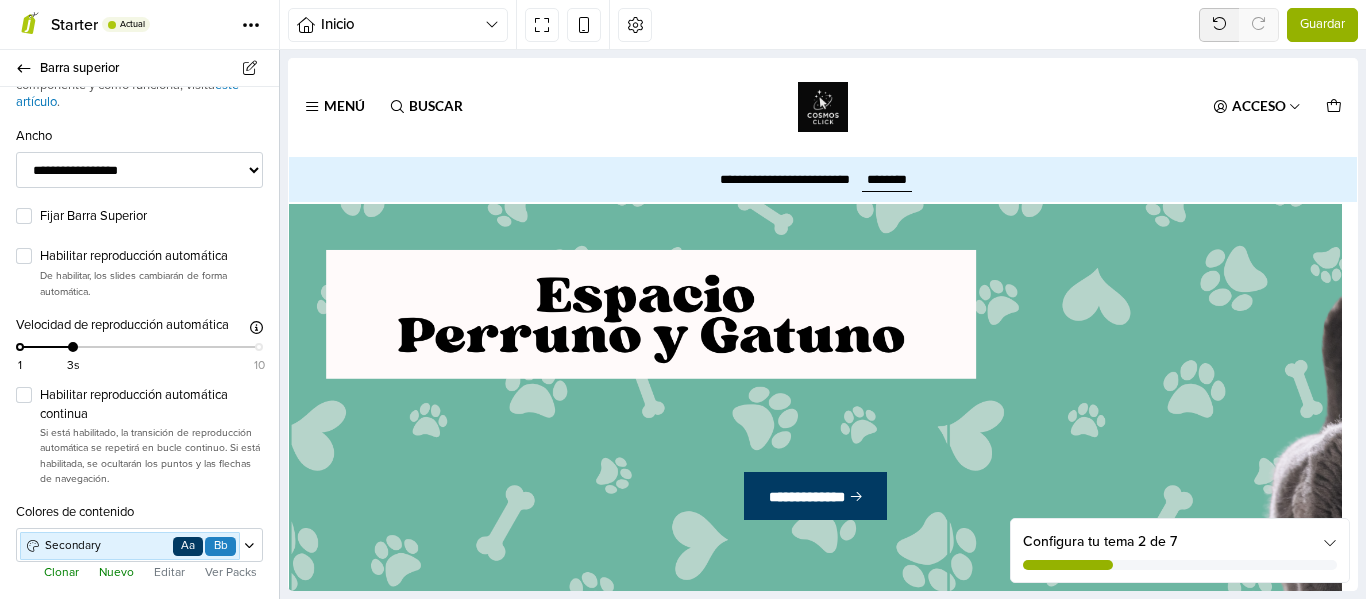 click on "Editar" at bounding box center (169, 572) 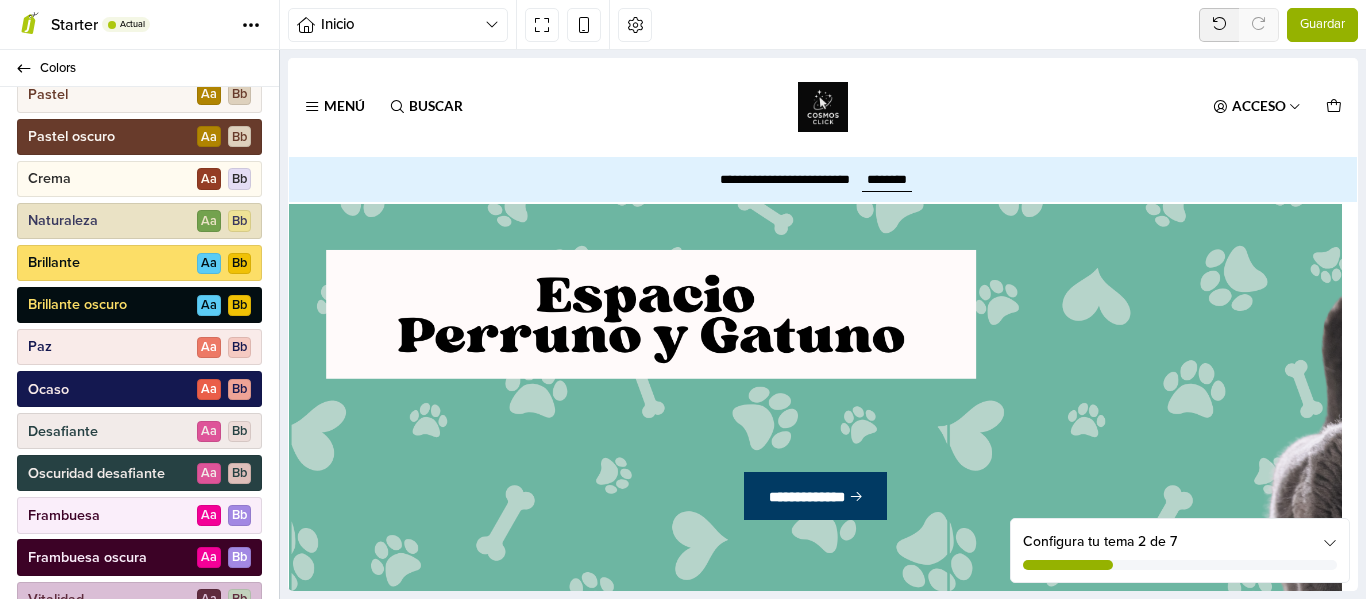 scroll, scrollTop: 912, scrollLeft: 0, axis: vertical 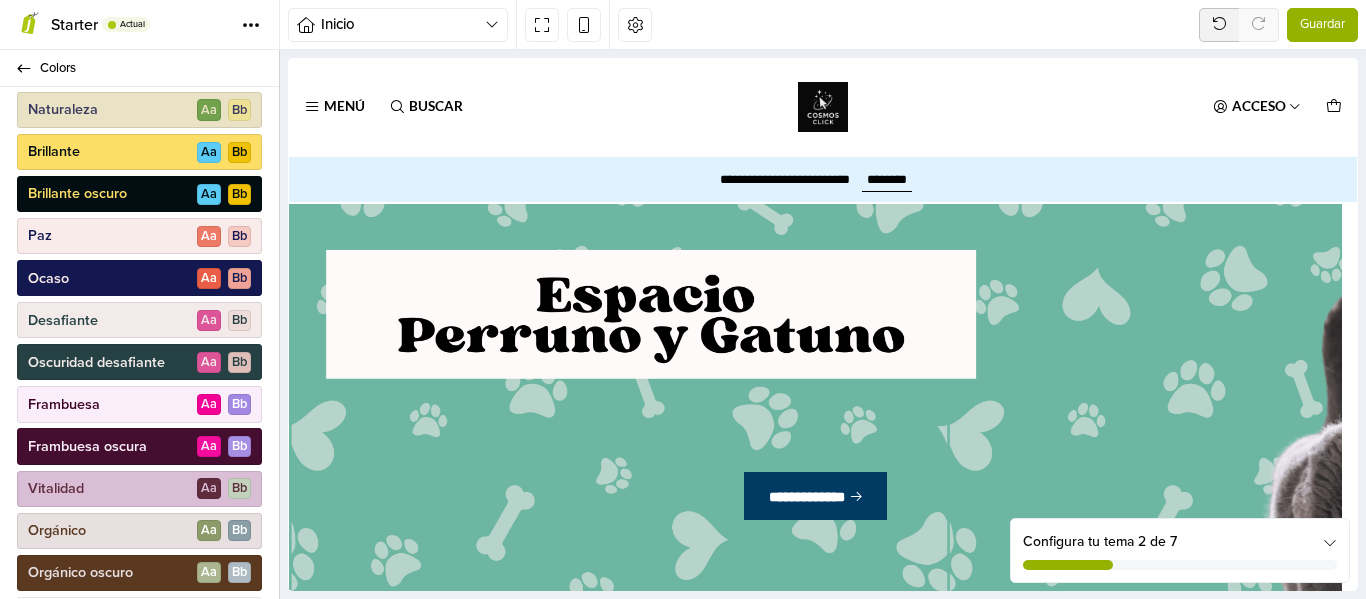 click on "Frambuesa oscura" at bounding box center (87, 447) 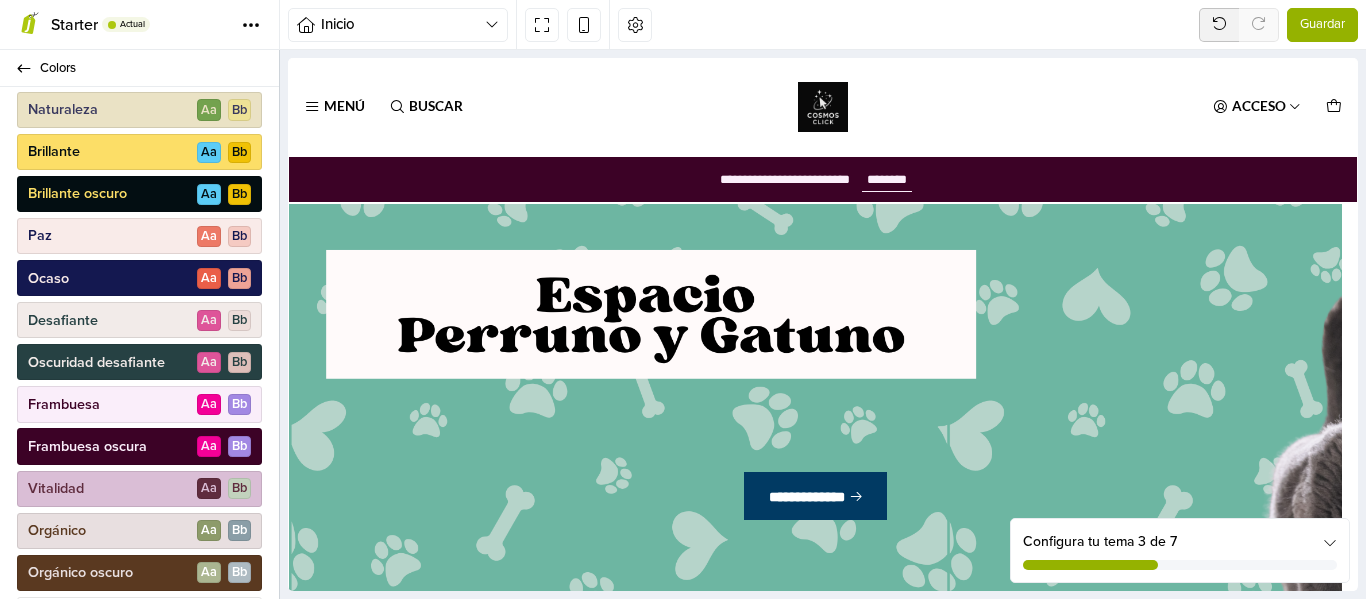 scroll, scrollTop: 1123, scrollLeft: 0, axis: vertical 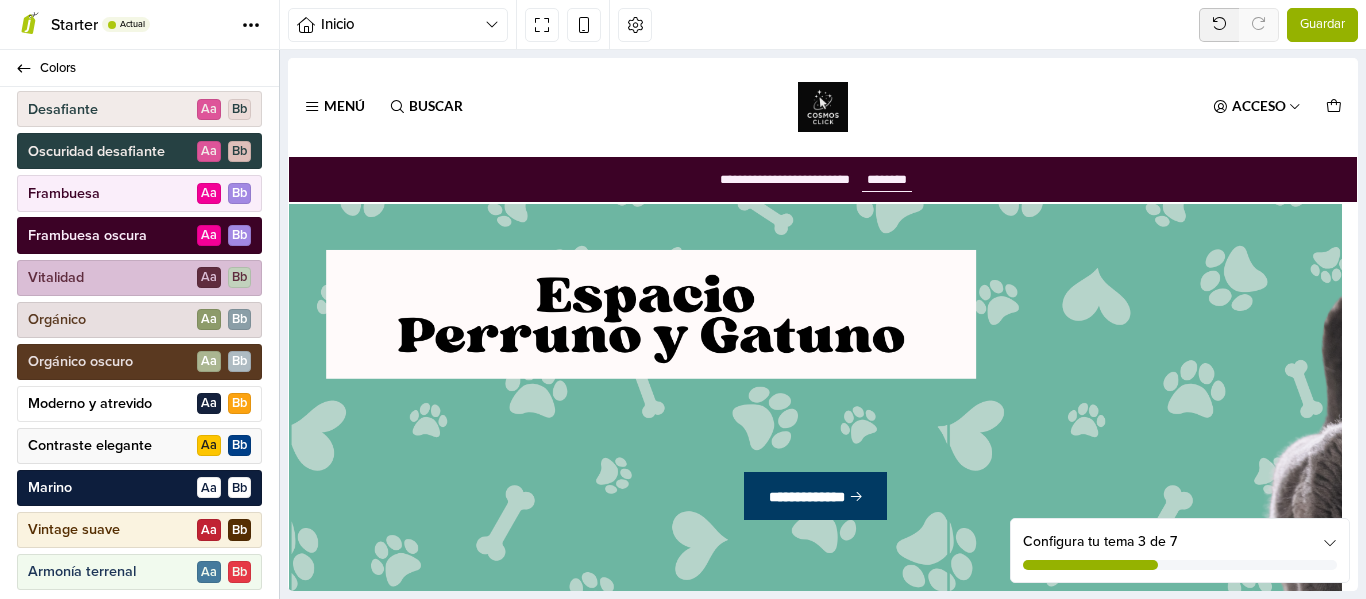 click on "Marino A a B b" at bounding box center (139, 488) 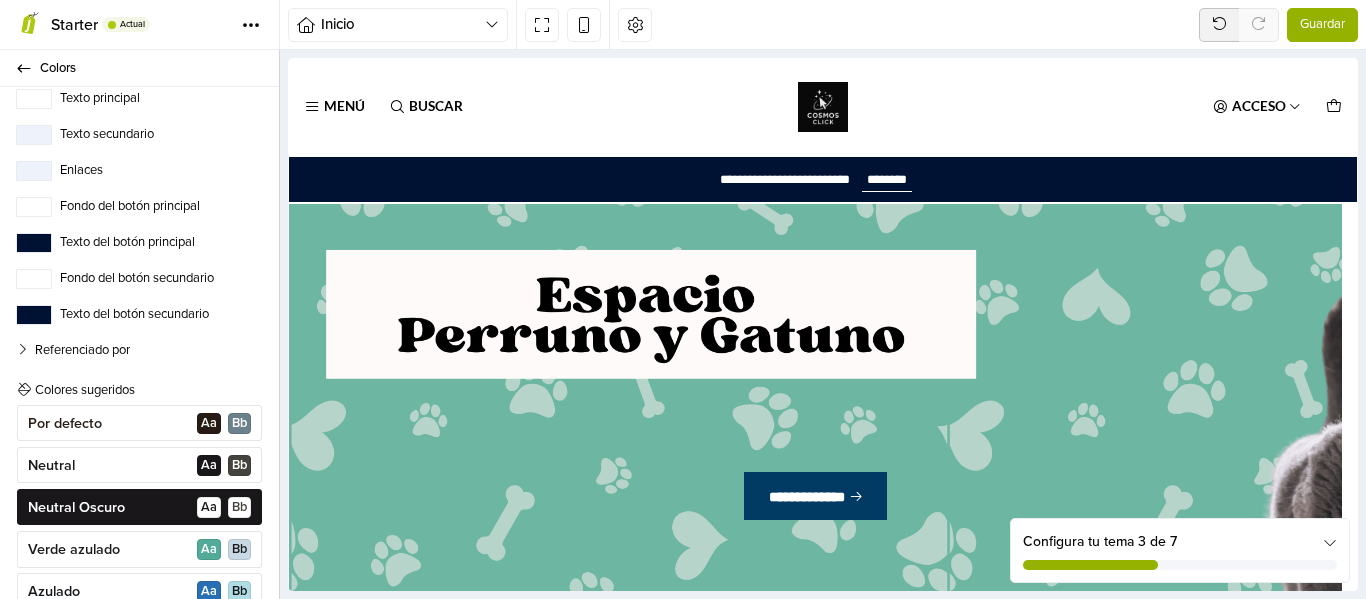 scroll, scrollTop: 70, scrollLeft: 0, axis: vertical 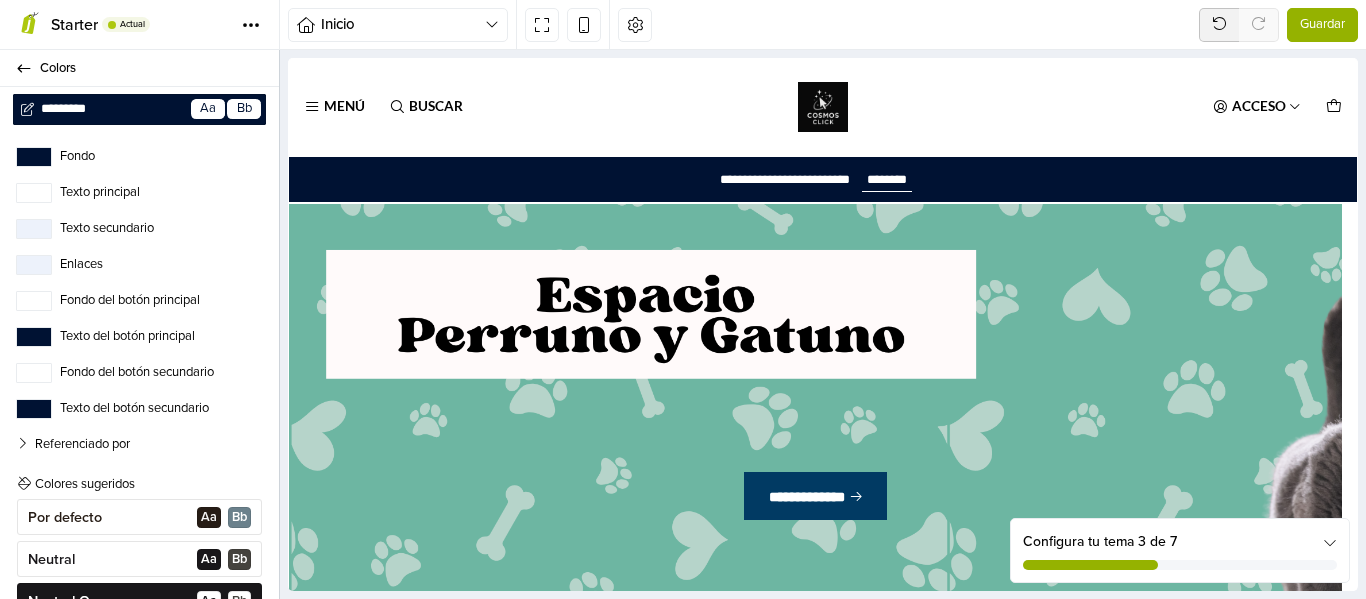 click on "Texto principal" at bounding box center [139, 193] 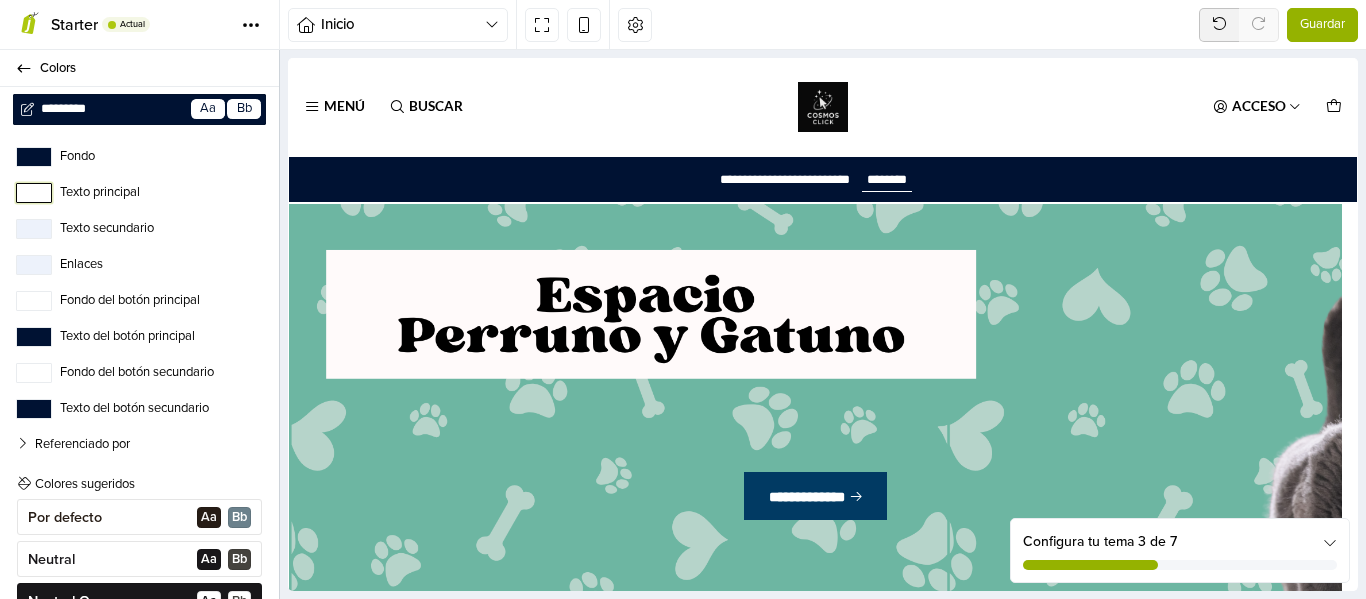 click on "Texto principal" at bounding box center (34, 193) 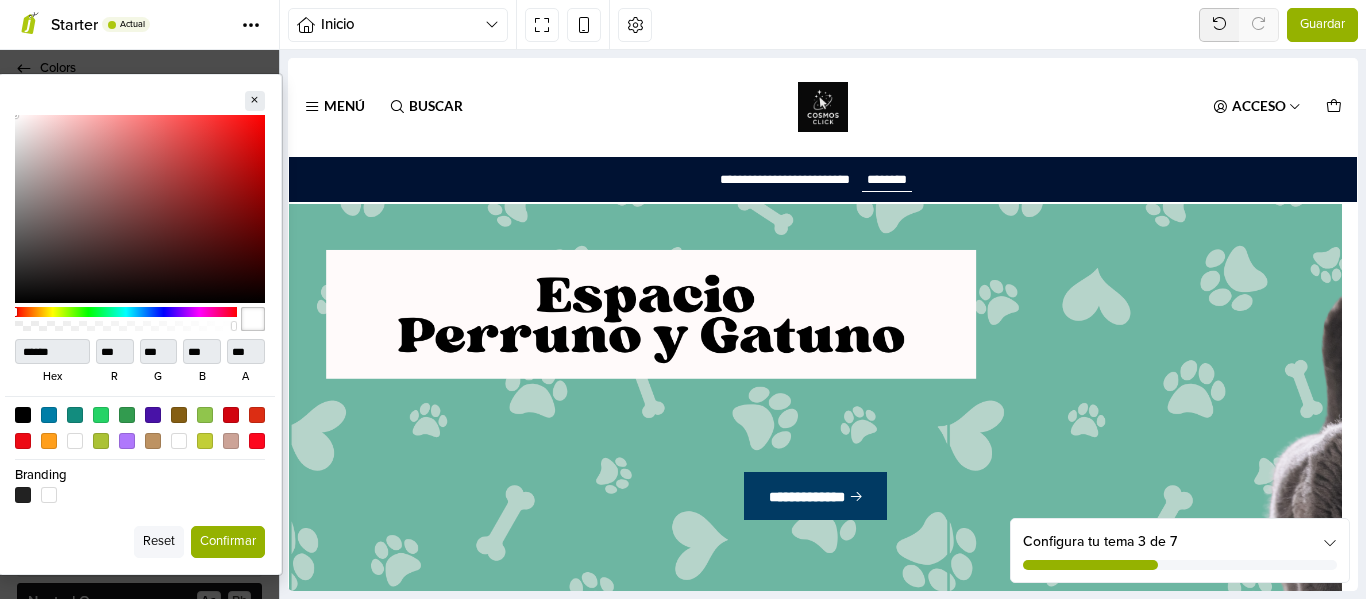 click on "Confirmar" at bounding box center [228, 542] 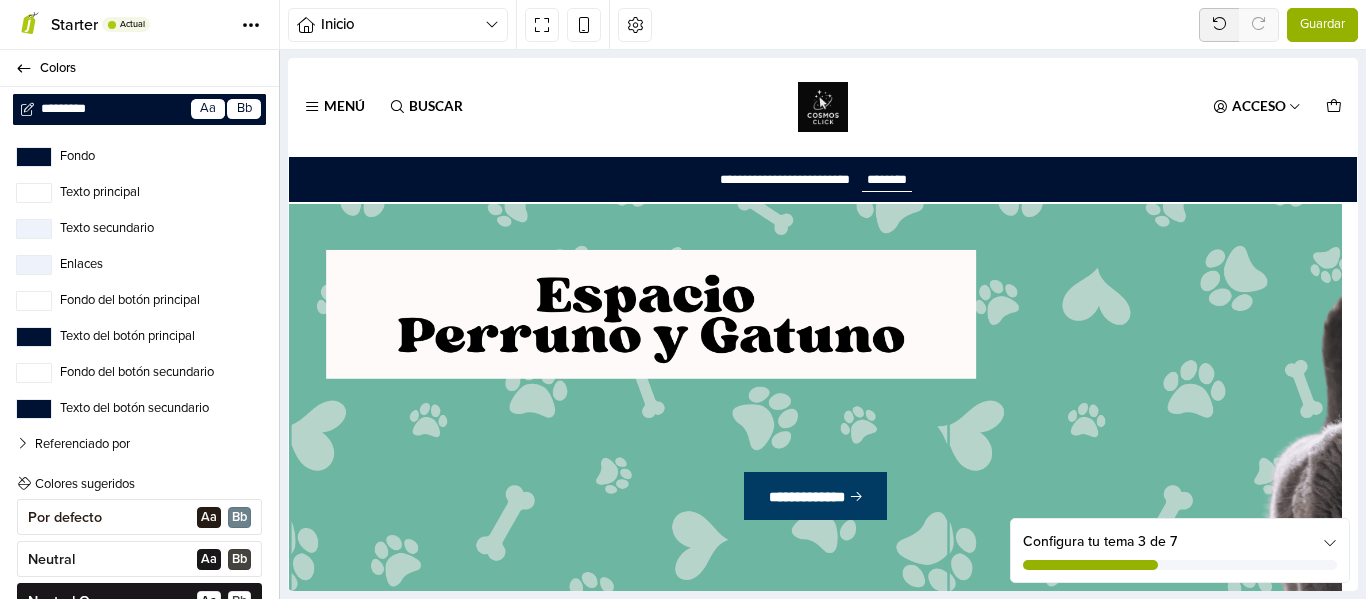 click on "Texto secundario" at bounding box center [139, 229] 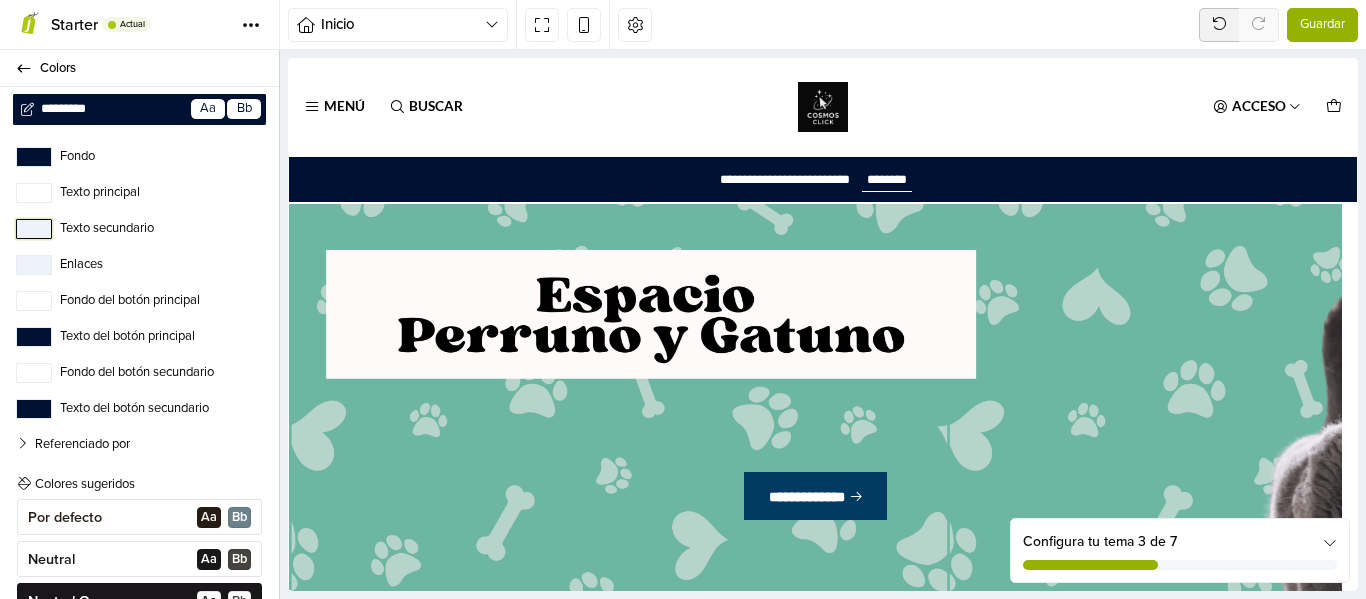 click on "Texto secundario" at bounding box center (34, 229) 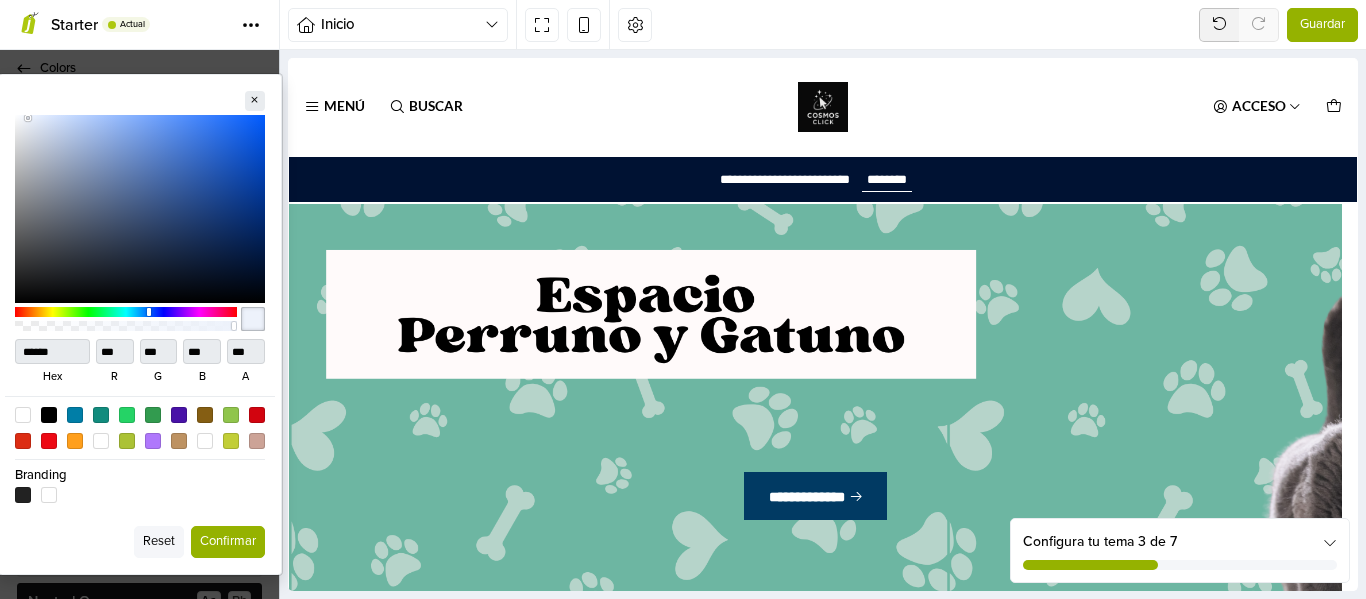 click on "Confirmar" at bounding box center (228, 542) 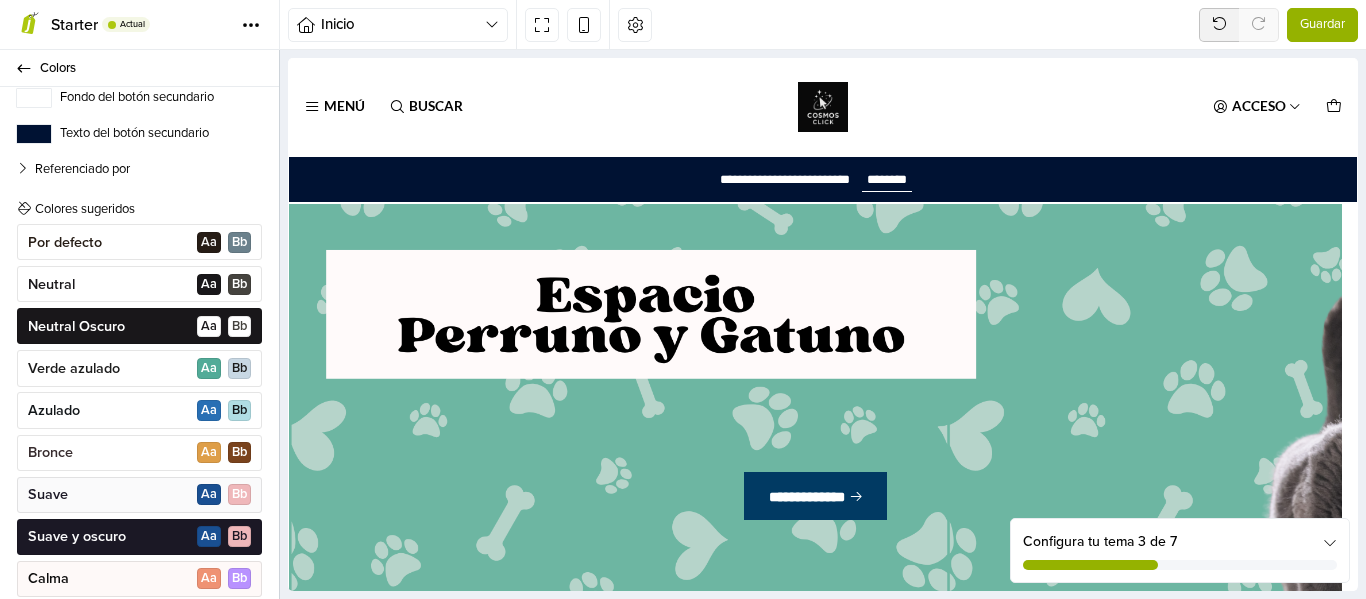 scroll, scrollTop: 0, scrollLeft: 0, axis: both 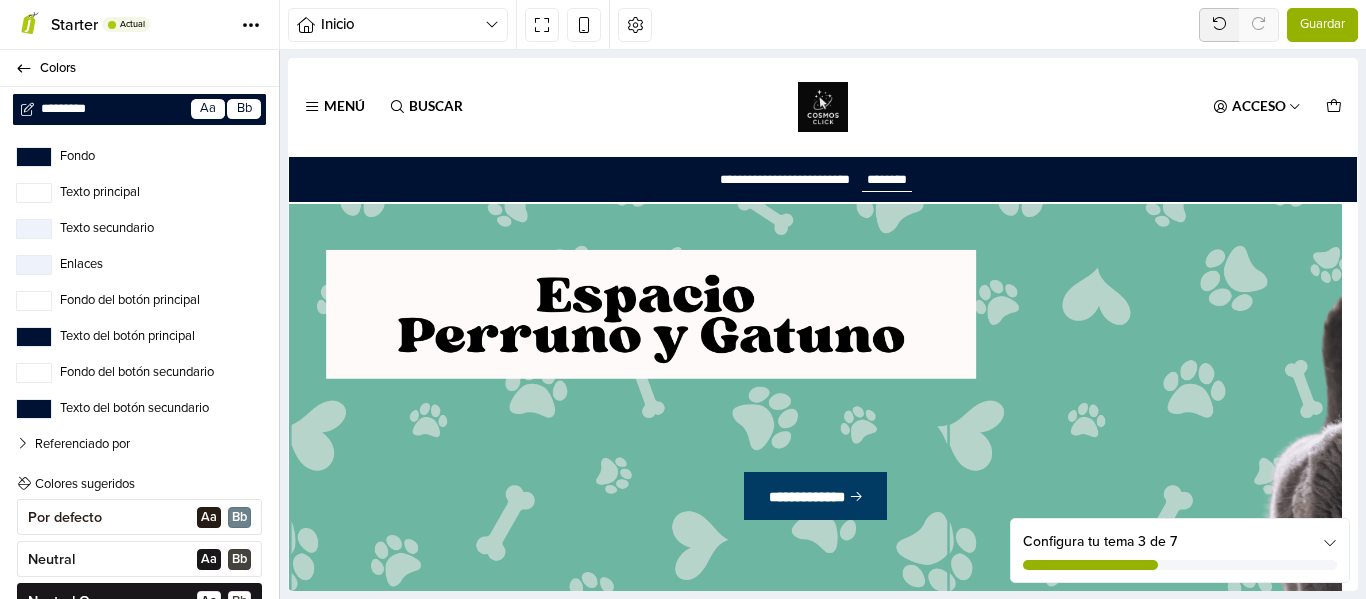 click on "Referenciado por" at bounding box center [73, 445] 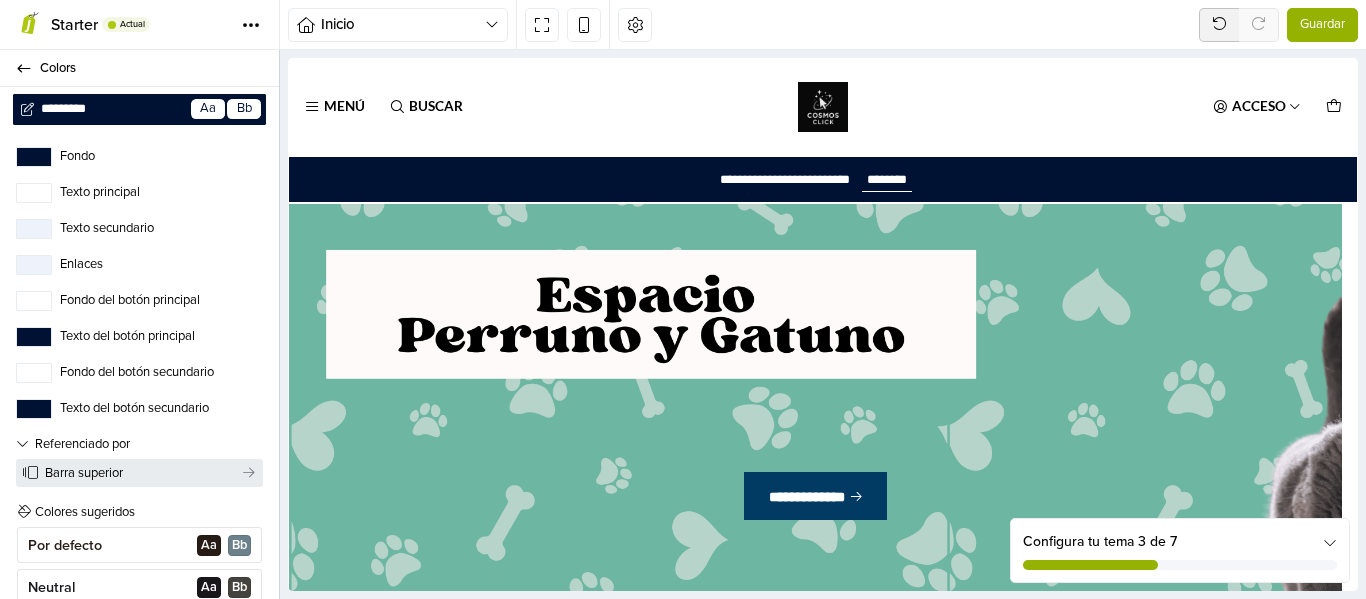click on "Barra superior" at bounding box center [143, 473] 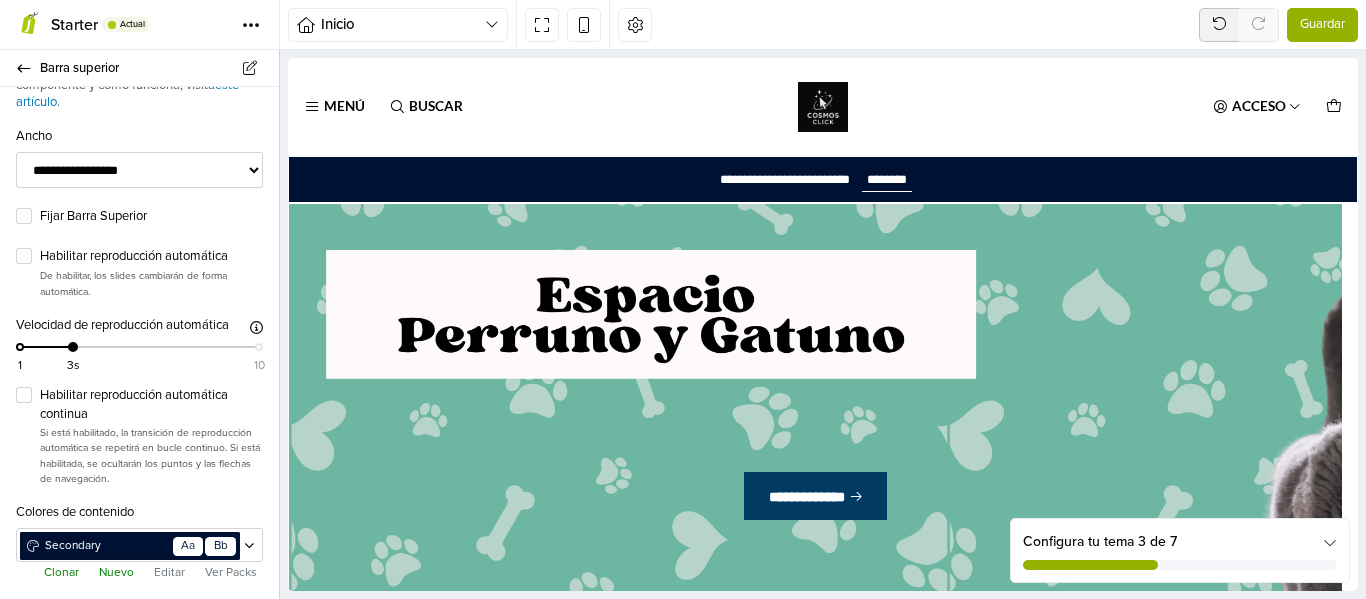 scroll, scrollTop: 0, scrollLeft: 0, axis: both 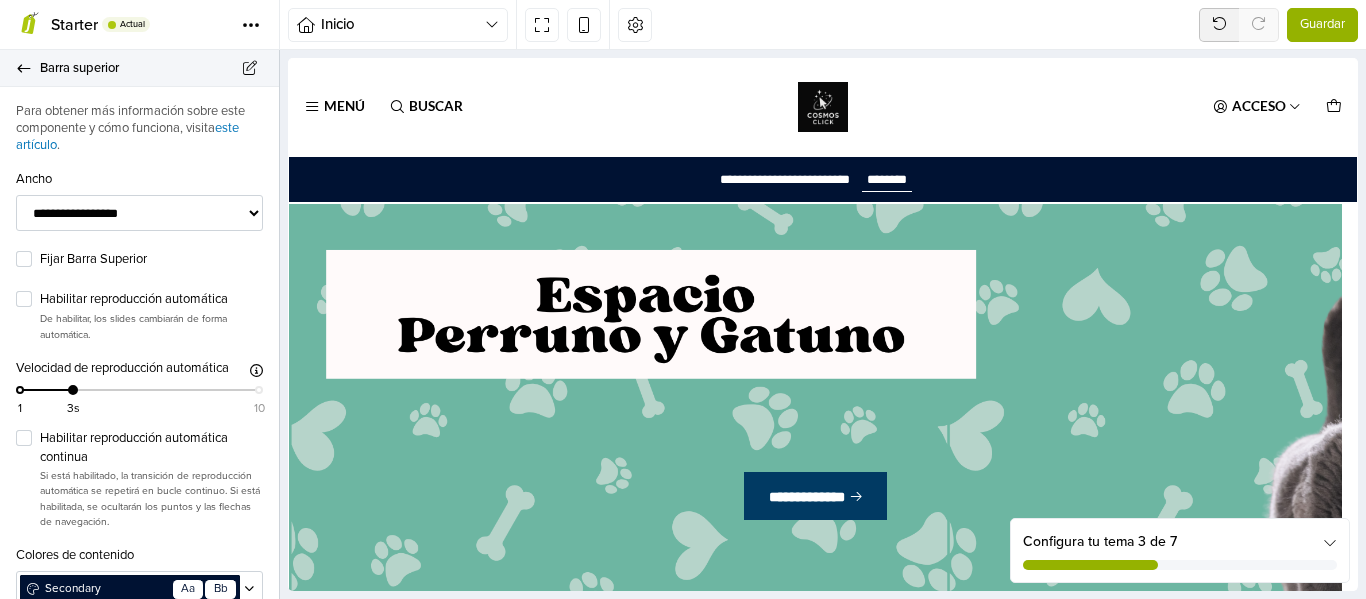 click 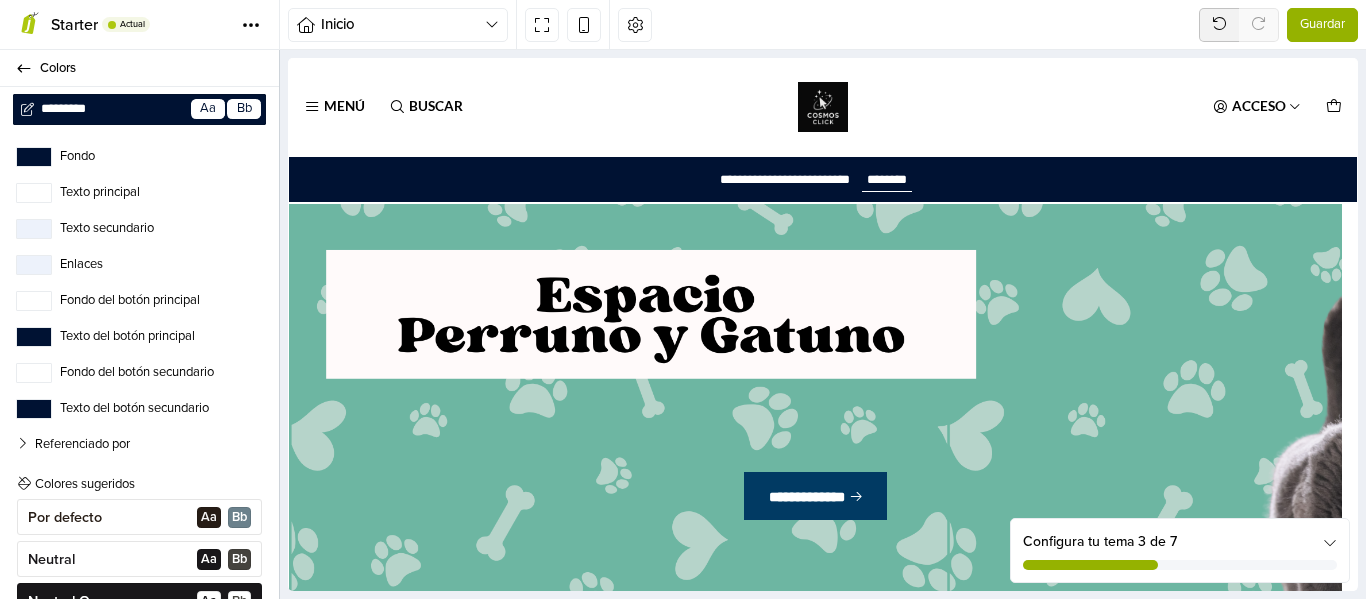 click on "*********" at bounding box center (106, 109) 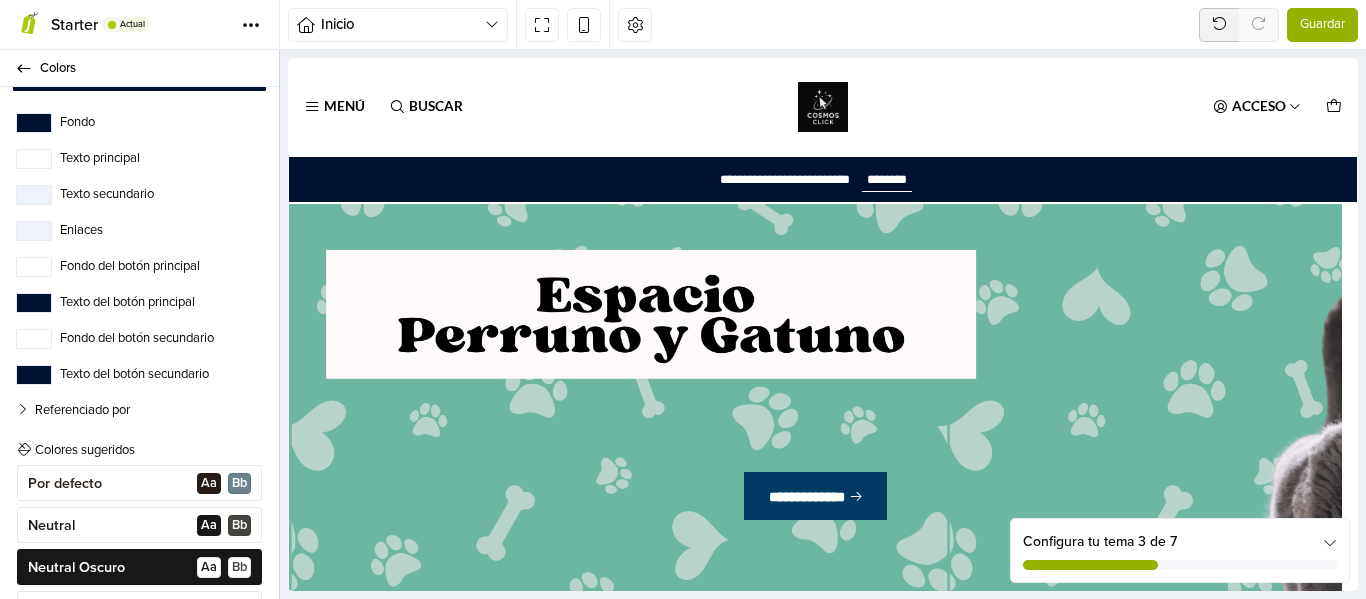 scroll, scrollTop: 0, scrollLeft: 0, axis: both 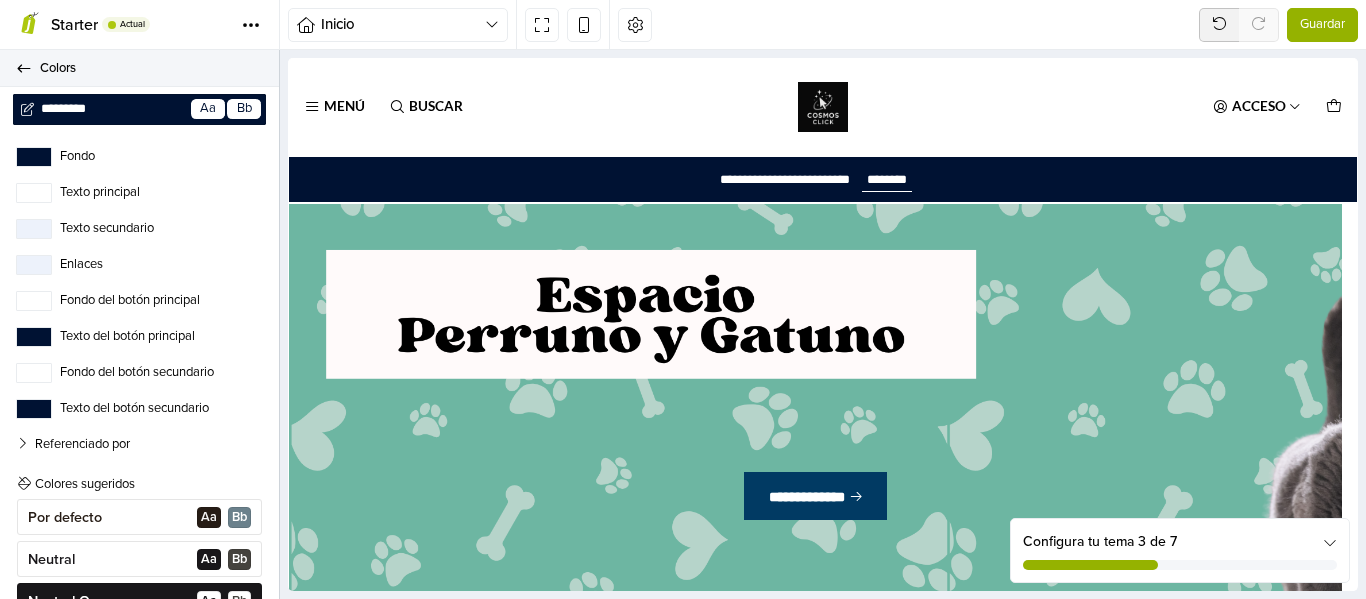 click 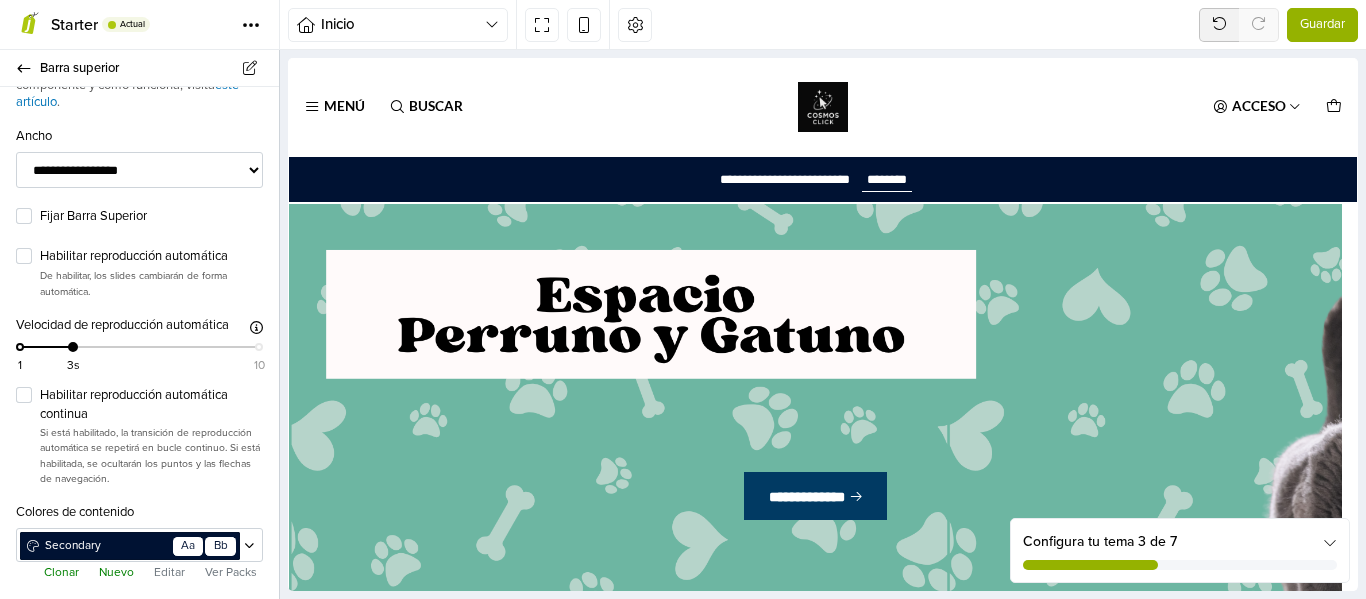 scroll, scrollTop: 62, scrollLeft: 0, axis: vertical 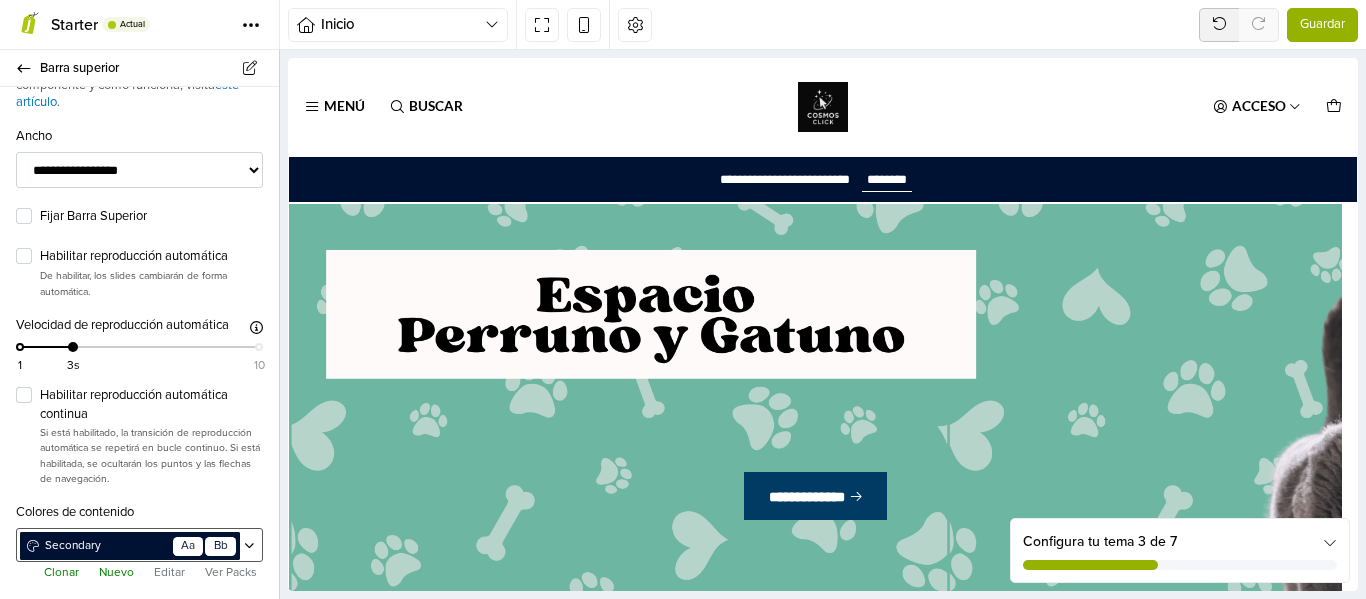 click 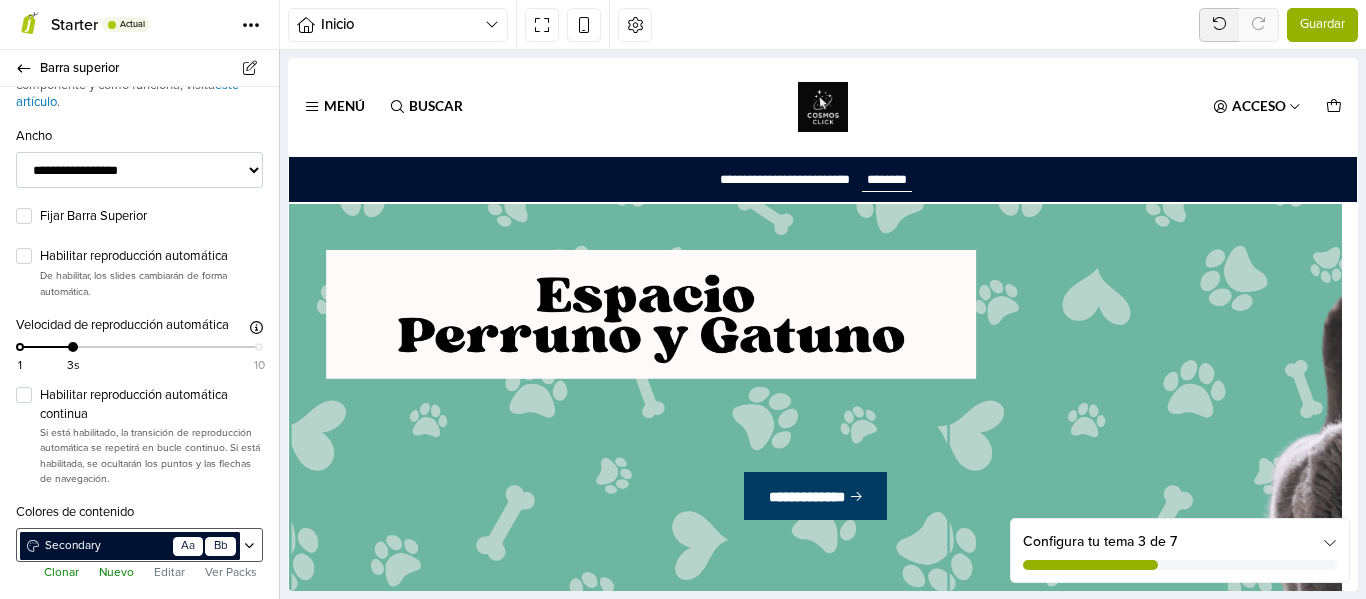 click 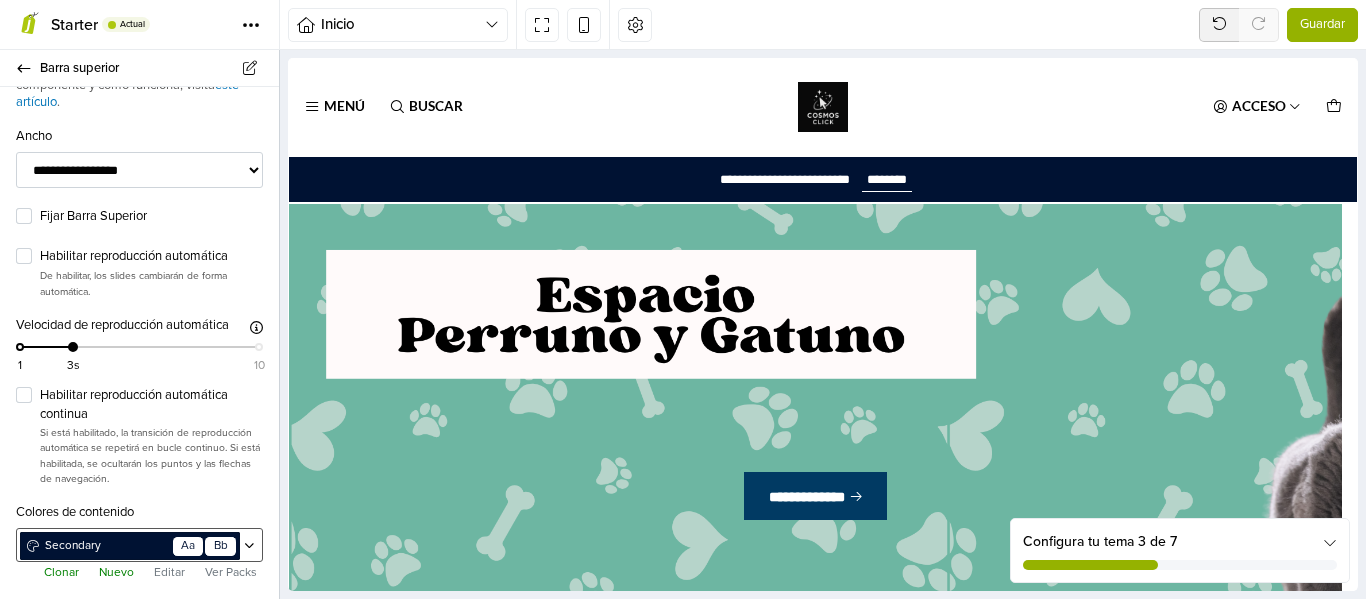 scroll, scrollTop: 0, scrollLeft: 0, axis: both 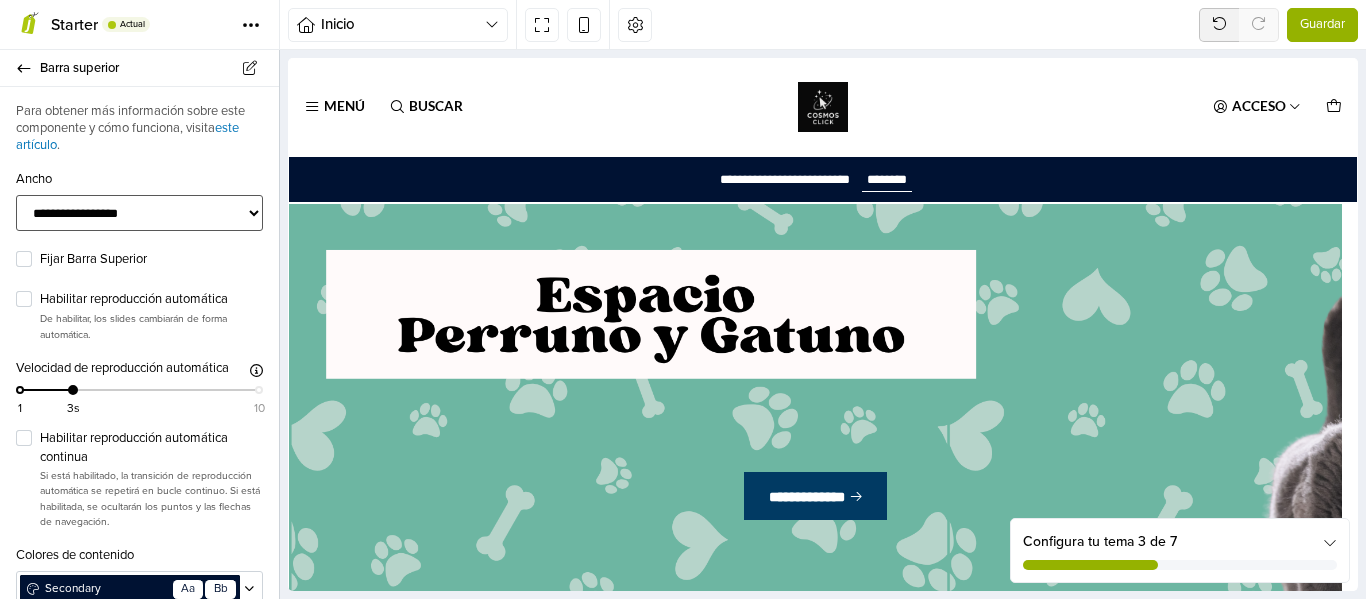 click on "**********" at bounding box center [139, 213] 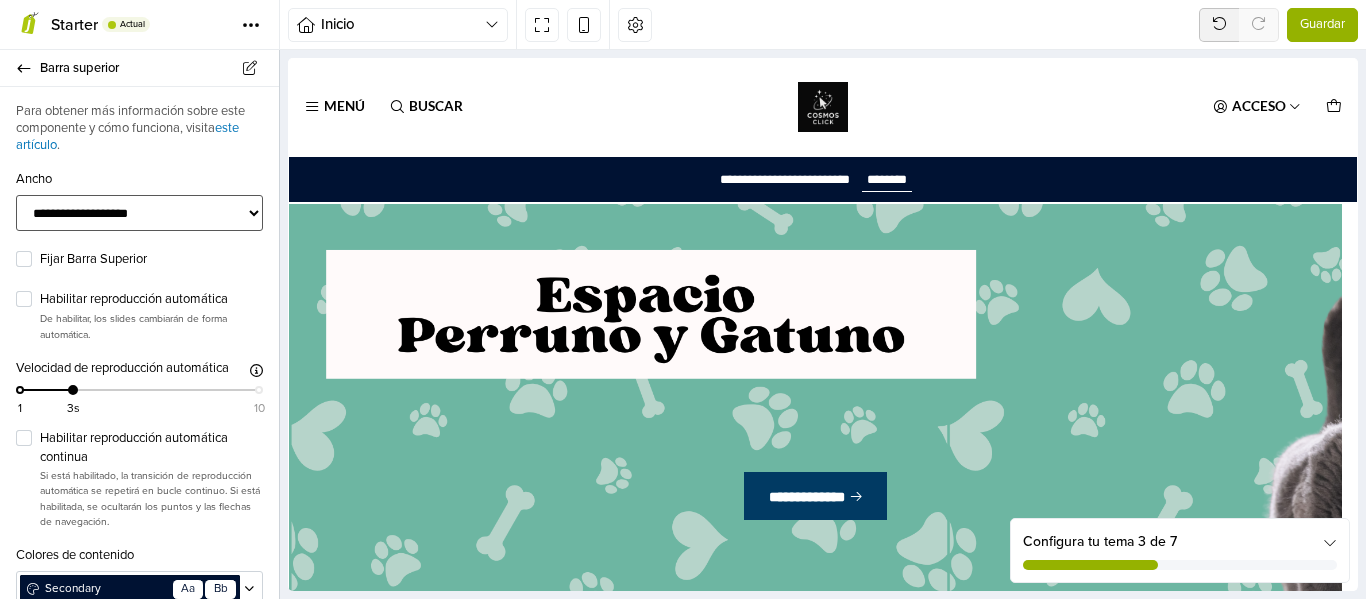 click on "**********" at bounding box center (139, 213) 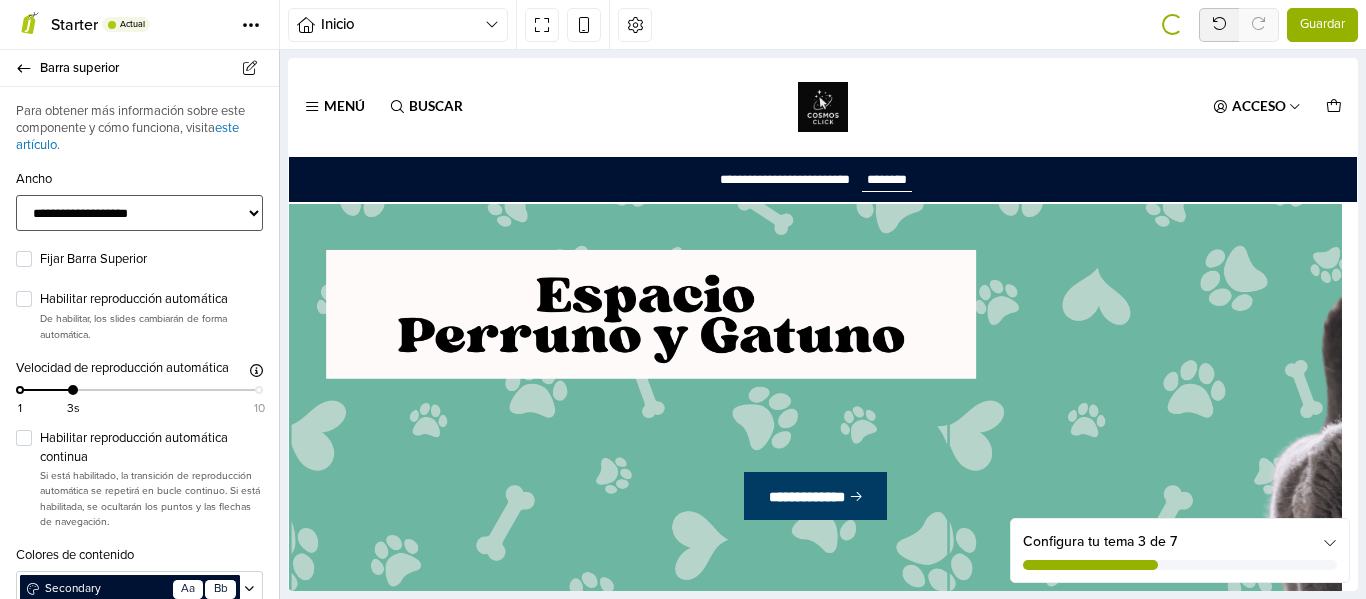 click on "**********" at bounding box center [139, 213] 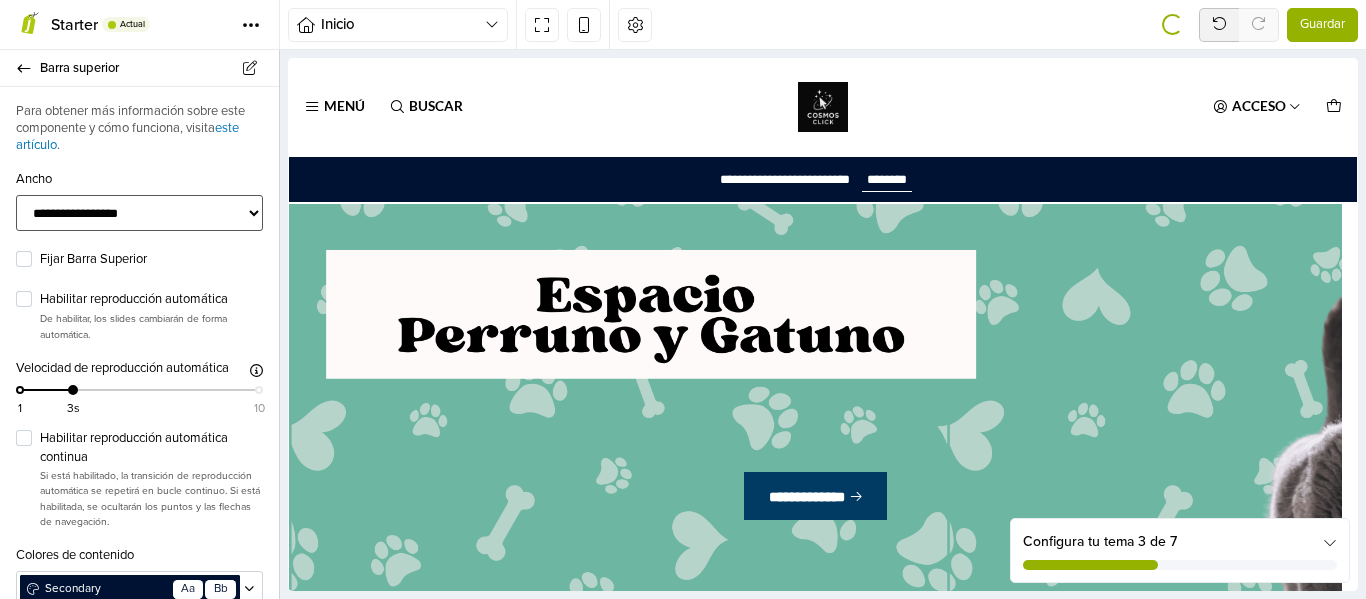 click on "**********" at bounding box center [139, 213] 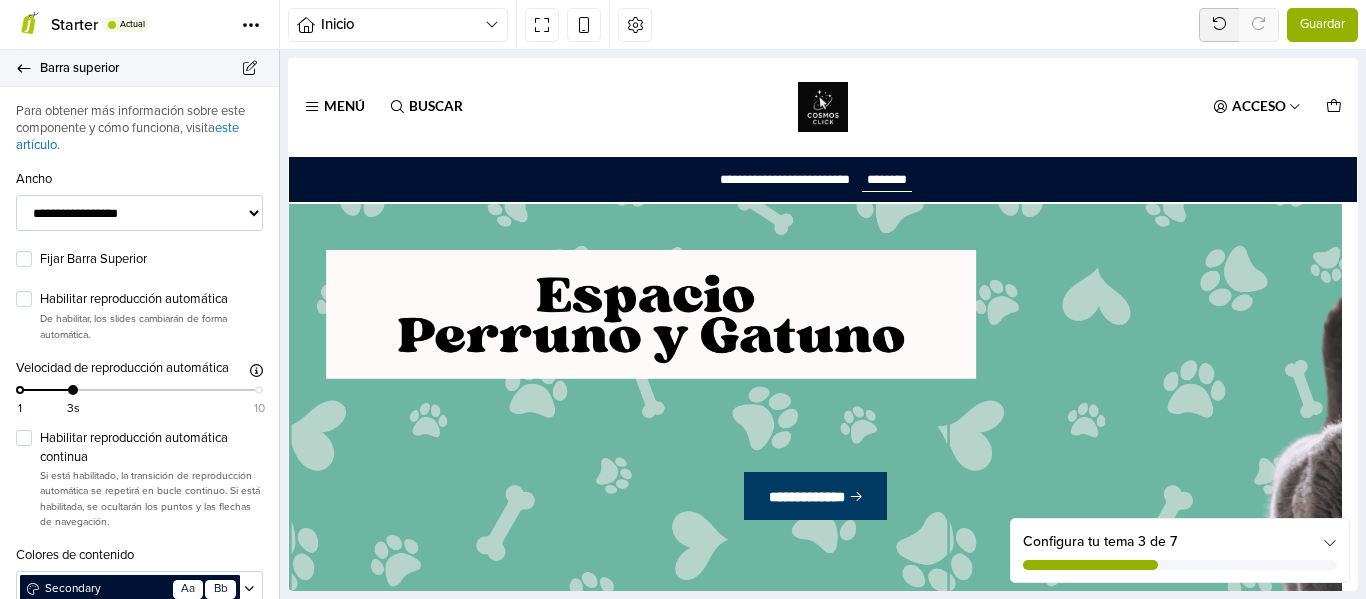 click on "Barra superior" at bounding box center (139, 68) 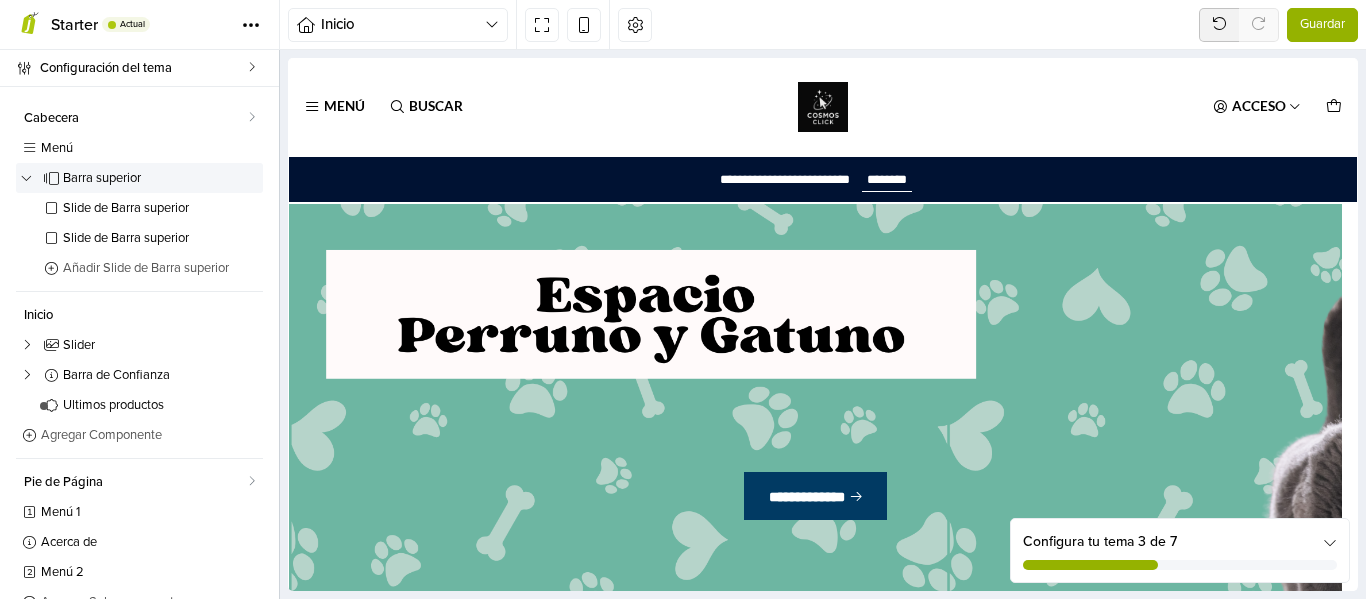 scroll, scrollTop: 34, scrollLeft: 0, axis: vertical 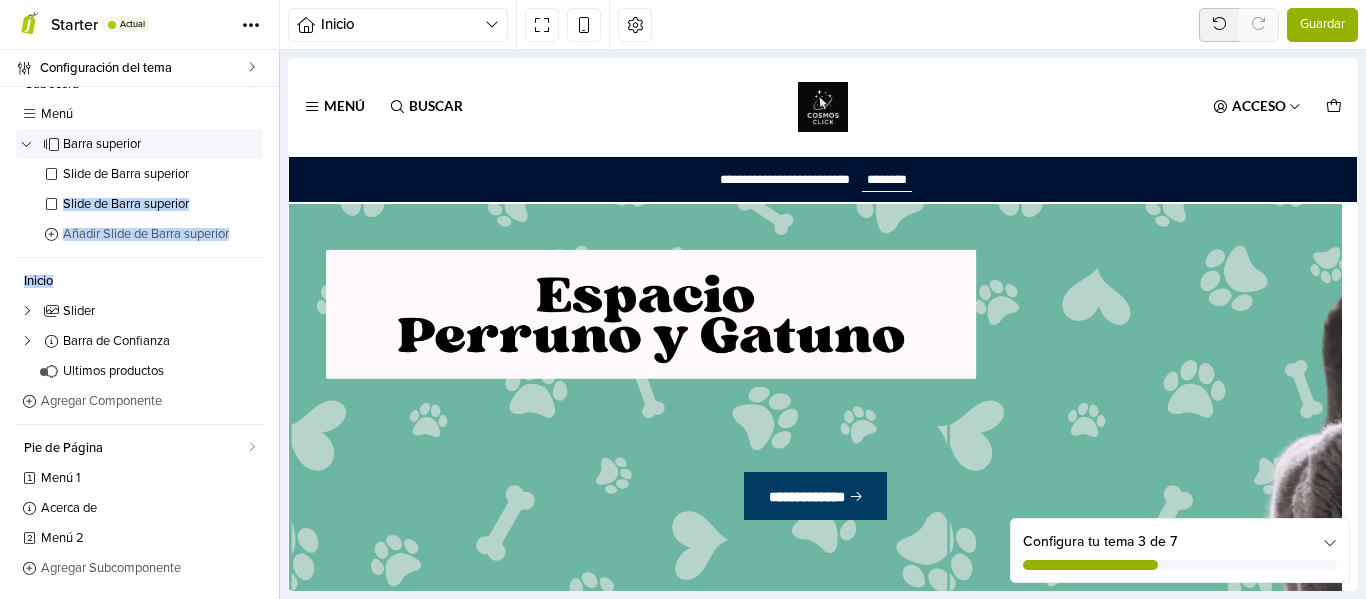 drag, startPoint x: 268, startPoint y: 265, endPoint x: 254, endPoint y: 180, distance: 86.145226 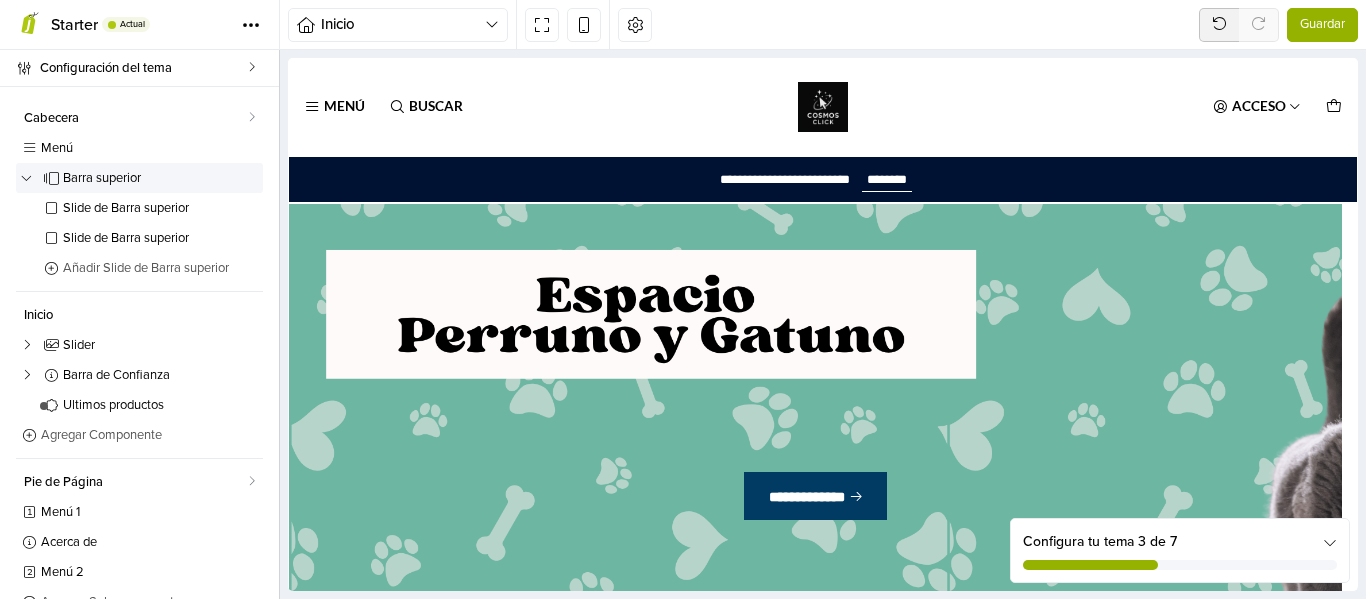 click on "Cabecera Menú Barra superior Slide de Barra superior Slide de Barra superior Añadir Slide de Barra superior Inicio Slider Slide Añadir Slide Barra de Confianza Envío gratis Pagos seguros y protegidos ¿Tienes preguntas? Calidad de productos garantizada Añadir Bloque de confianza Últimos productos Agregar Componente Pie de Página Menú 1 Acerca de Menú 2 Agregar Subcomponente" at bounding box center [139, 343] 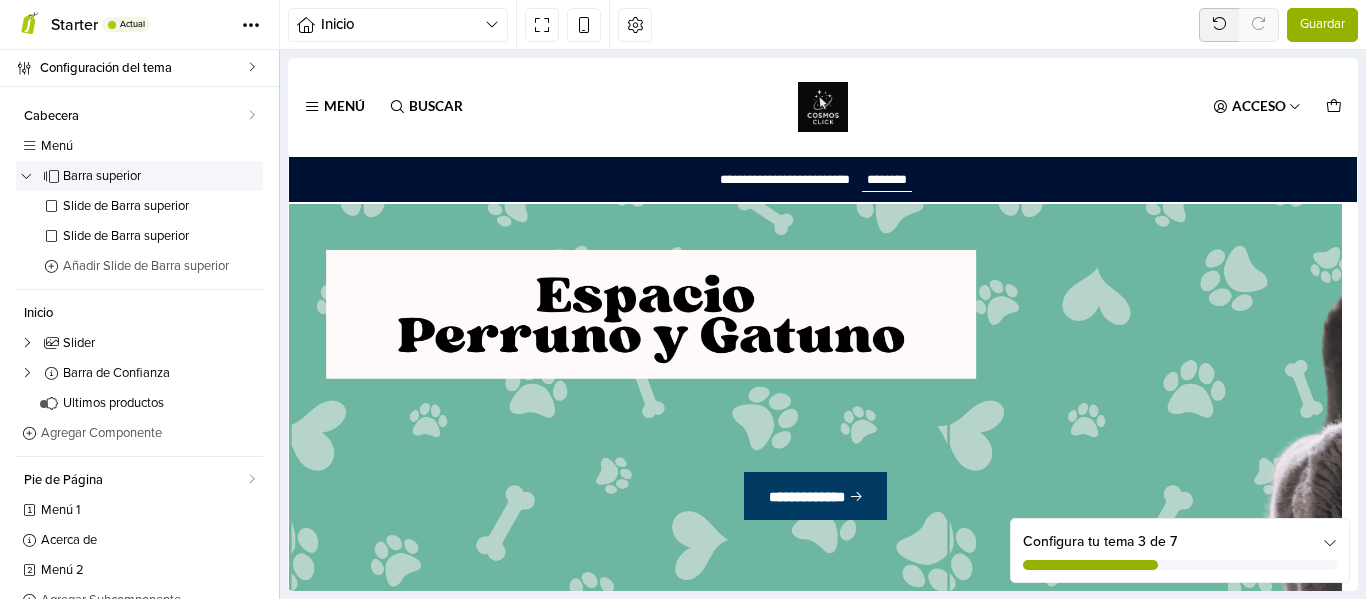 scroll, scrollTop: 0, scrollLeft: 0, axis: both 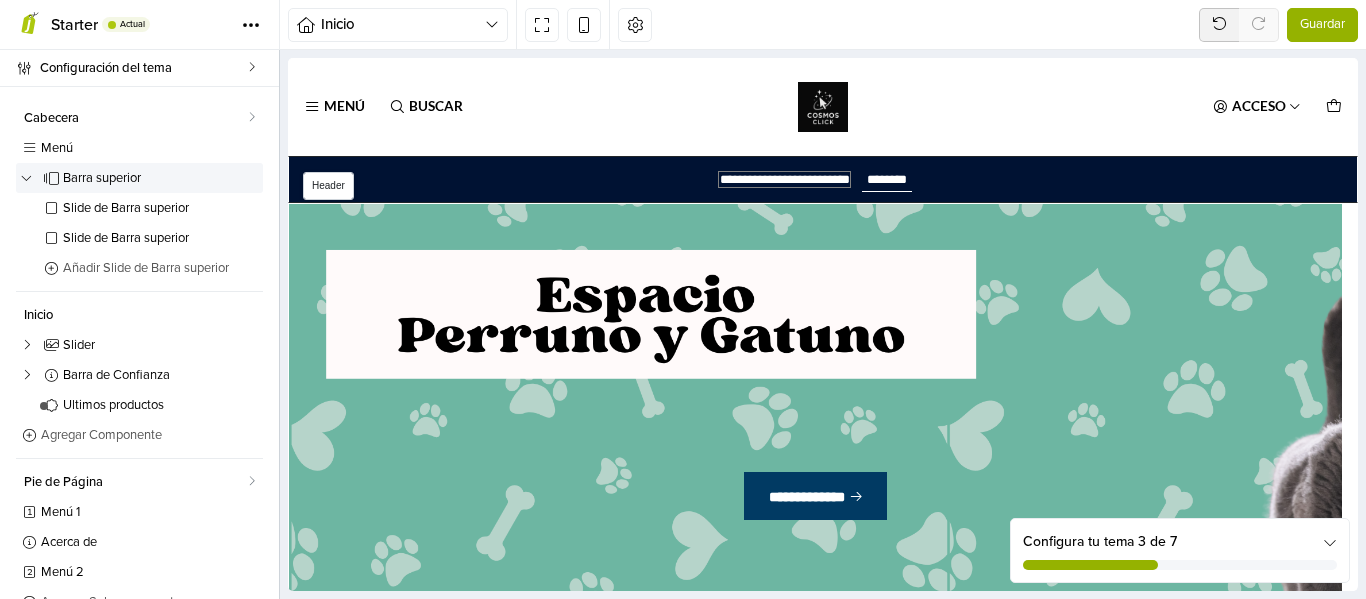 click on "**********" at bounding box center (785, 180) 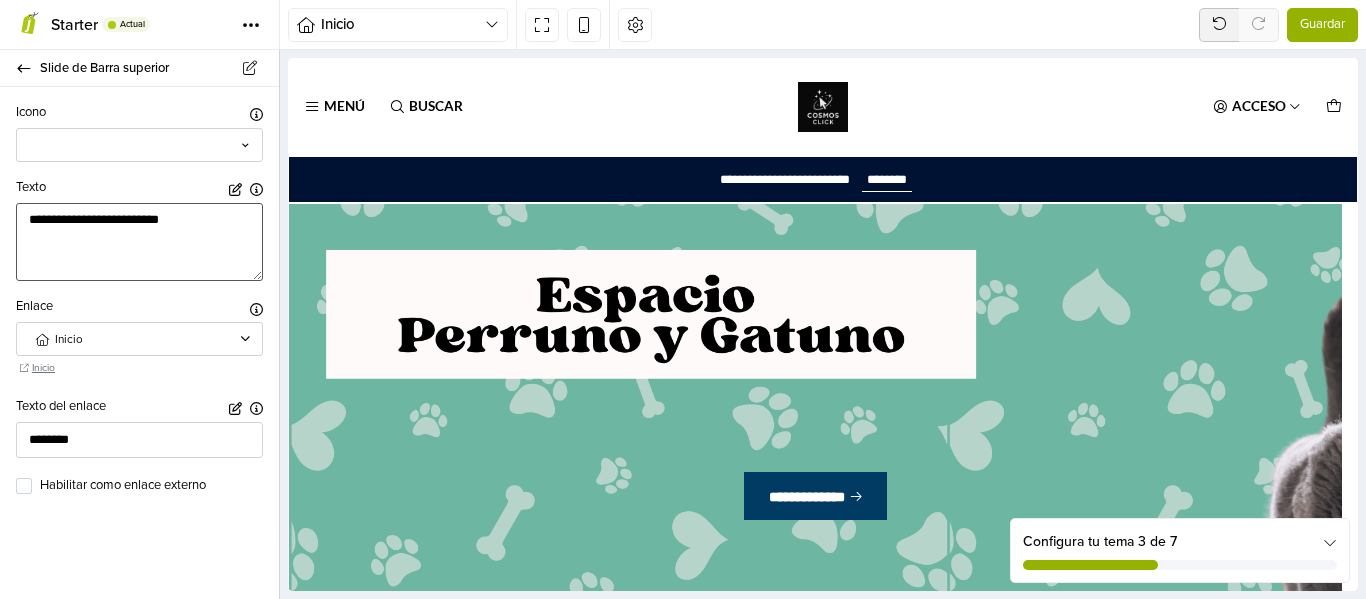 click on "**********" at bounding box center [139, 242] 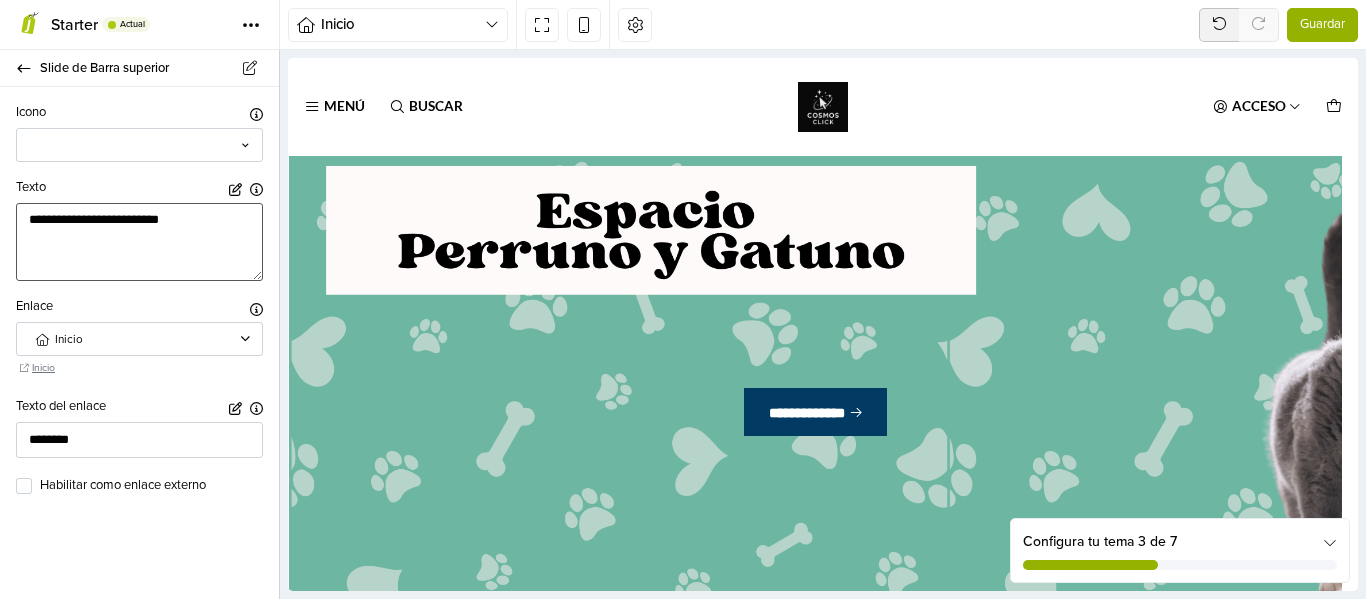 scroll, scrollTop: 0, scrollLeft: 0, axis: both 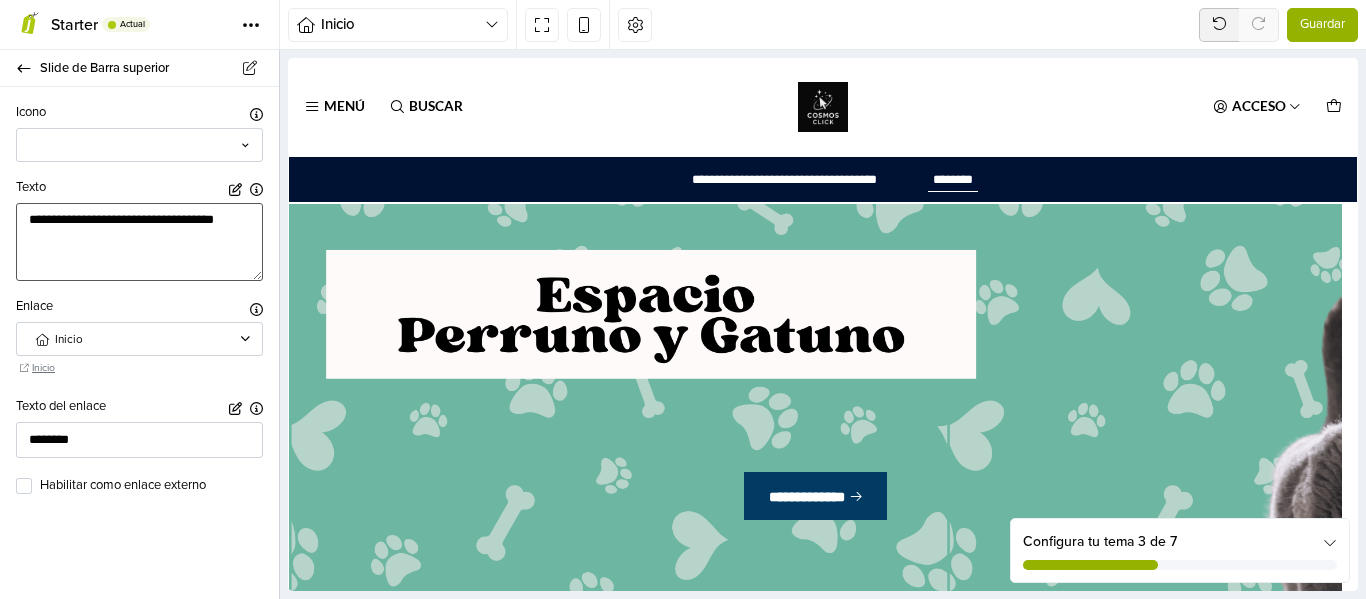 type on "**********" 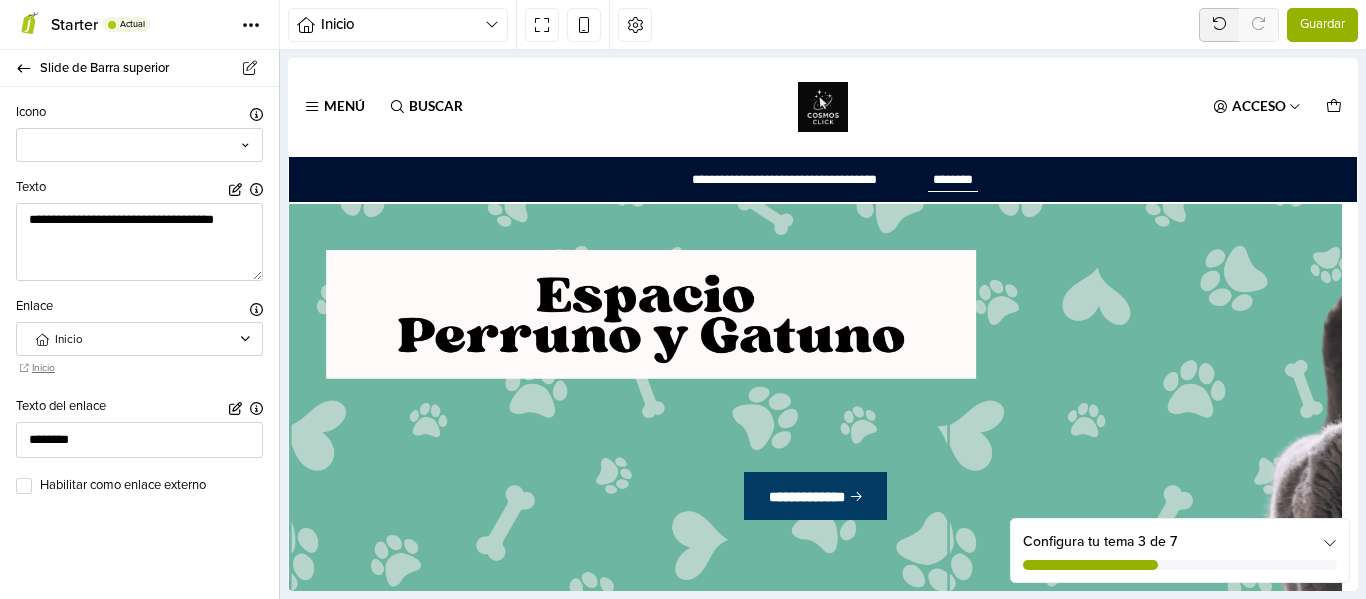 click on "**********" at bounding box center [139, 229] 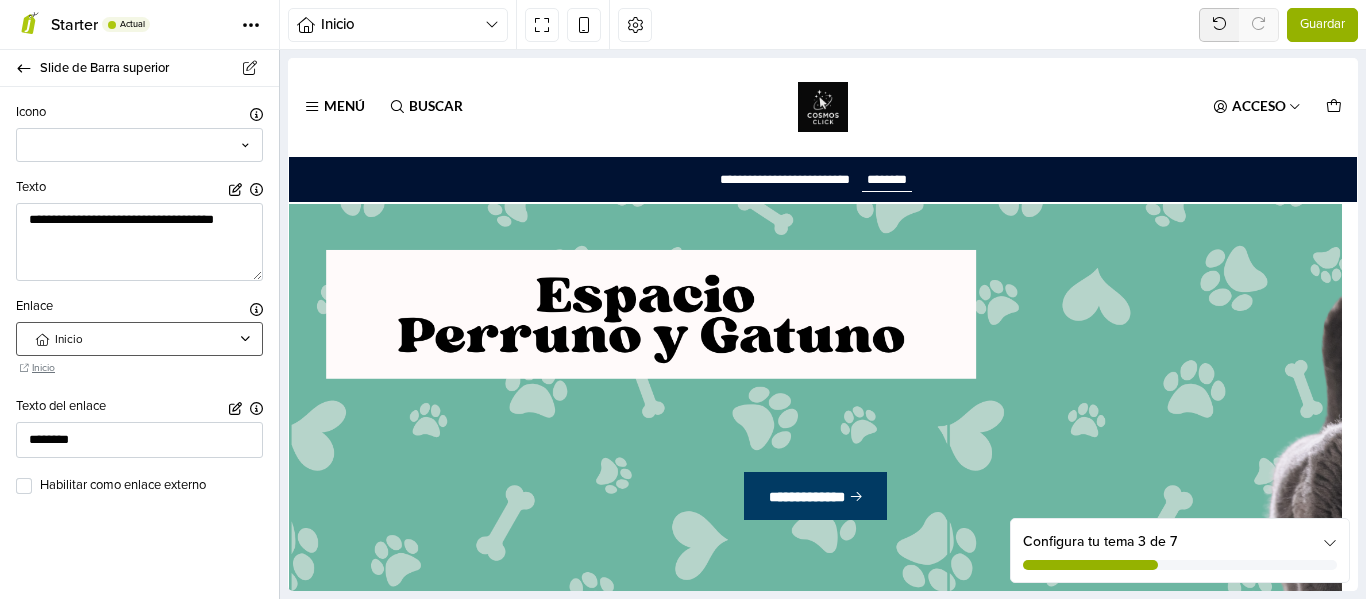 click on "Inicio" at bounding box center (140, 340) 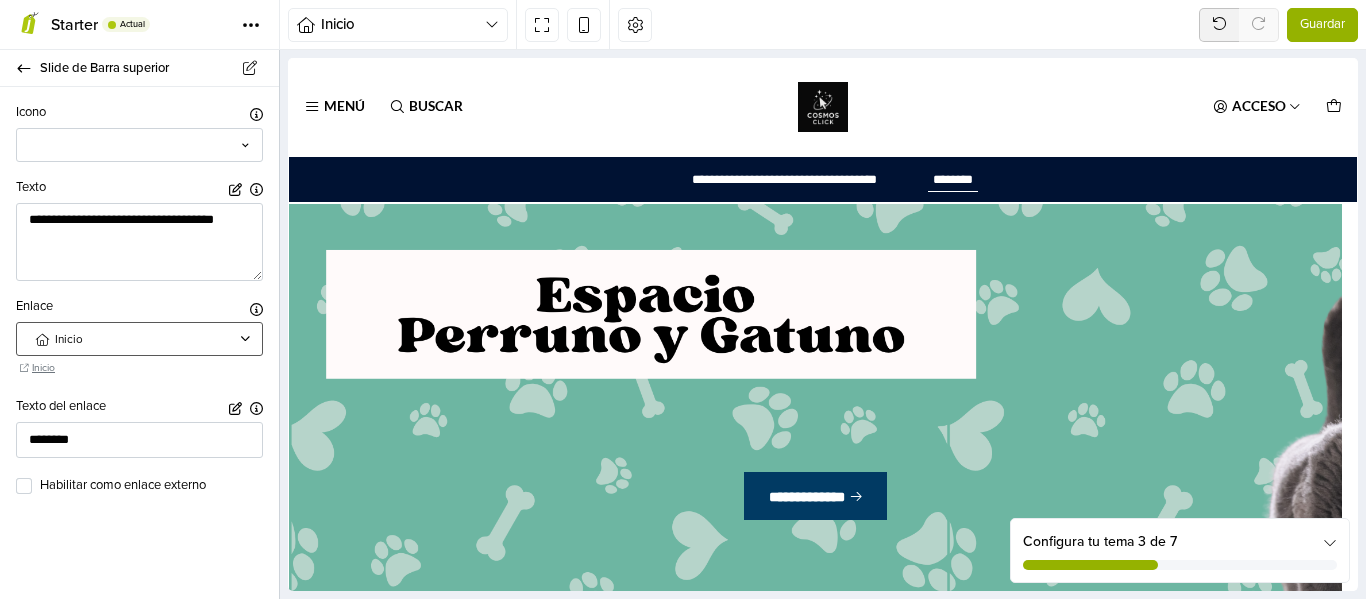 click on "Inicio" at bounding box center [140, 340] 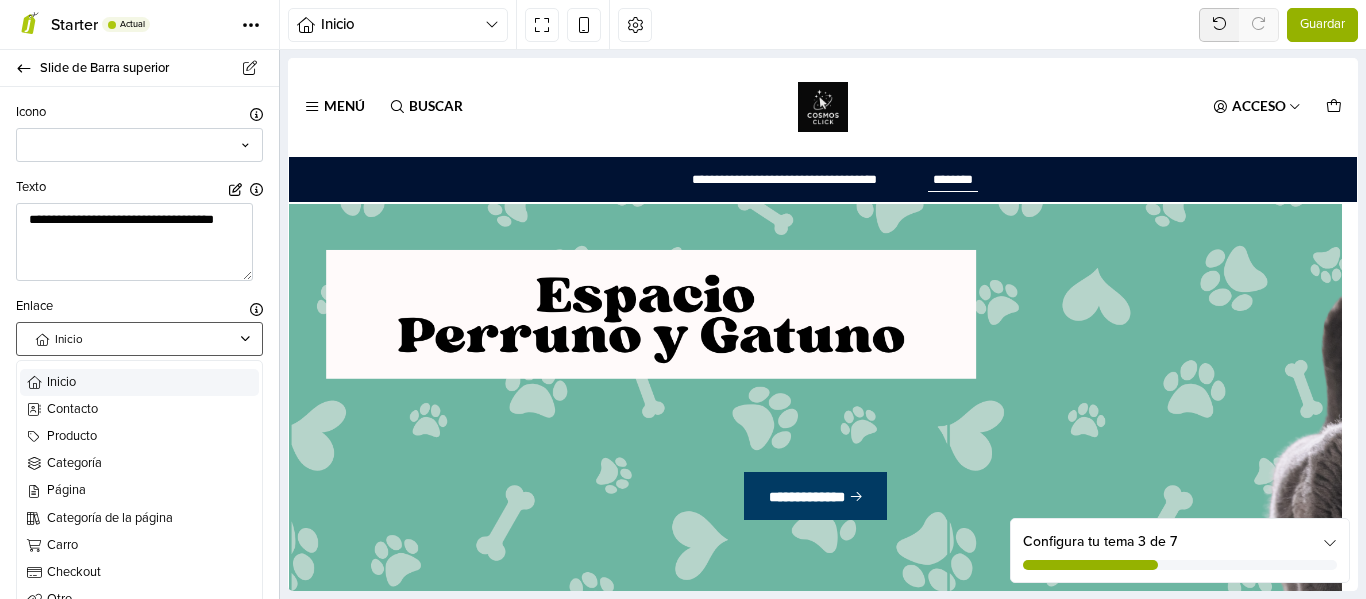 click on "Inicio" at bounding box center (140, 340) 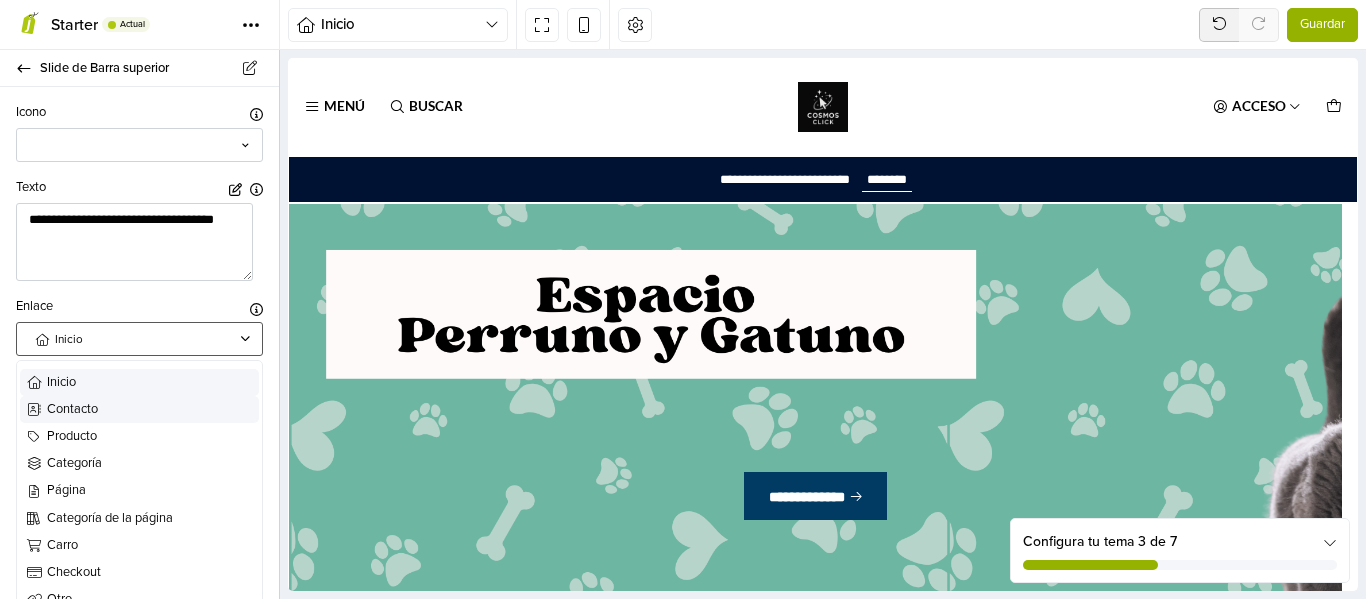 scroll, scrollTop: 41, scrollLeft: 0, axis: vertical 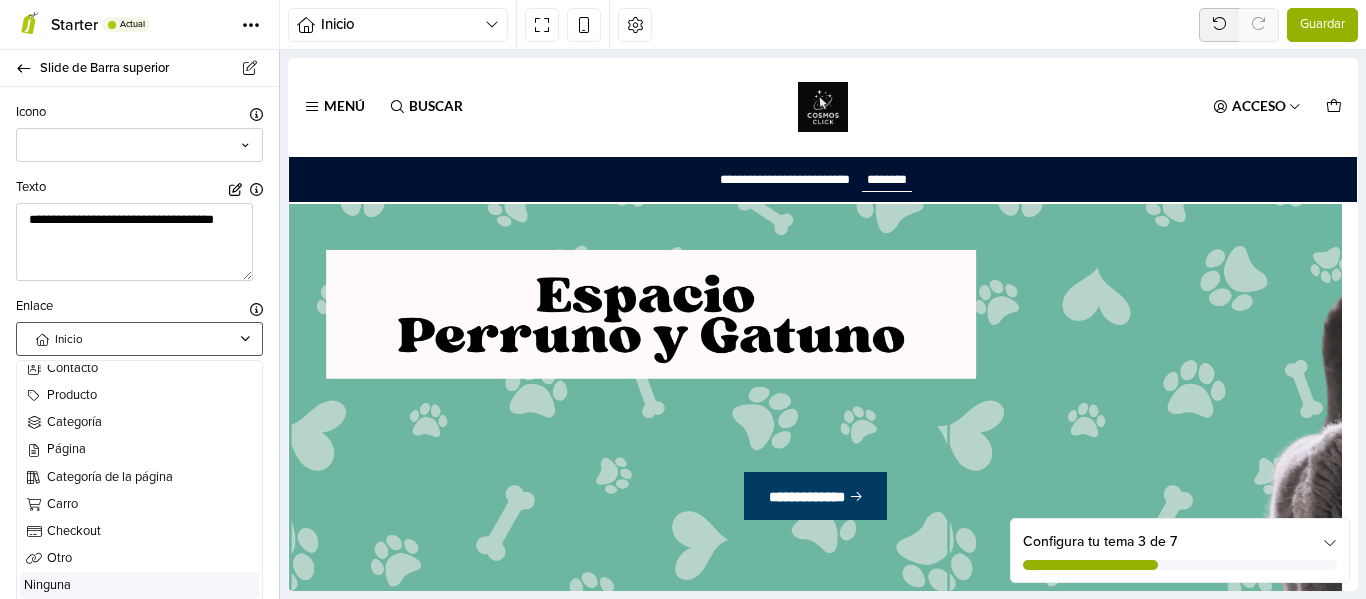 click on "Ninguna" at bounding box center [139, 585] 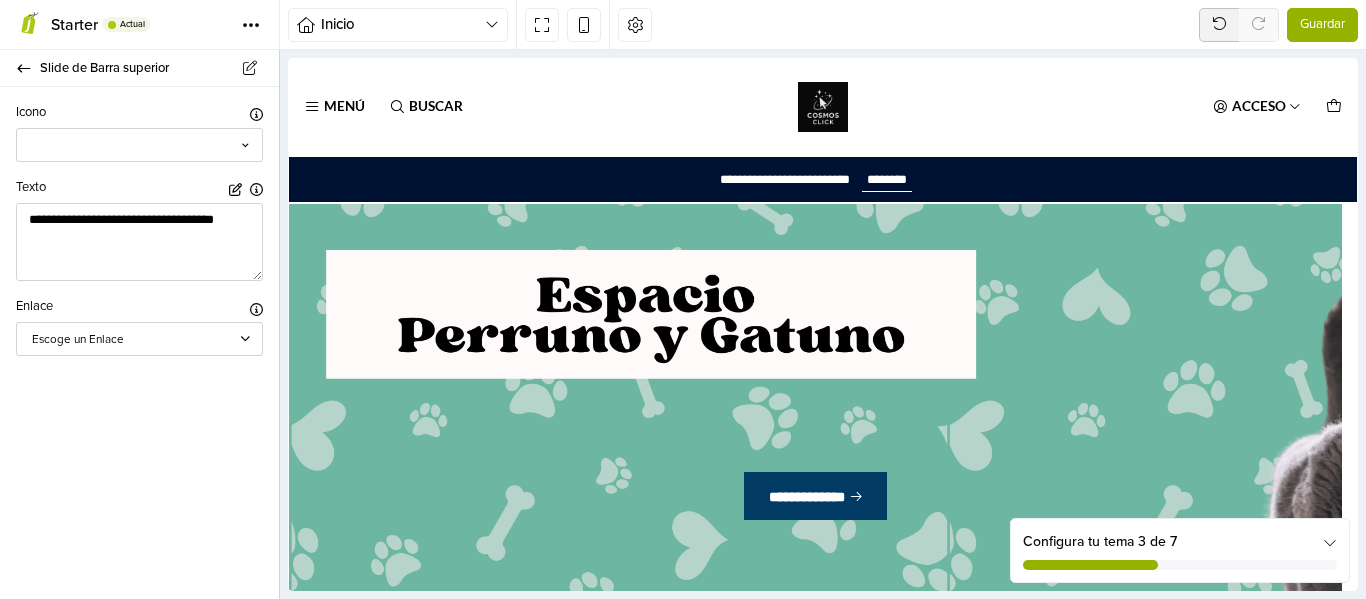 click on "**********" at bounding box center [139, 343] 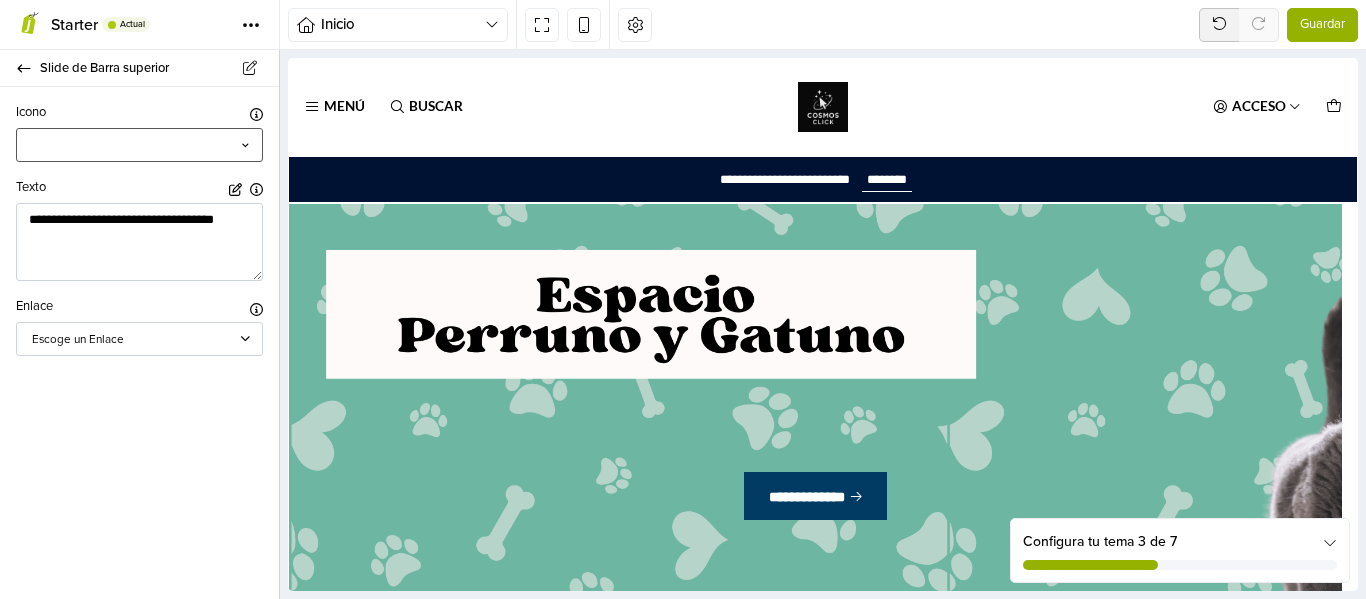 click 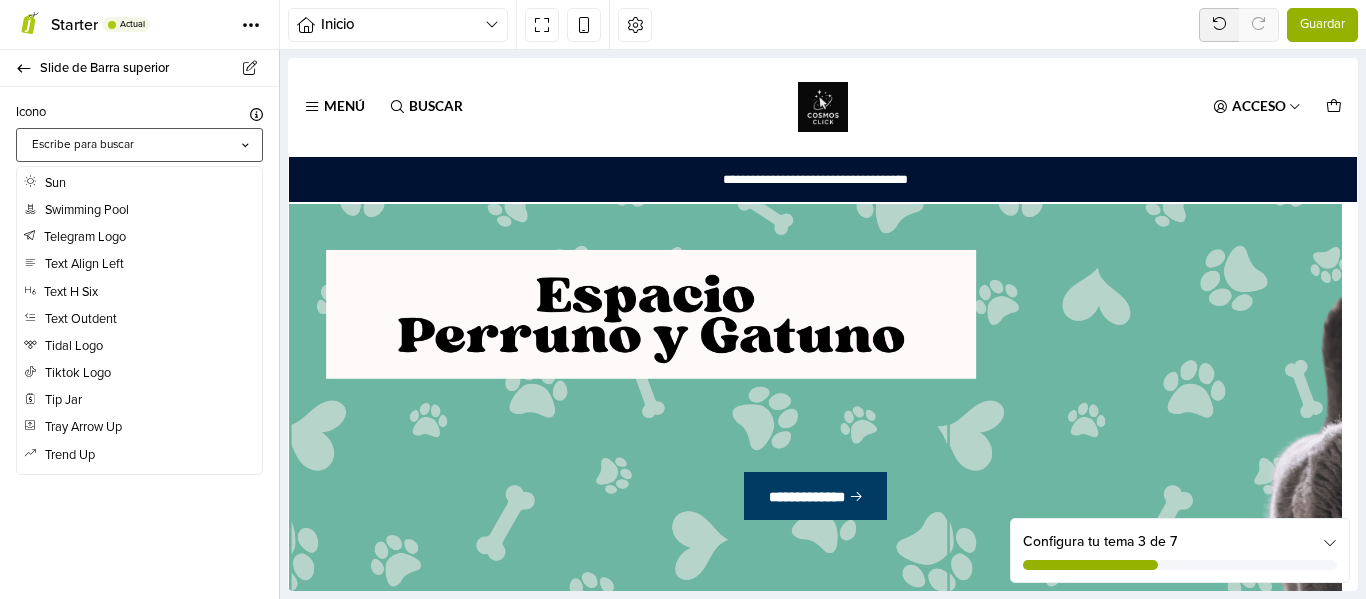 scroll, scrollTop: 4667, scrollLeft: 0, axis: vertical 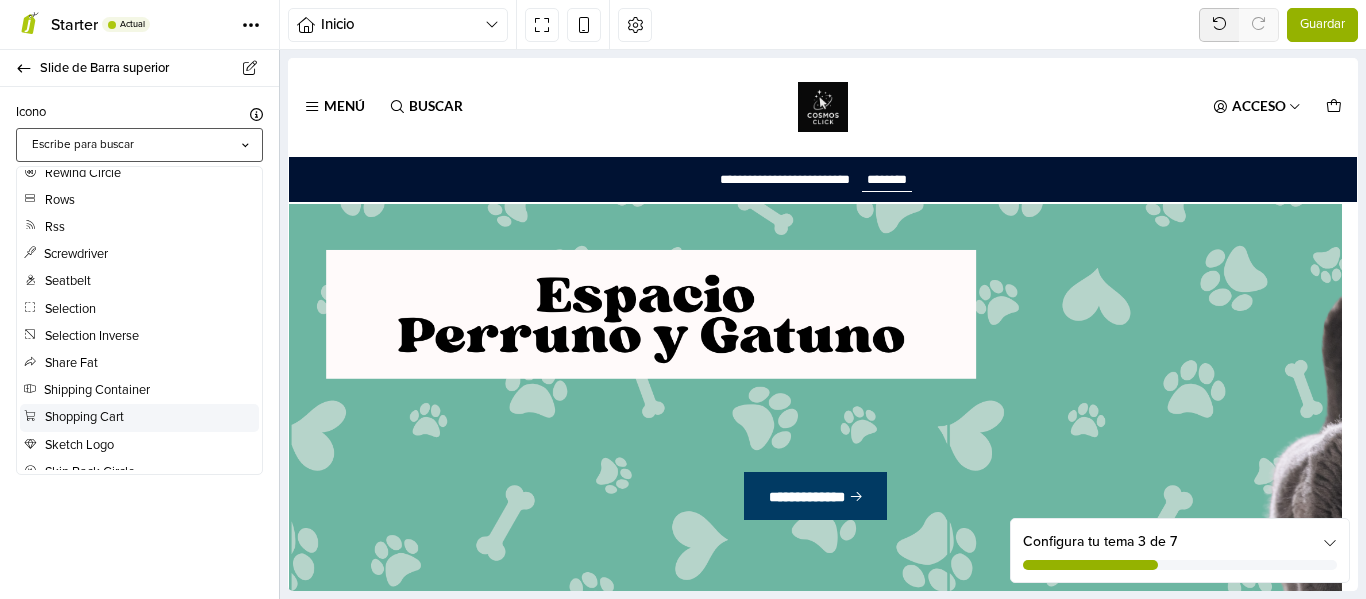 click on "Shopping Cart" at bounding box center (74, 417) 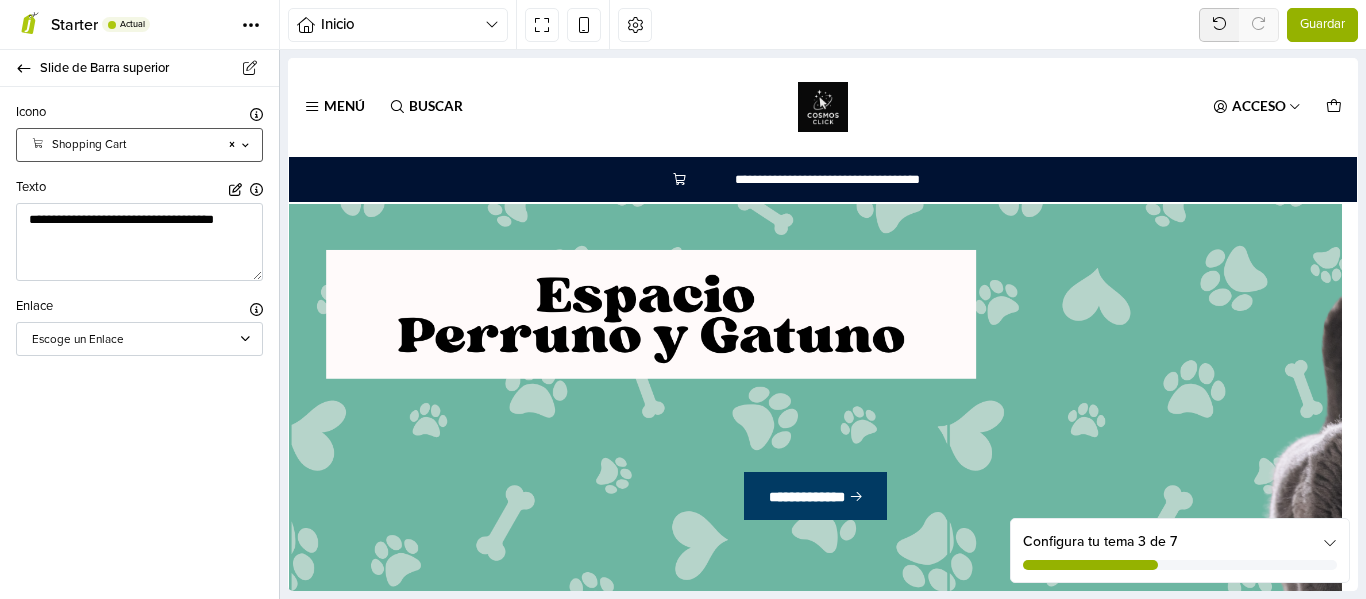 click on "Guardar" at bounding box center (1322, 25) 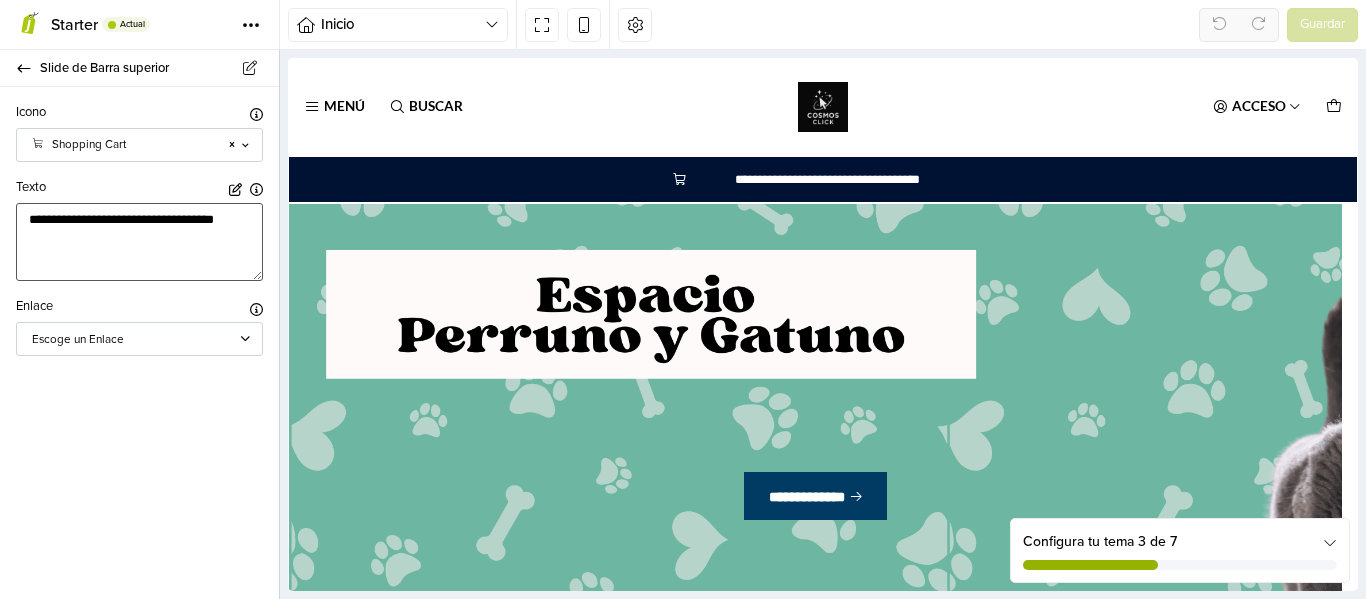 scroll, scrollTop: 0, scrollLeft: 0, axis: both 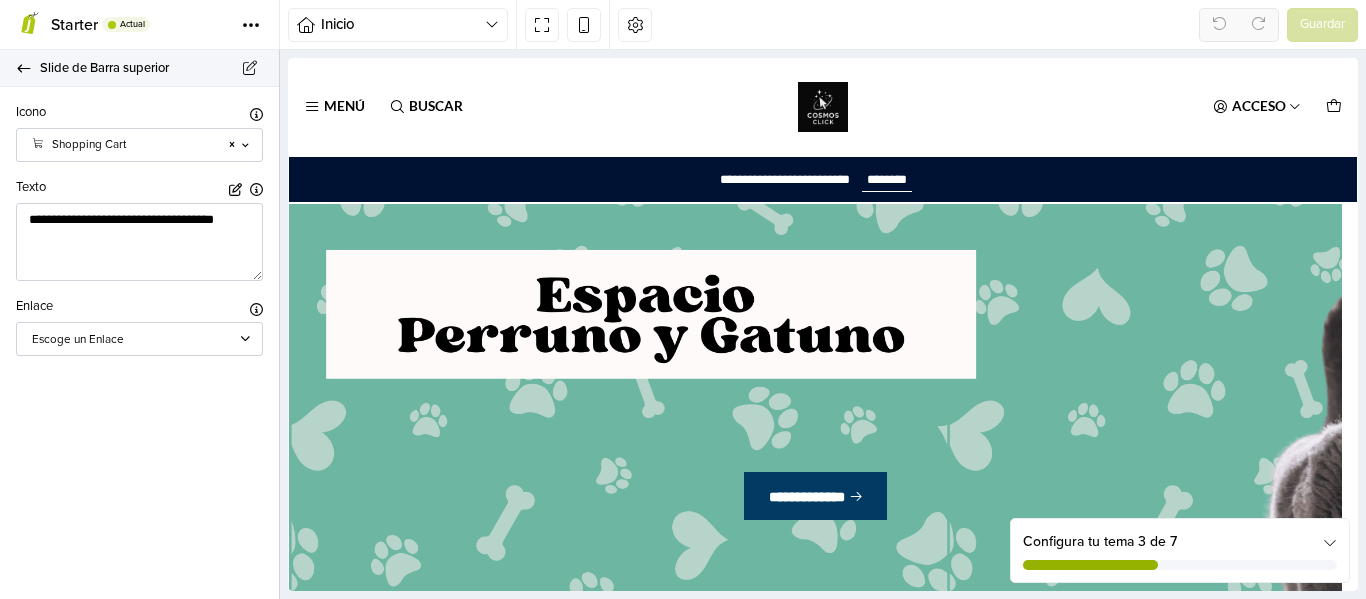 click 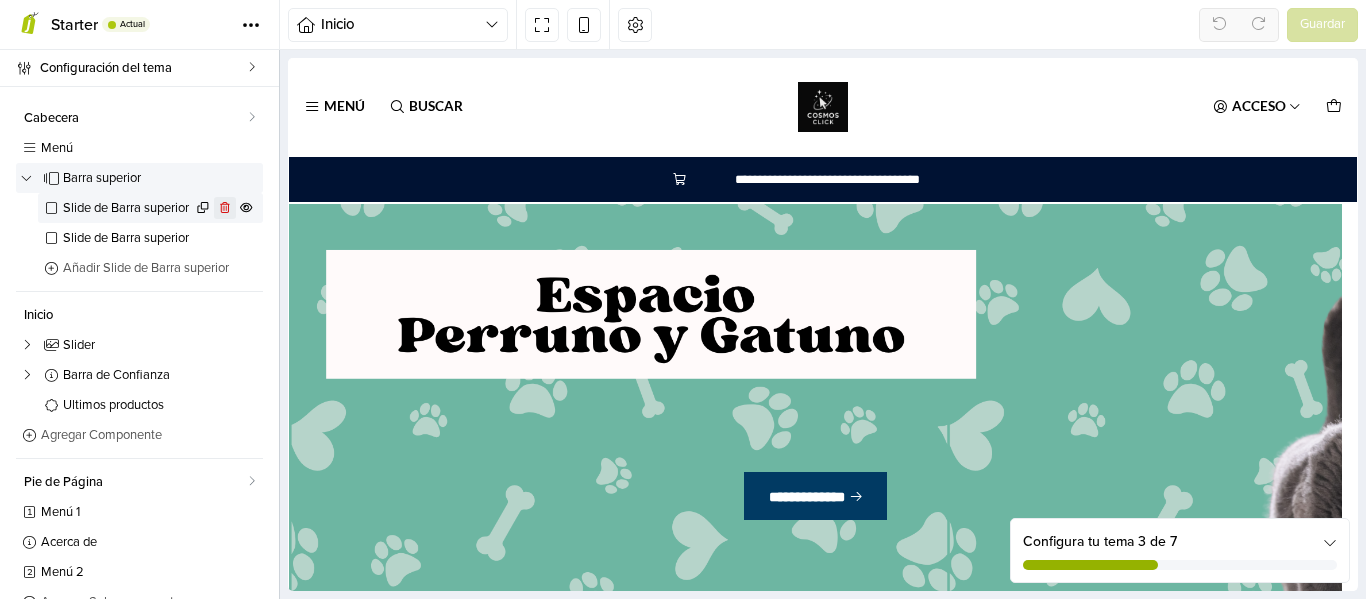 click 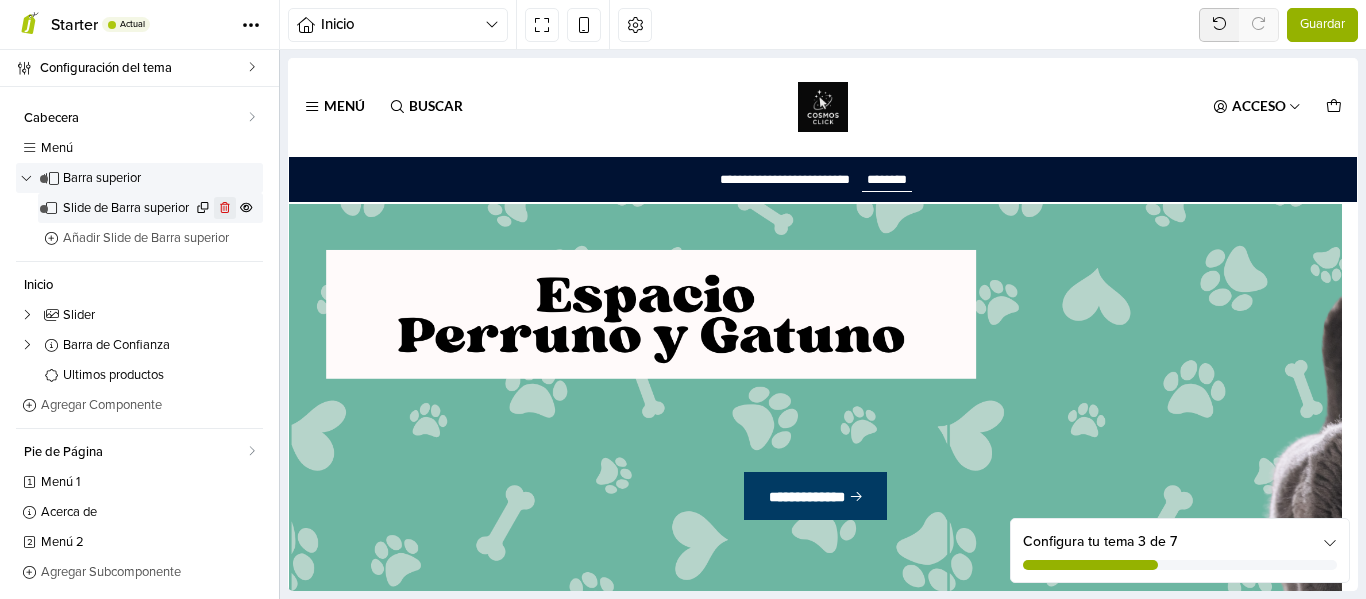 click 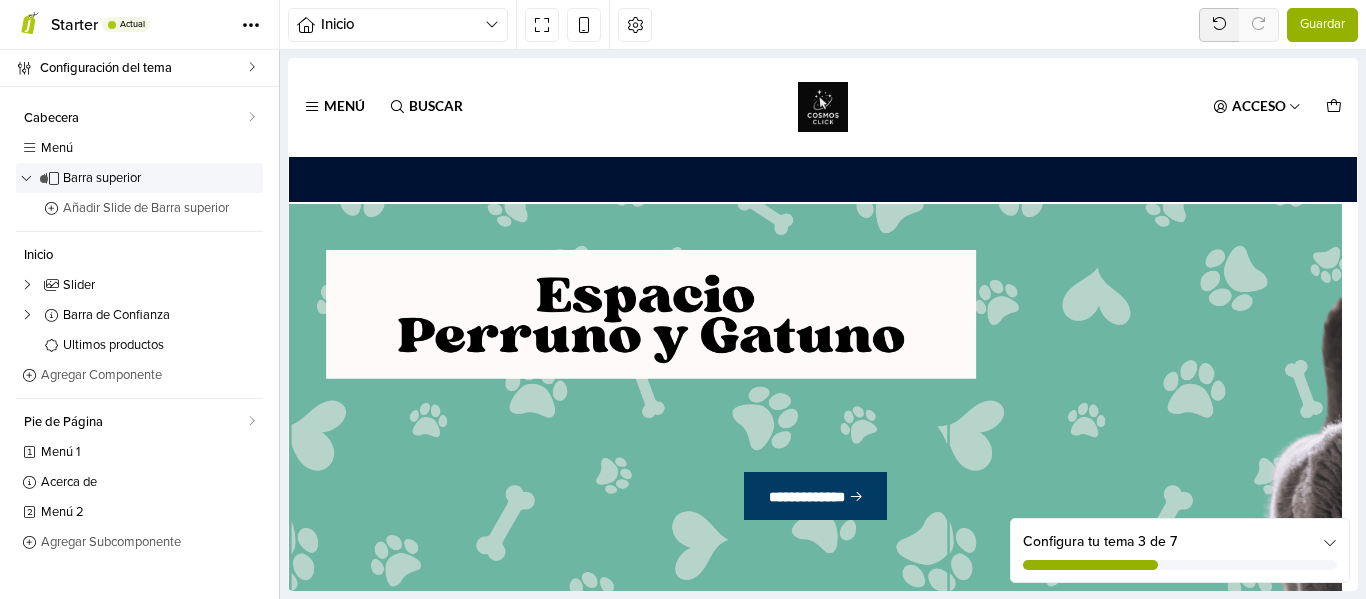 click on "Guardar" at bounding box center (1322, 25) 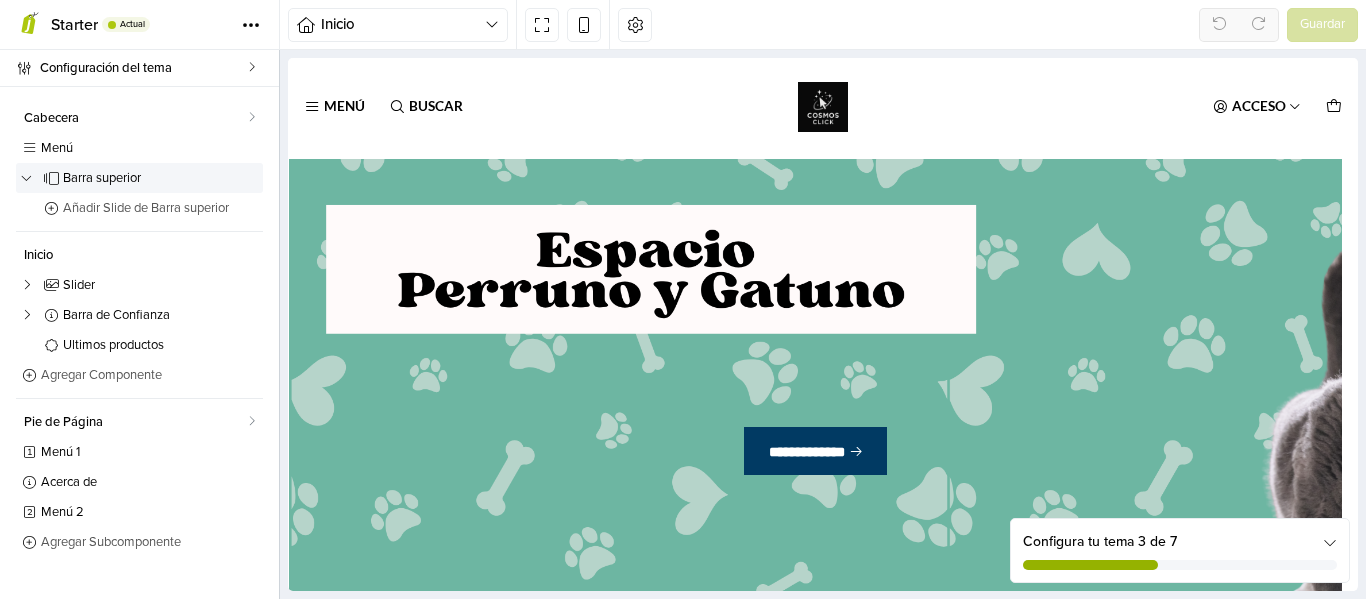 scroll, scrollTop: 0, scrollLeft: 0, axis: both 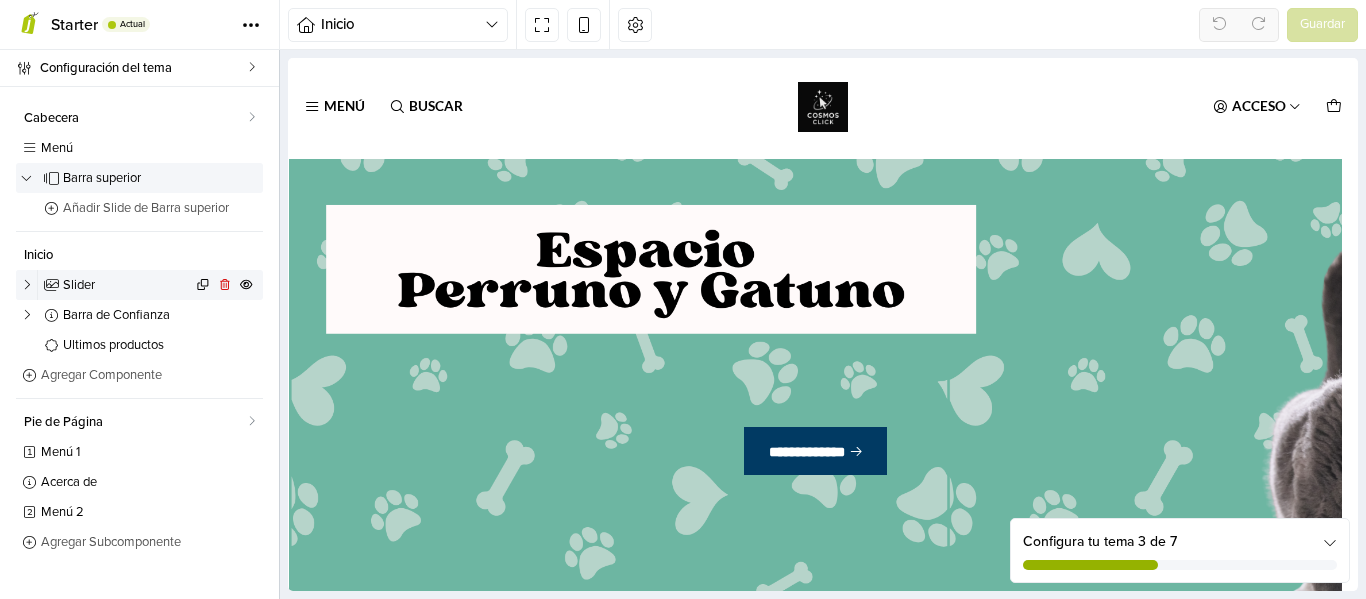 click on "Slider" at bounding box center [139, 285] 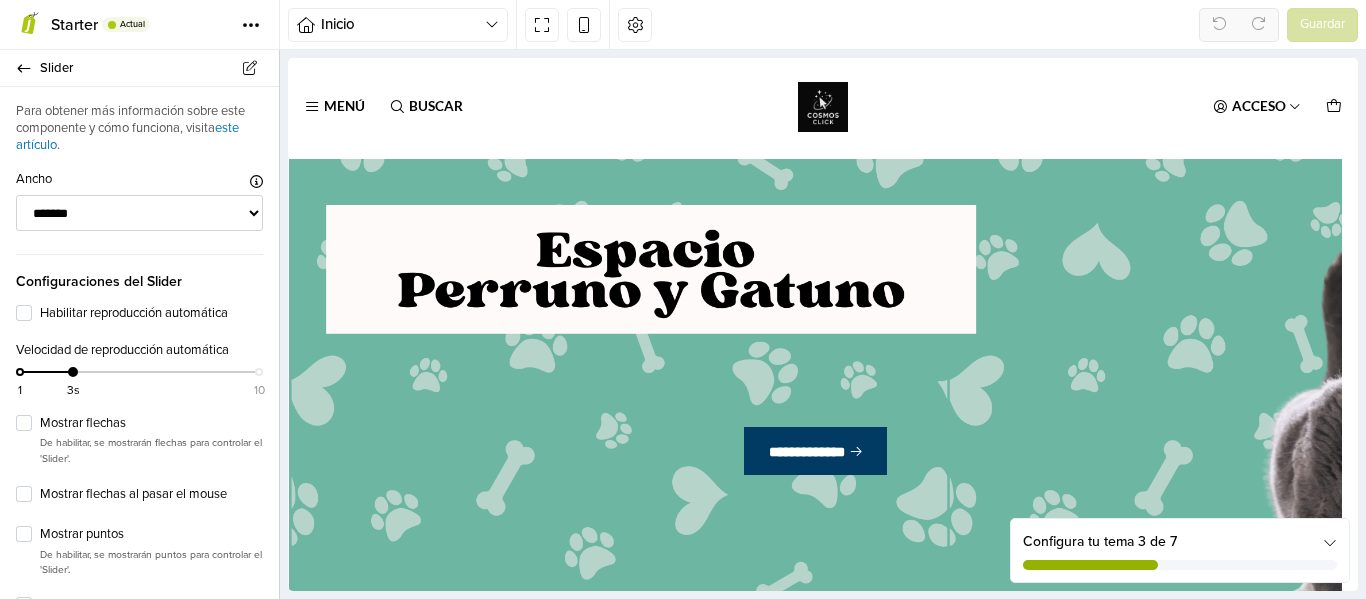 scroll, scrollTop: 115, scrollLeft: 0, axis: vertical 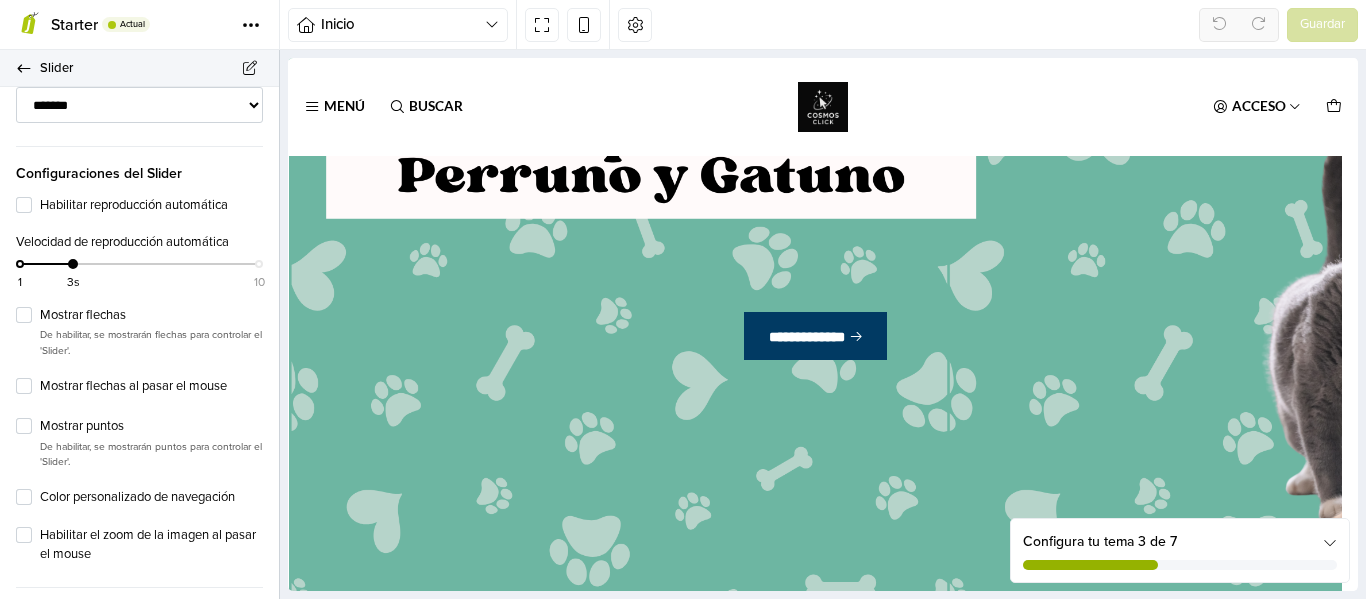 click 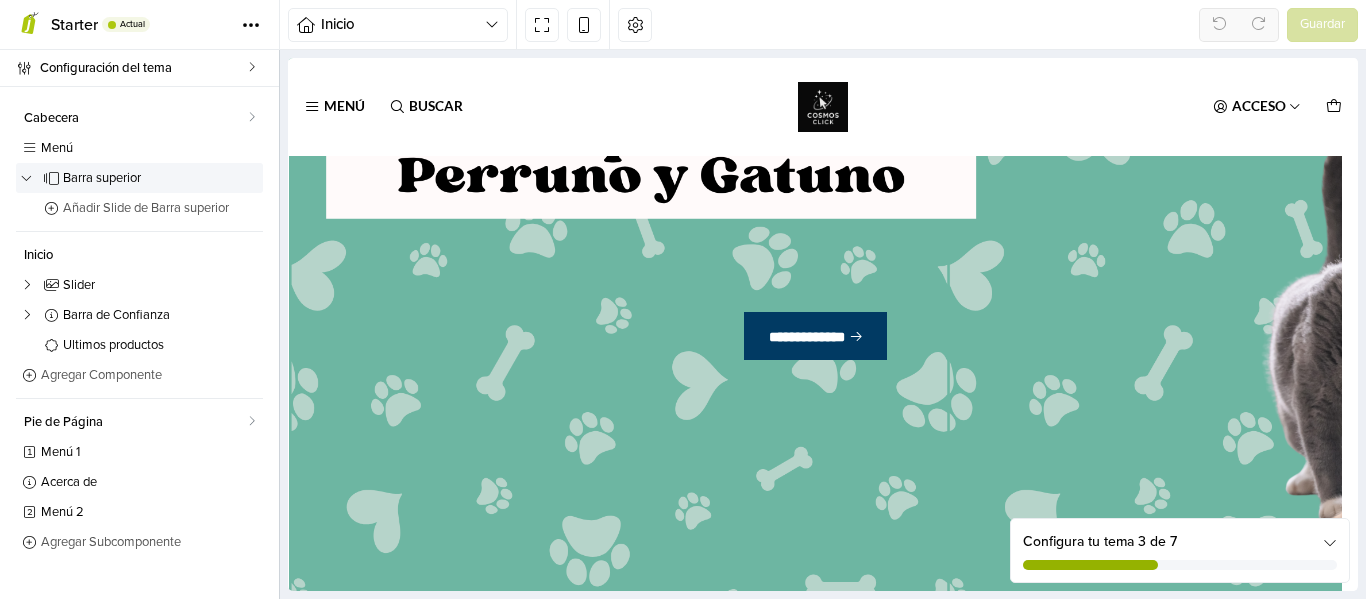 scroll, scrollTop: 0, scrollLeft: 0, axis: both 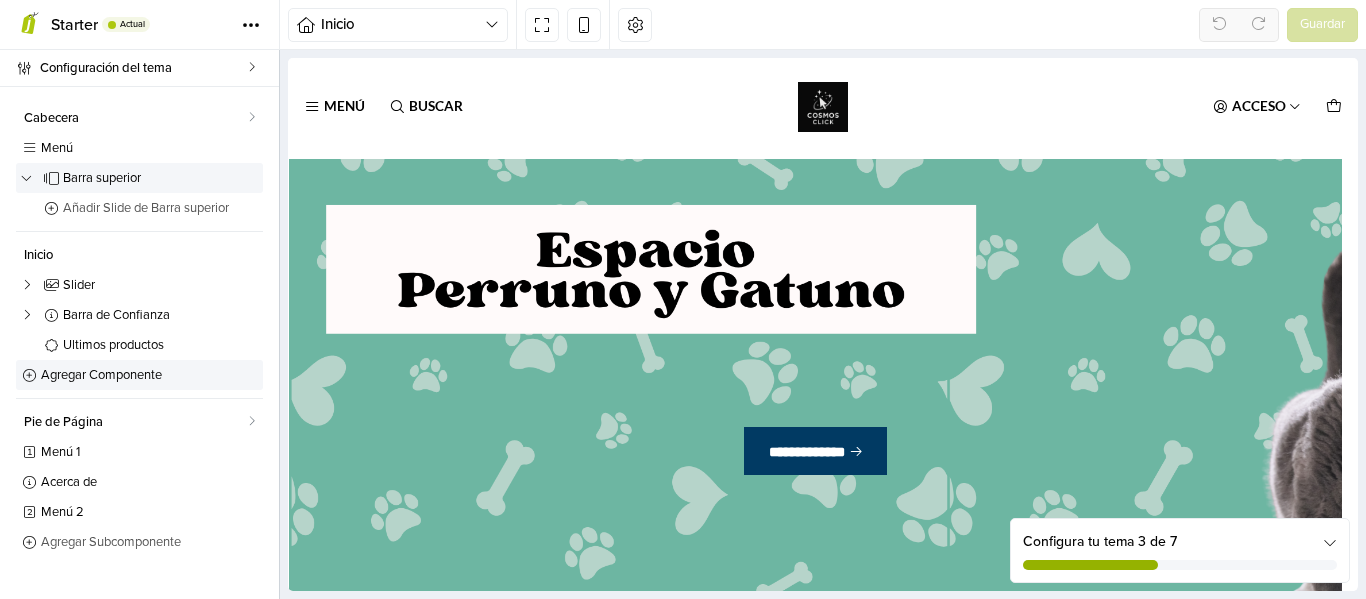 click on "Agregar Componente" at bounding box center (149, 375) 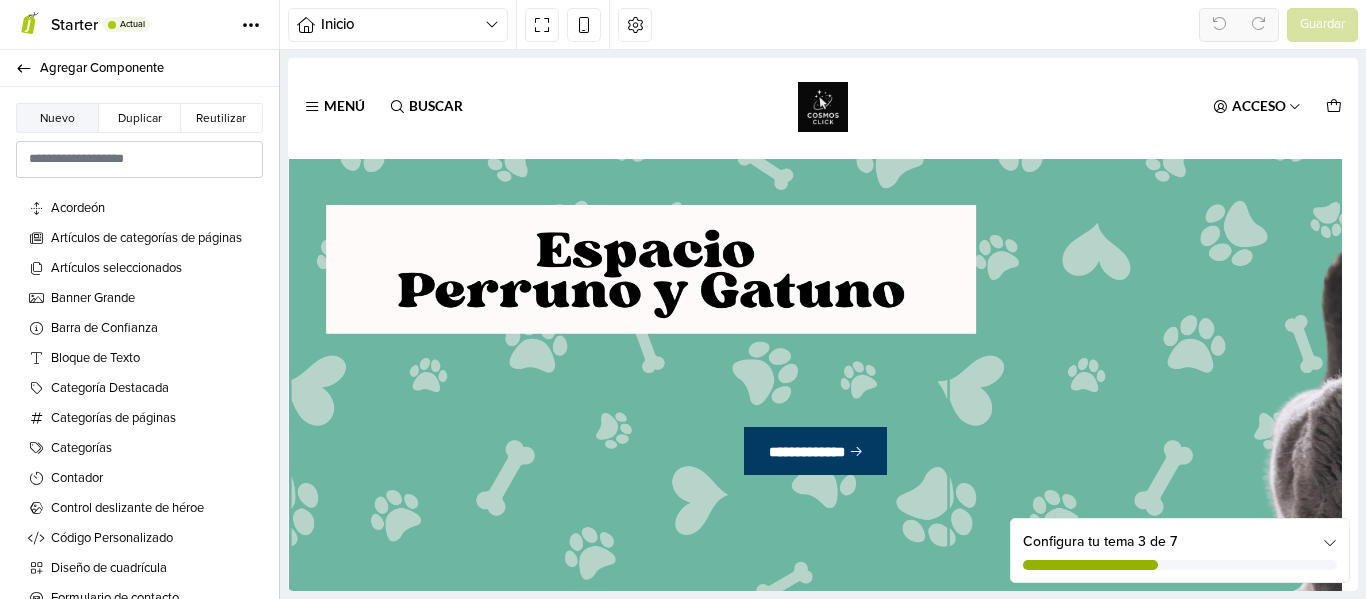 scroll, scrollTop: 0, scrollLeft: 0, axis: both 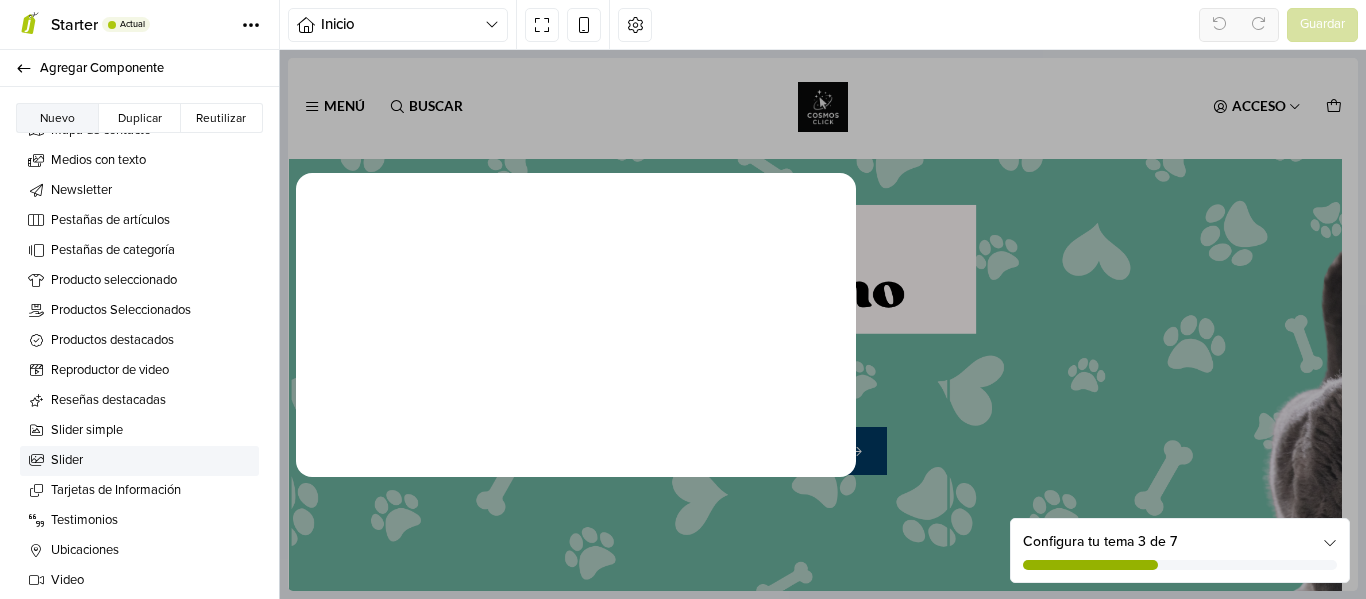 click on "Slider" at bounding box center (151, 461) 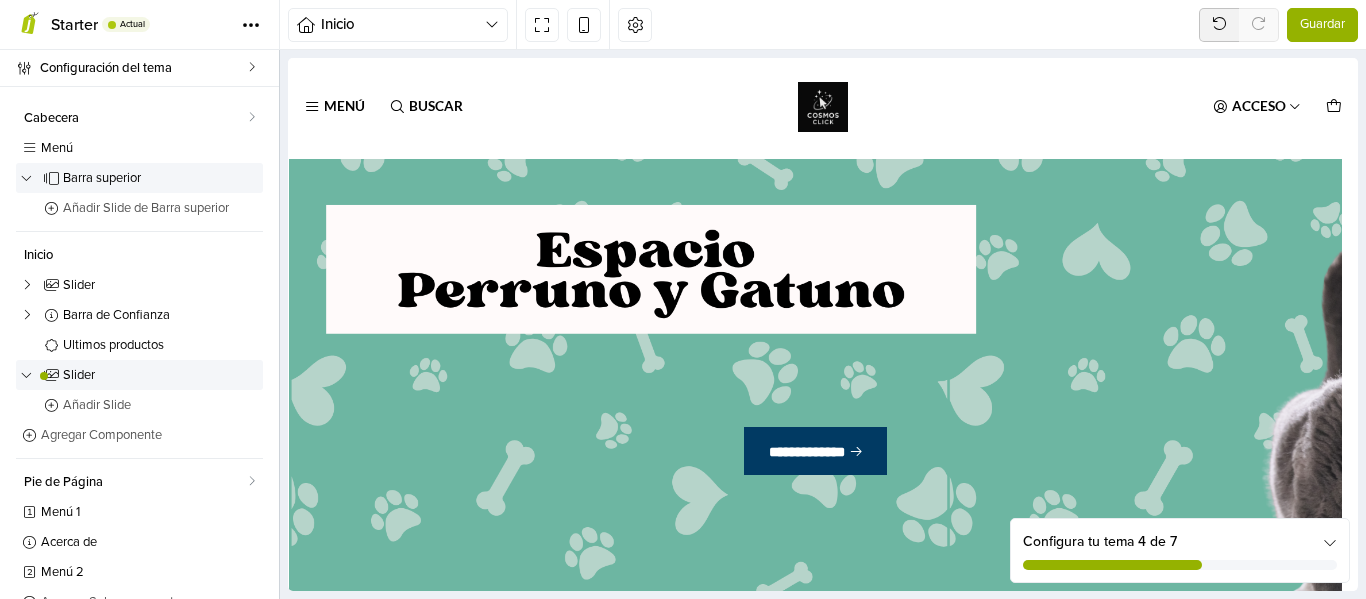 scroll, scrollTop: 1784, scrollLeft: 0, axis: vertical 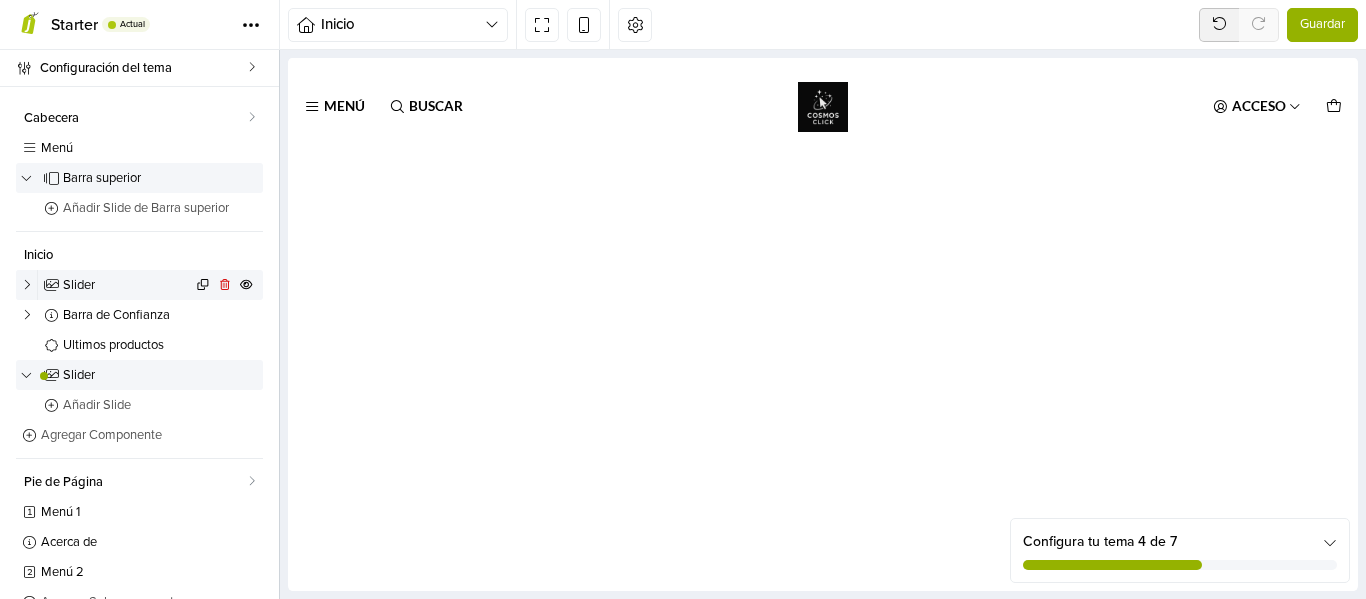 click on "Slider" at bounding box center (127, 285) 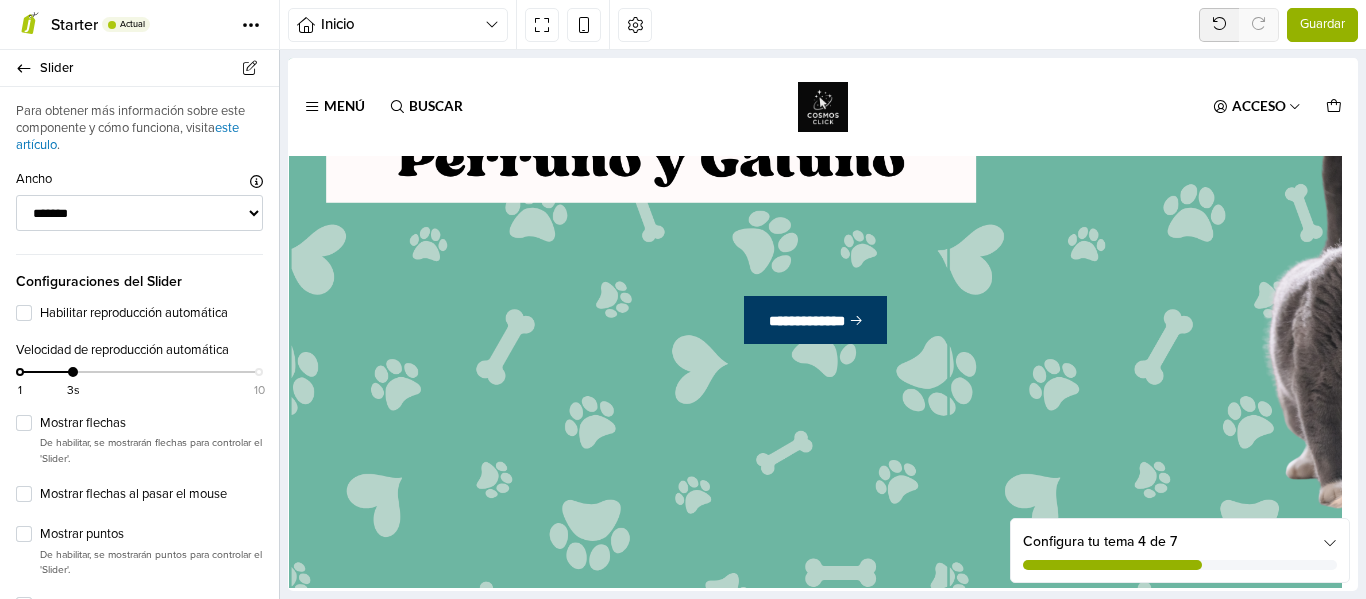 scroll, scrollTop: 115, scrollLeft: 0, axis: vertical 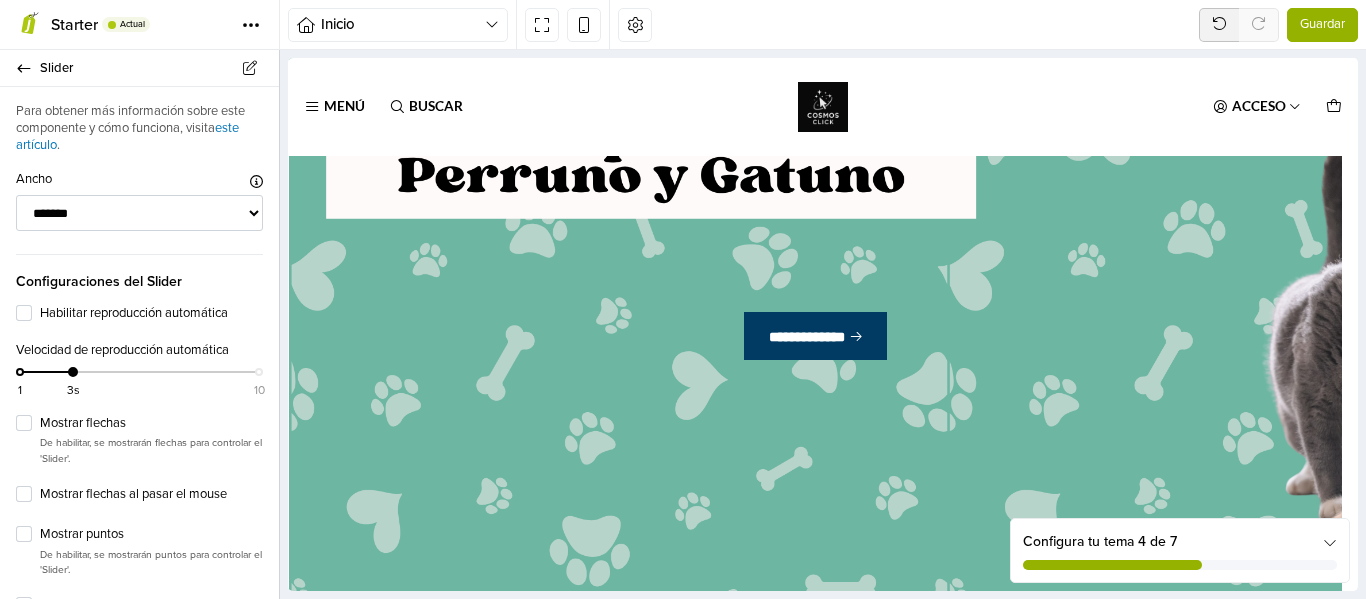 drag, startPoint x: 270, startPoint y: 353, endPoint x: 2, endPoint y: 54, distance: 401.52832 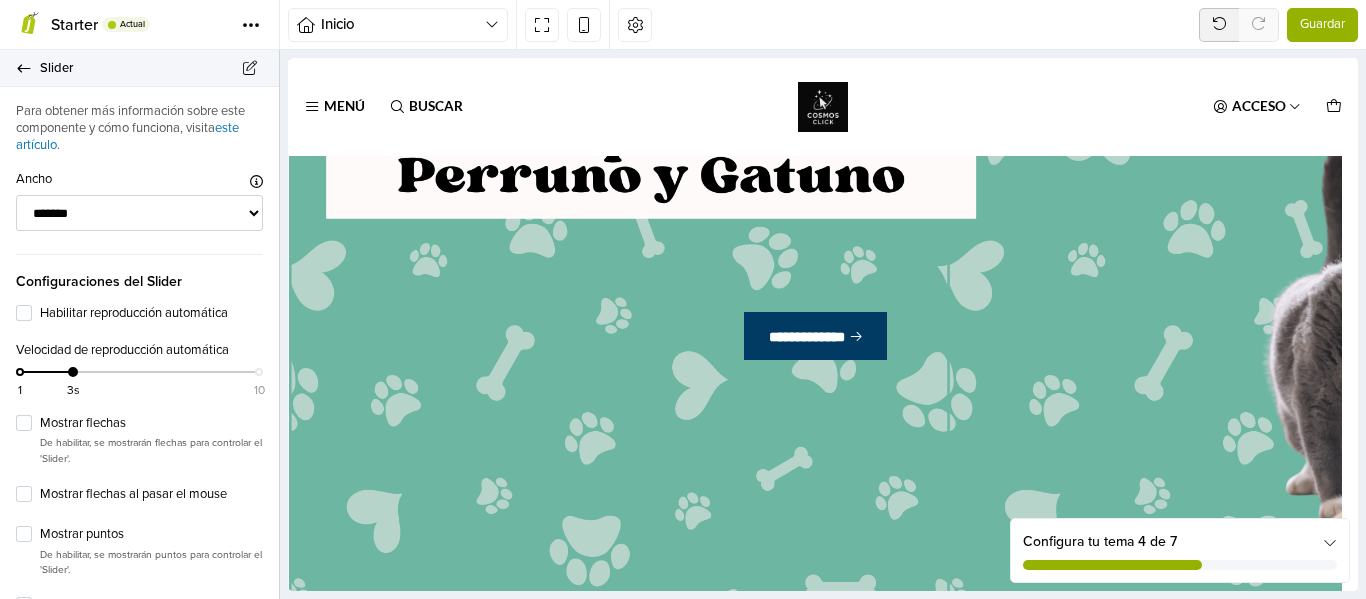 click on "Slider" at bounding box center (139, 68) 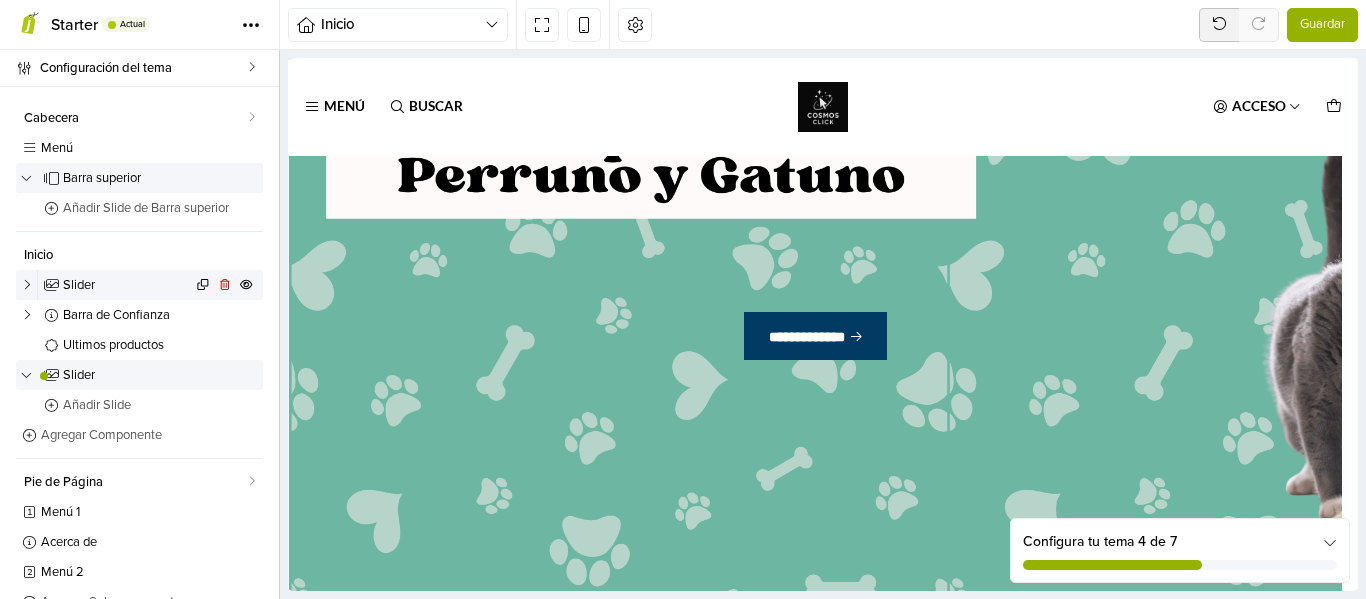 click on "Slider" at bounding box center (127, 285) 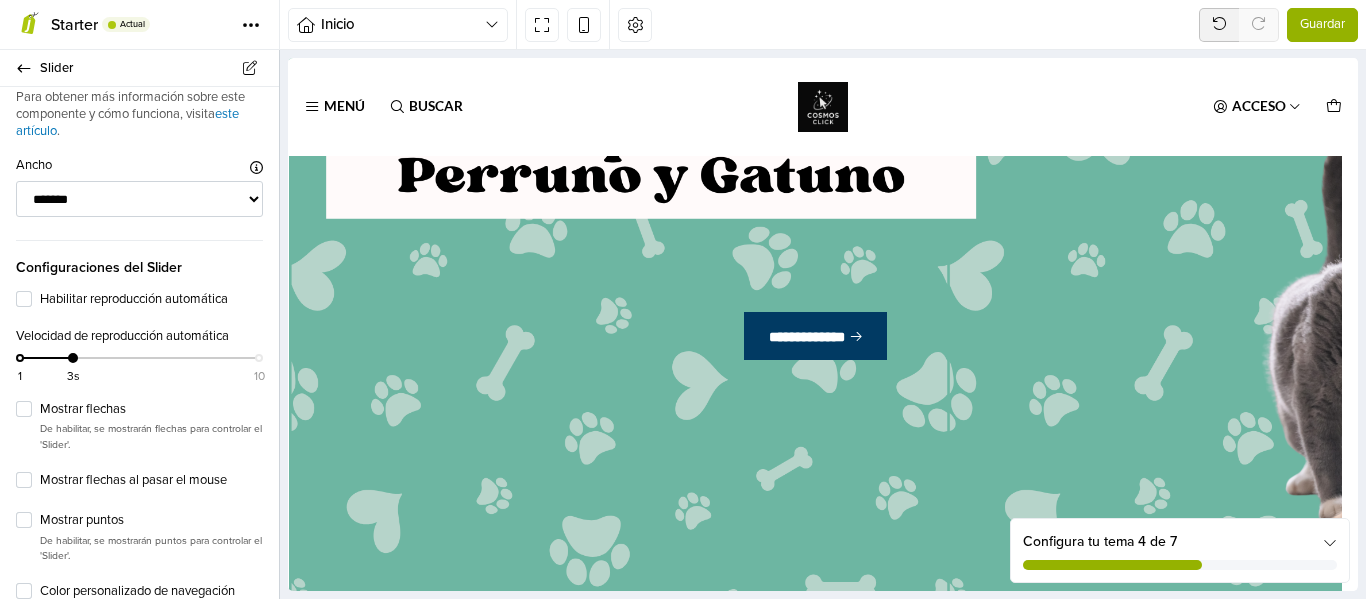 scroll, scrollTop: 18, scrollLeft: 0, axis: vertical 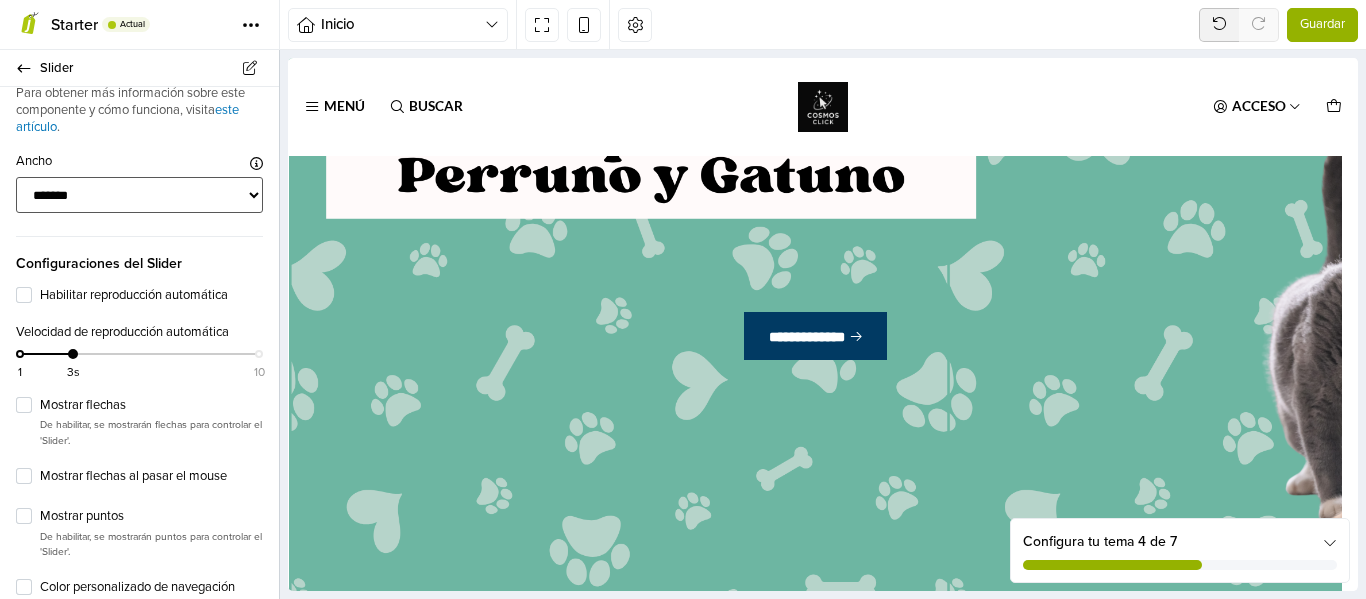 click on "**********" at bounding box center (139, 195) 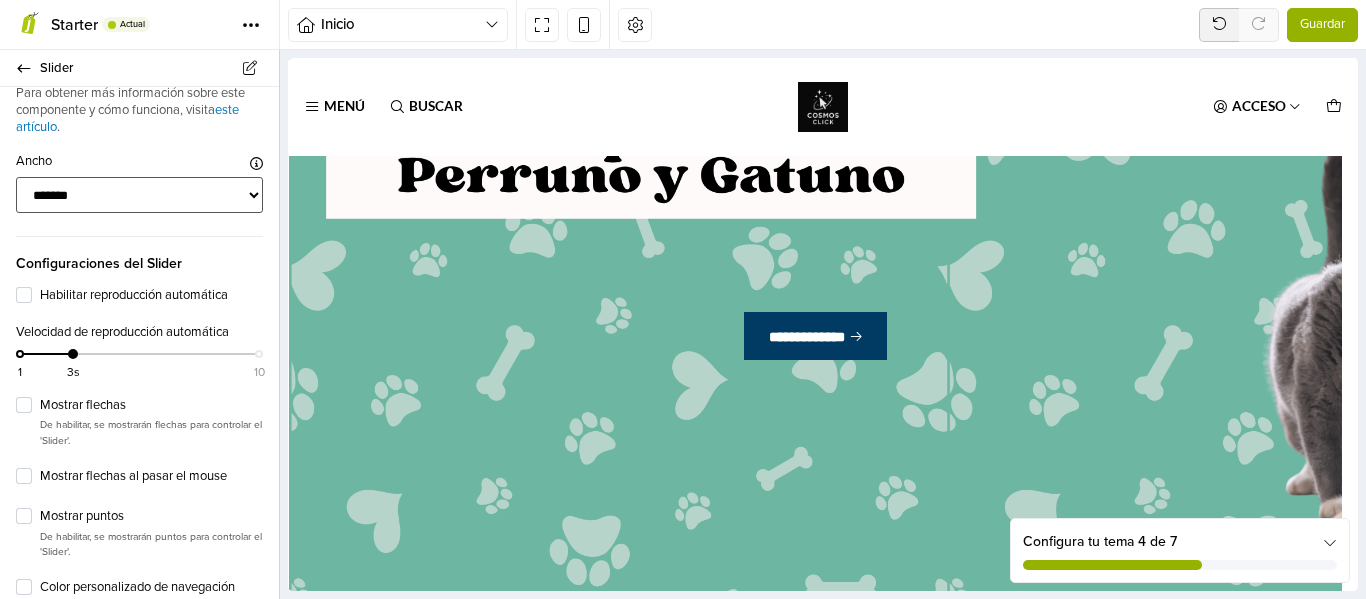 click on "**********" at bounding box center (139, 195) 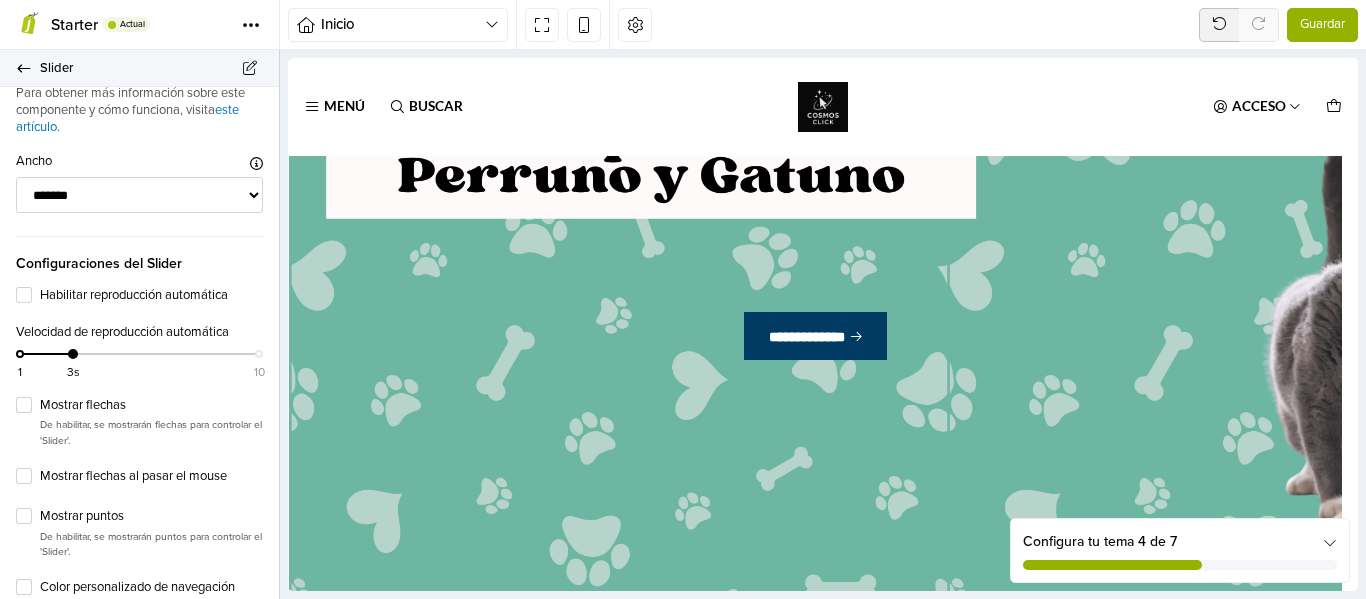 click on "Slider" at bounding box center (139, 68) 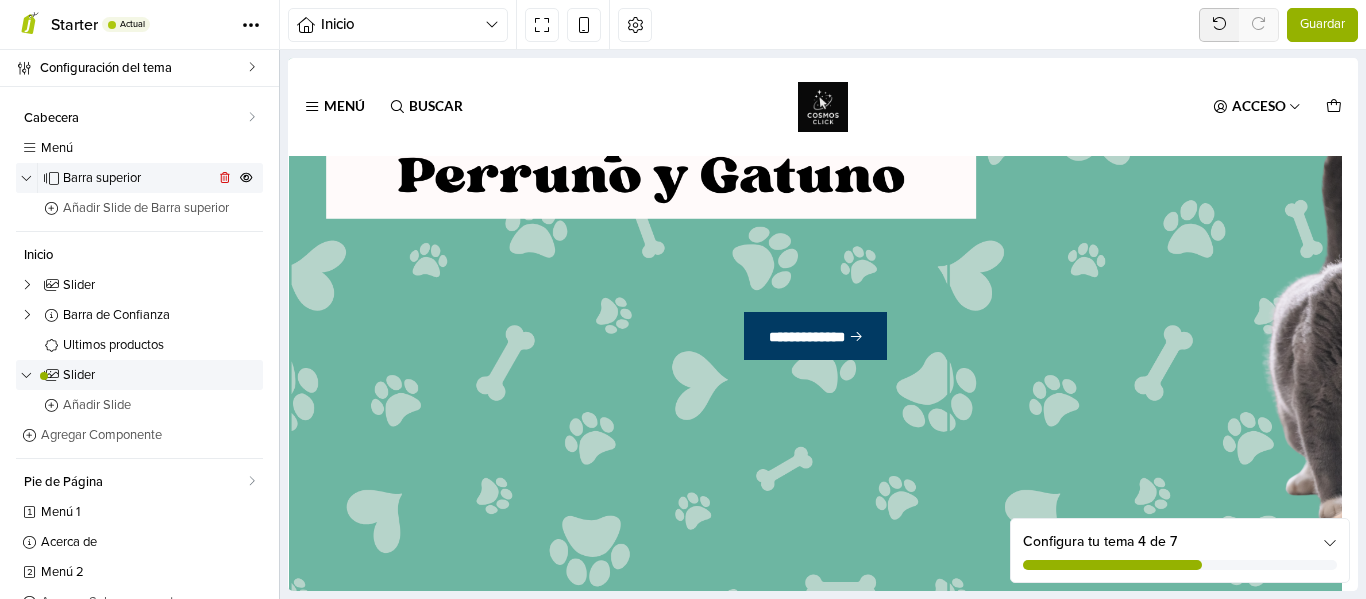 click on "Barra superior" at bounding box center (138, 178) 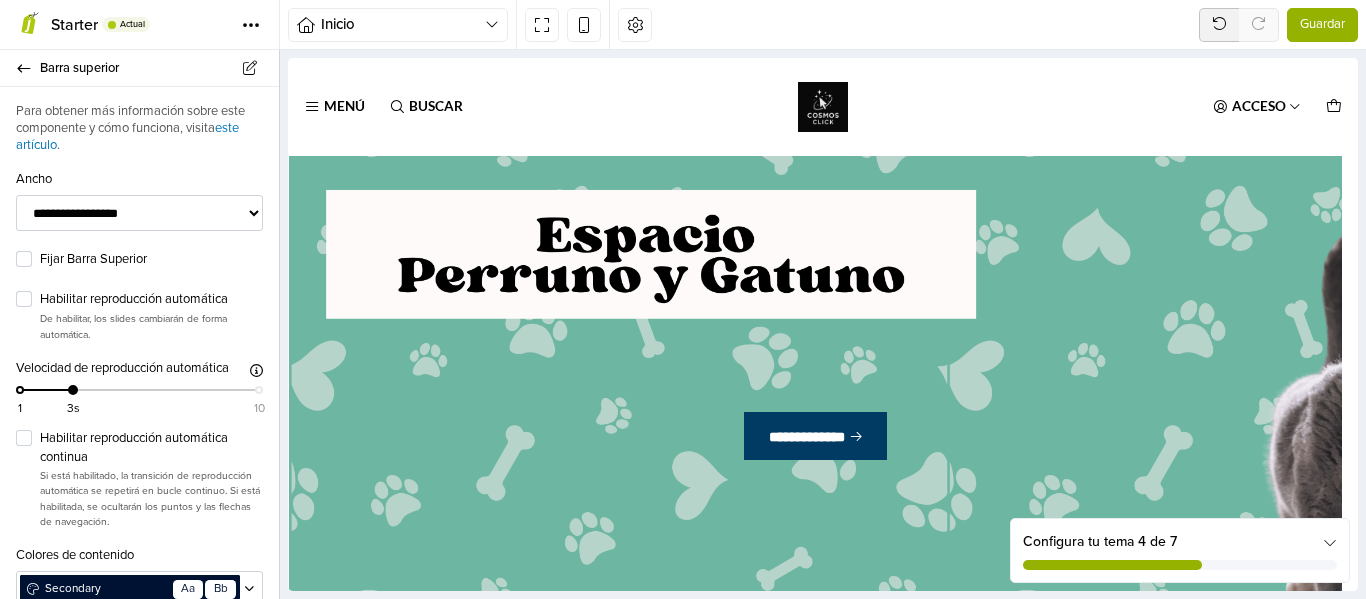 scroll, scrollTop: 0, scrollLeft: 0, axis: both 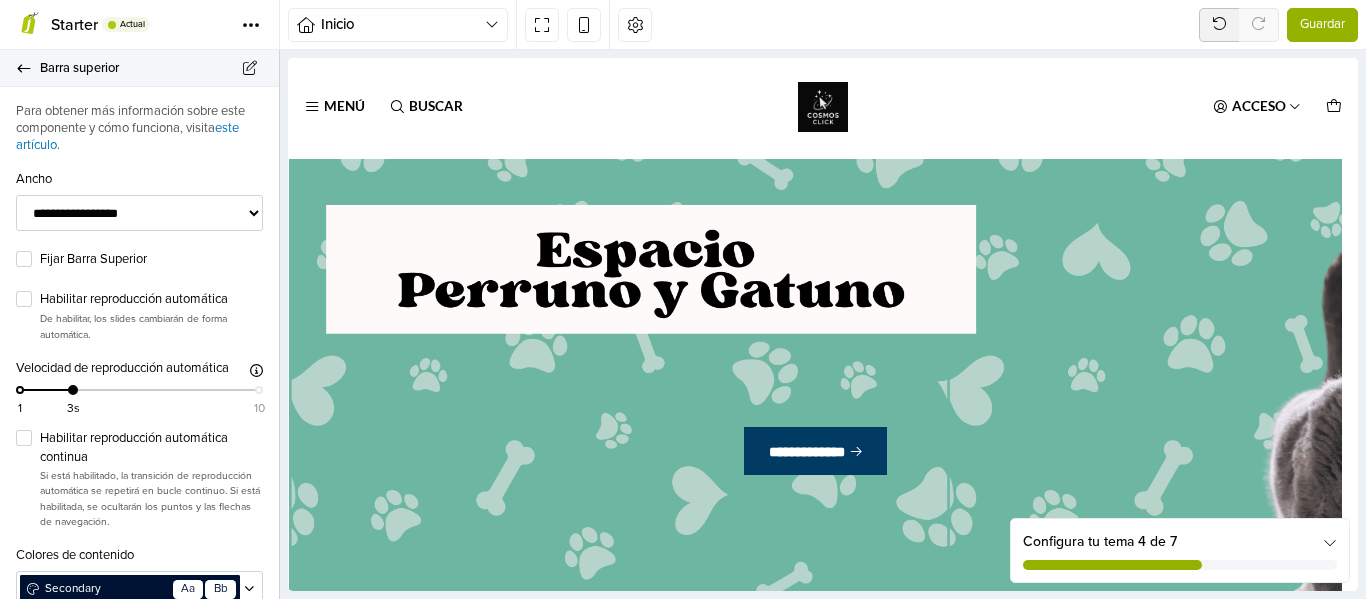 click 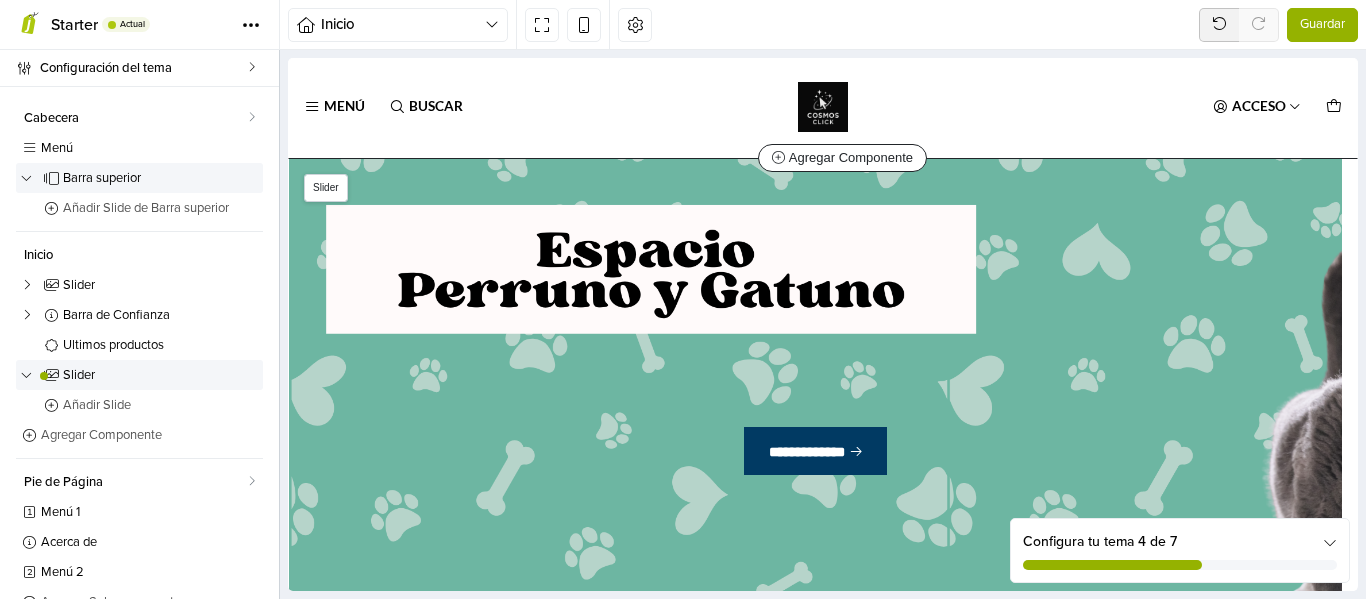 click on "**********" at bounding box center (815, 439) 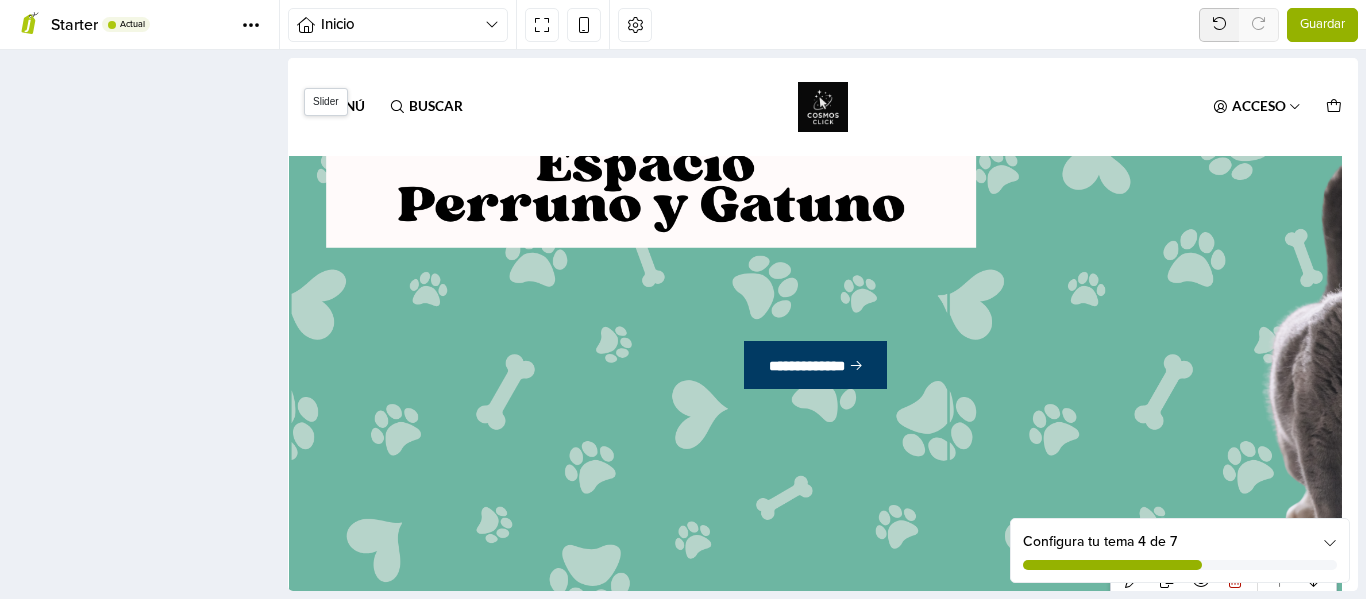 scroll, scrollTop: 115, scrollLeft: 0, axis: vertical 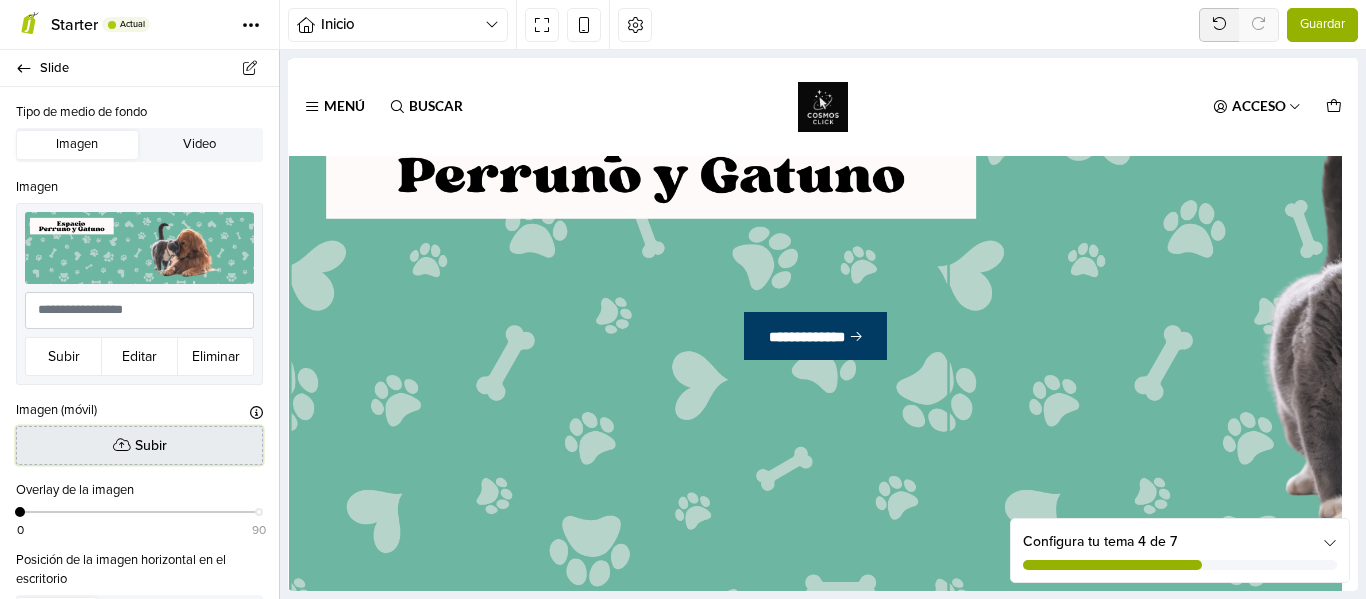 click on "Subir" at bounding box center [139, 445] 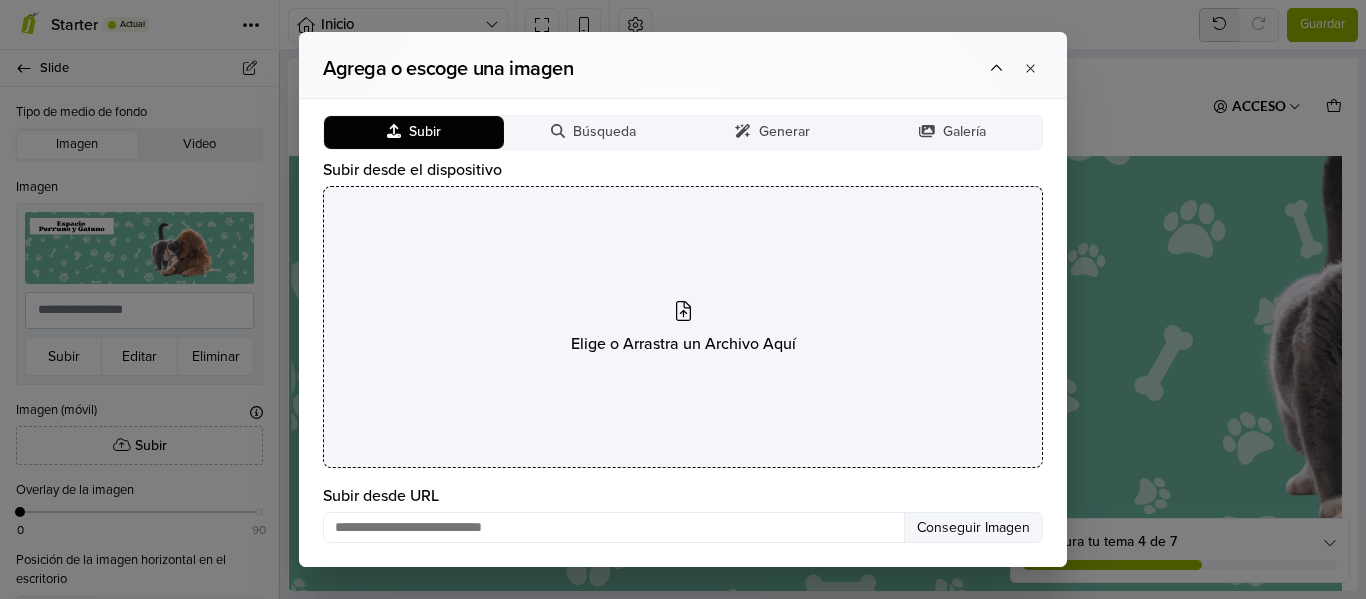 click on "Elige o Arrastra un Archivo Aquí" at bounding box center (683, 327) 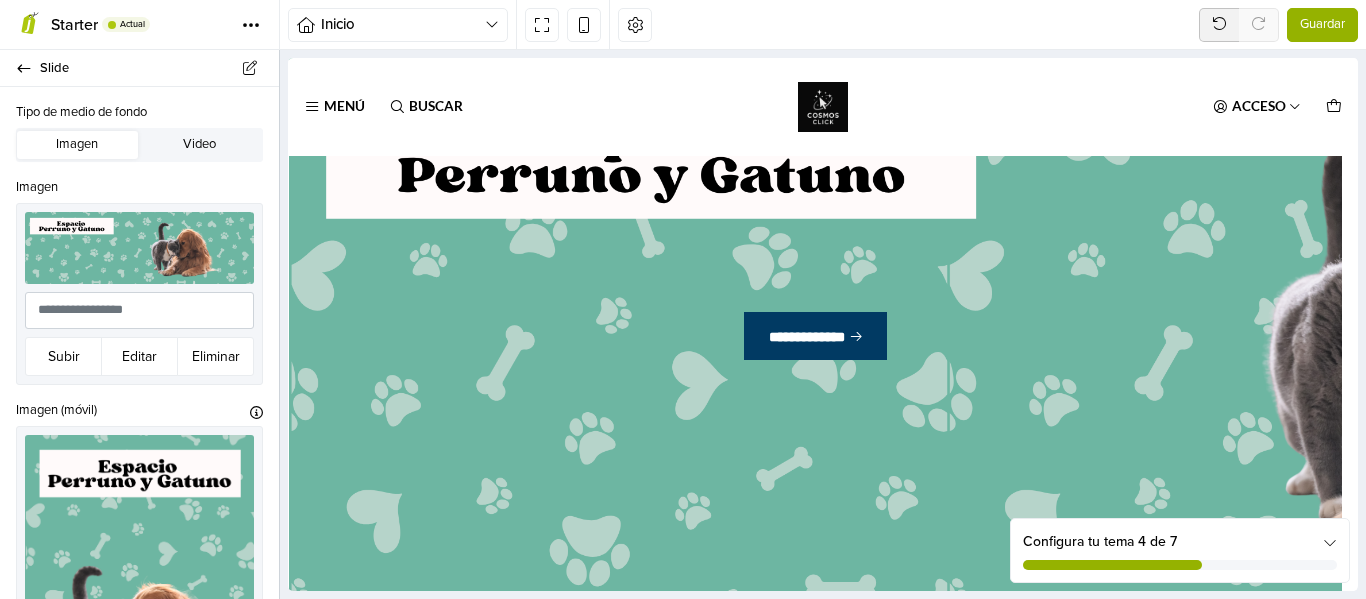 click on "Guardar" at bounding box center [1322, 25] 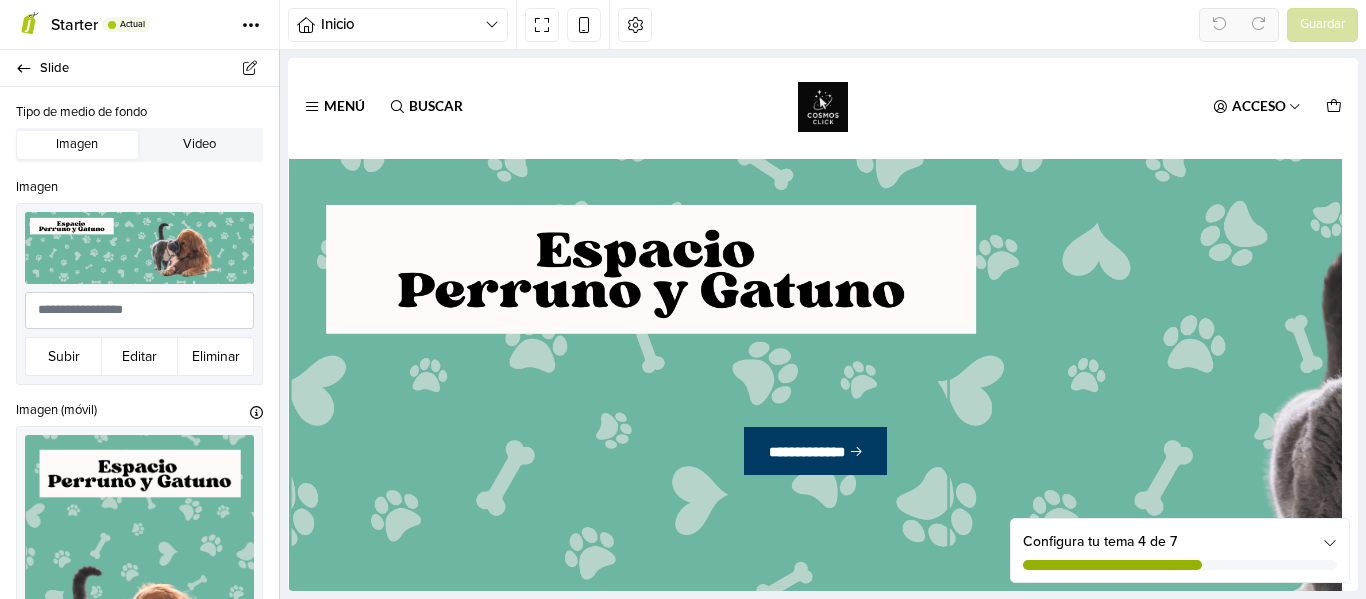 scroll, scrollTop: 0, scrollLeft: 0, axis: both 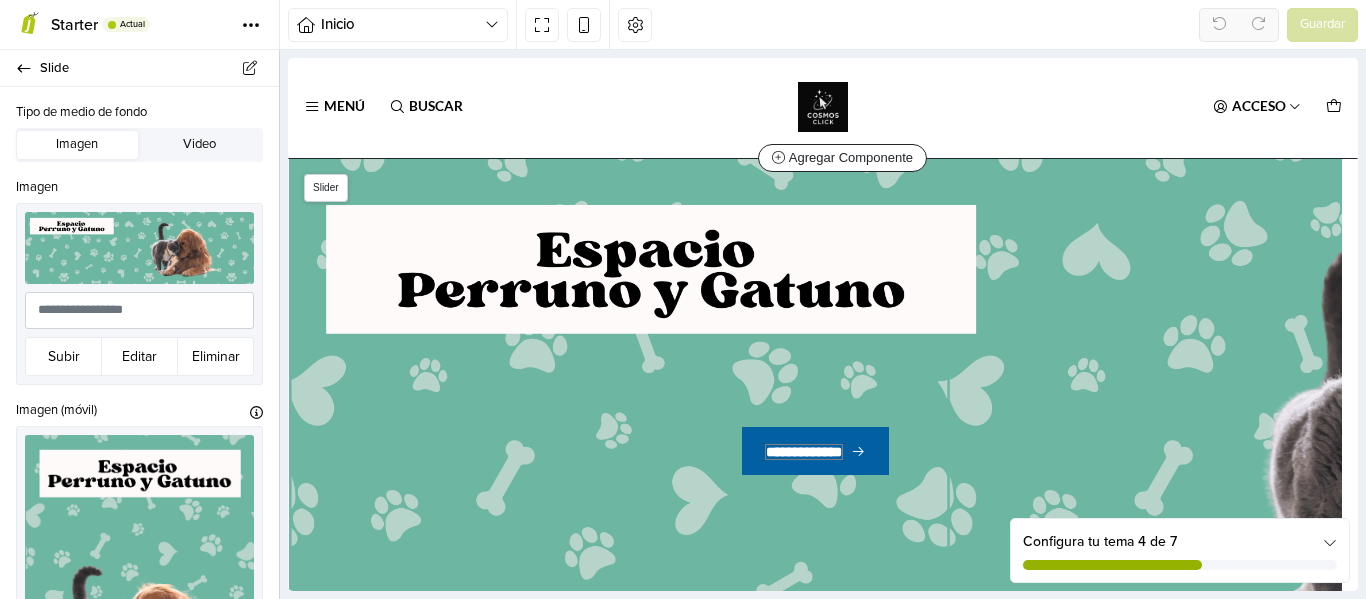 click on "**********" at bounding box center (804, 452) 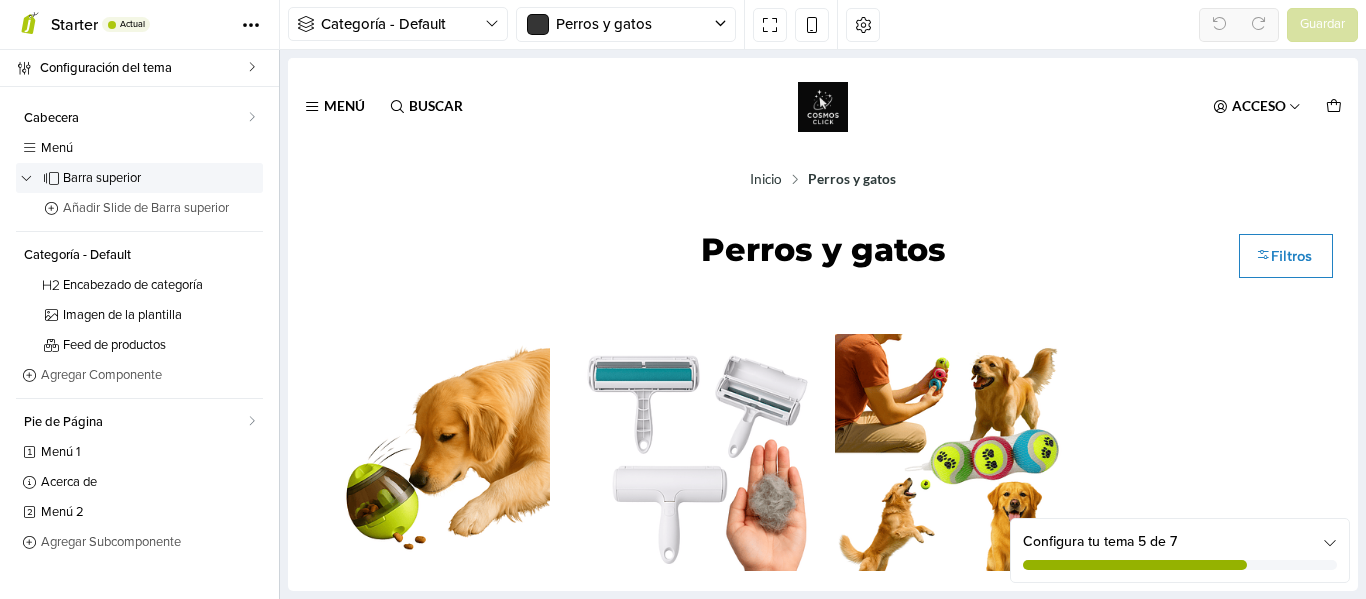 scroll, scrollTop: 0, scrollLeft: 0, axis: both 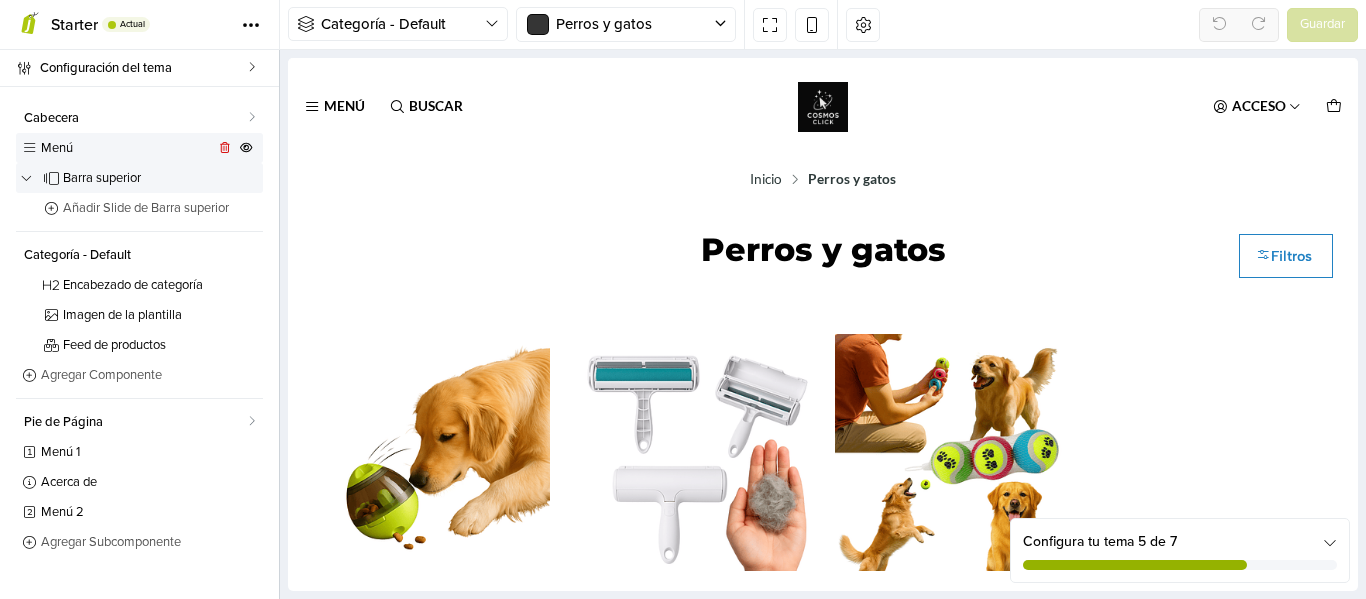 click on "Menú" at bounding box center (139, 148) 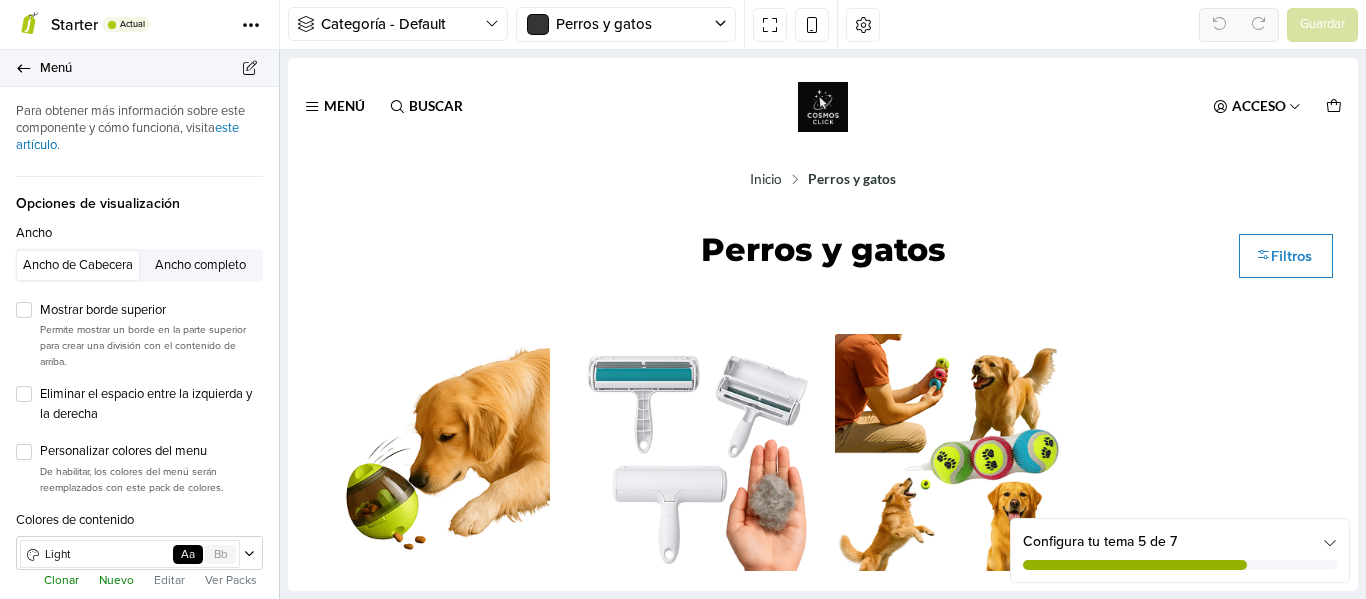 click 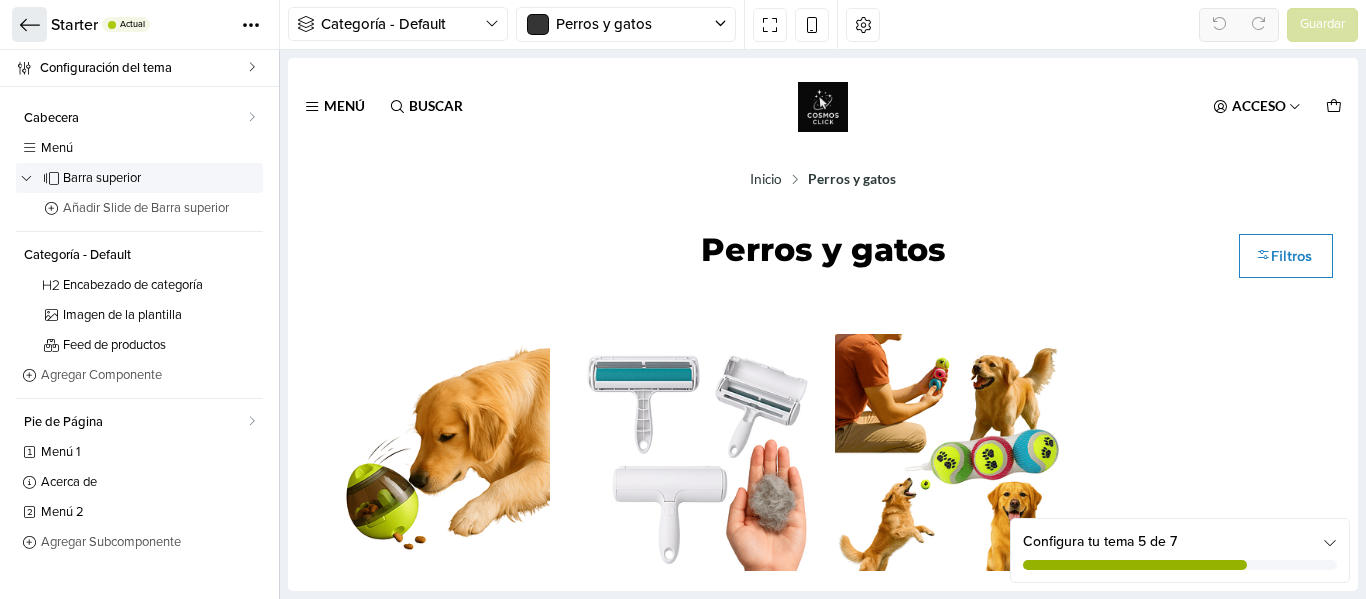 click 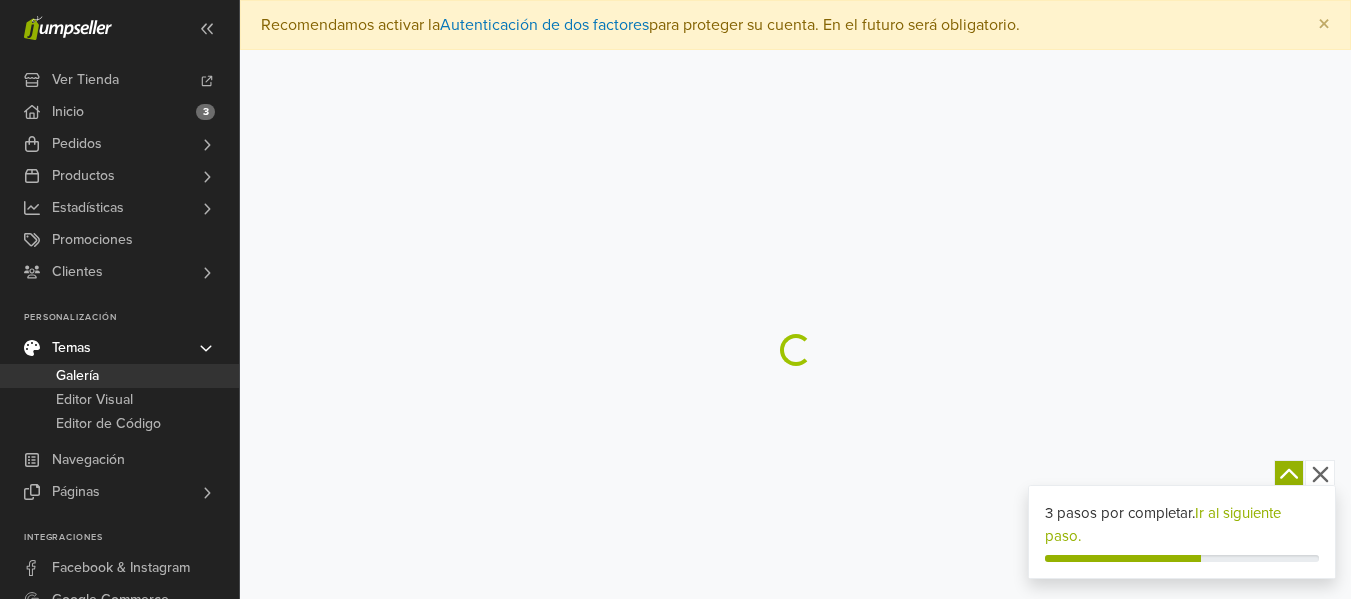 scroll, scrollTop: 0, scrollLeft: 0, axis: both 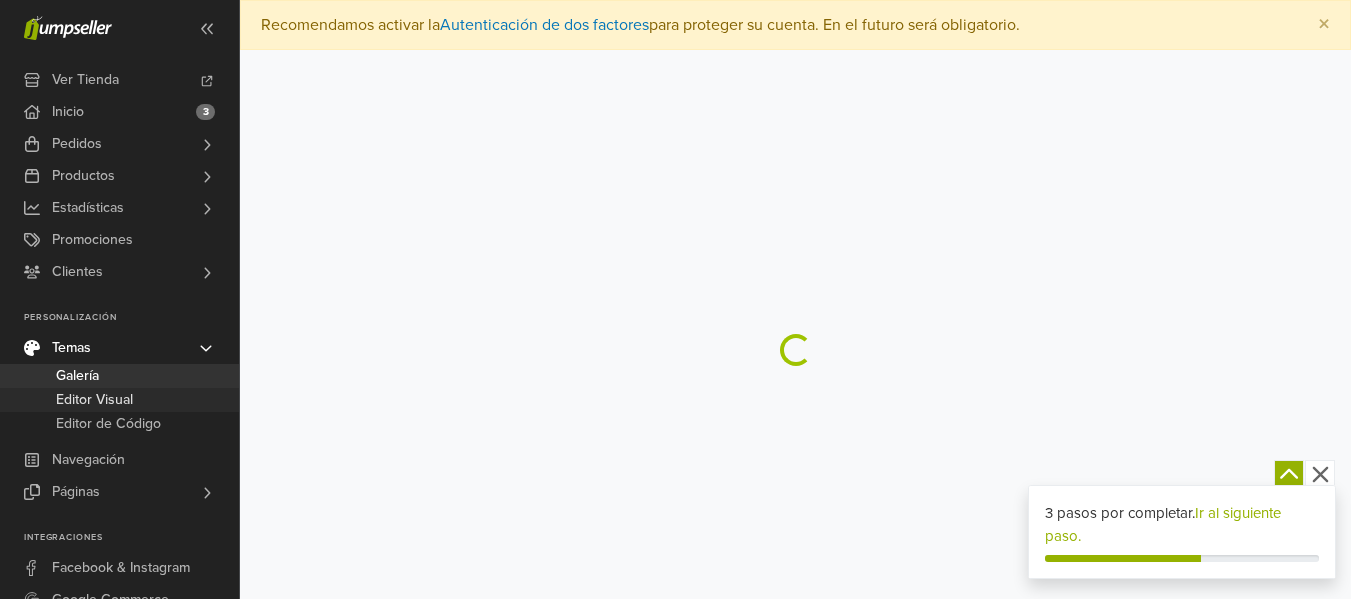 click on "Editor Visual" at bounding box center (94, 400) 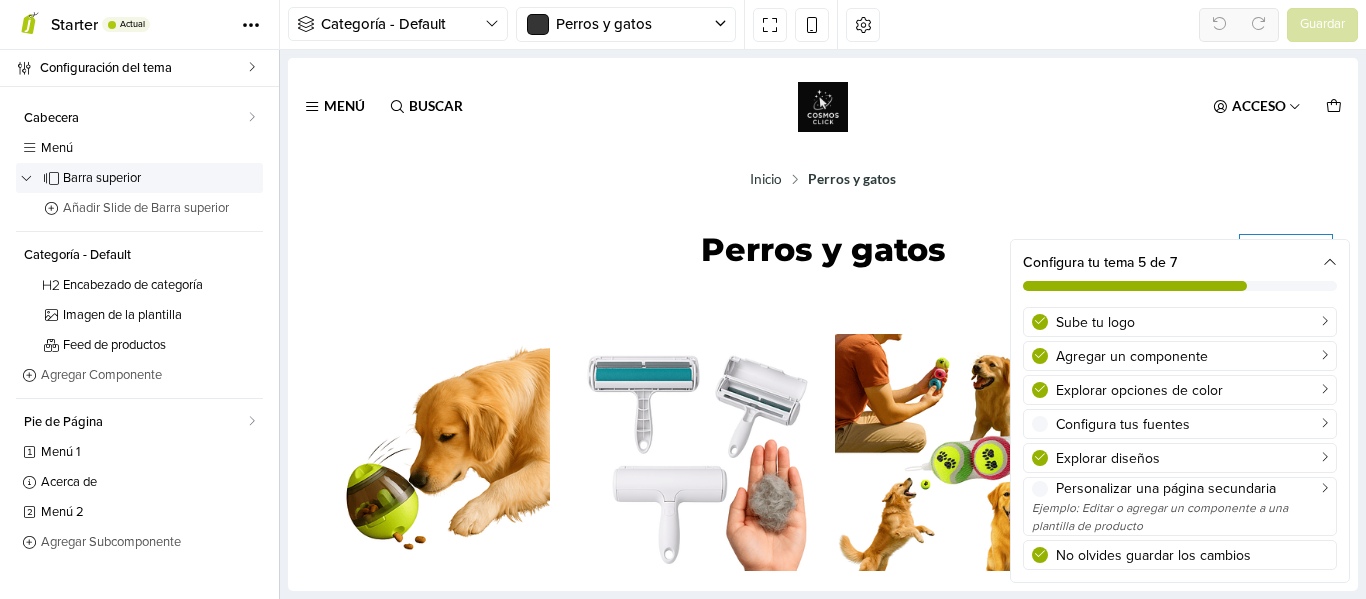 scroll, scrollTop: 0, scrollLeft: 0, axis: both 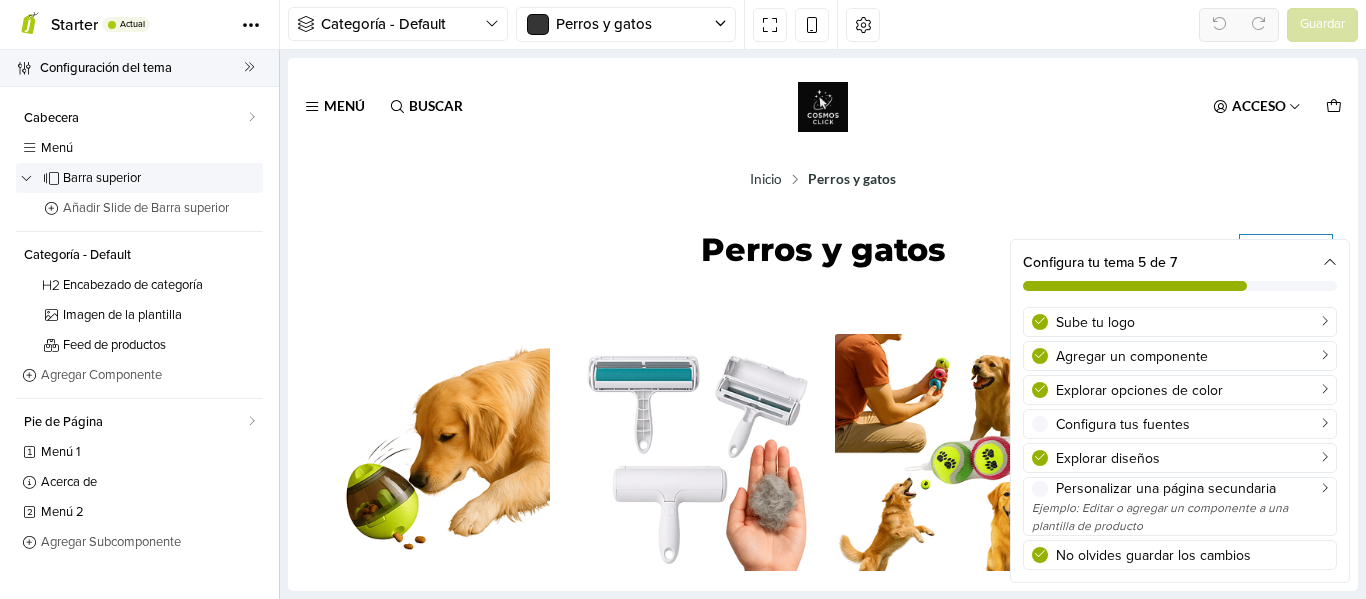 click on "Configuración del tema" at bounding box center (142, 68) 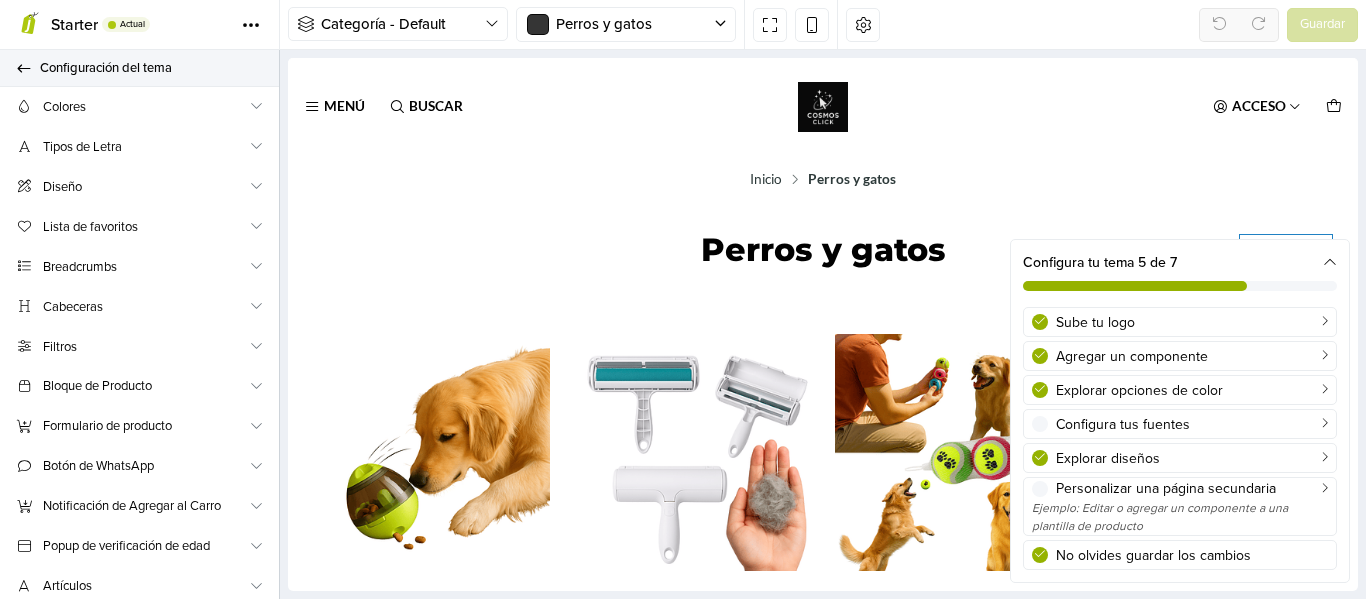 click 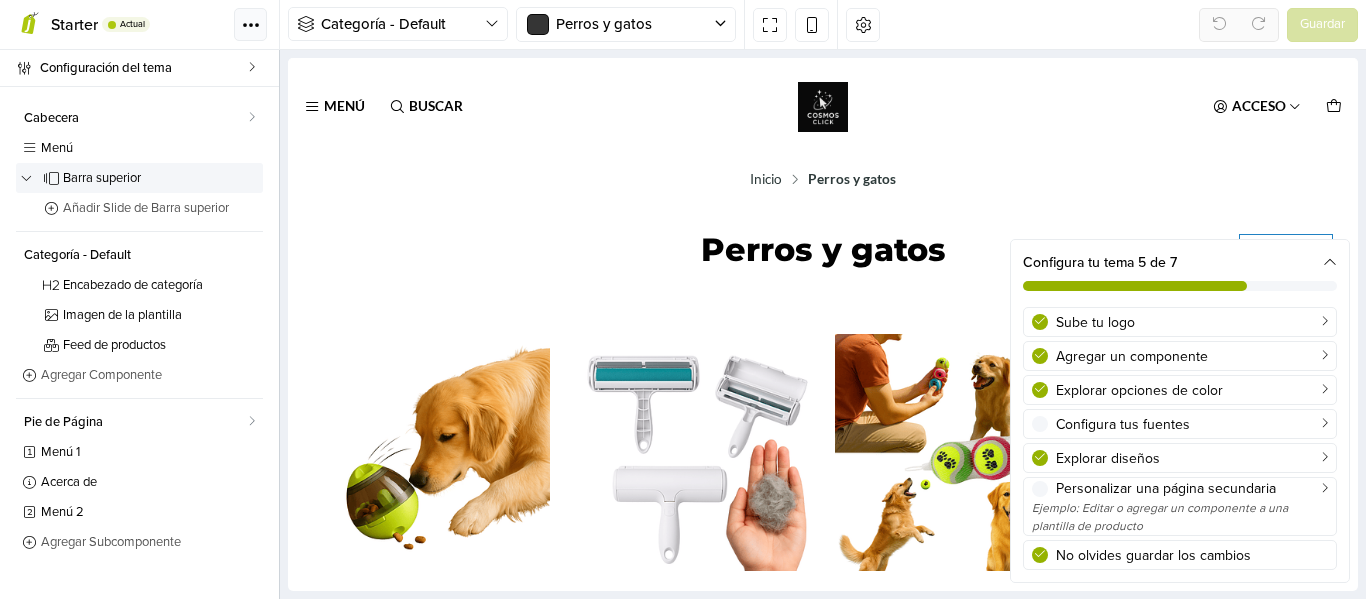 click on "Tema" at bounding box center [250, 24] 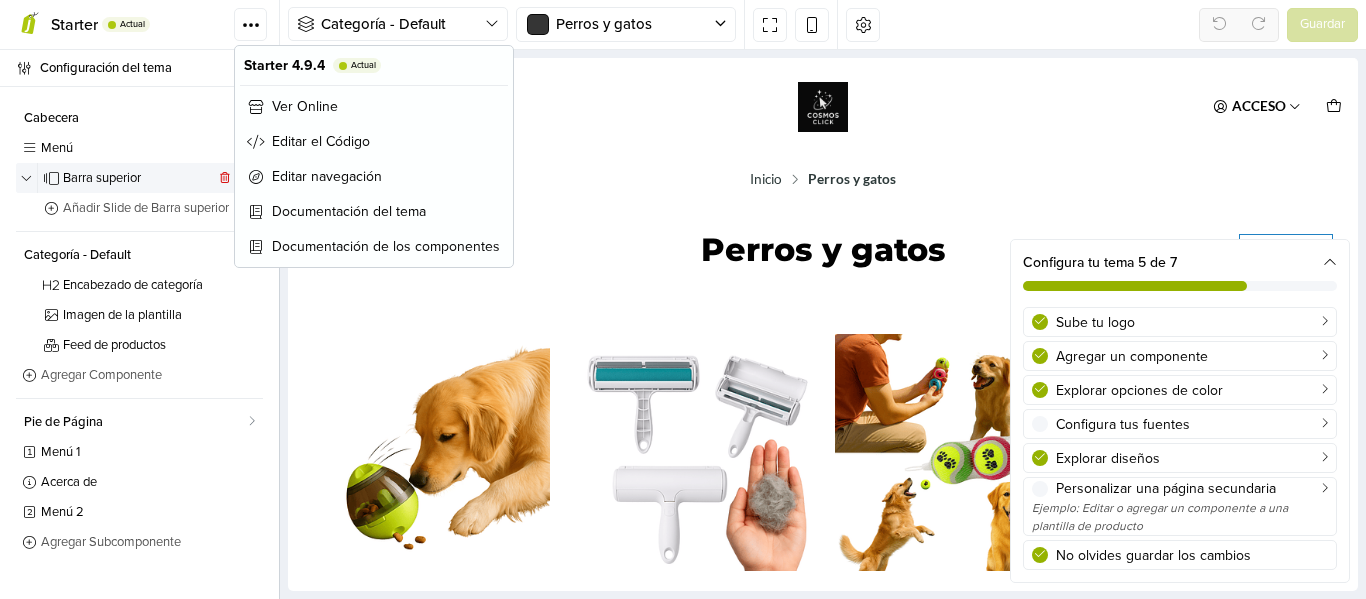 click on "Barra superior" at bounding box center [138, 178] 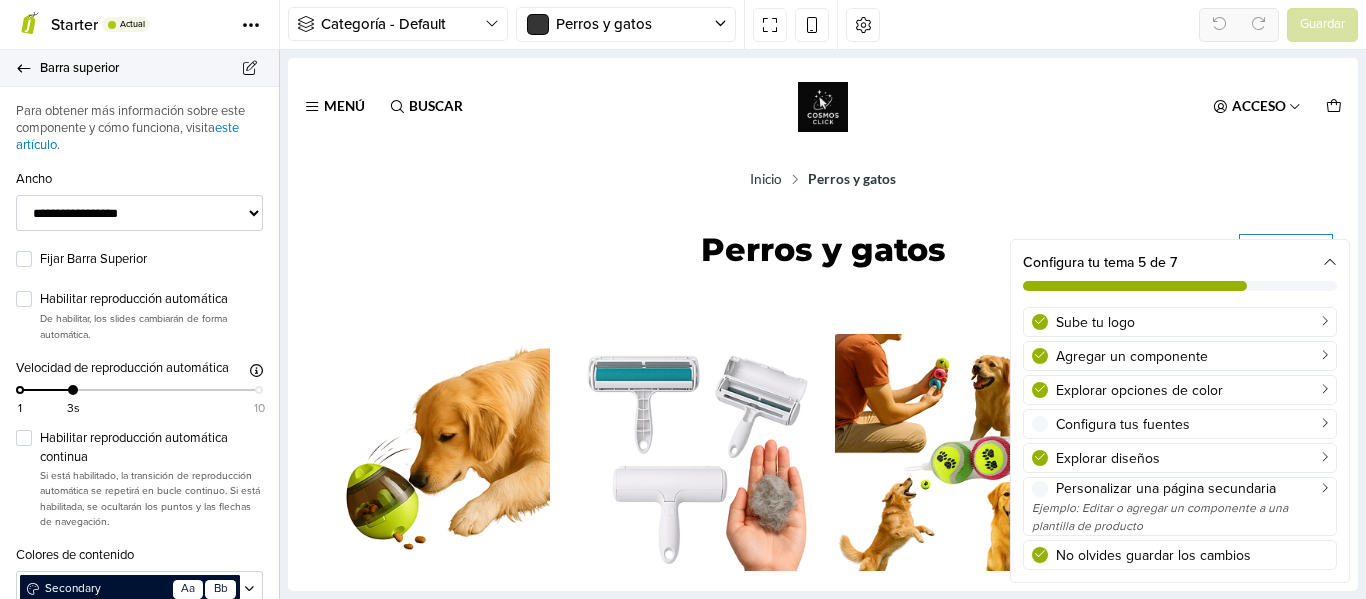 click on "Barra superior" at bounding box center [139, 68] 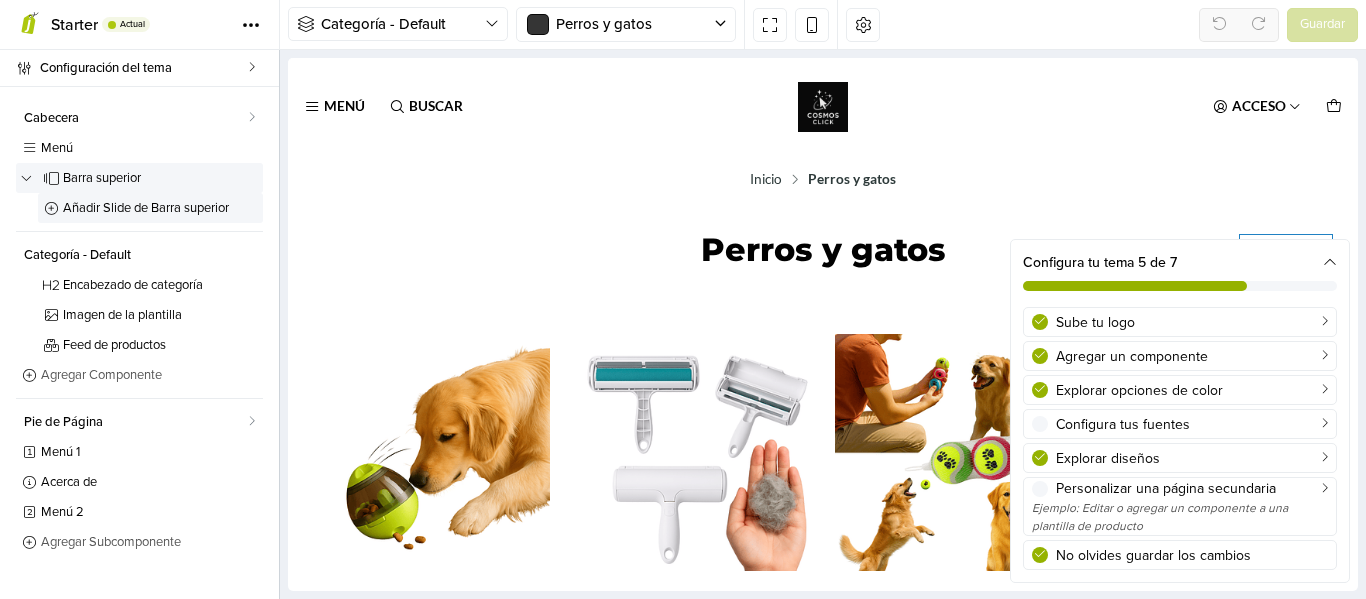 click on "Añadir Slide de Barra superior" at bounding box center [160, 208] 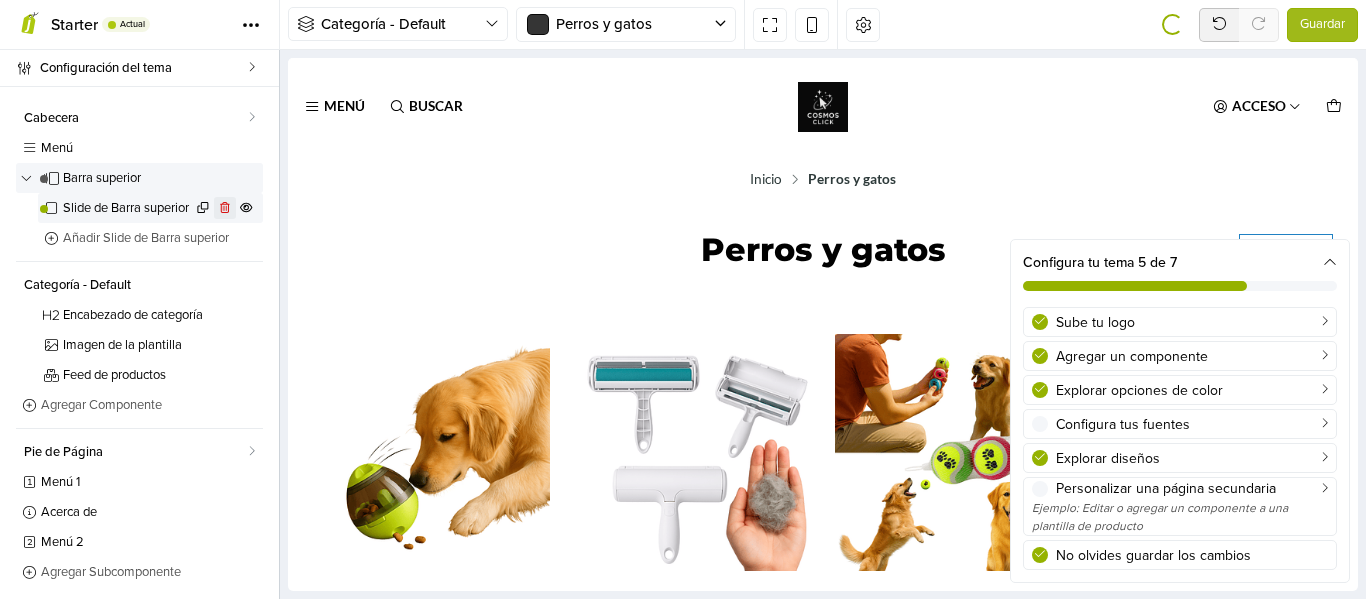 click 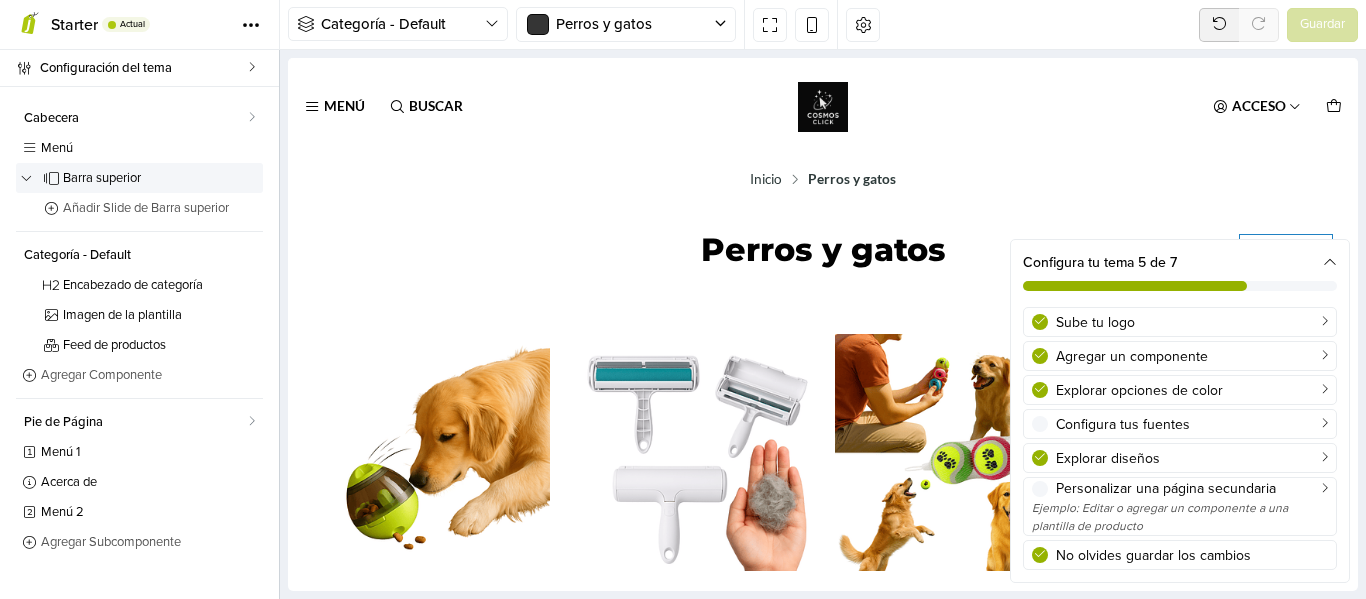 click on "Categoría - Default" at bounding box center [141, 255] 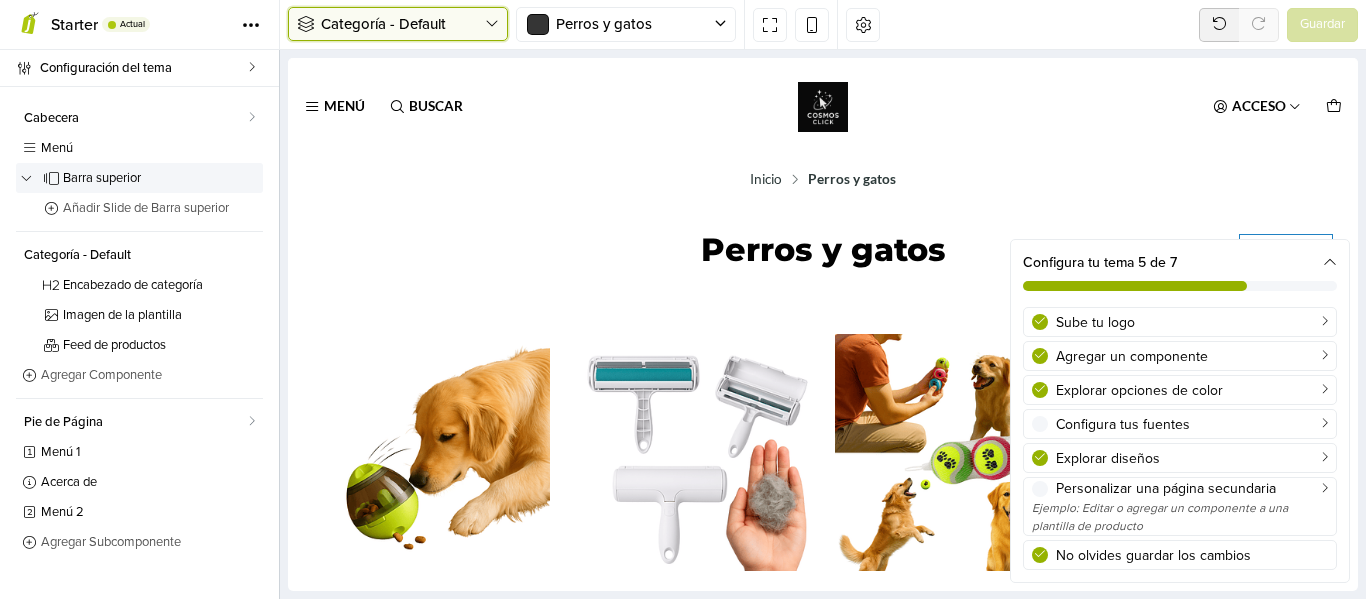 click on "Categoría - Default" at bounding box center [403, 24] 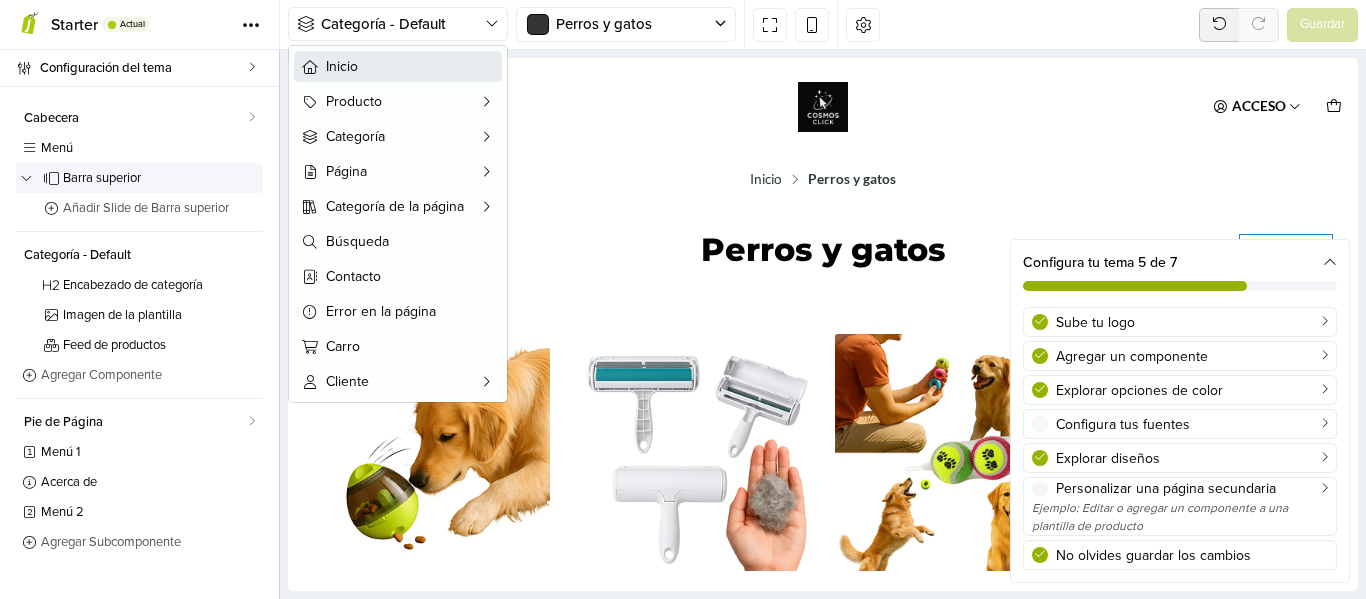 click on "Inicio" at bounding box center (410, 66) 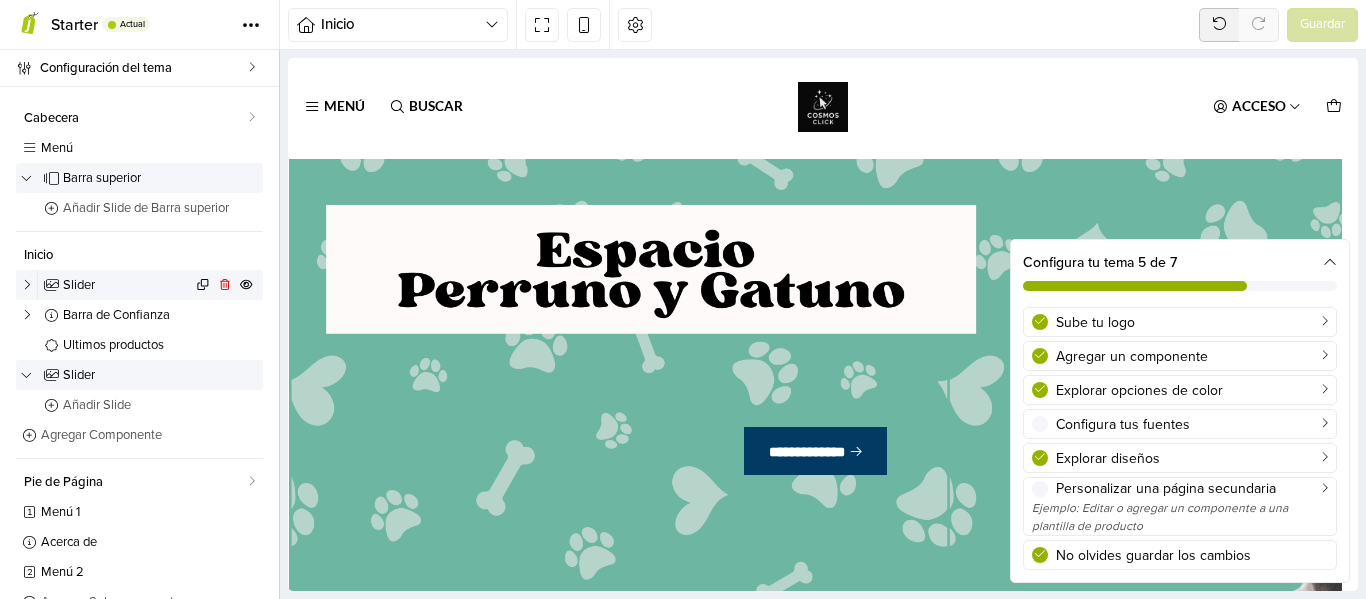 scroll, scrollTop: 0, scrollLeft: 0, axis: both 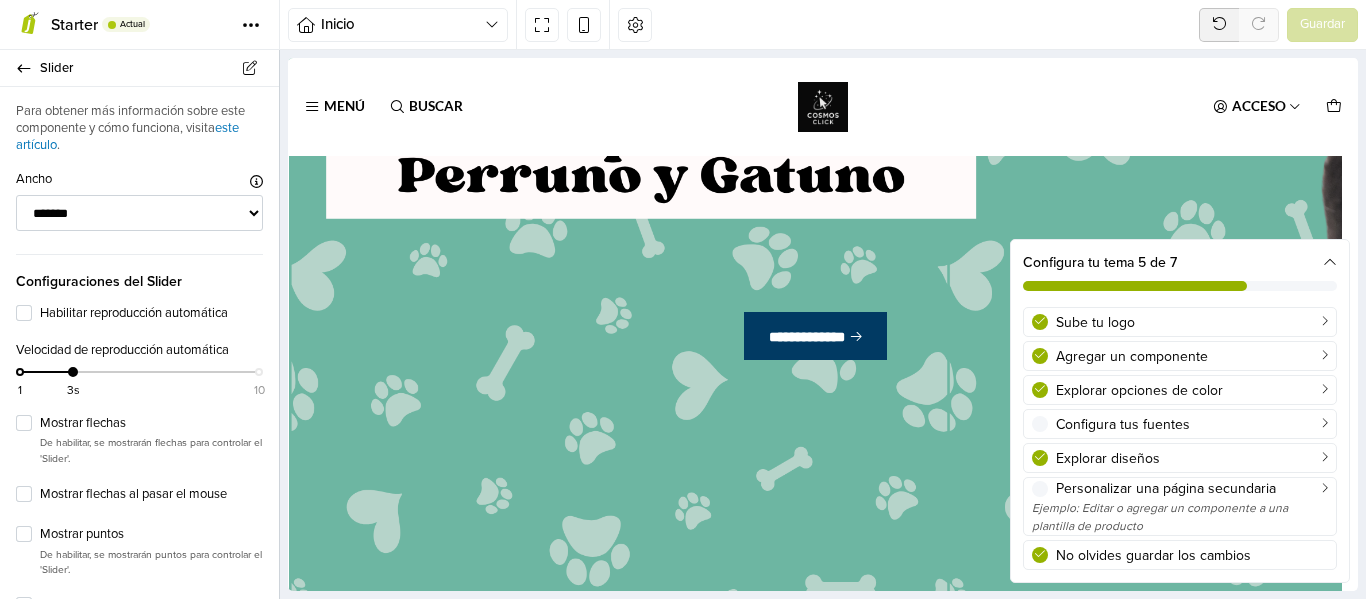 click on "Configura tu tema 5 de 7" at bounding box center (1180, 262) 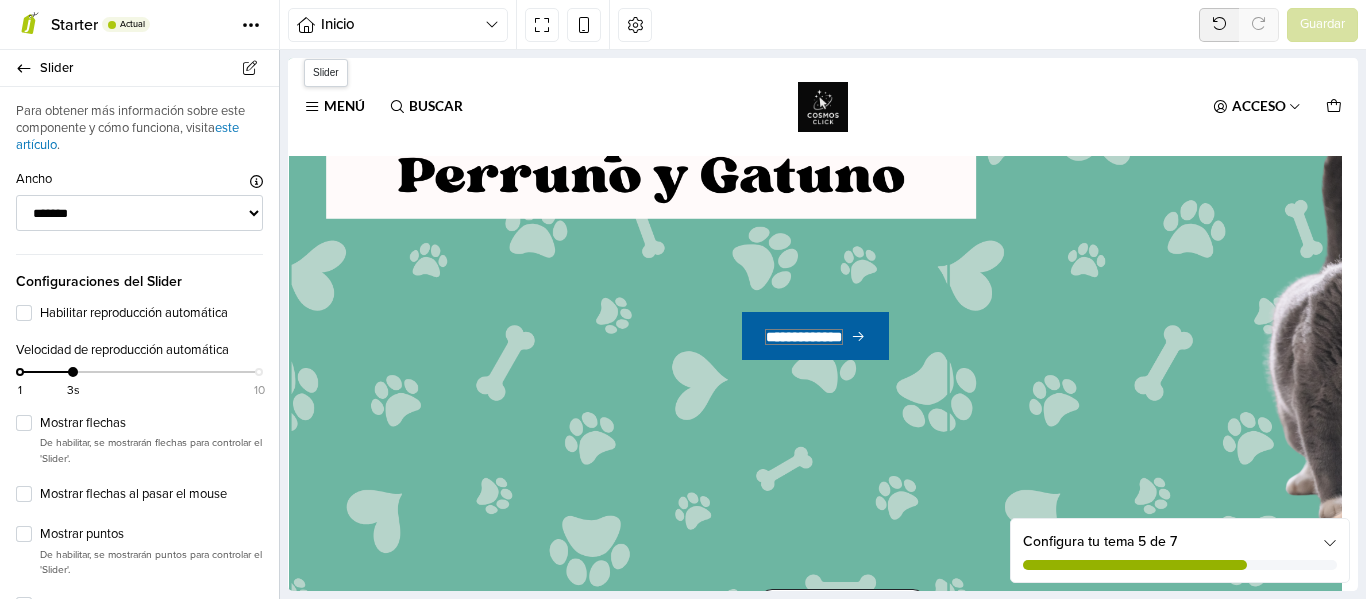 click on "**********" at bounding box center [804, 337] 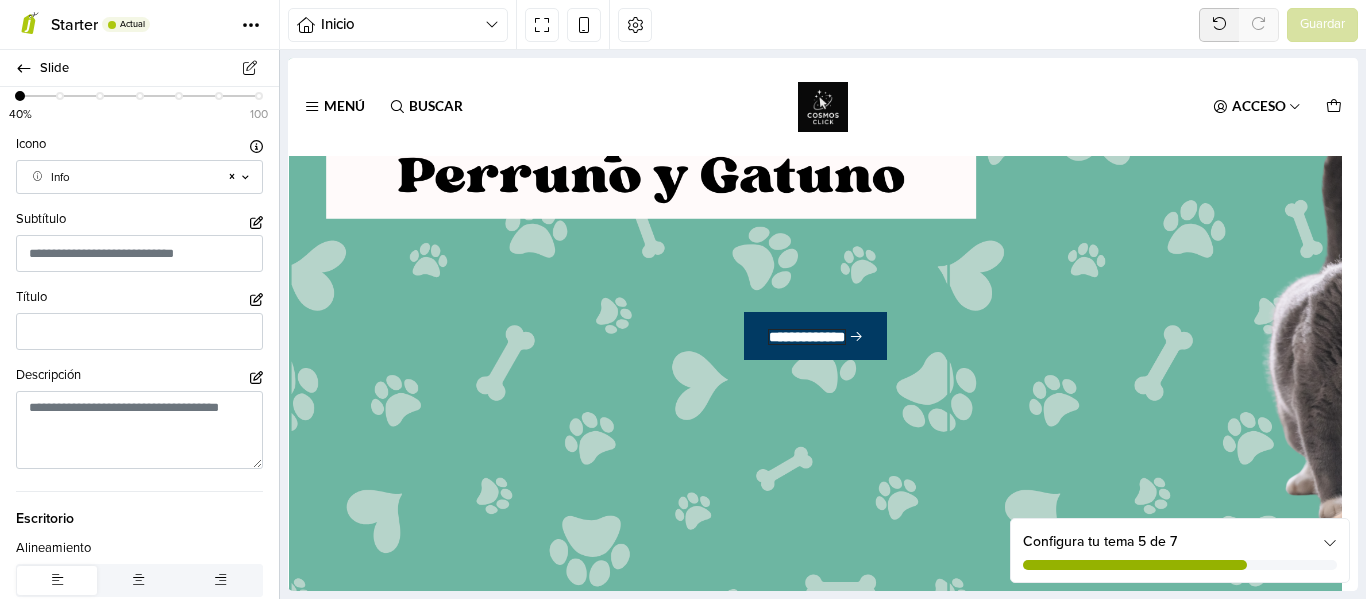 scroll, scrollTop: 1806, scrollLeft: 0, axis: vertical 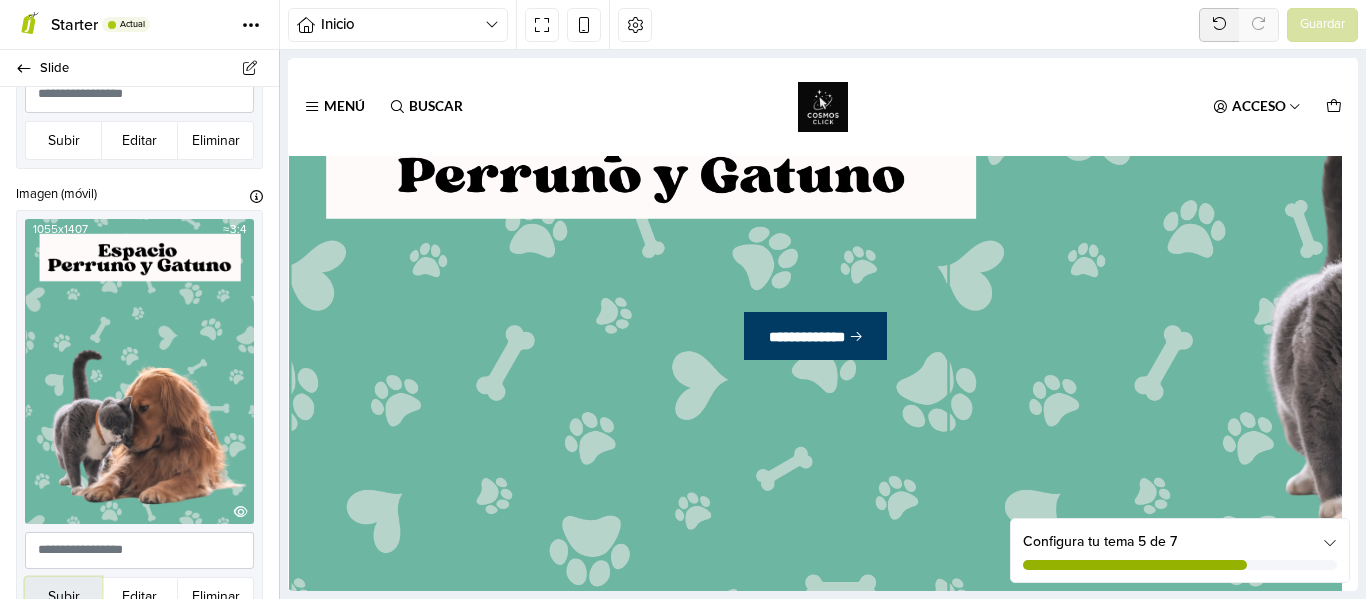 click on "Subir" at bounding box center (63, 596) 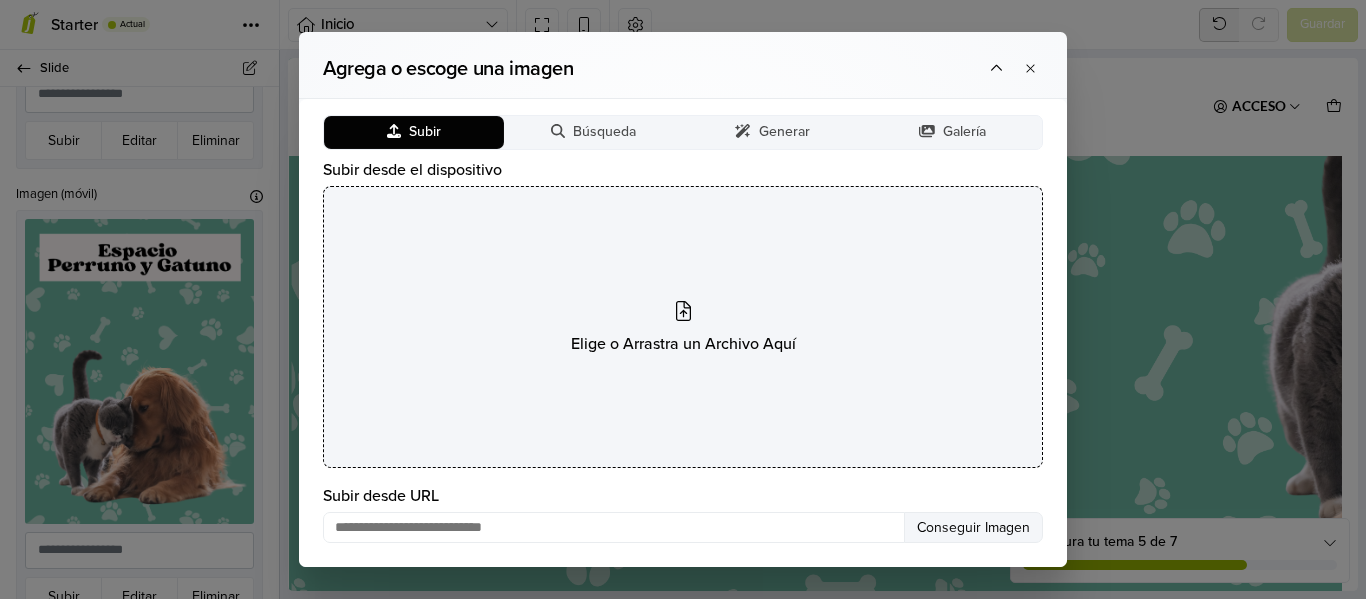 click on "Elige o Arrastra un Archivo Aquí" at bounding box center (683, 327) 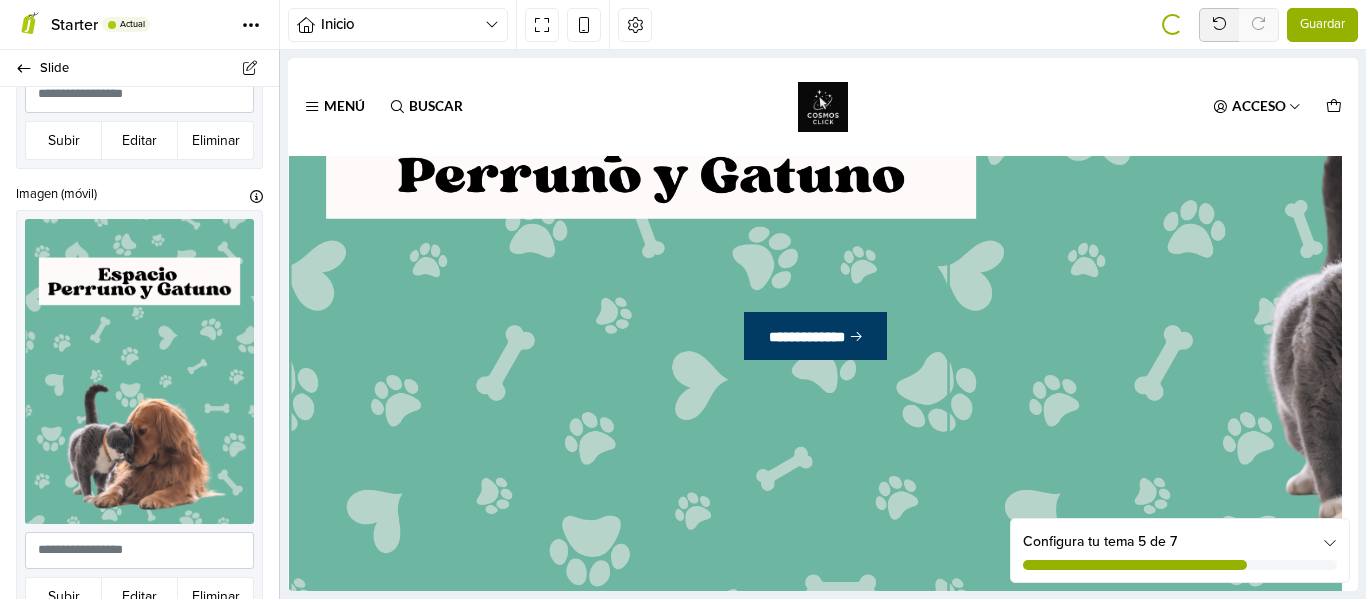 click on "Guardar" at bounding box center [1322, 25] 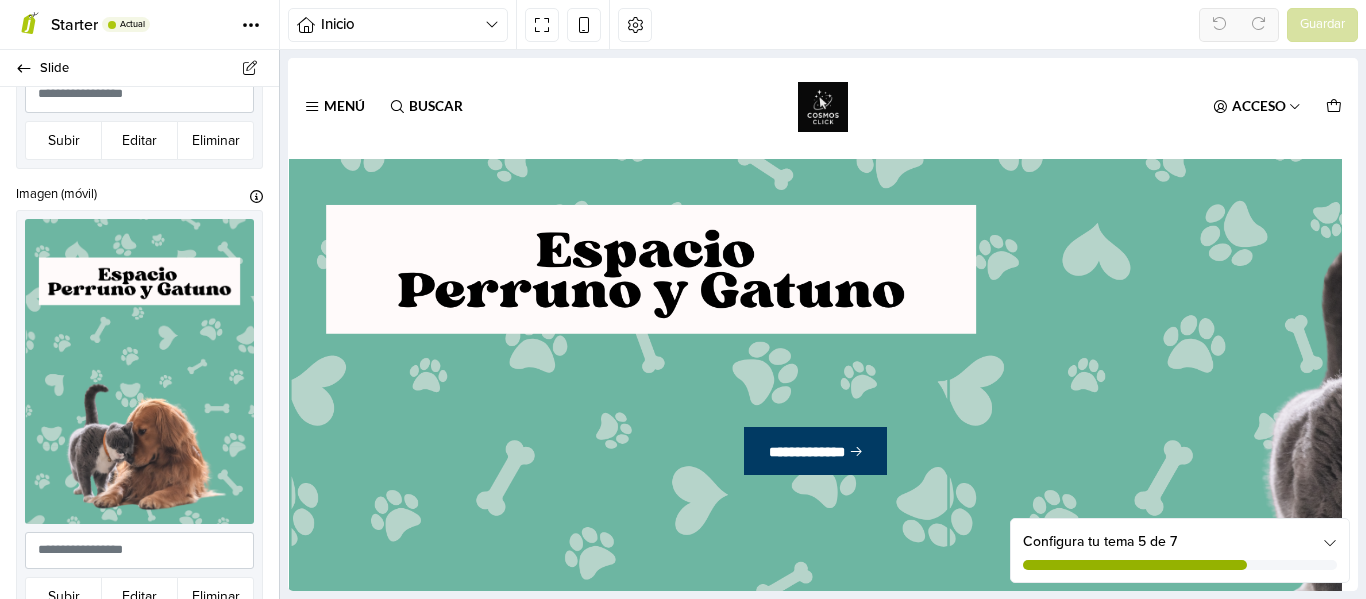 scroll, scrollTop: 0, scrollLeft: 0, axis: both 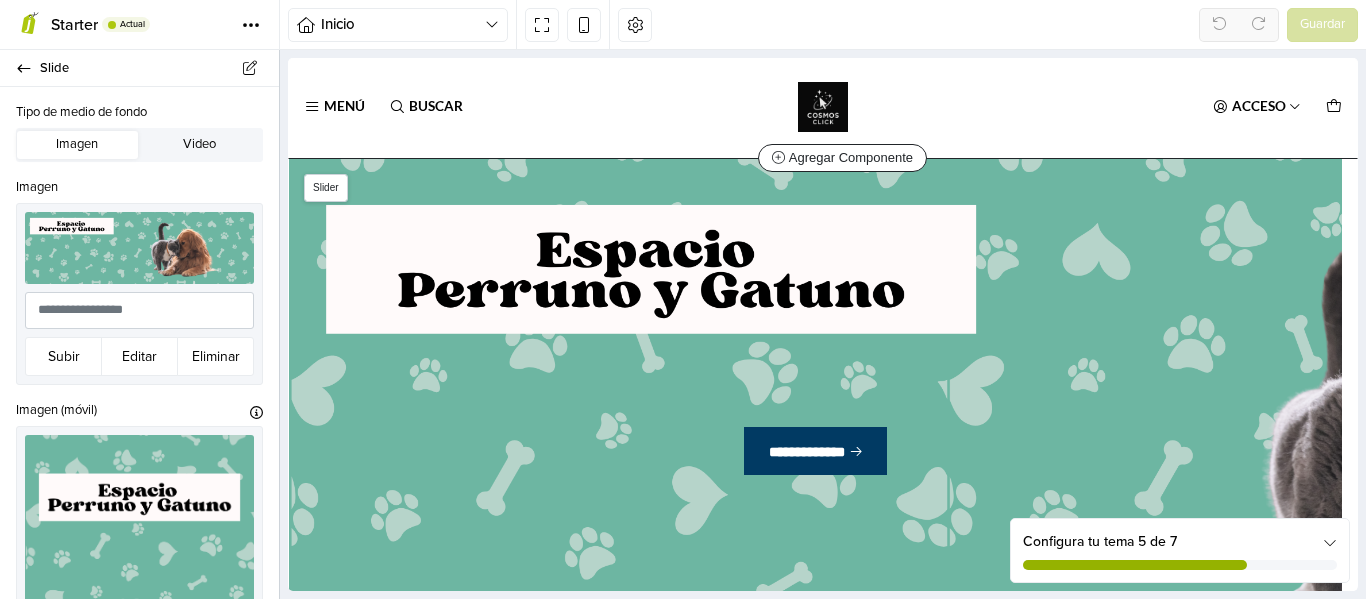 click on "**********" at bounding box center (815, 439) 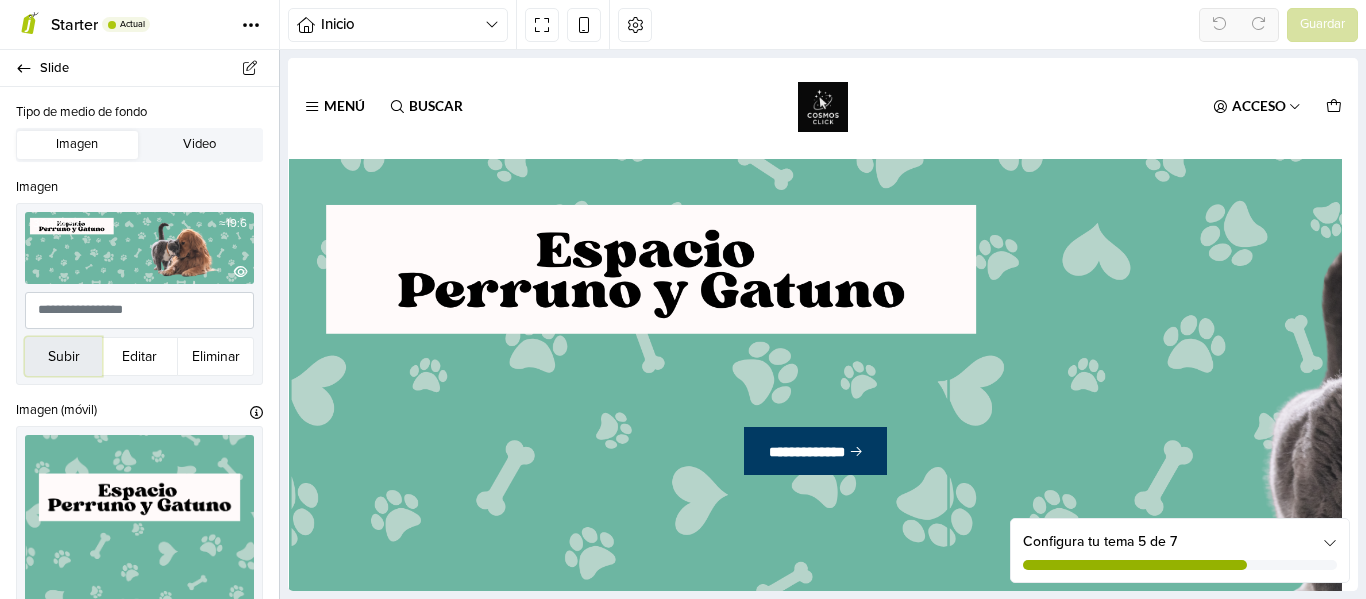 click on "Subir" at bounding box center [63, 356] 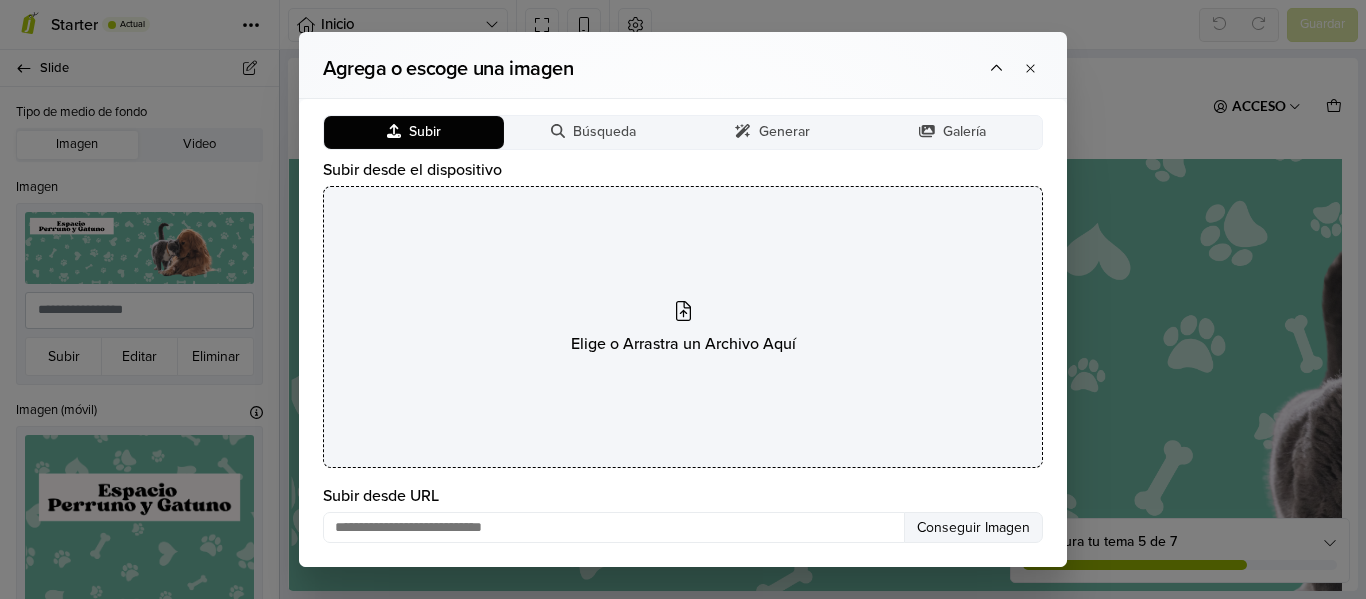 click on "Elige o Arrastra un Archivo Aquí" at bounding box center [683, 327] 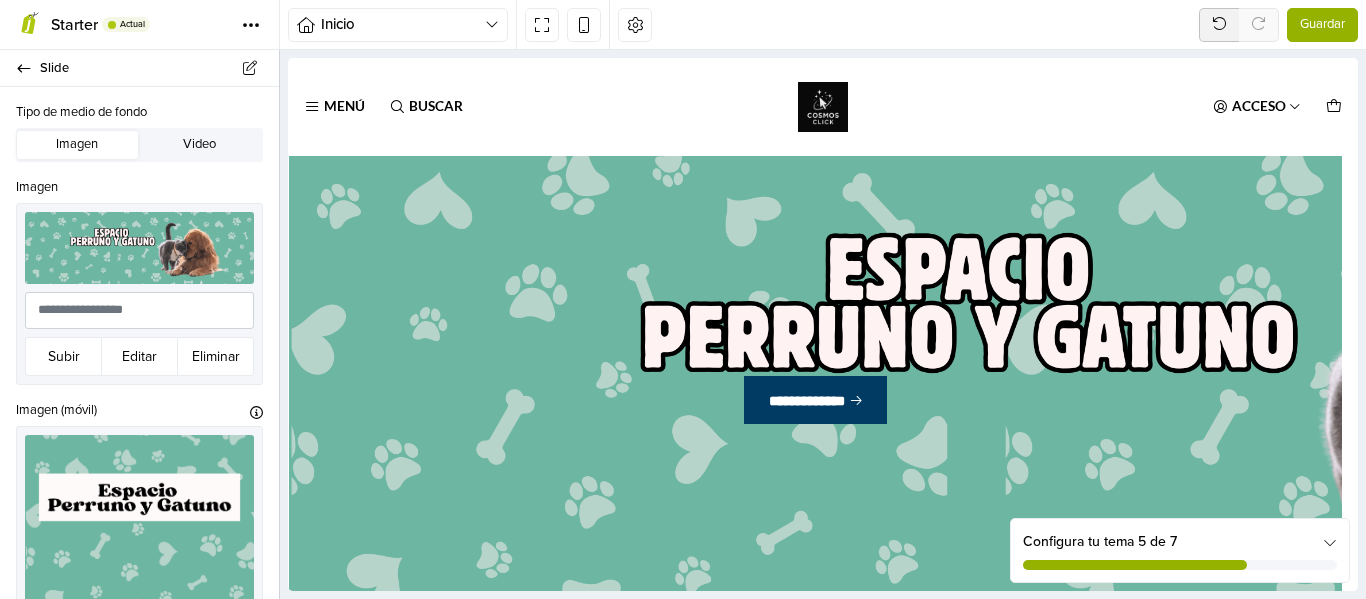 scroll, scrollTop: 115, scrollLeft: 0, axis: vertical 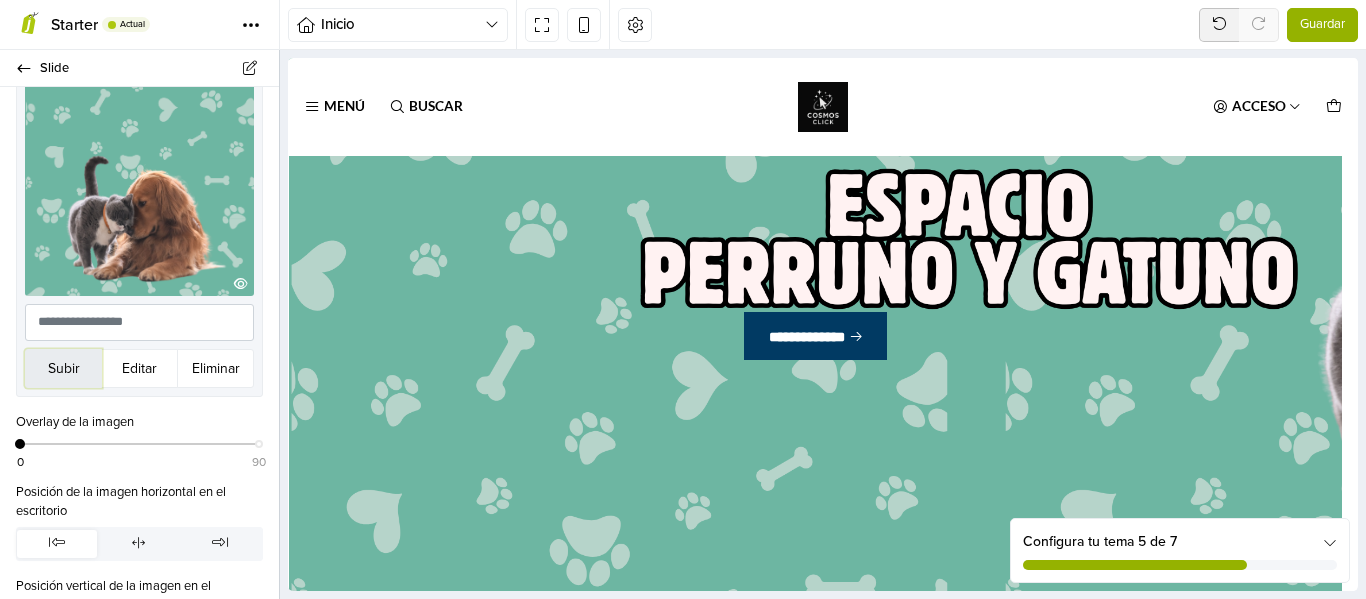 click on "Subir" at bounding box center (63, 368) 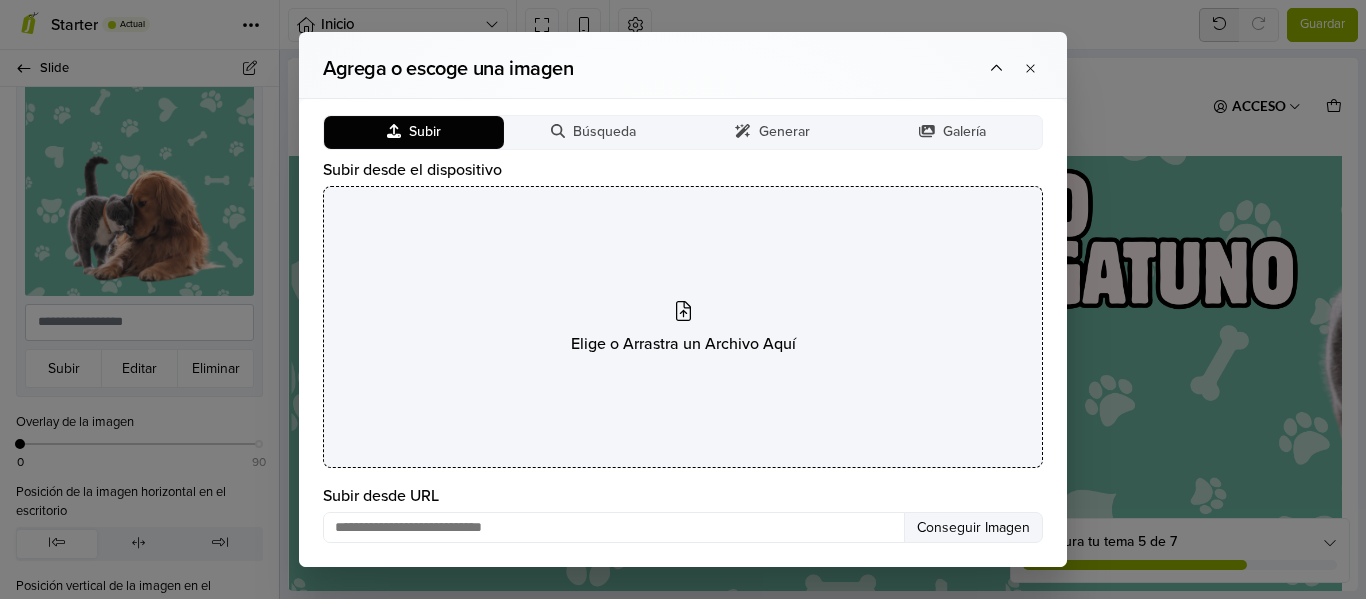 click on "Elige o Arrastra un Archivo Aquí" at bounding box center (683, 327) 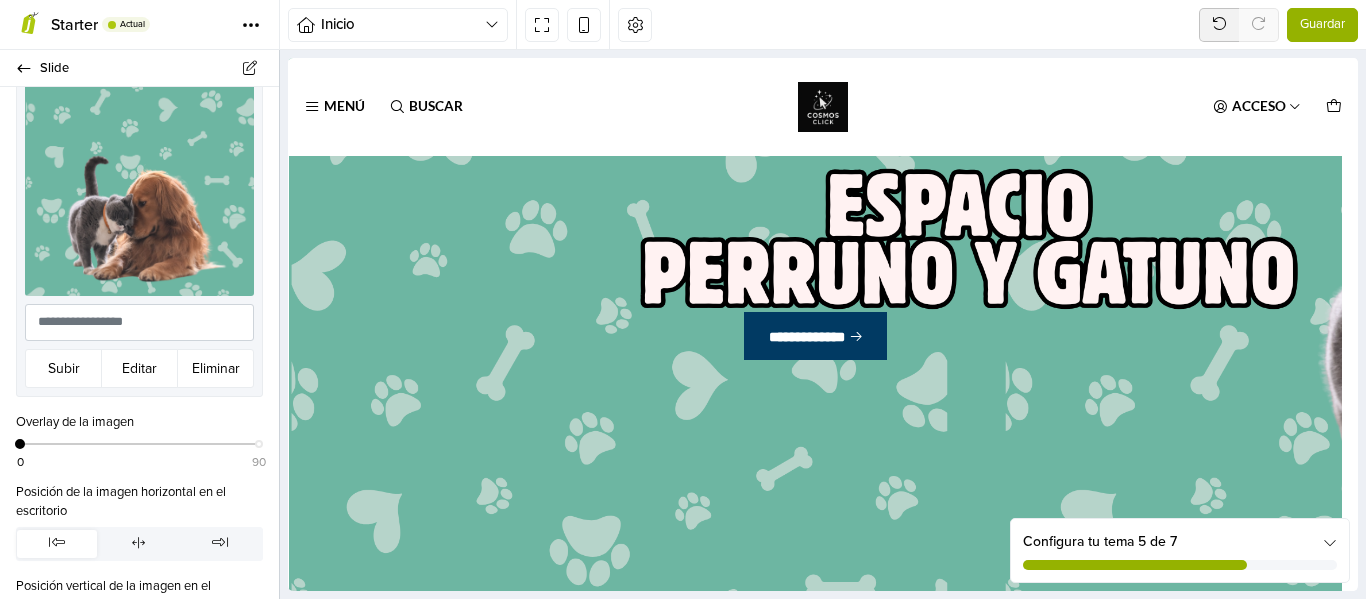 click on "Guardar" at bounding box center (1322, 25) 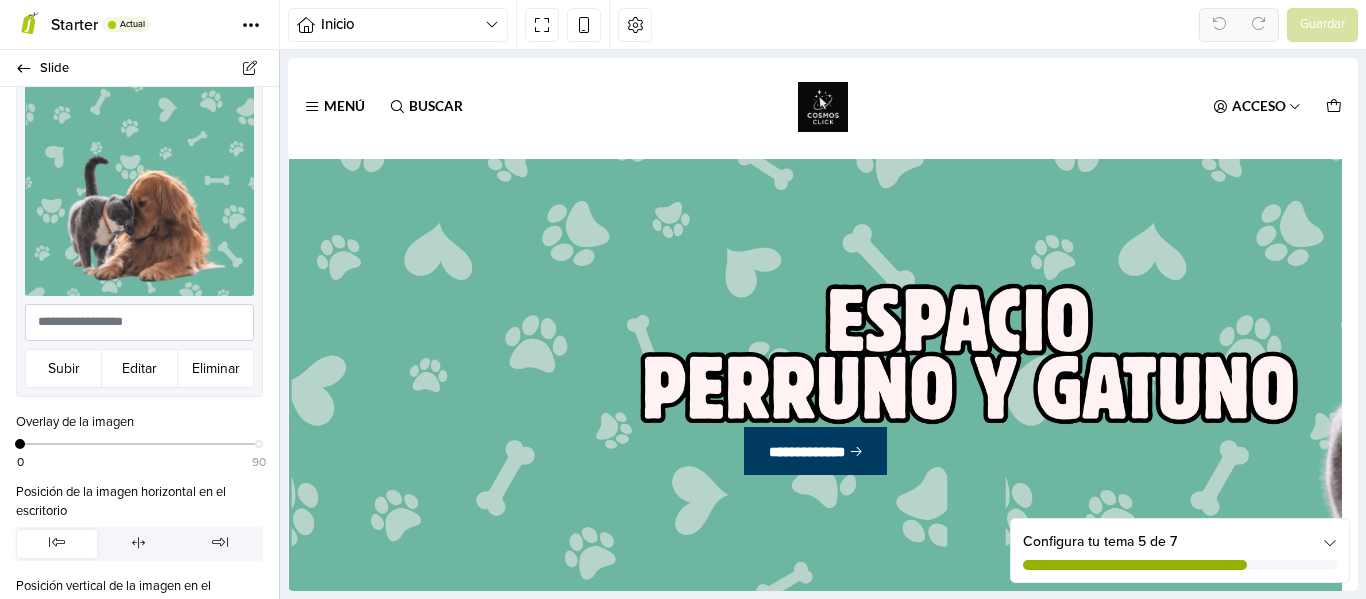 scroll, scrollTop: 0, scrollLeft: 0, axis: both 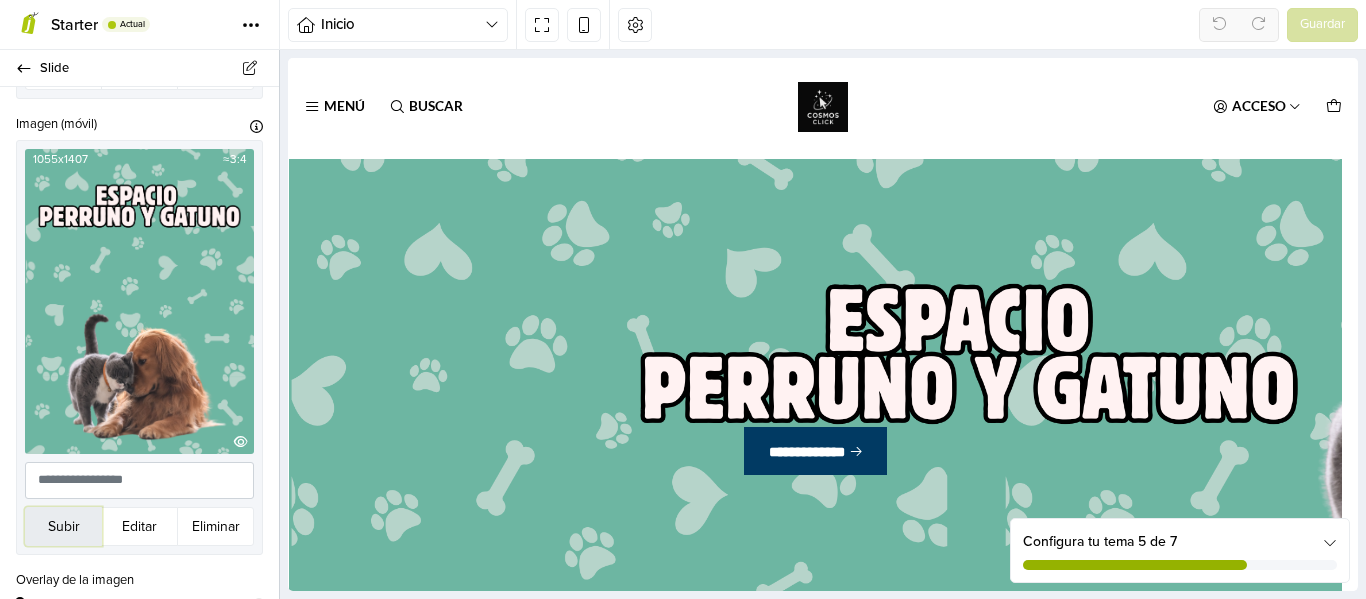 click on "Subir" at bounding box center (63, 526) 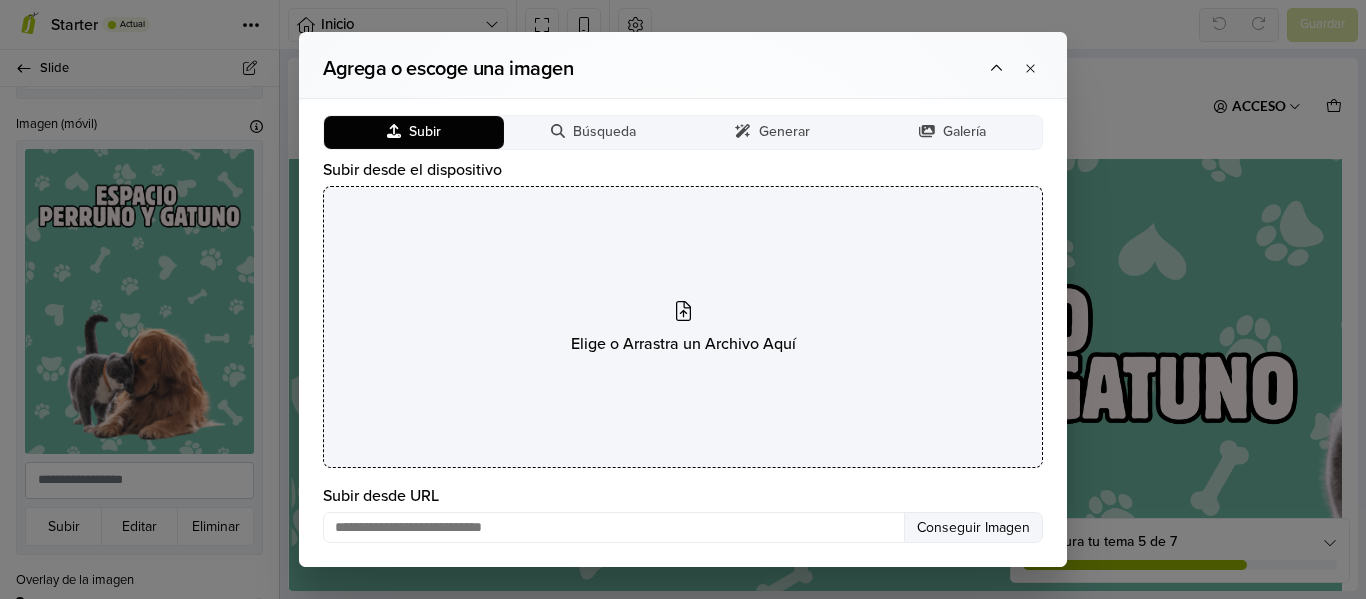 click on "Elige o Arrastra un Archivo Aquí" at bounding box center [683, 327] 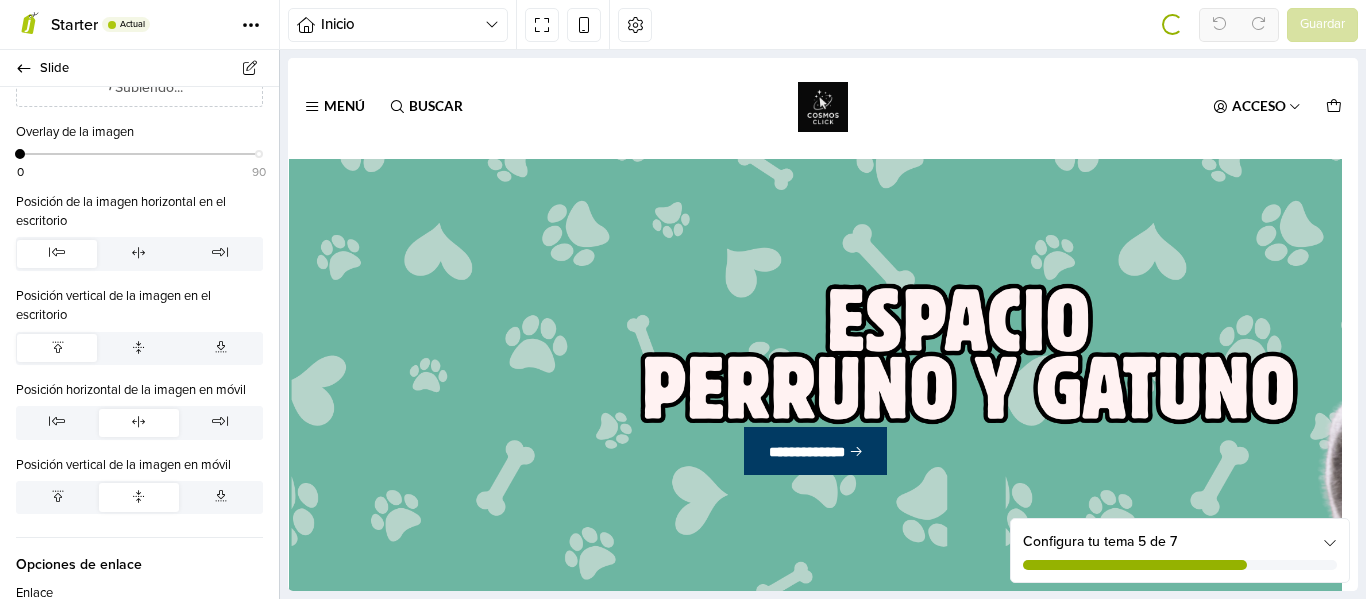 scroll, scrollTop: 353, scrollLeft: 0, axis: vertical 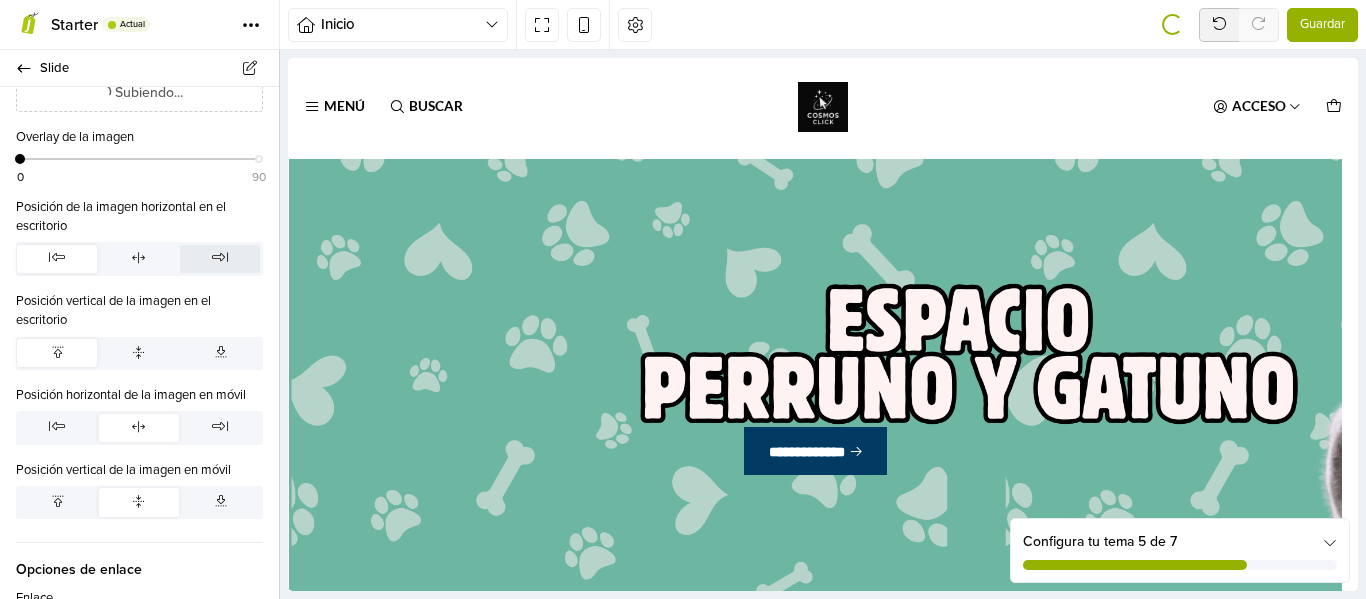 click at bounding box center [220, 259] 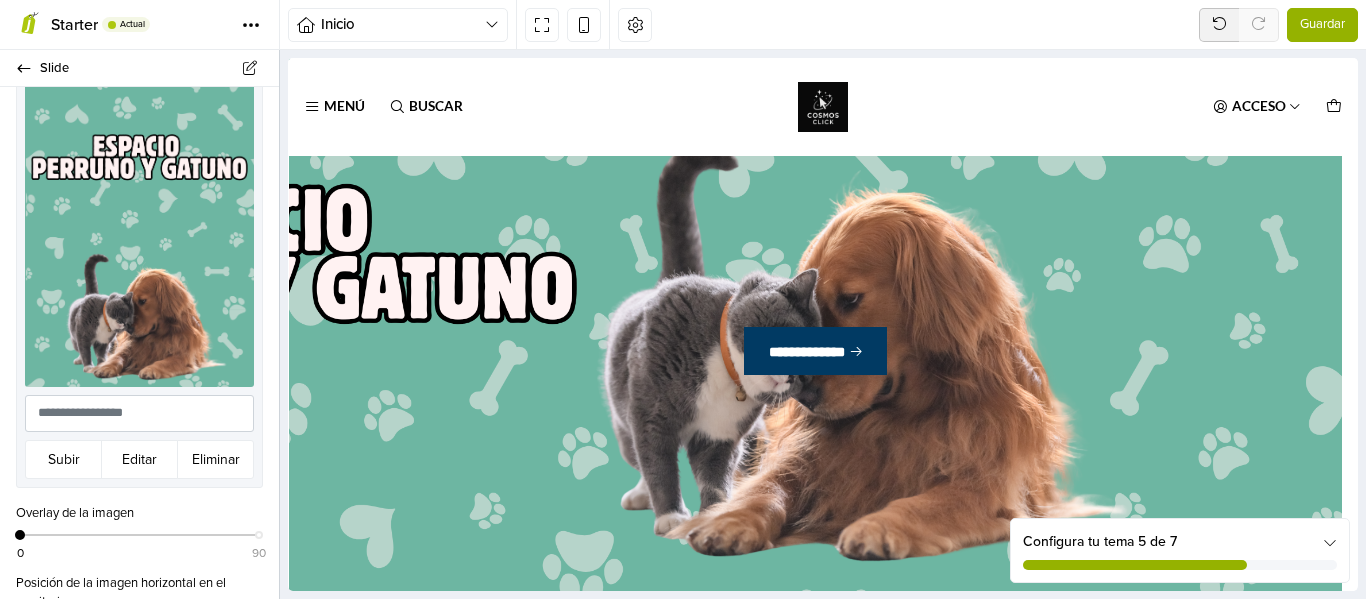 scroll, scrollTop: 115, scrollLeft: 0, axis: vertical 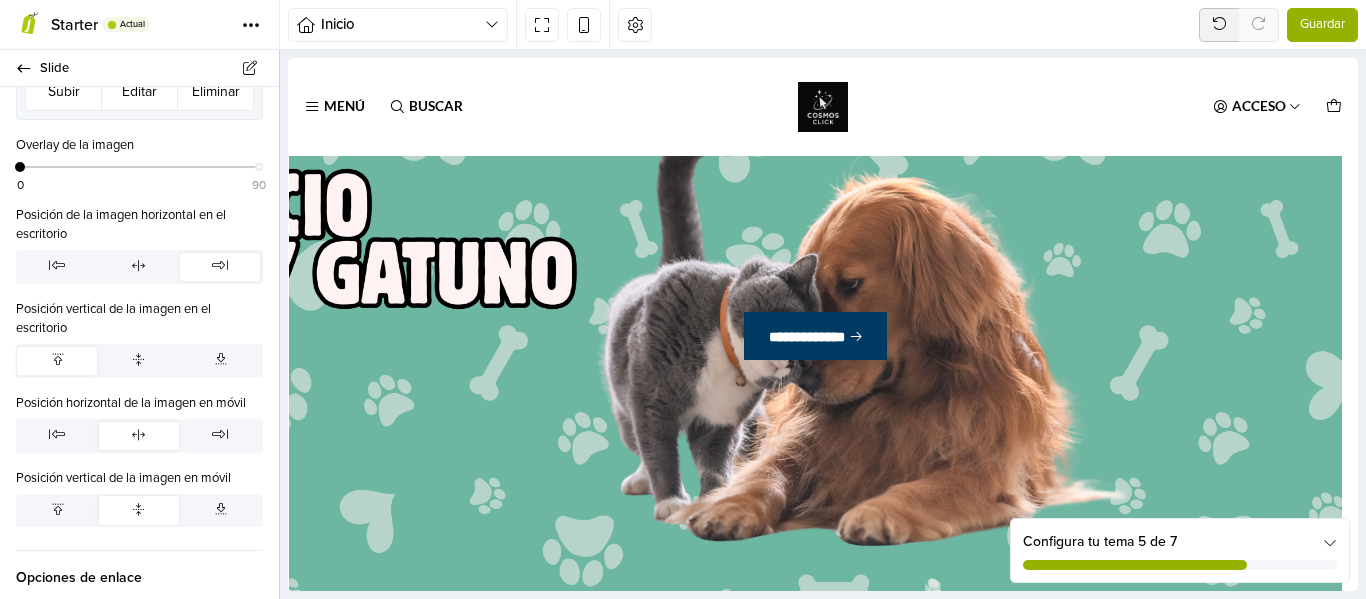 click on "Guardar" at bounding box center [1322, 25] 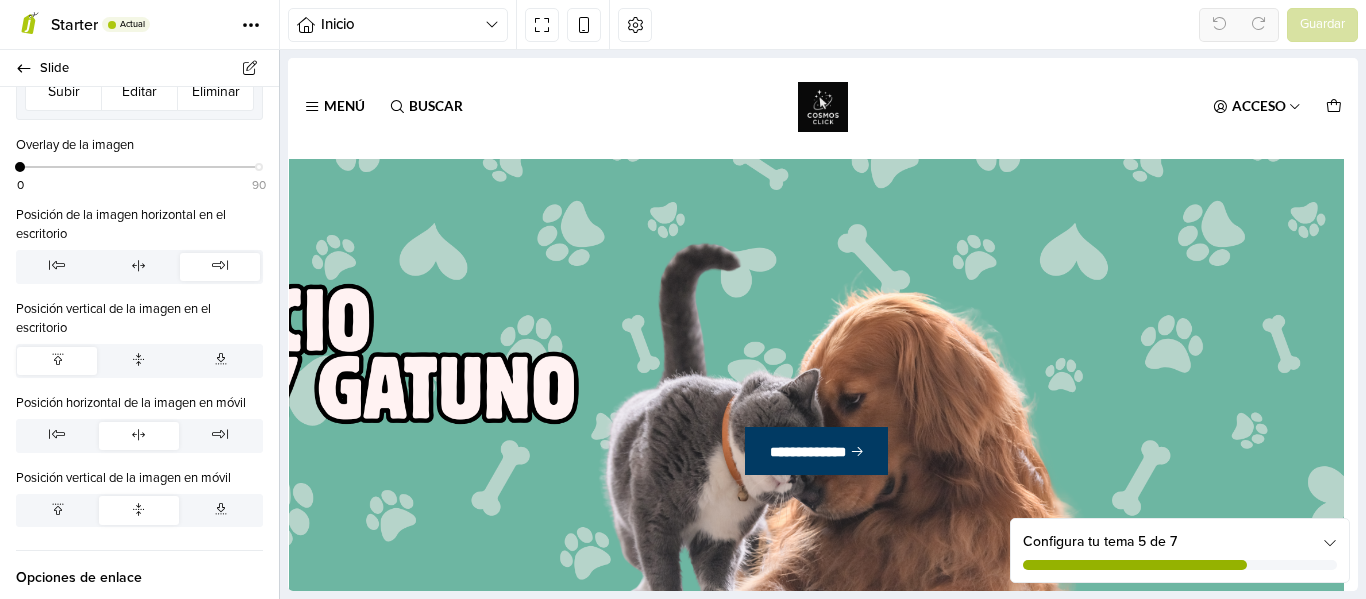 scroll, scrollTop: 0, scrollLeft: 0, axis: both 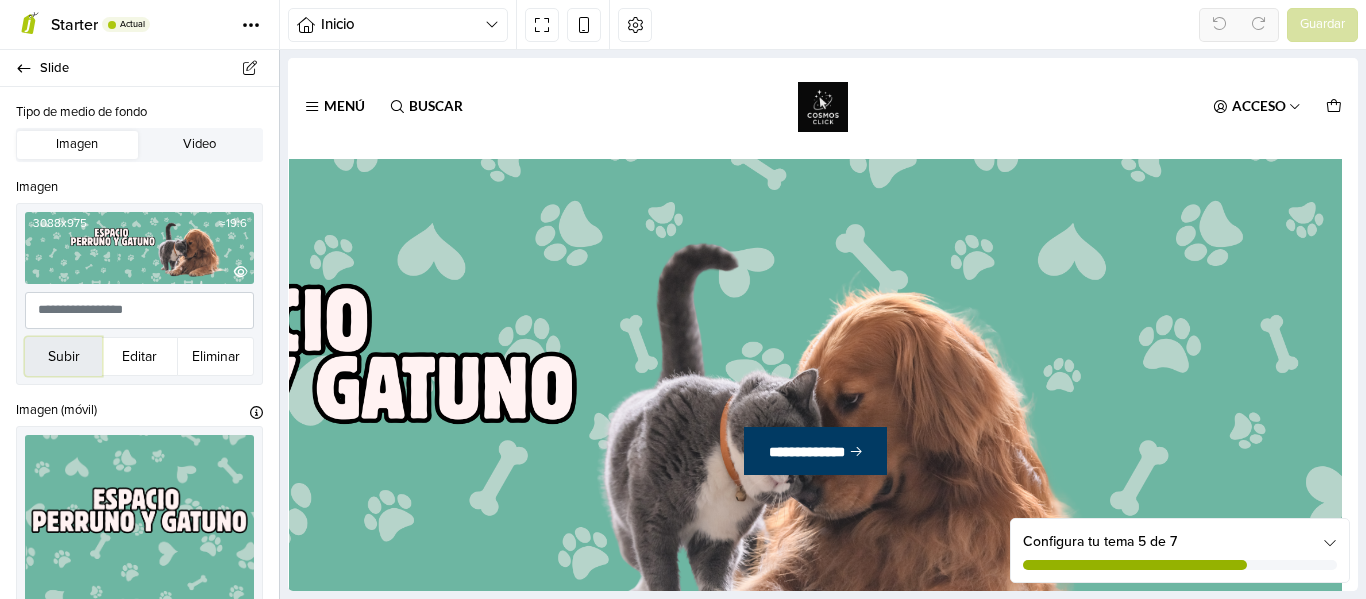 click on "Subir" at bounding box center [63, 356] 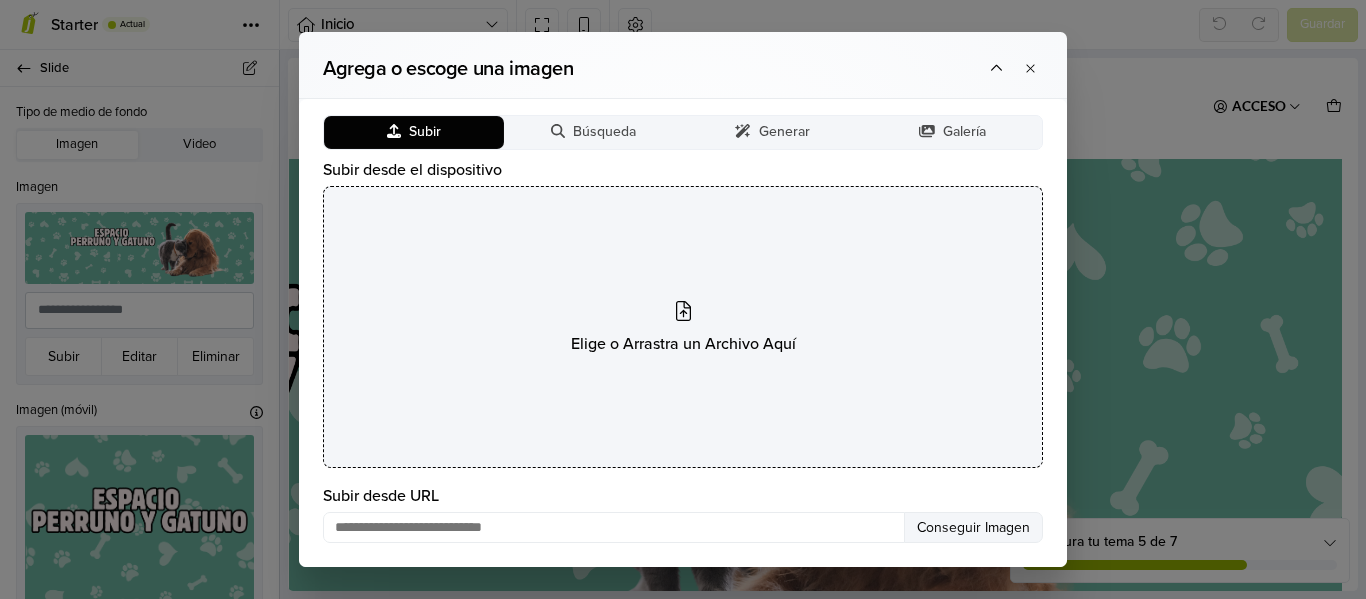 click on "Elige o Arrastra un Archivo Aquí" at bounding box center (683, 327) 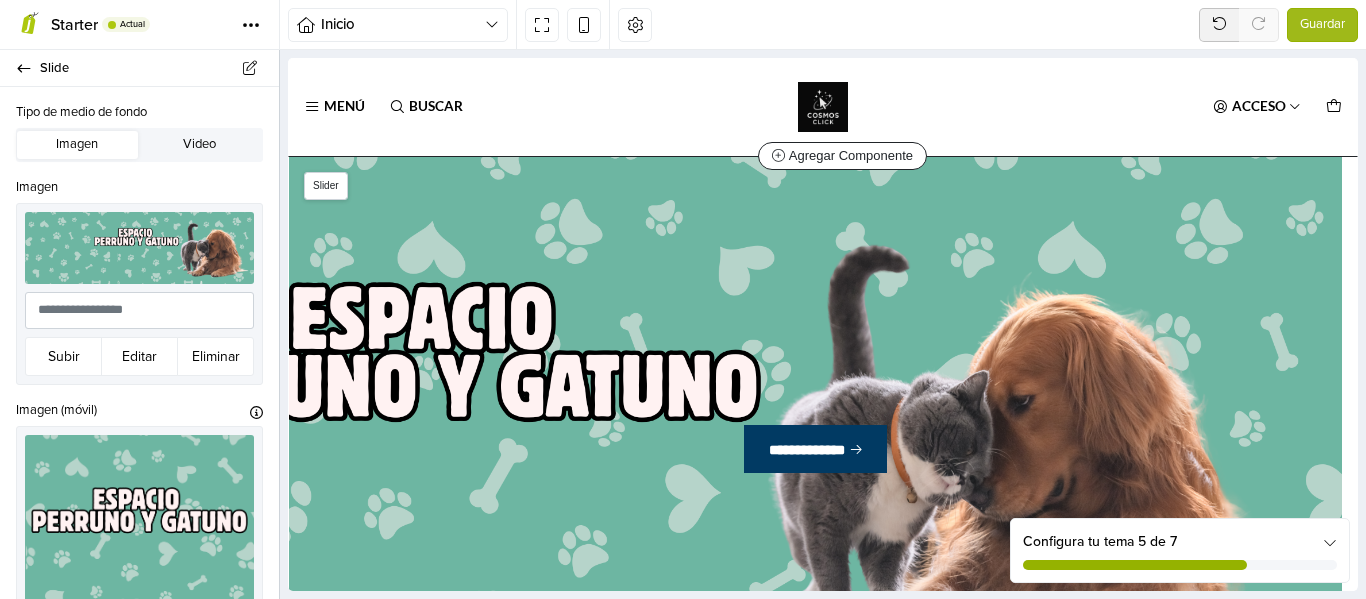scroll, scrollTop: 115, scrollLeft: 0, axis: vertical 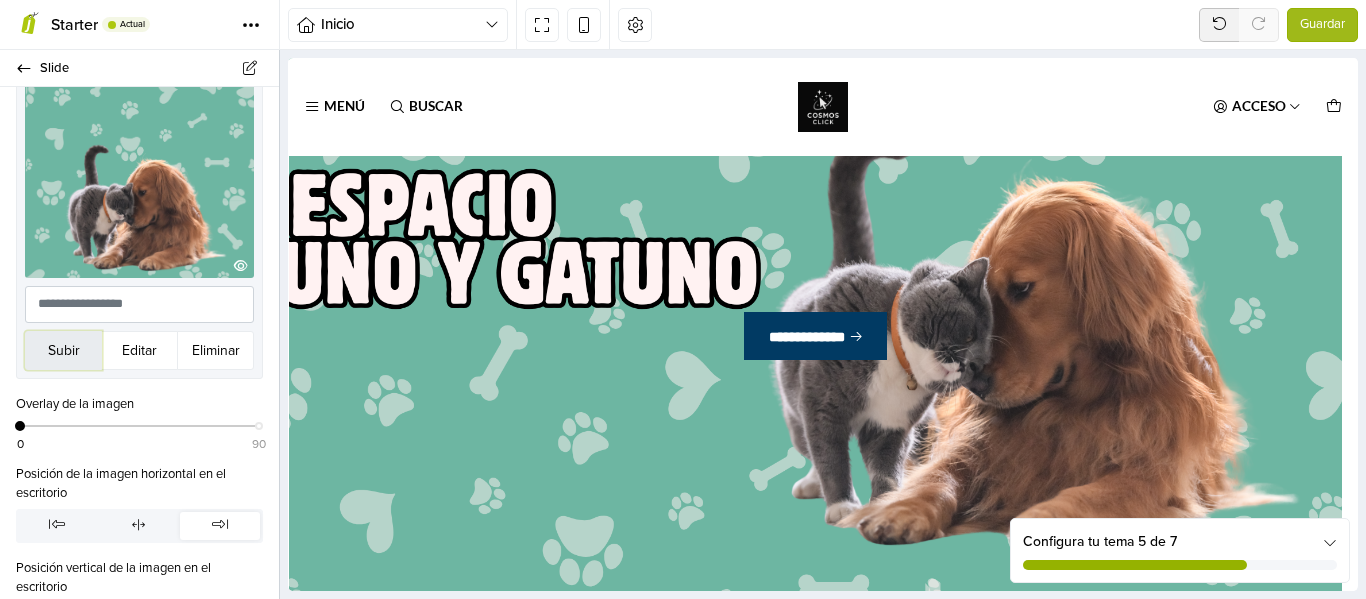 click on "Subir" at bounding box center [63, 350] 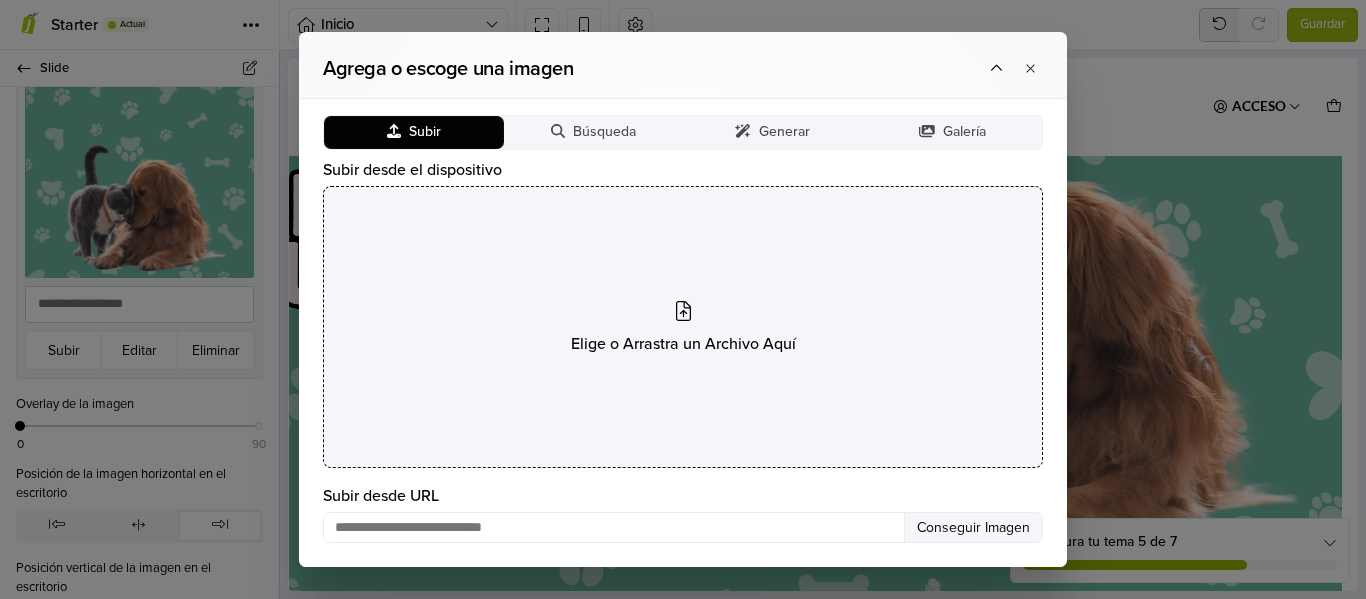 click on "Elige o Arrastra un Archivo Aquí" at bounding box center [683, 327] 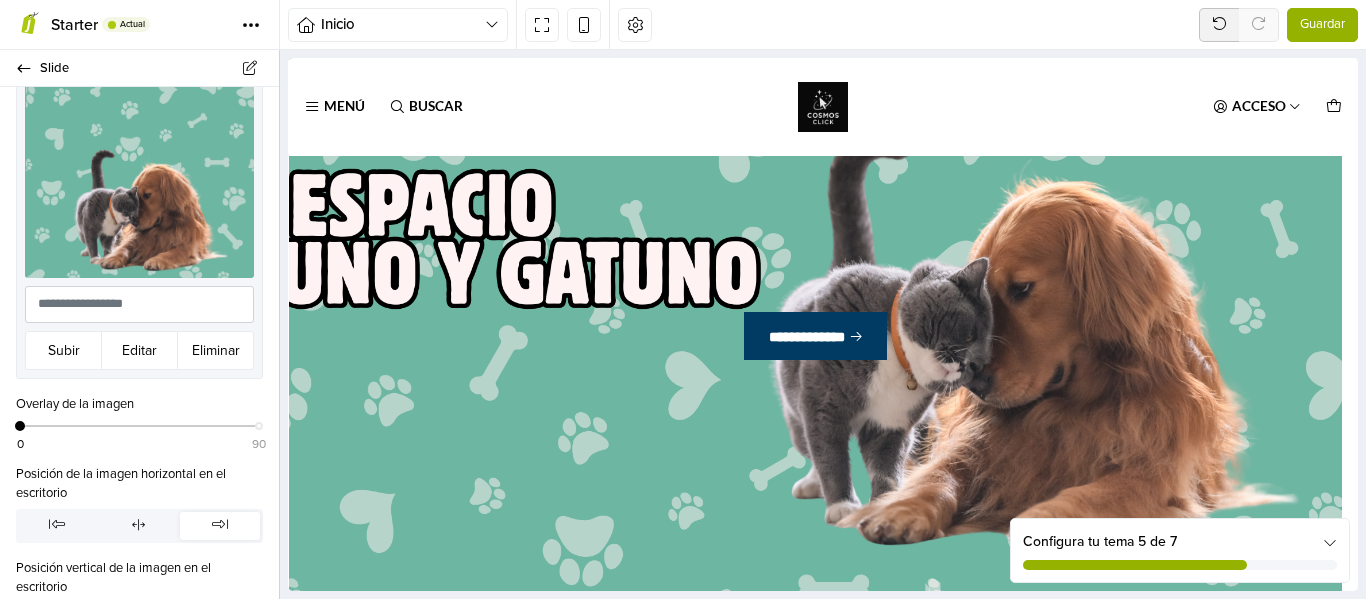 click on "Guardar" at bounding box center (1322, 25) 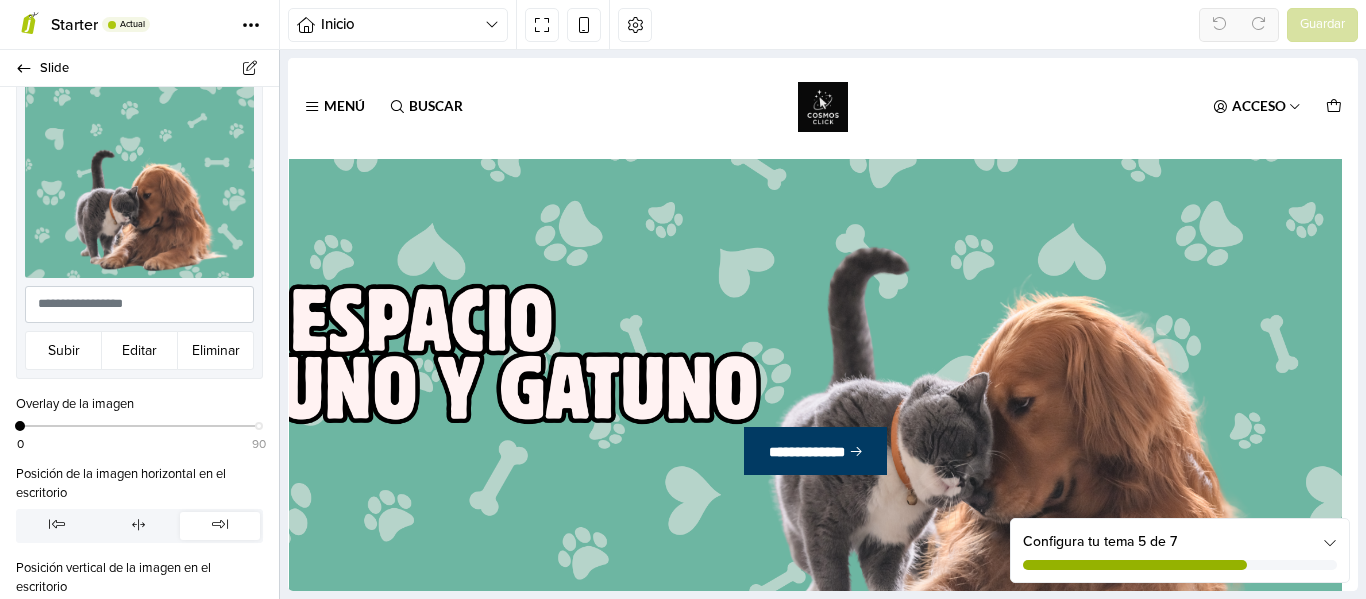 scroll, scrollTop: 0, scrollLeft: 0, axis: both 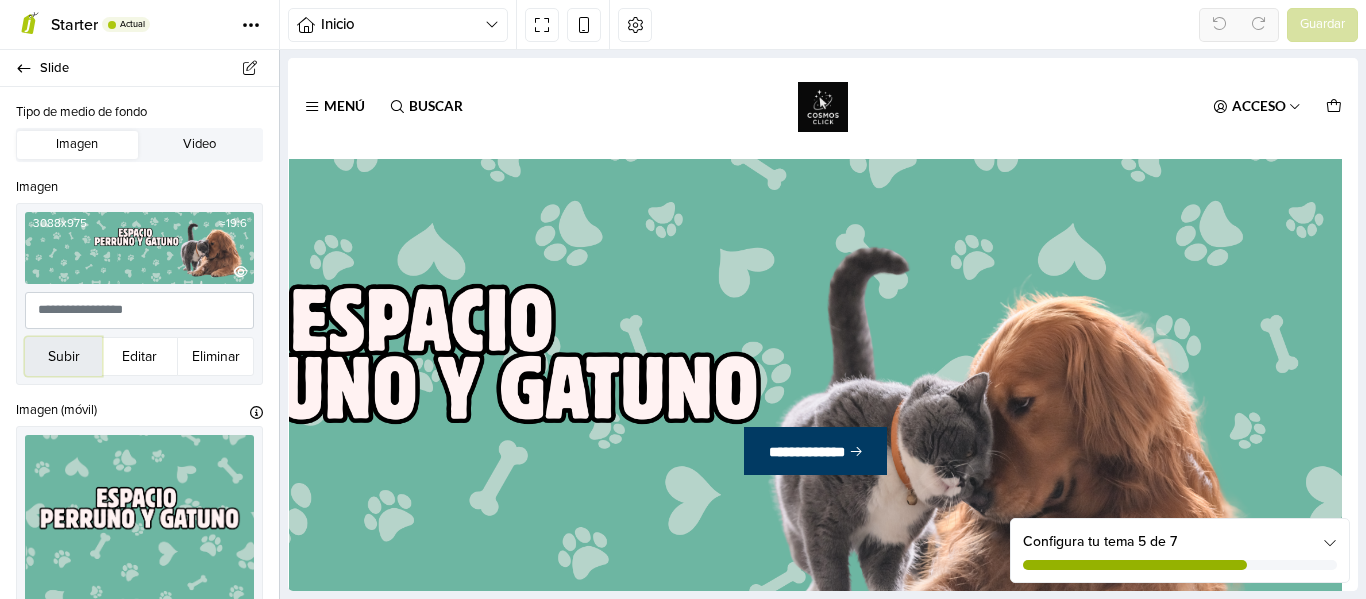 click on "Subir" at bounding box center [63, 356] 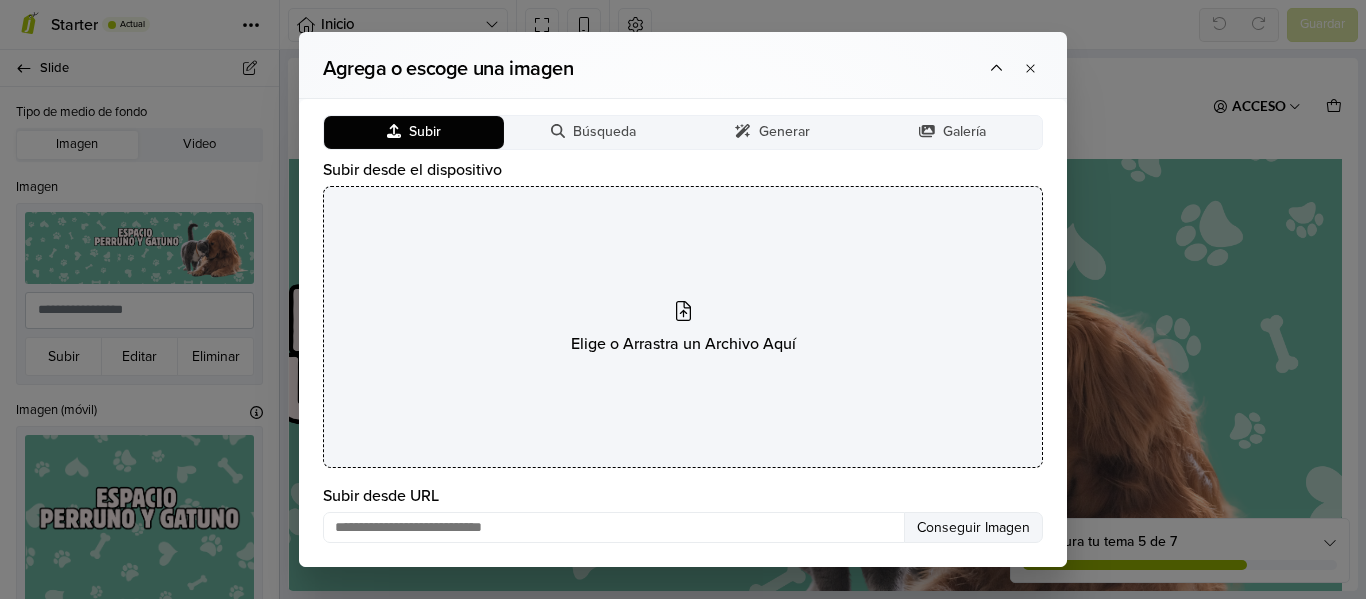 click on "Elige o Arrastra un Archivo Aquí" at bounding box center [683, 327] 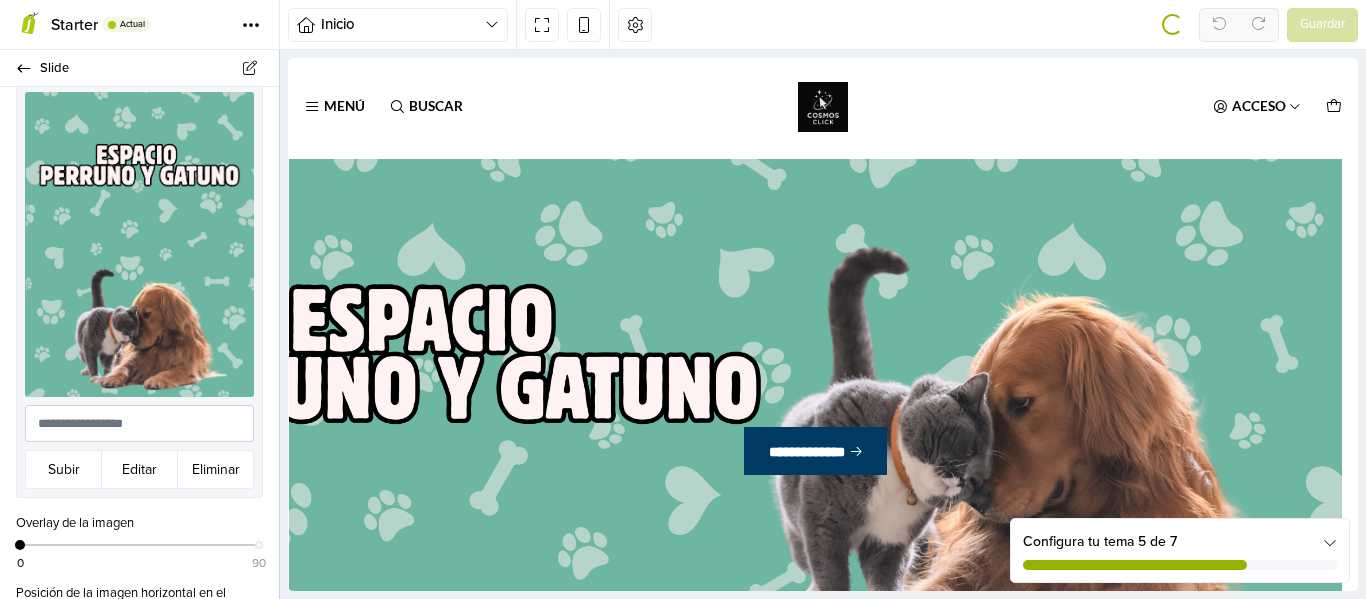 scroll, scrollTop: 211, scrollLeft: 0, axis: vertical 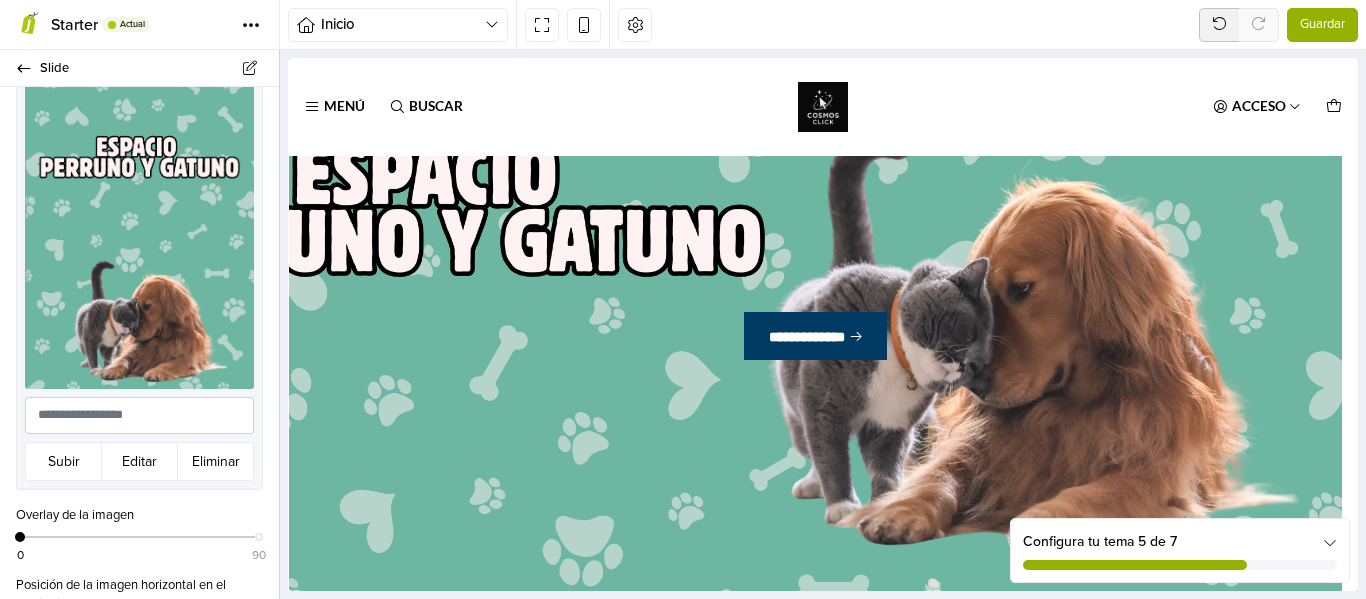 click on "Guardar" at bounding box center (1322, 25) 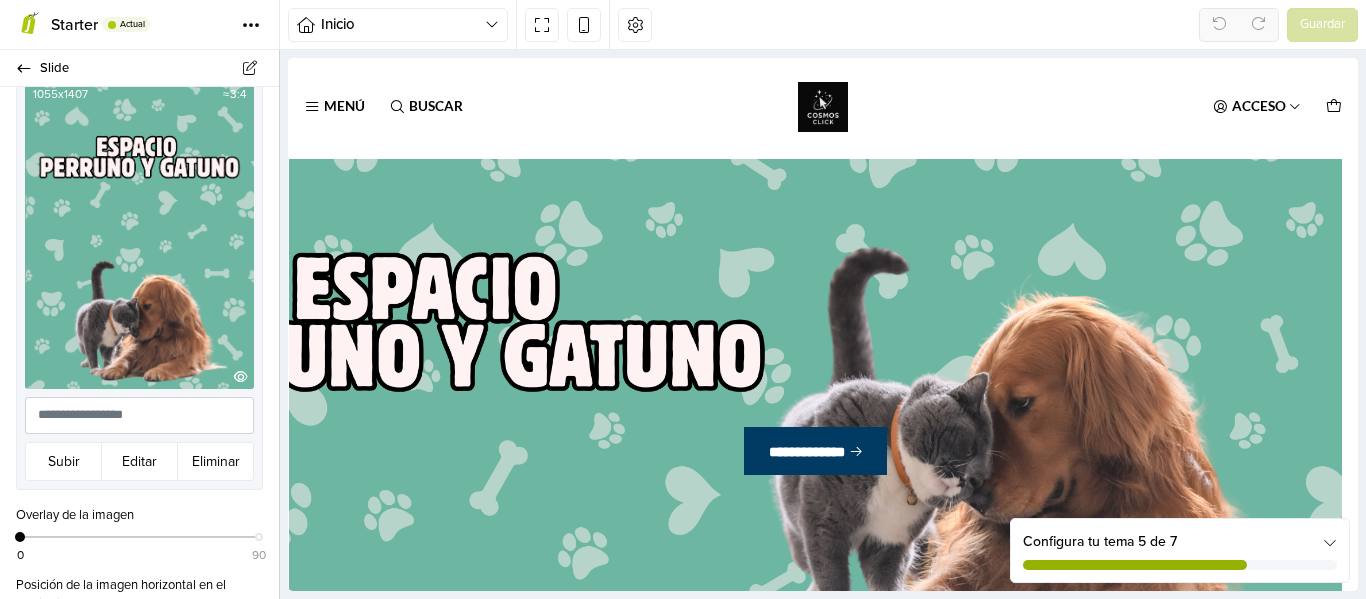 scroll, scrollTop: 0, scrollLeft: 0, axis: both 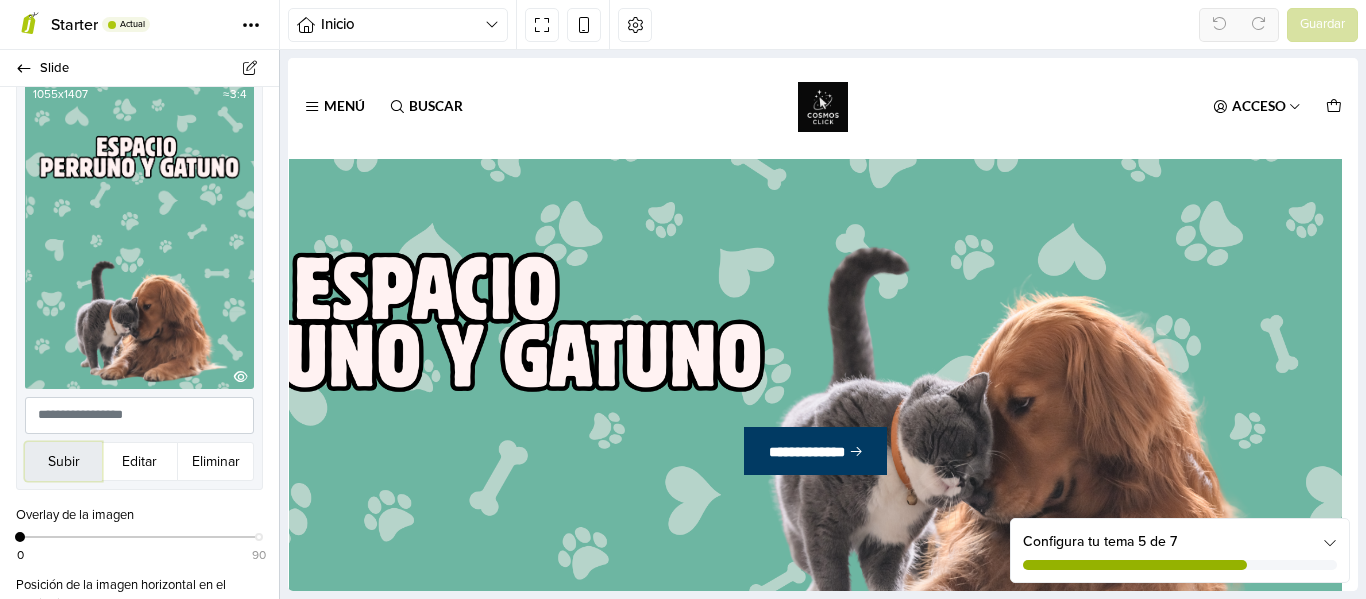 click on "Subir" at bounding box center (63, 461) 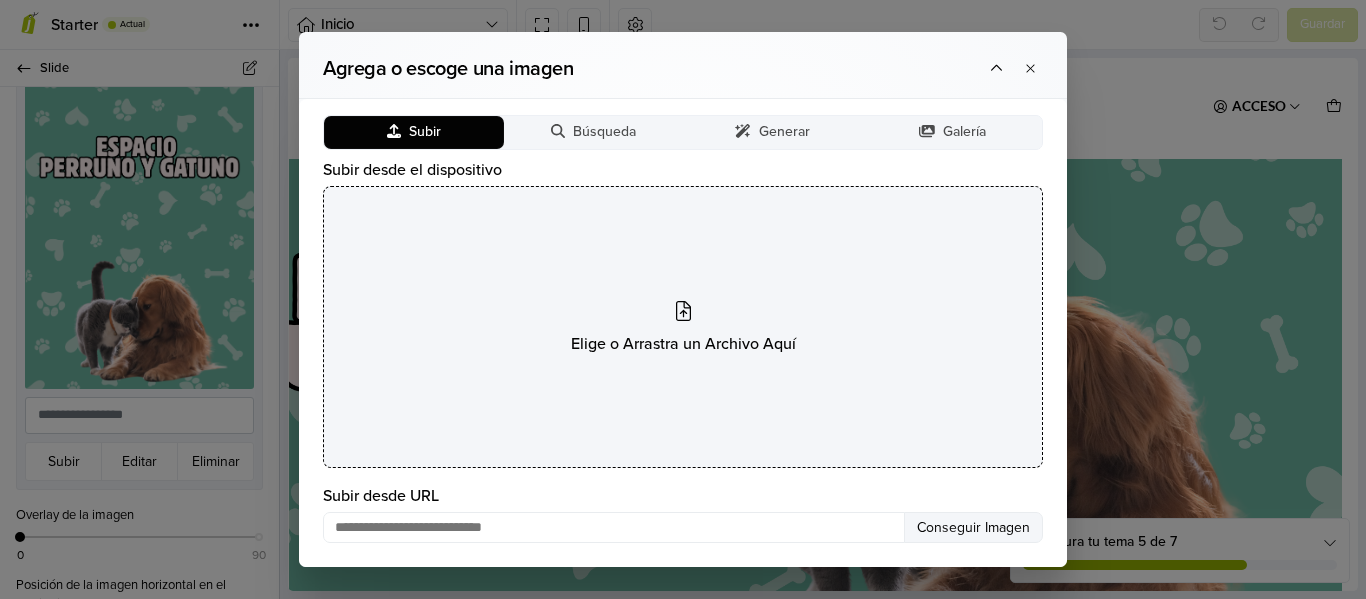 click on "Elige o Arrastra un Archivo Aquí" at bounding box center (683, 327) 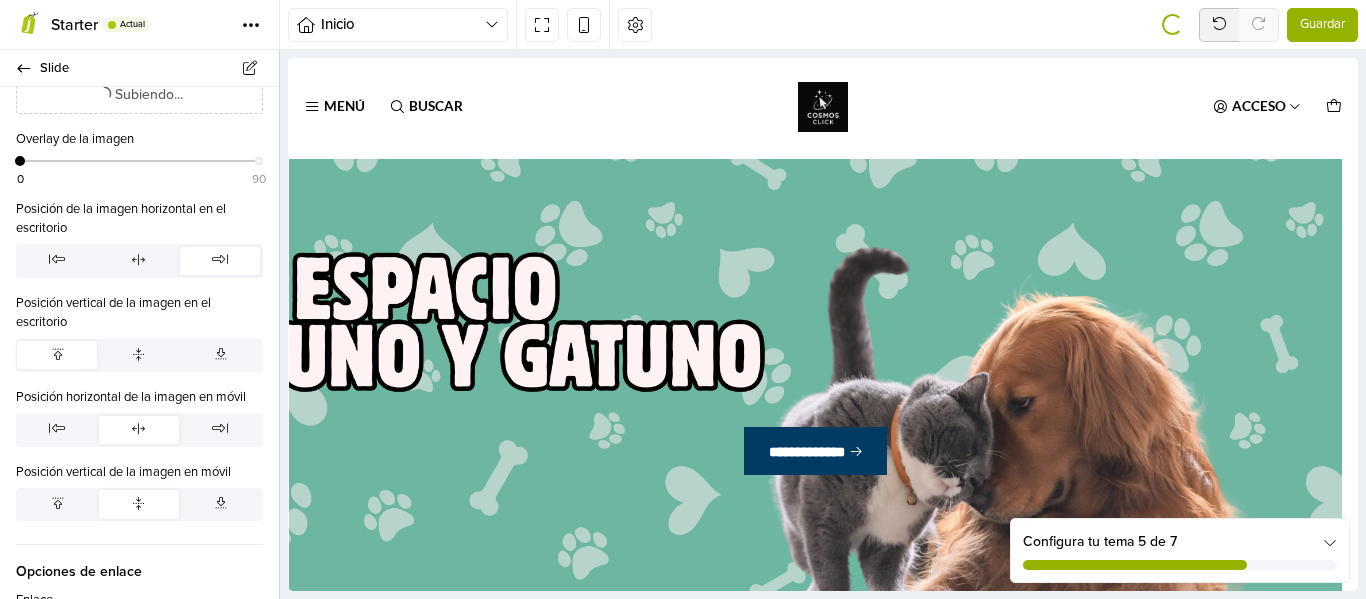 click on "Guardar" at bounding box center [1322, 25] 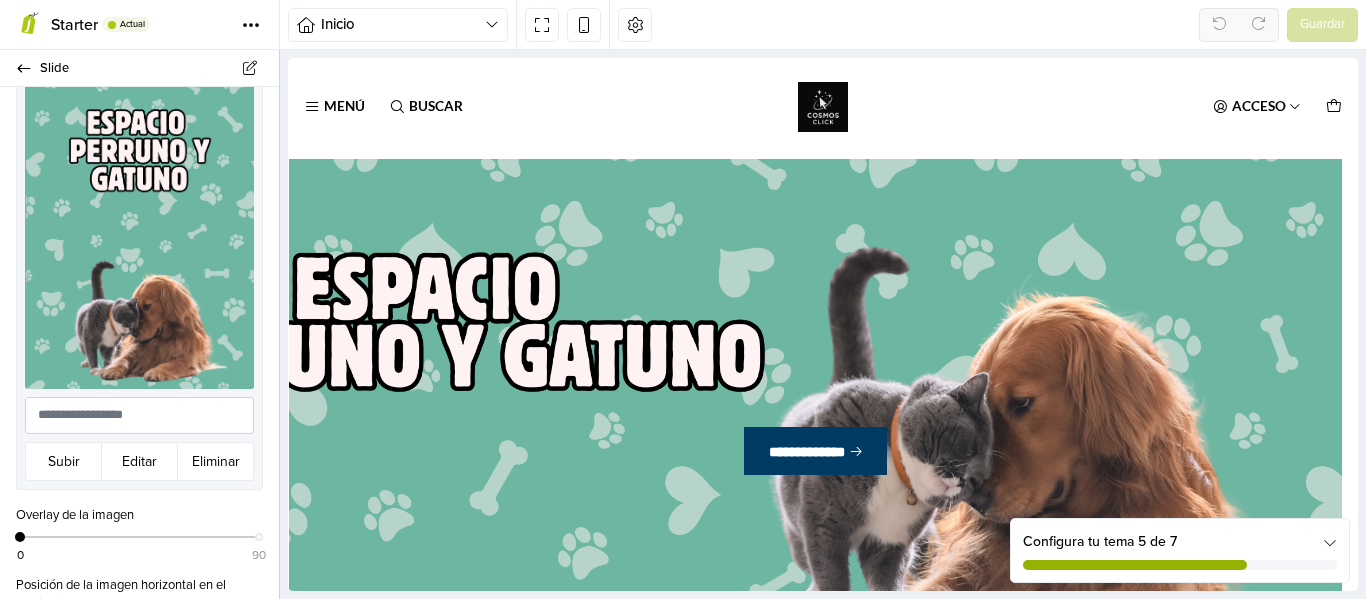 scroll, scrollTop: 0, scrollLeft: 0, axis: both 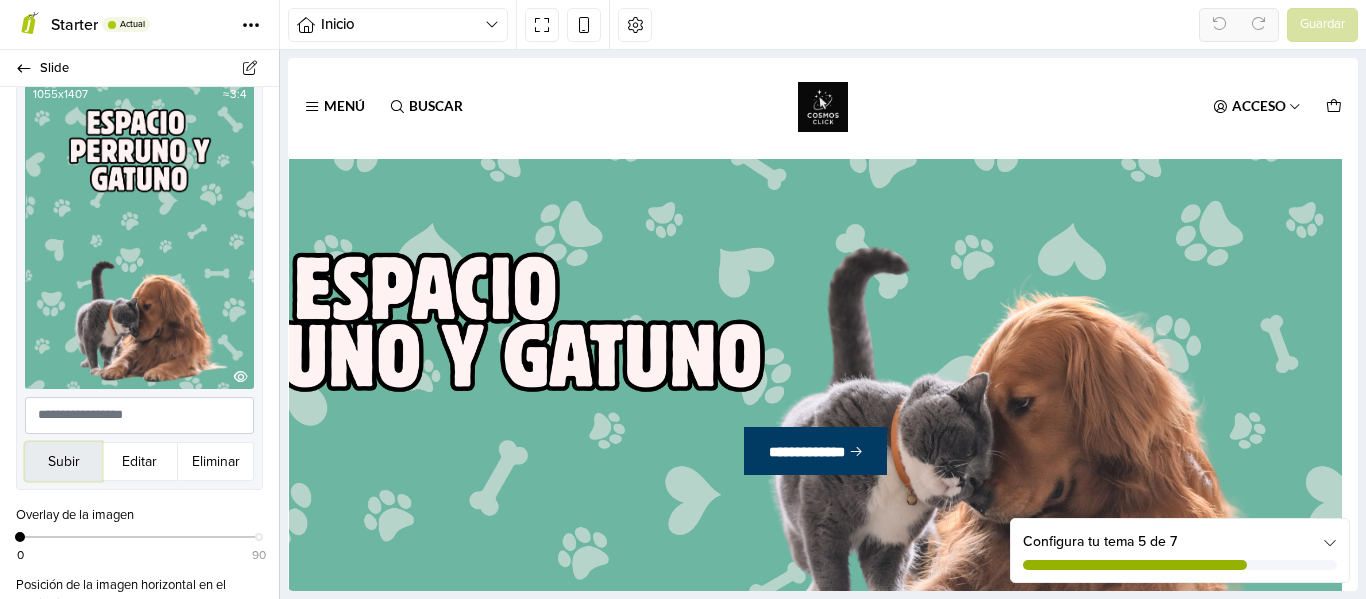 click on "Subir" at bounding box center [63, 461] 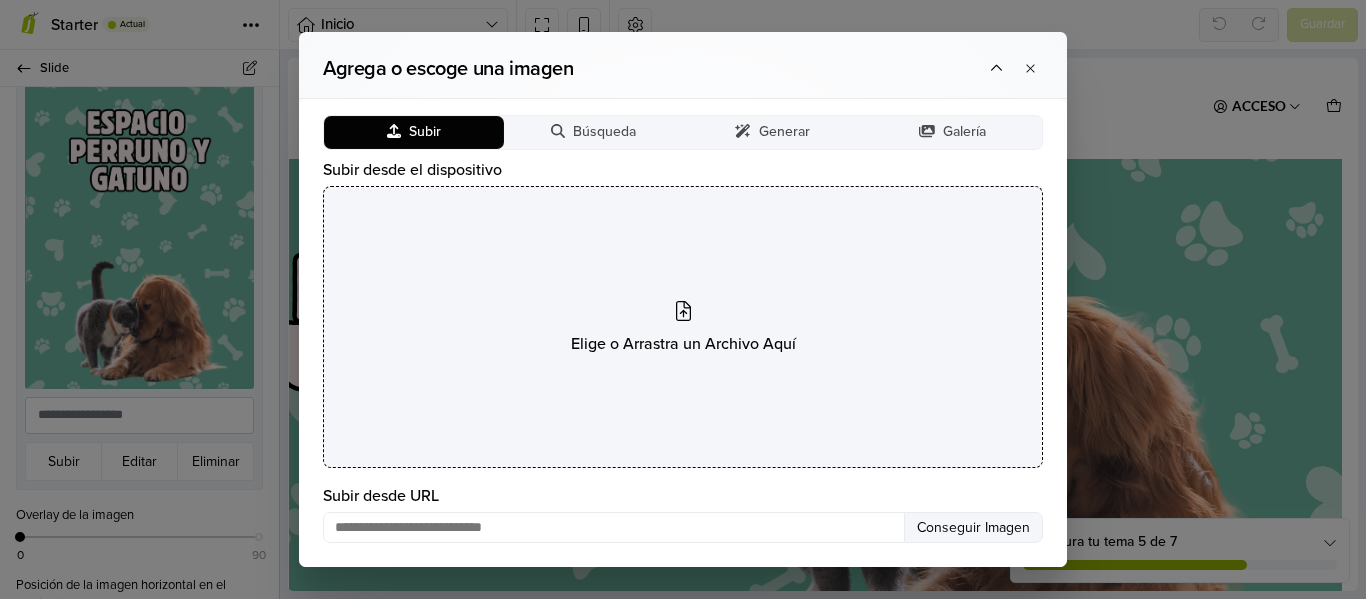 click on "Elige o Arrastra un Archivo Aquí" at bounding box center (683, 327) 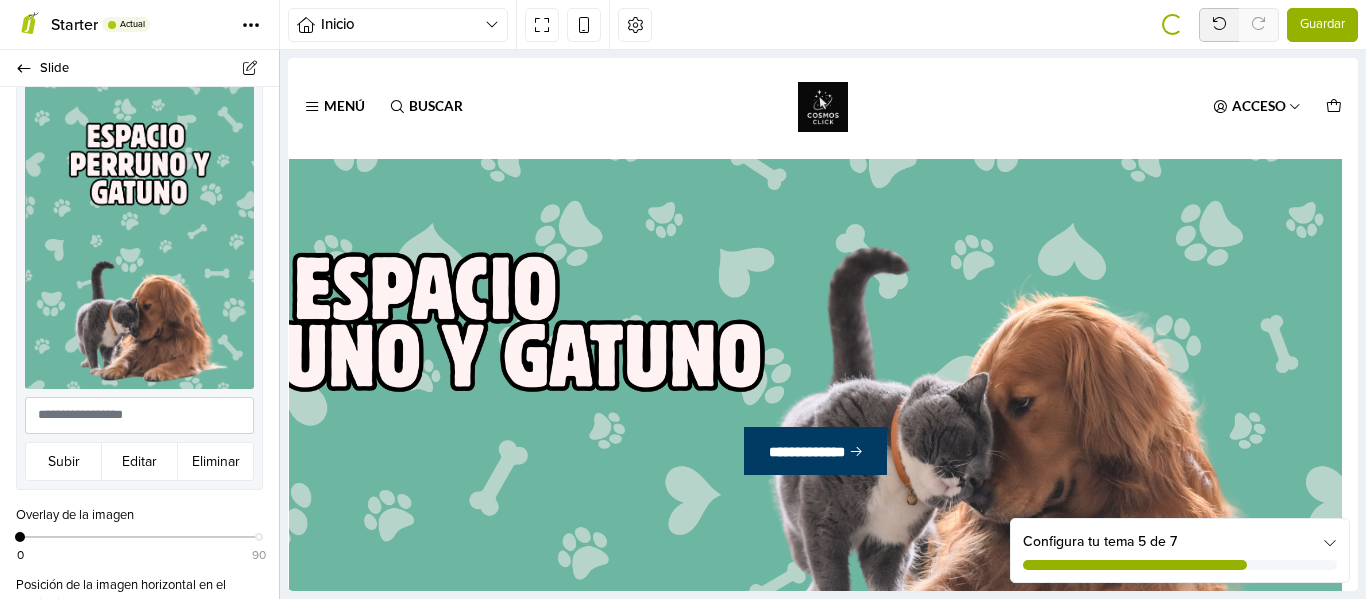 click on "Guardar" at bounding box center (1322, 25) 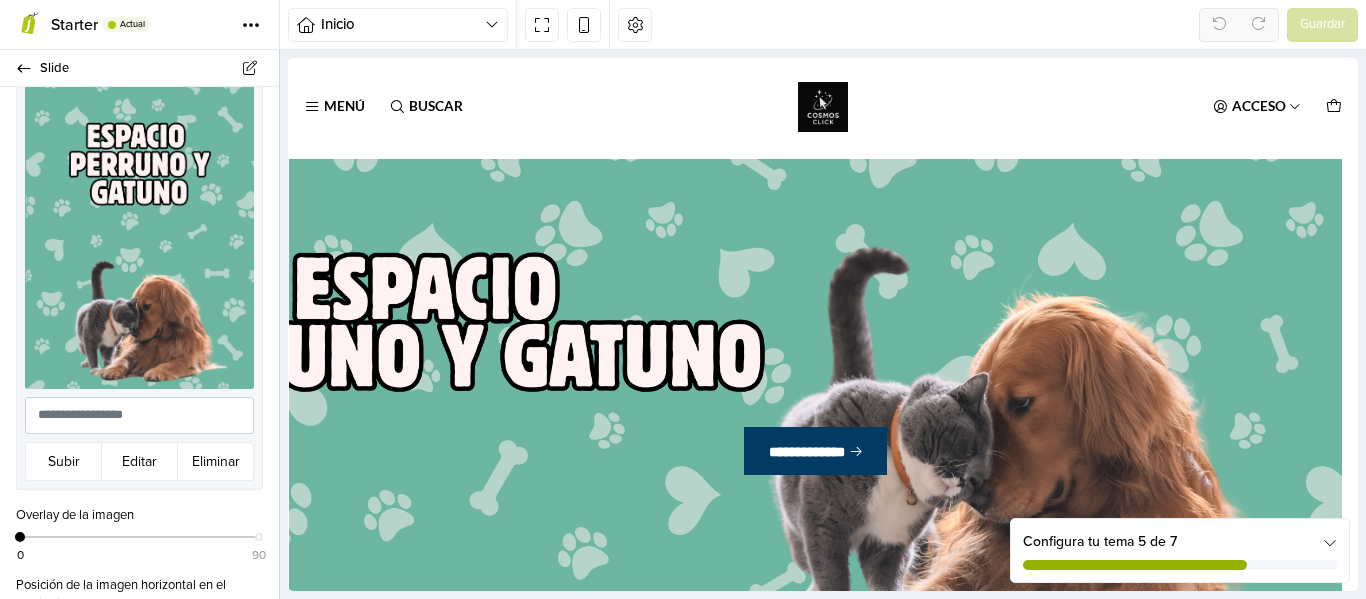 scroll, scrollTop: 0, scrollLeft: 0, axis: both 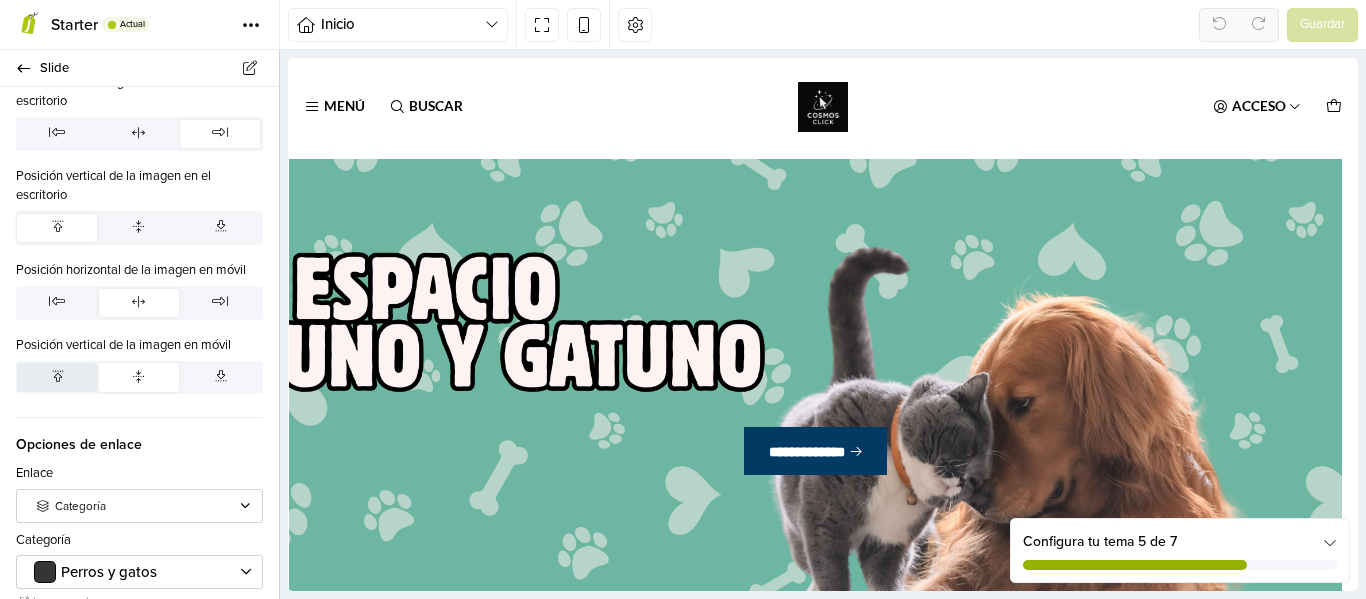 click at bounding box center [57, 377] 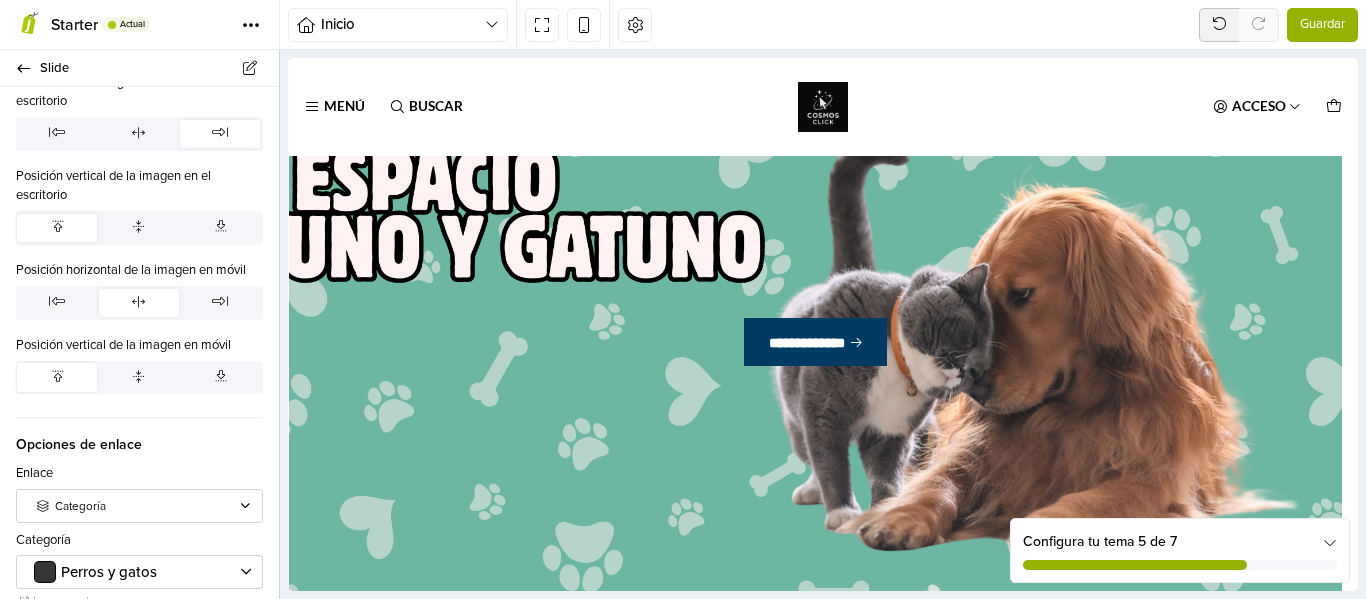 scroll, scrollTop: 115, scrollLeft: 0, axis: vertical 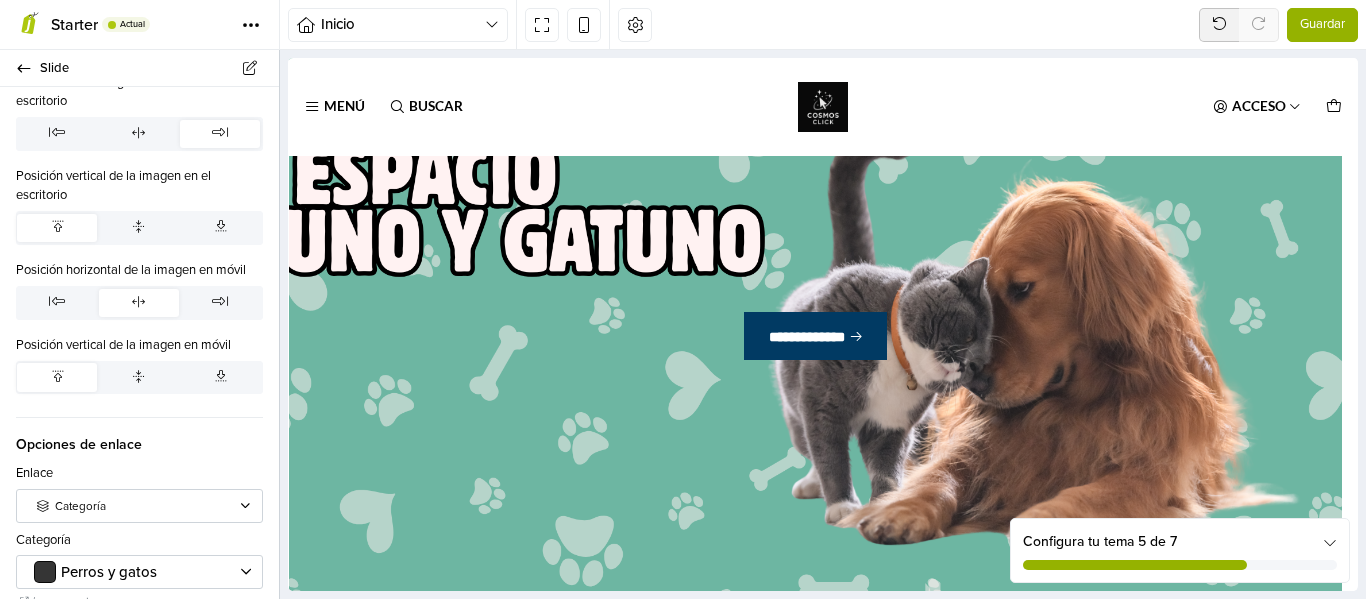 click on "Guardar" at bounding box center (1322, 25) 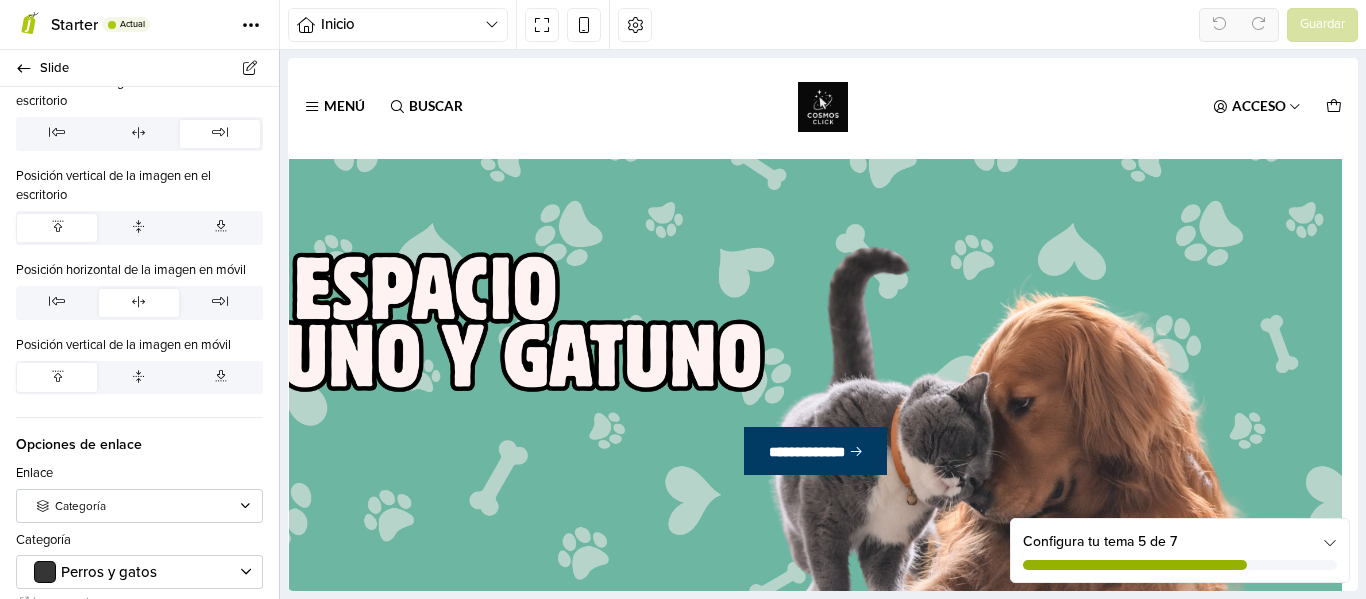 scroll, scrollTop: 0, scrollLeft: 0, axis: both 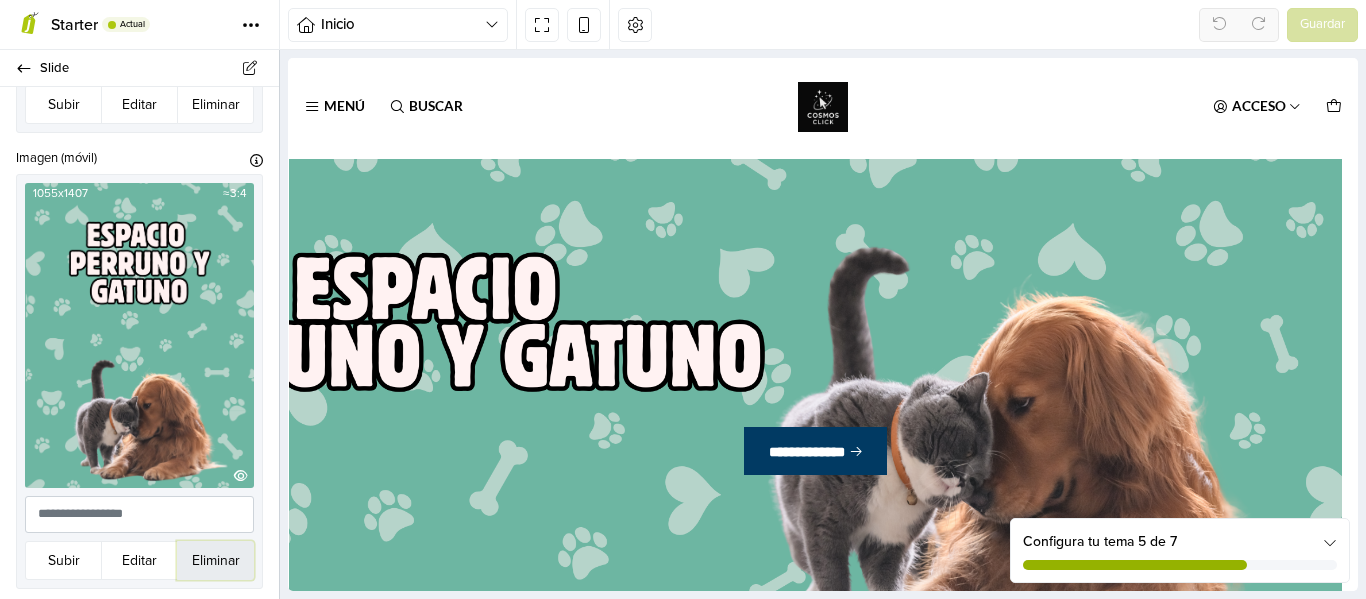 click on "Eliminar" at bounding box center [215, 560] 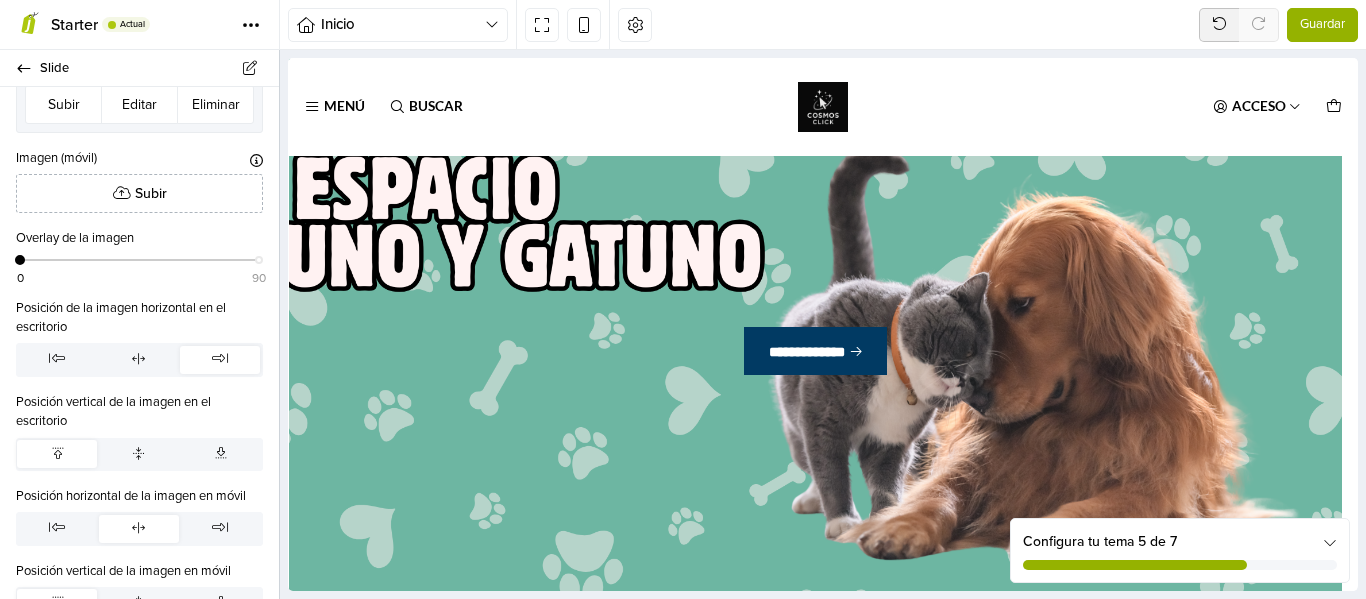 scroll, scrollTop: 115, scrollLeft: 0, axis: vertical 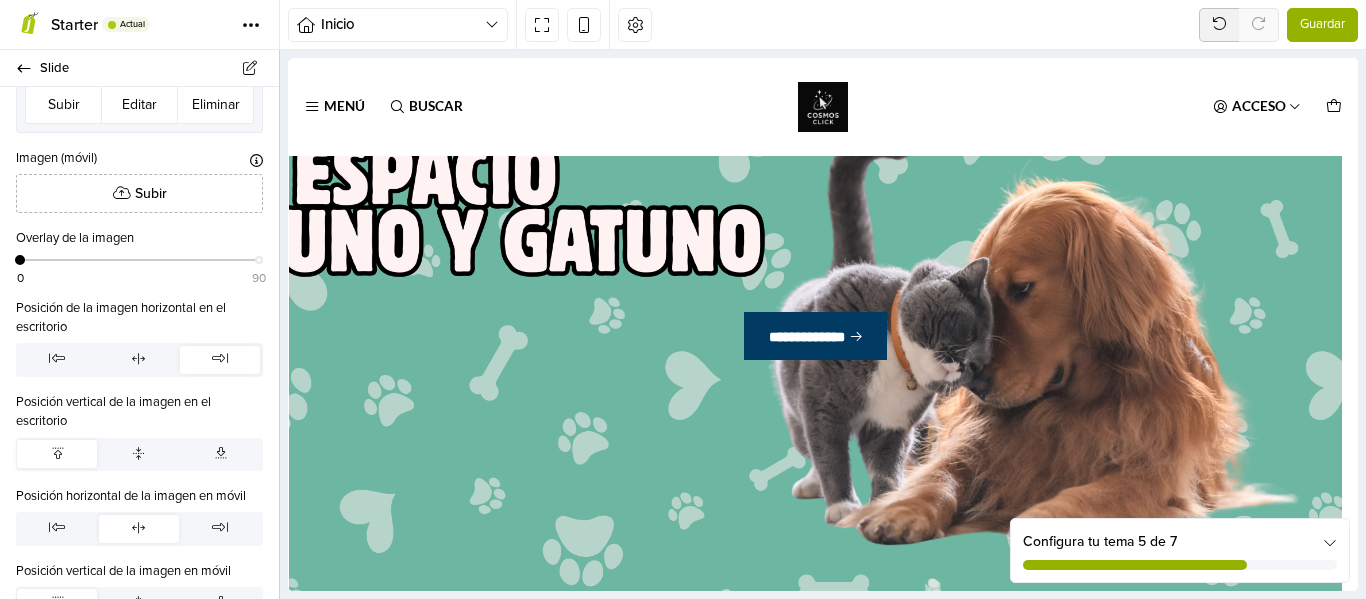 click on "Guardar" at bounding box center [1322, 25] 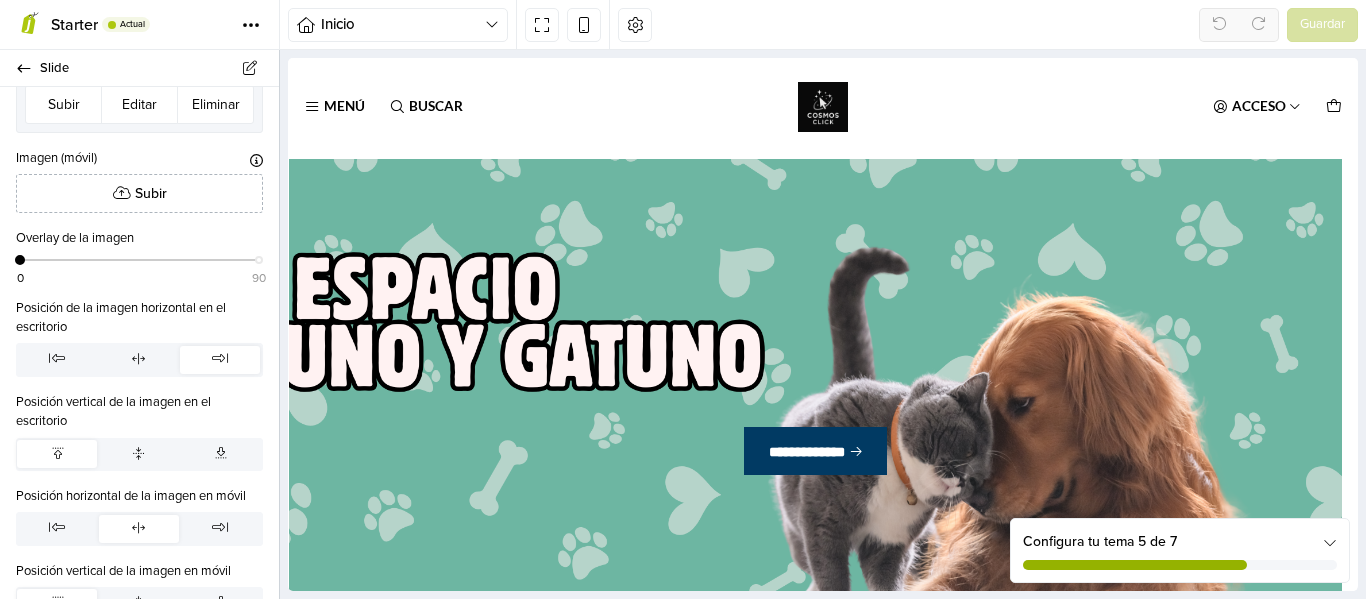 scroll, scrollTop: 0, scrollLeft: 0, axis: both 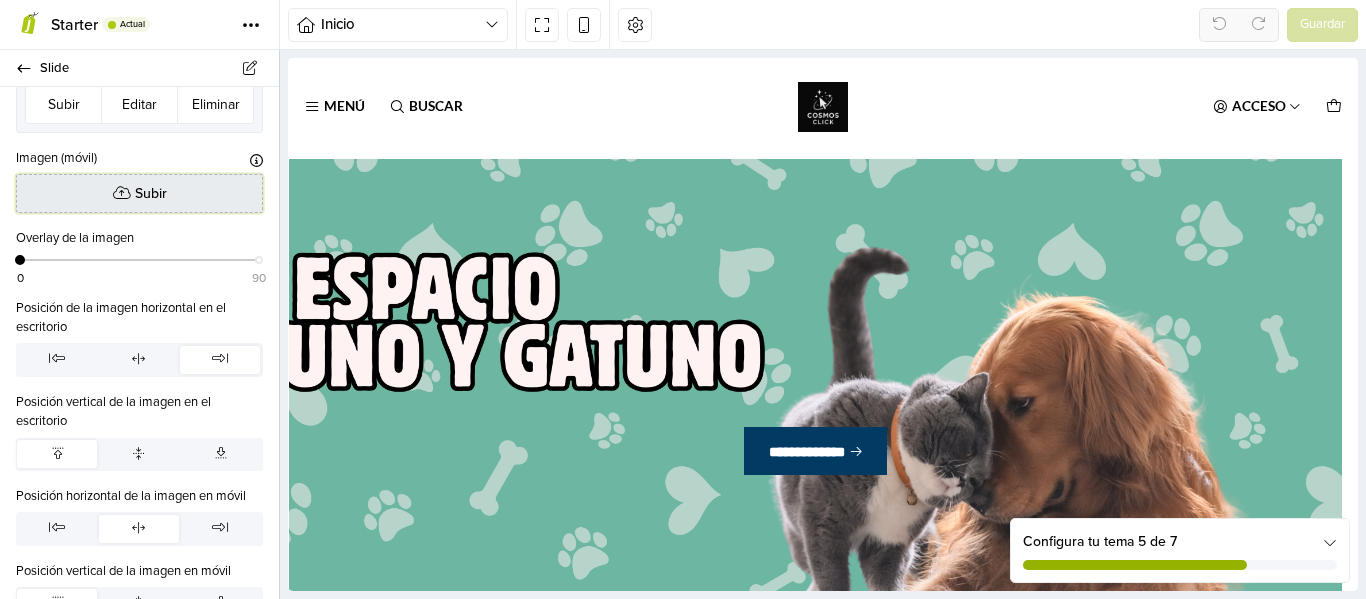 click on "Subir" at bounding box center (151, 193) 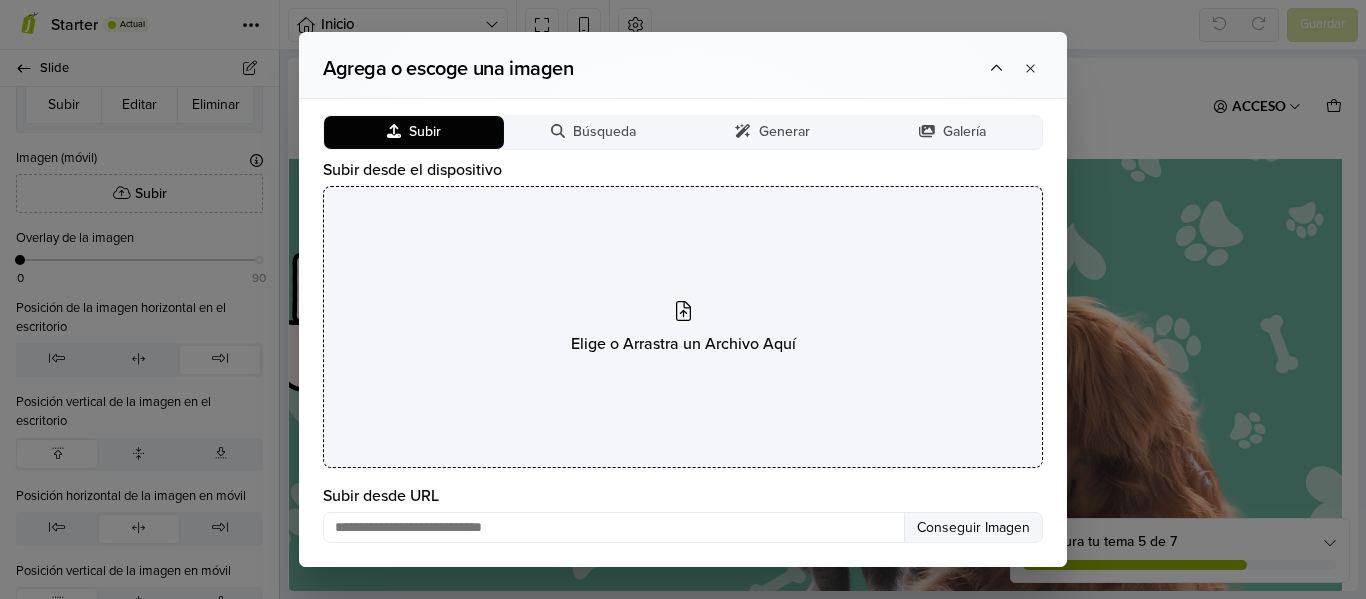 click on "Elige o Arrastra un Archivo Aquí" at bounding box center (683, 327) 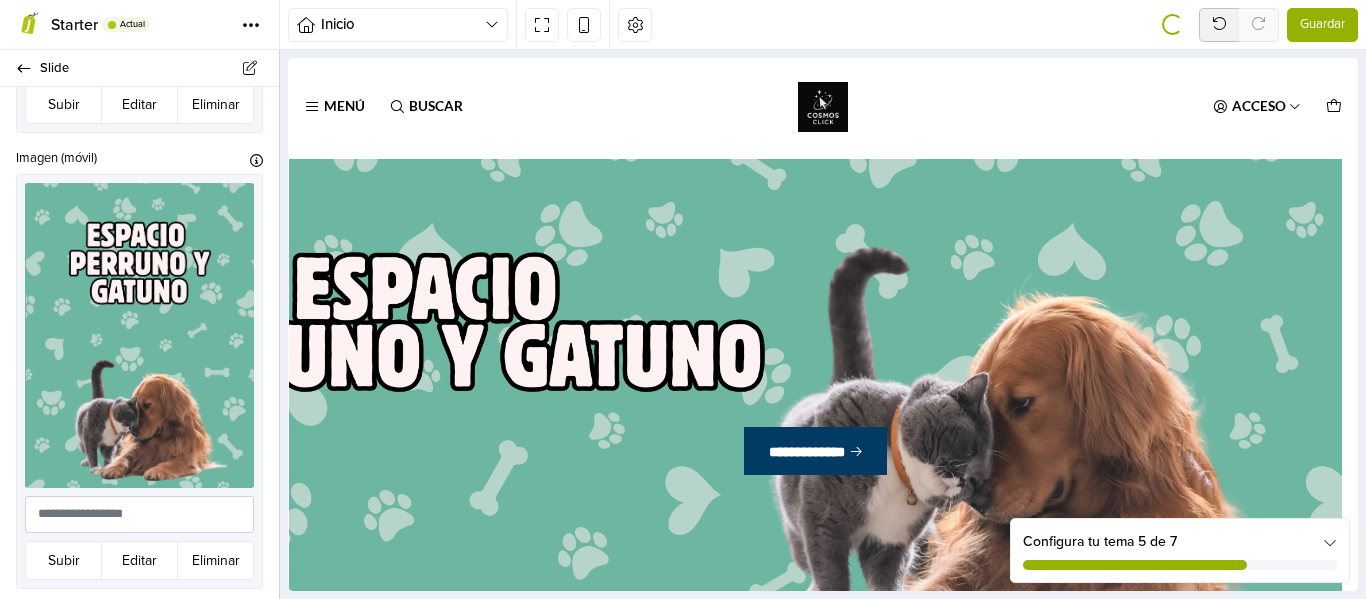 click on "Guardar" at bounding box center (1322, 25) 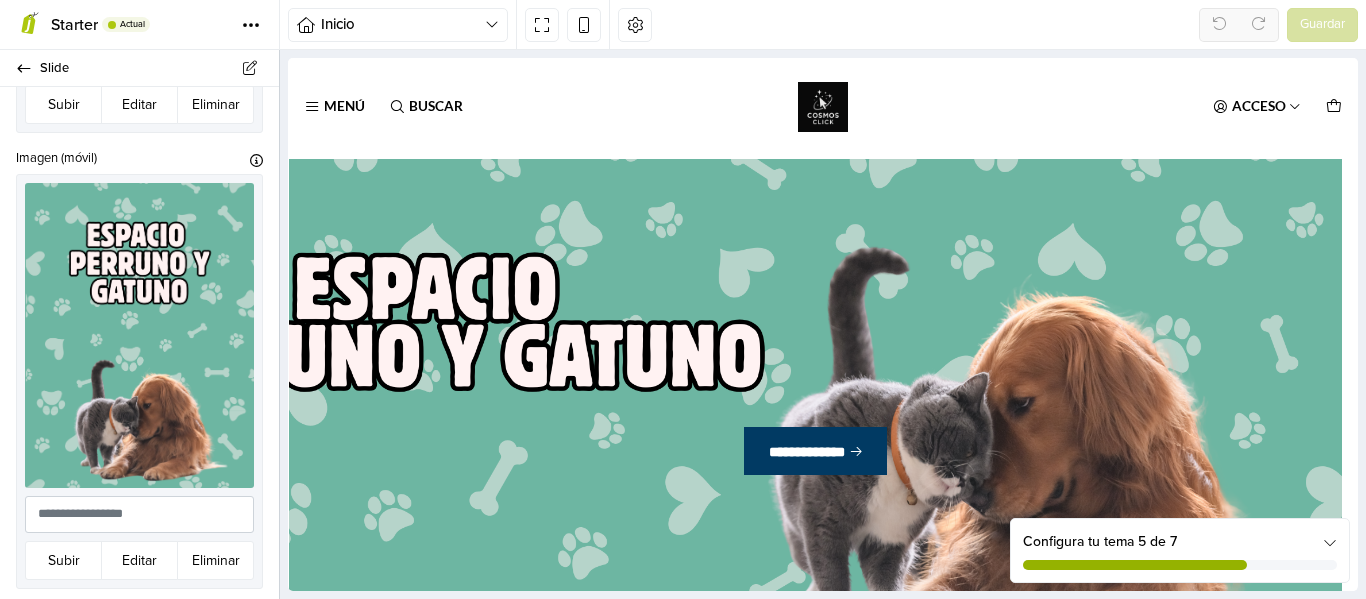 scroll, scrollTop: 0, scrollLeft: 0, axis: both 